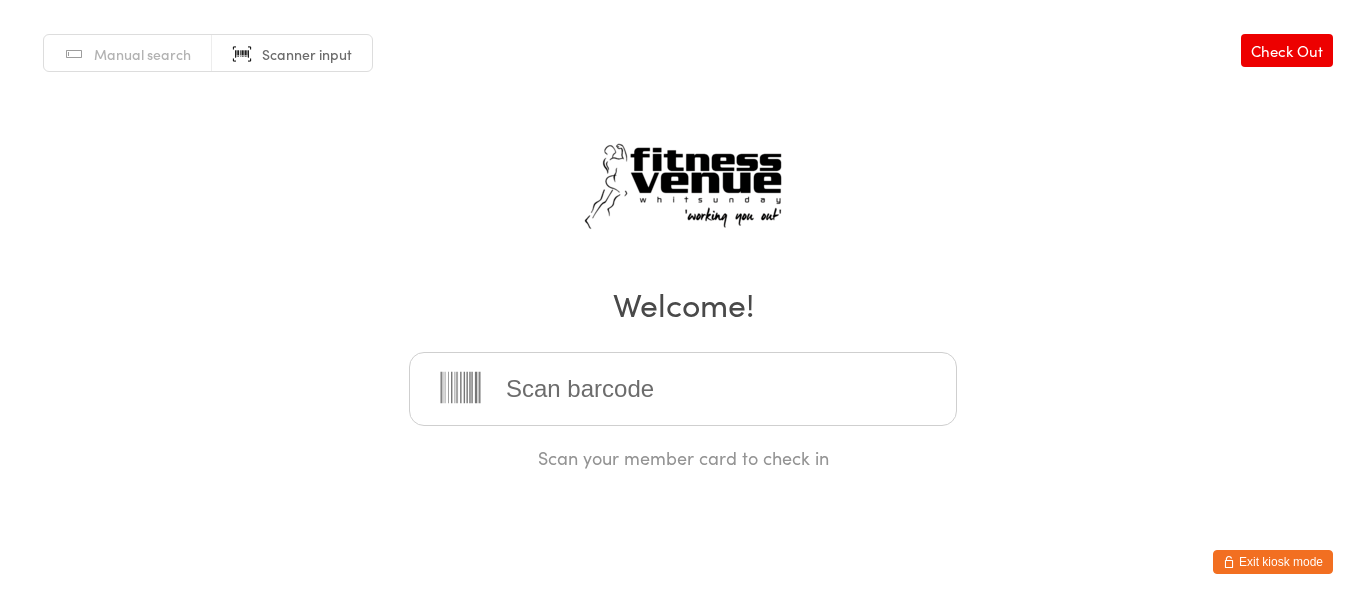 click on "Exit kiosk mode" at bounding box center [1273, 562] 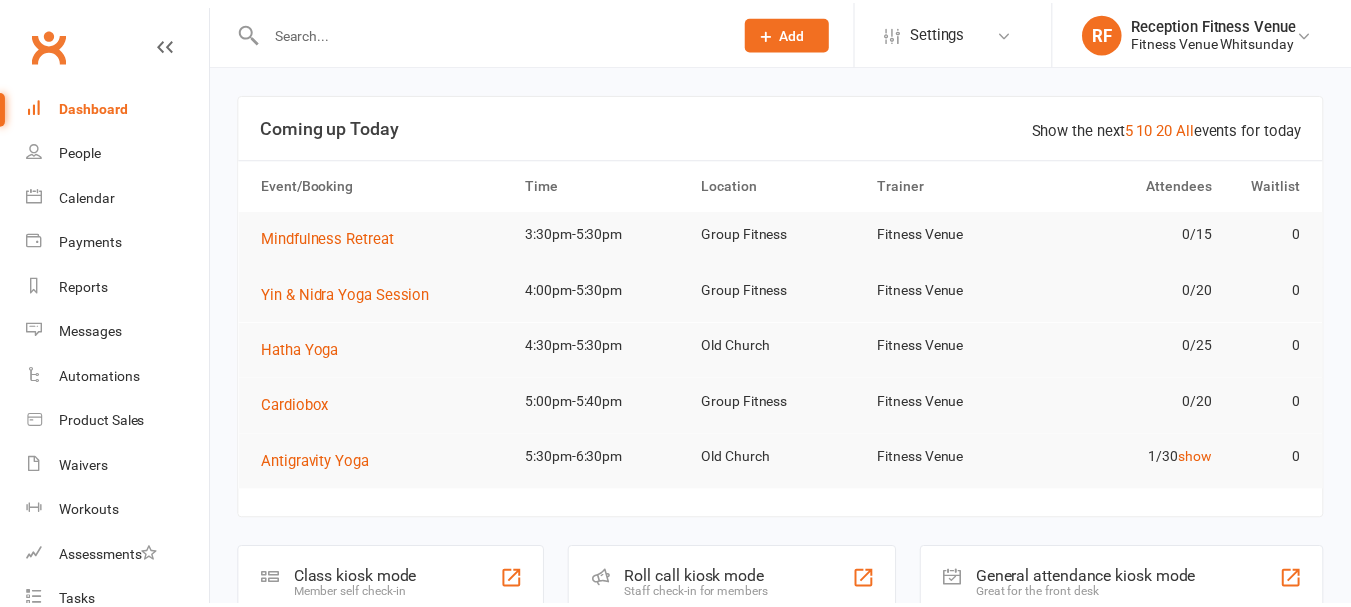 scroll, scrollTop: 0, scrollLeft: 0, axis: both 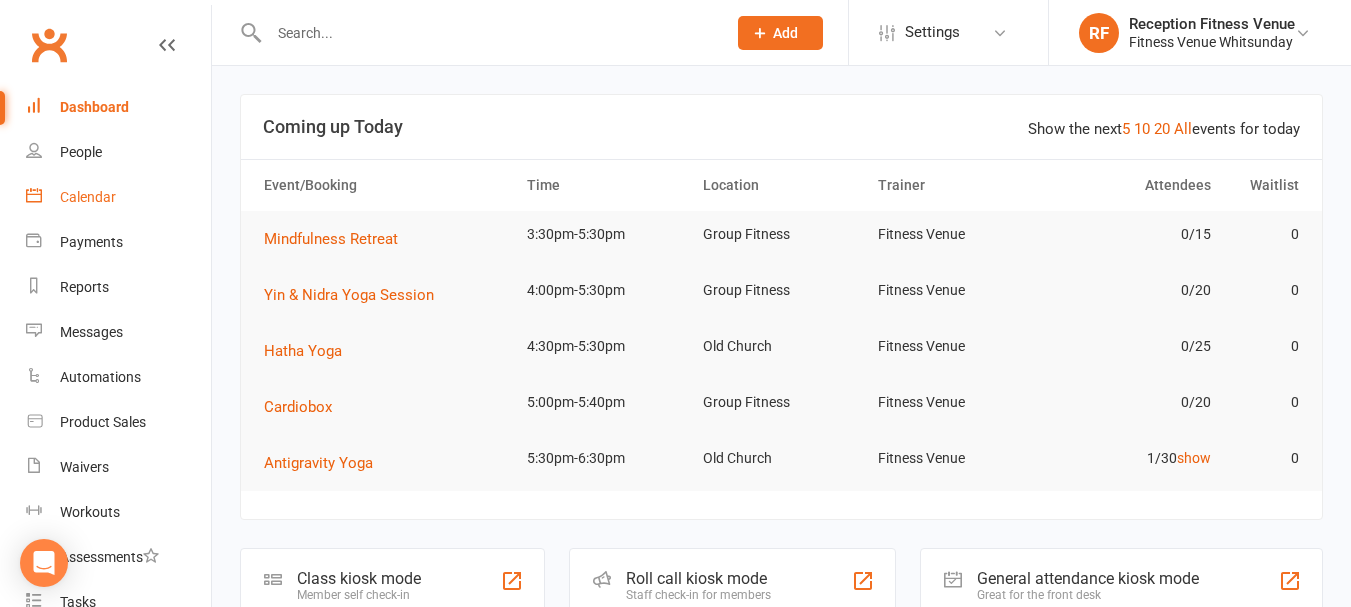 click on "Calendar" at bounding box center (88, 197) 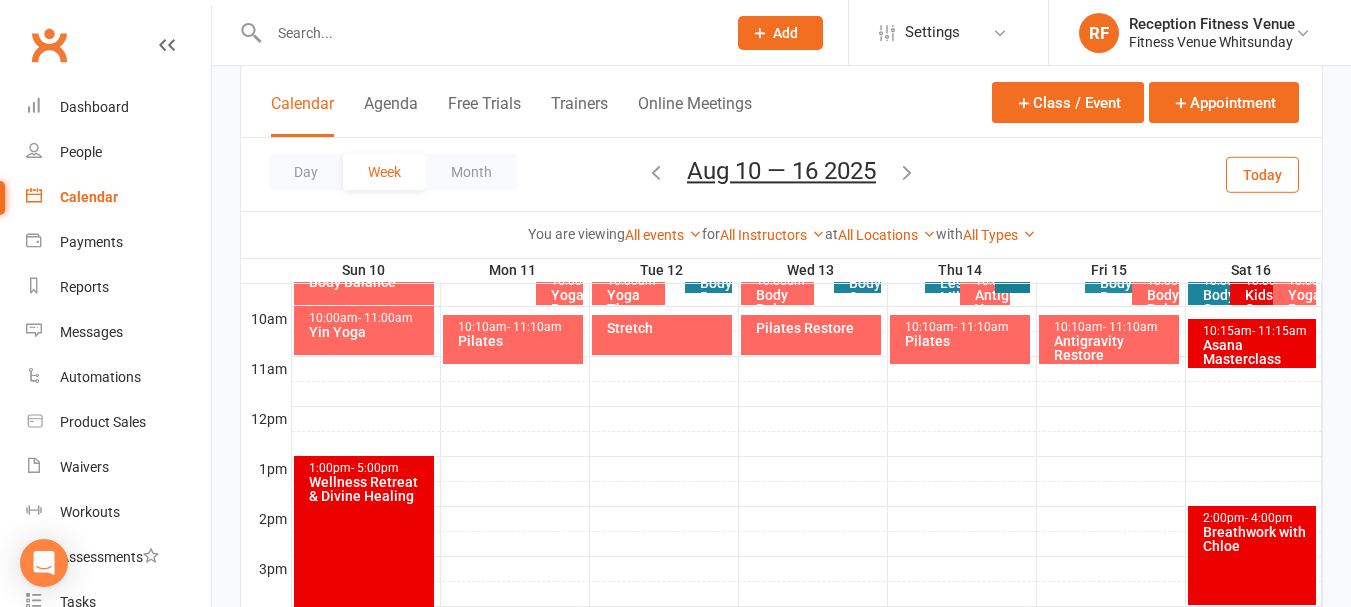 scroll, scrollTop: 700, scrollLeft: 0, axis: vertical 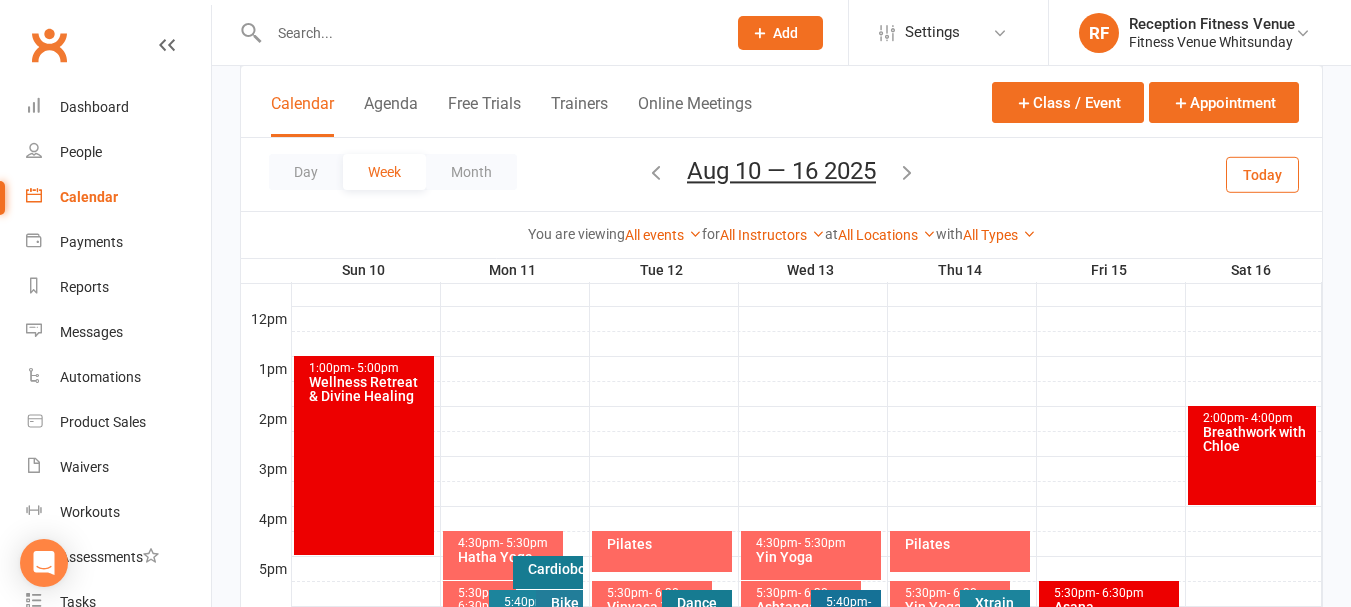 click at bounding box center [656, 172] 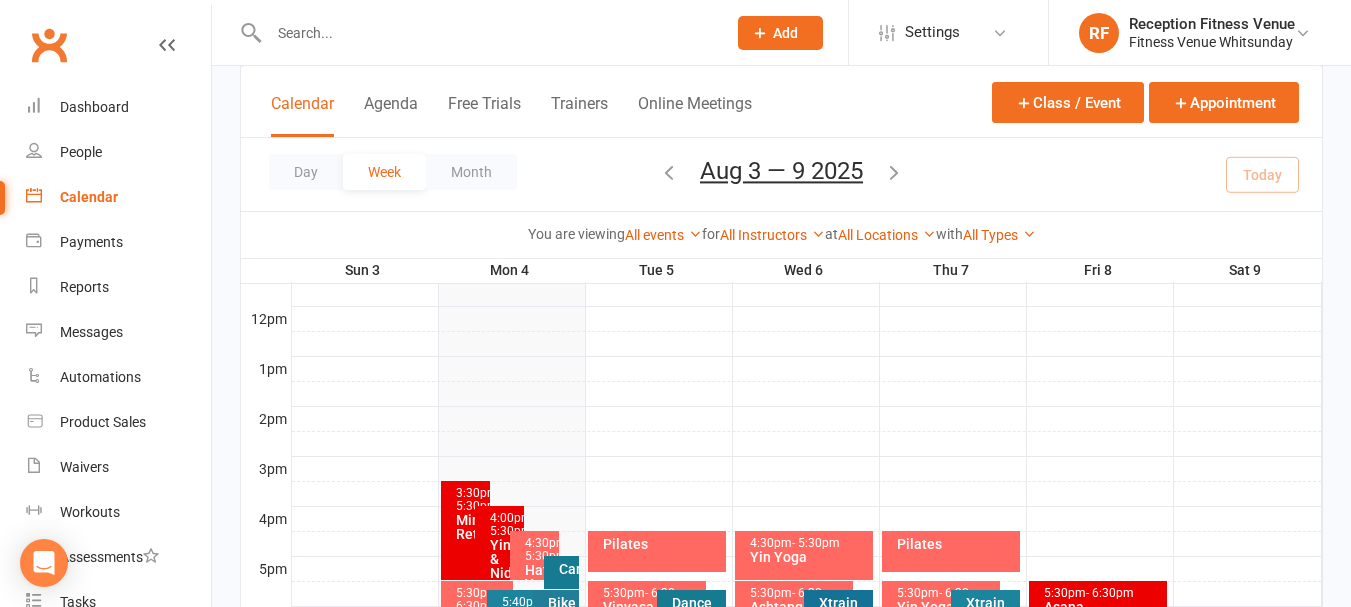 scroll, scrollTop: 800, scrollLeft: 0, axis: vertical 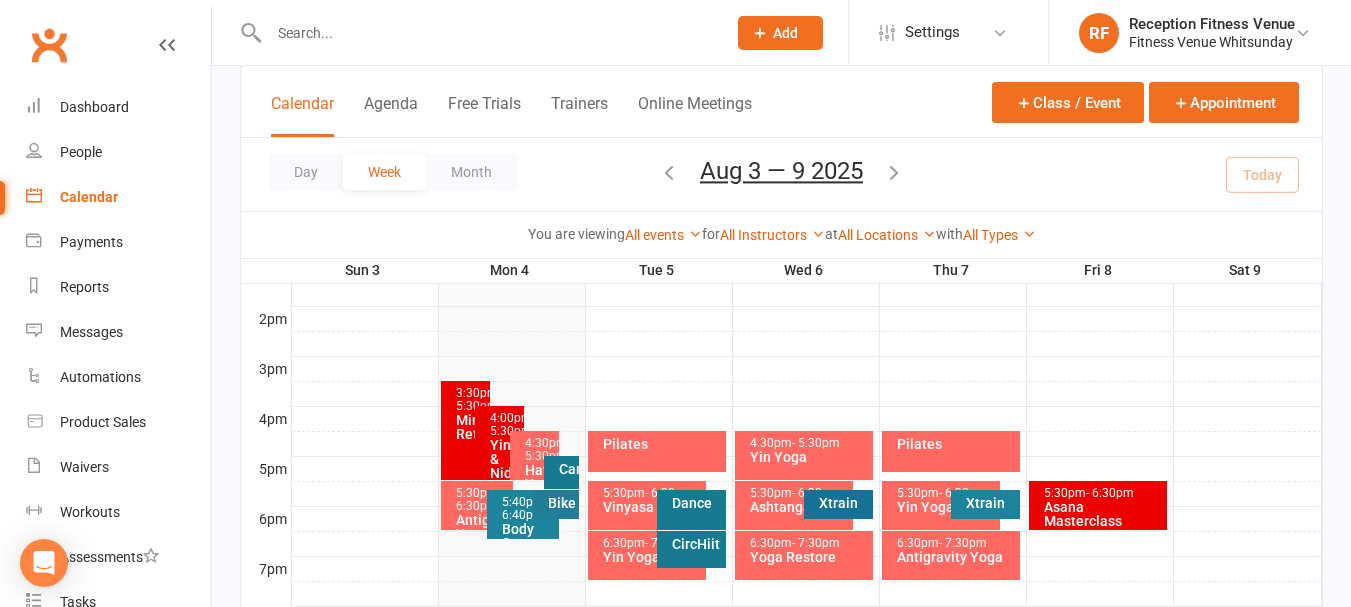 click on "Mindfulness Retreat" at bounding box center [470, 427] 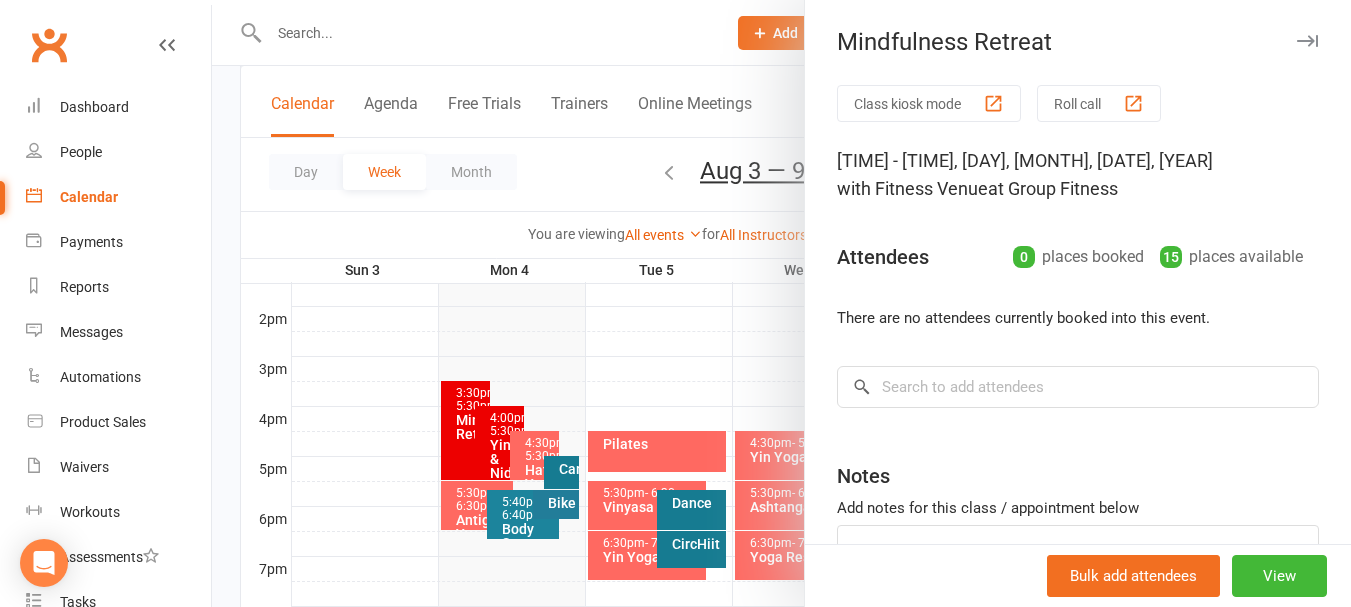 click at bounding box center [781, 303] 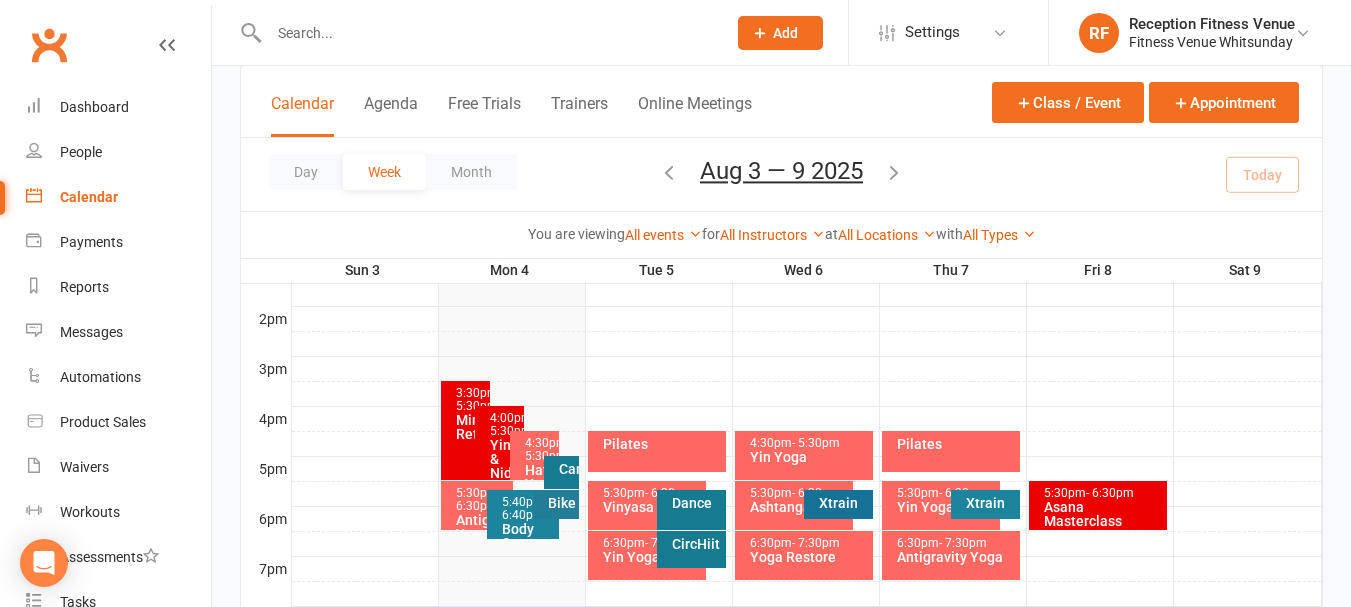 click at bounding box center [807, 344] 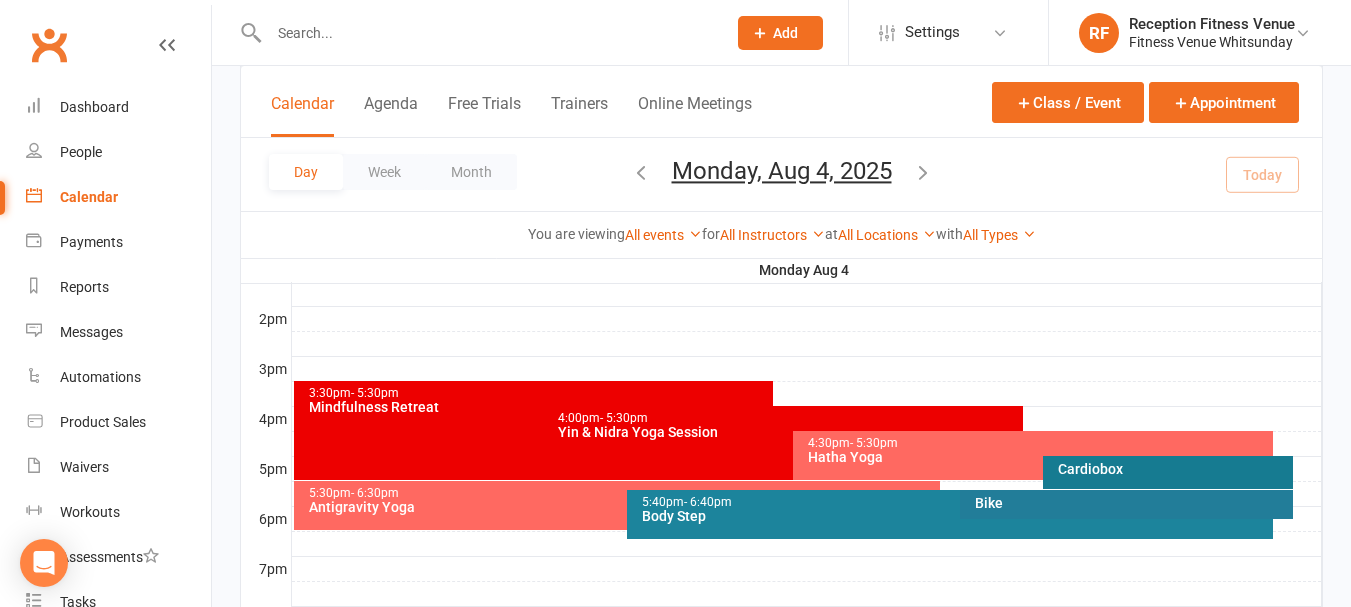 click on "Mindfulness Retreat" at bounding box center [539, 407] 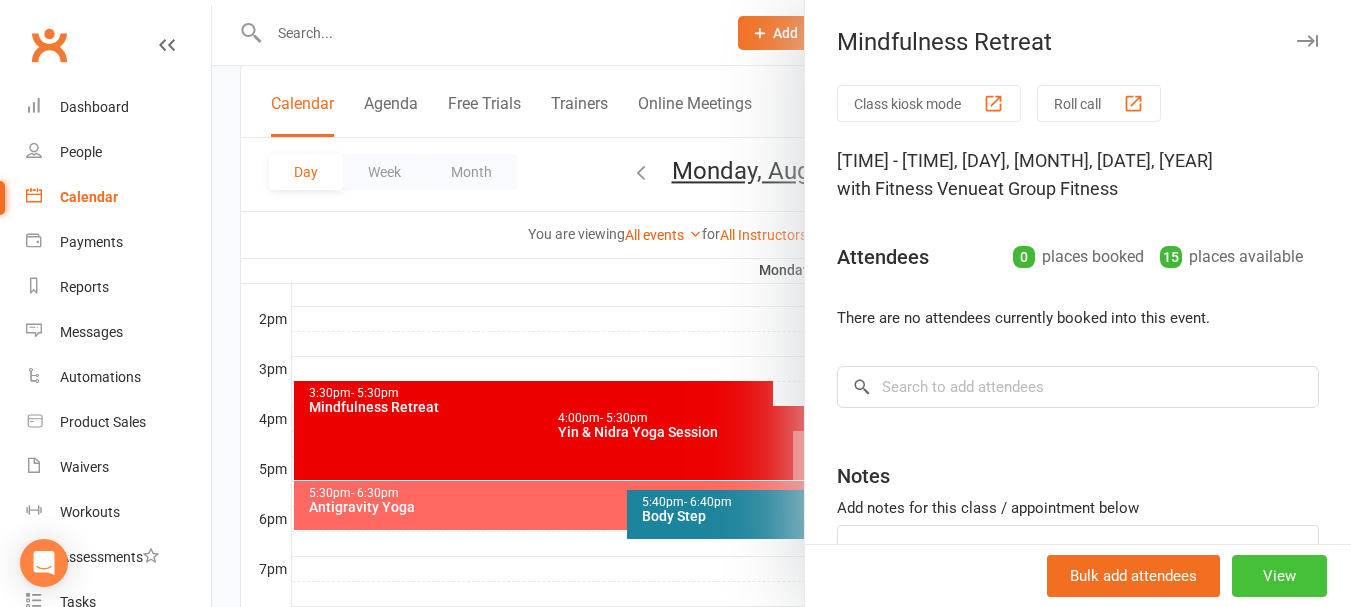 click on "View" at bounding box center (1279, 576) 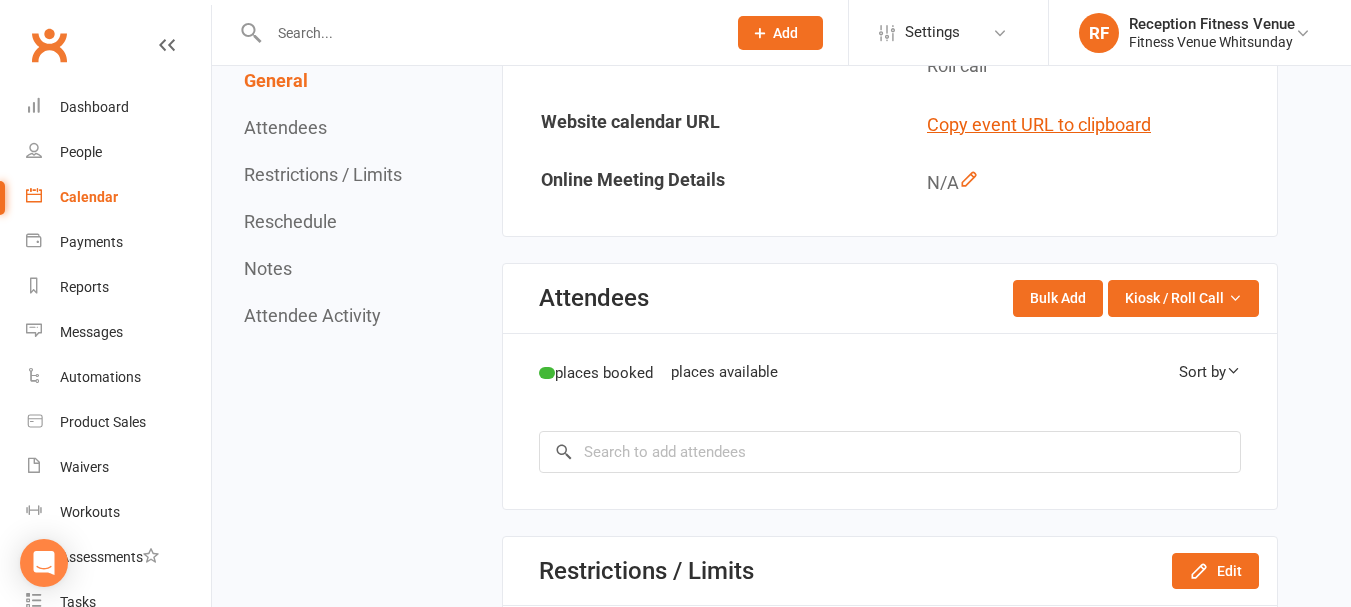 scroll, scrollTop: 0, scrollLeft: 0, axis: both 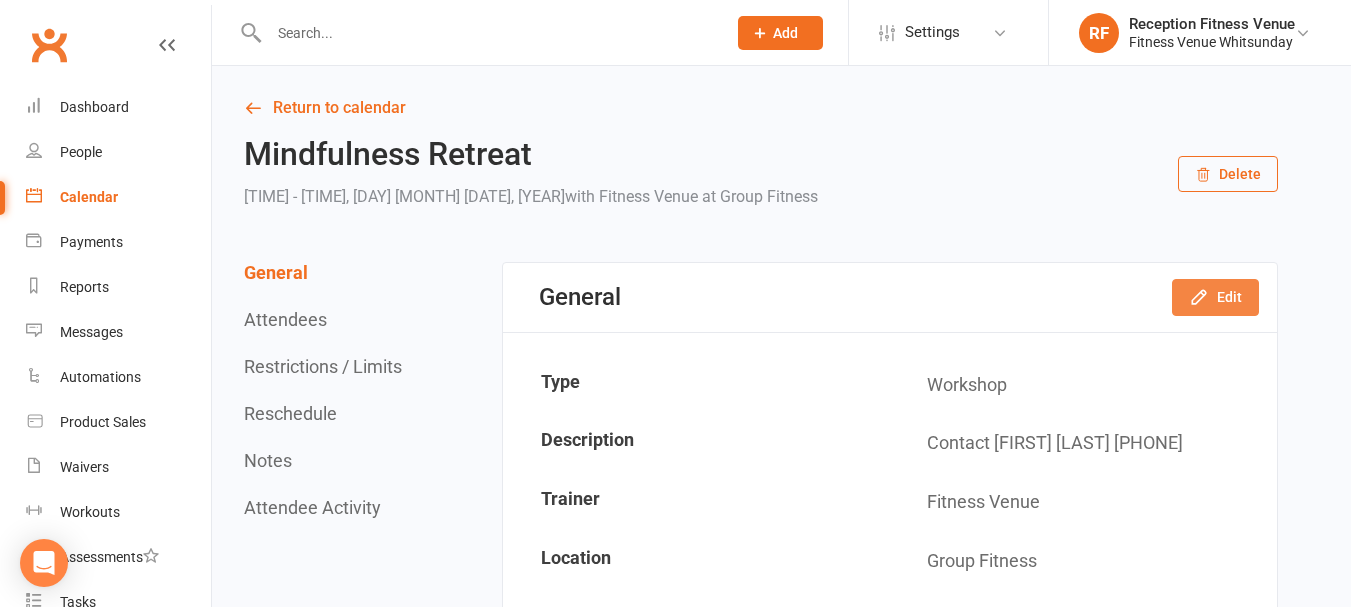 click on "Edit" at bounding box center (1215, 297) 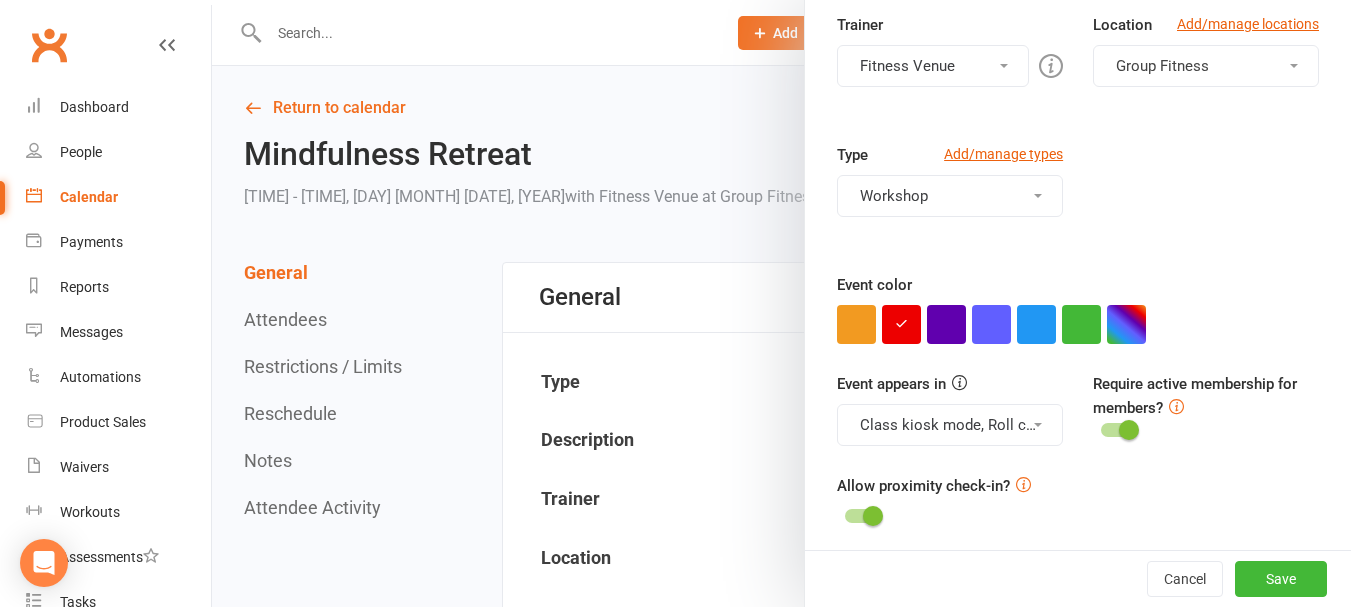 scroll, scrollTop: 308, scrollLeft: 0, axis: vertical 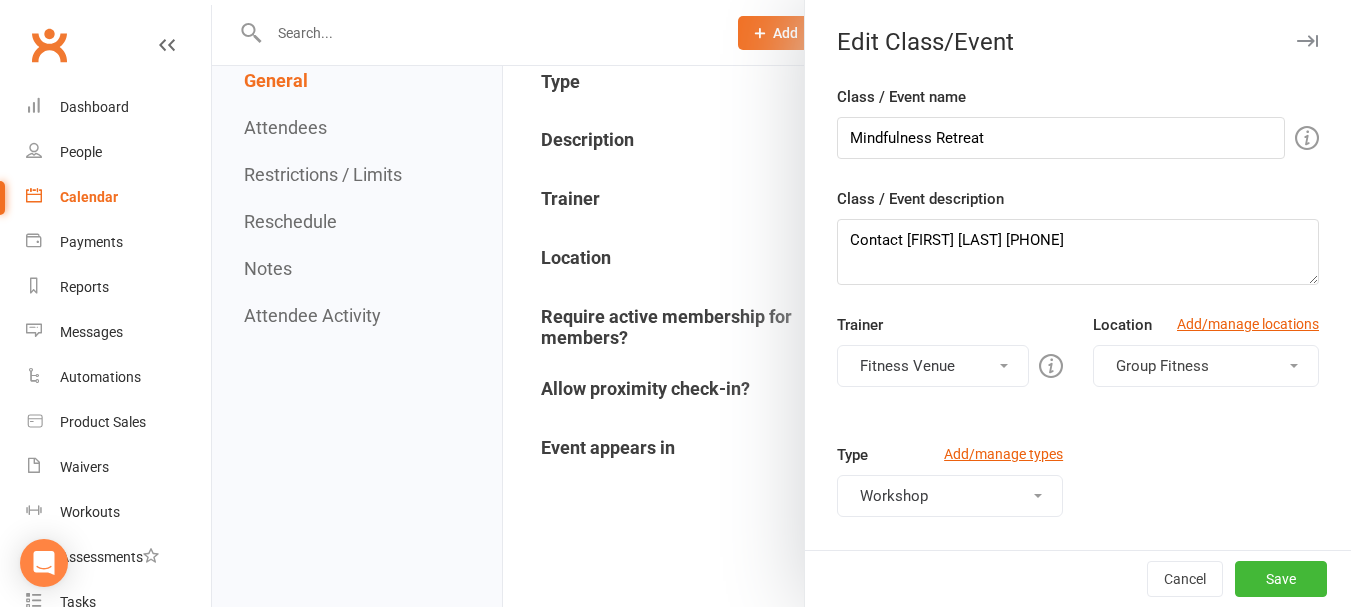 click at bounding box center (781, 303) 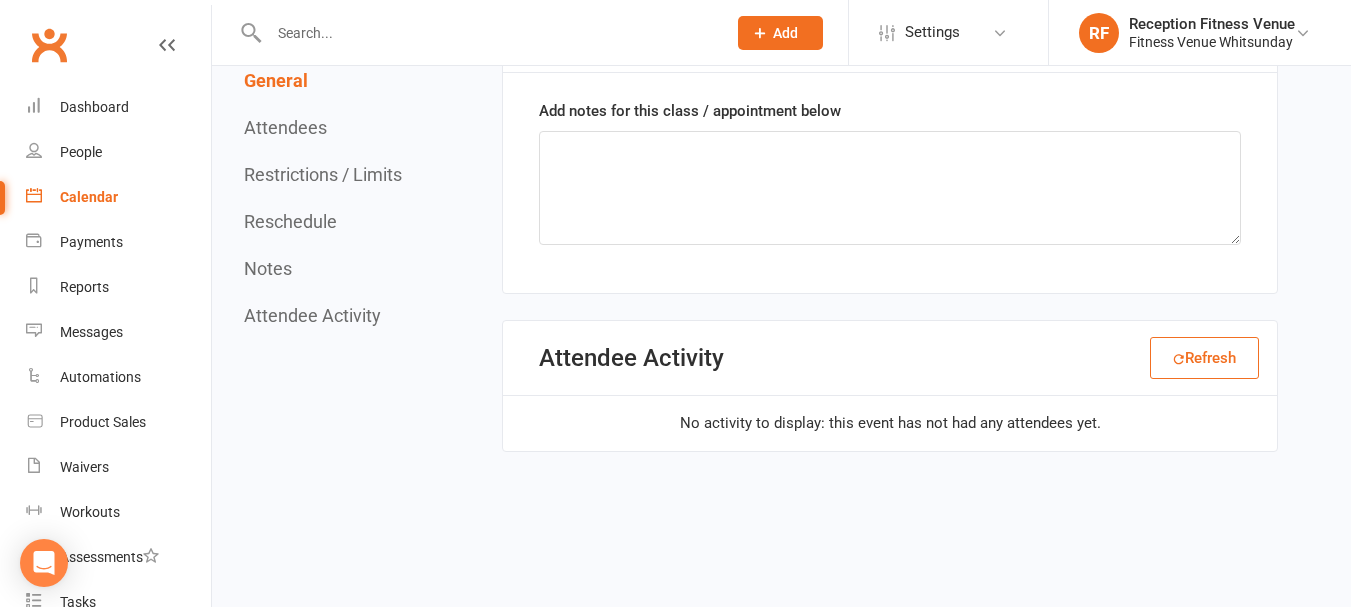 scroll, scrollTop: 1511, scrollLeft: 0, axis: vertical 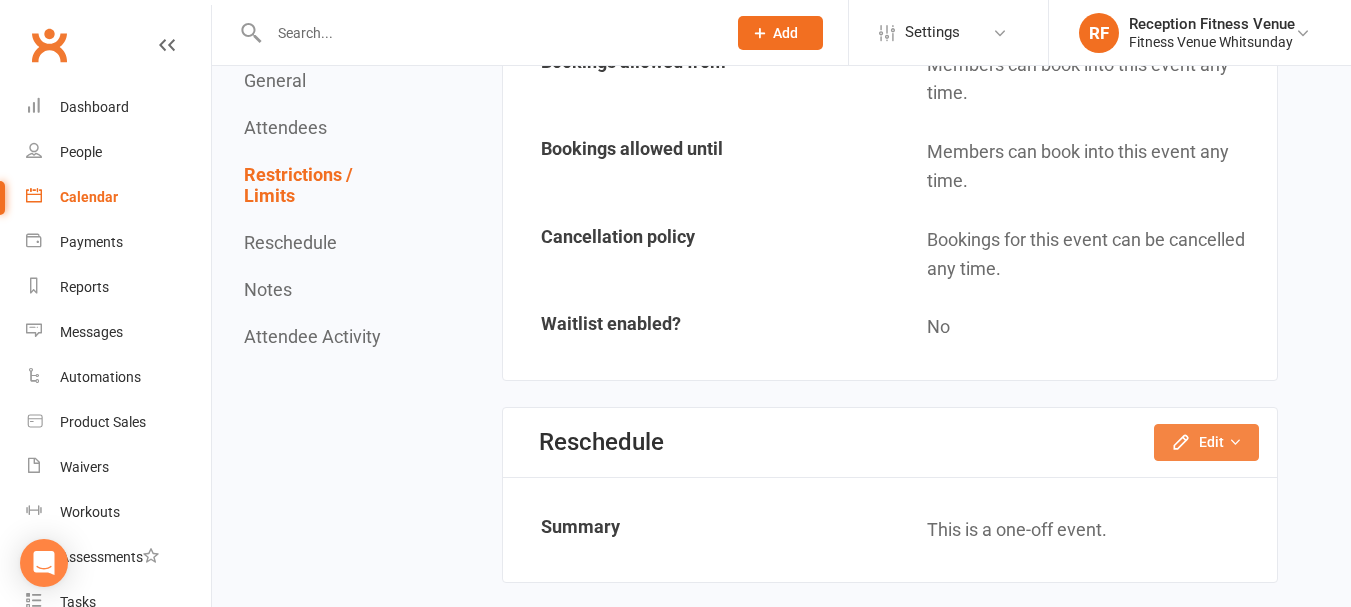 click on "Edit" 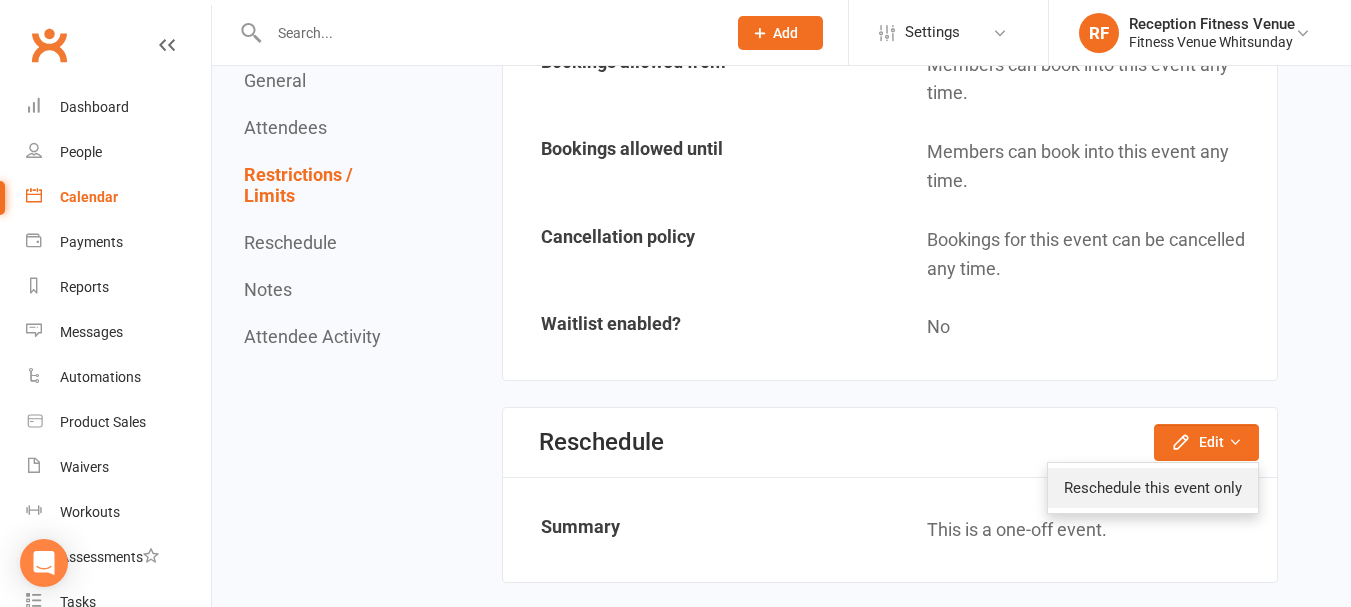 click on "Reschedule this event only" 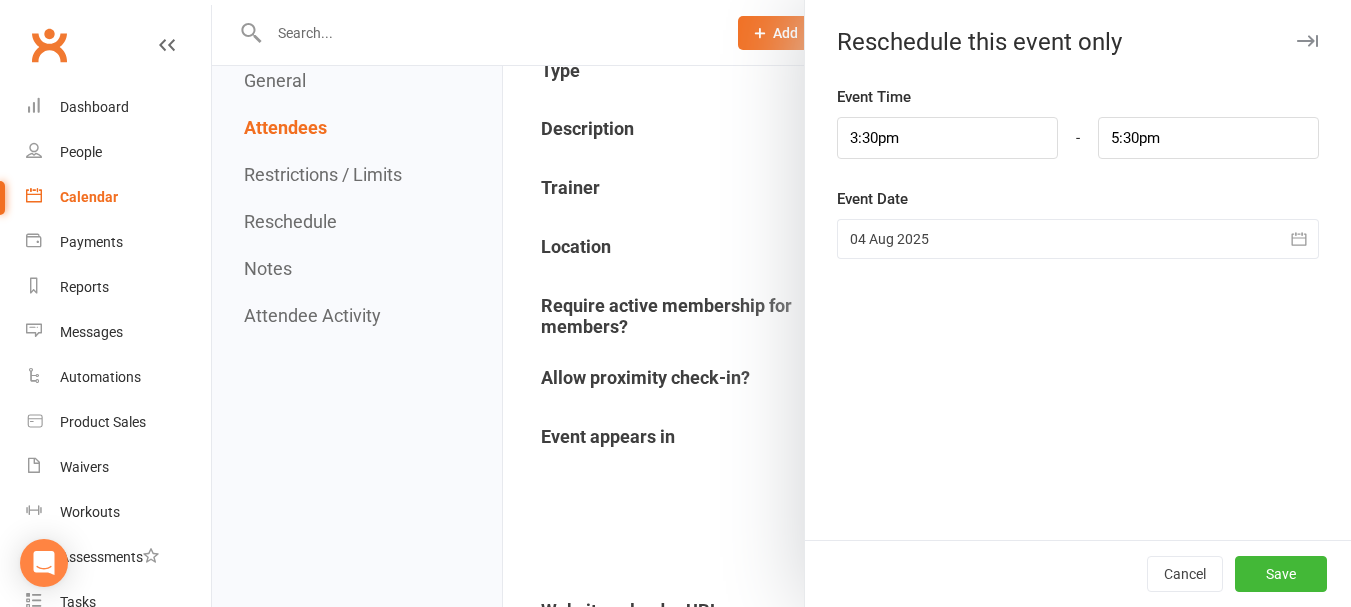 scroll, scrollTop: 0, scrollLeft: 0, axis: both 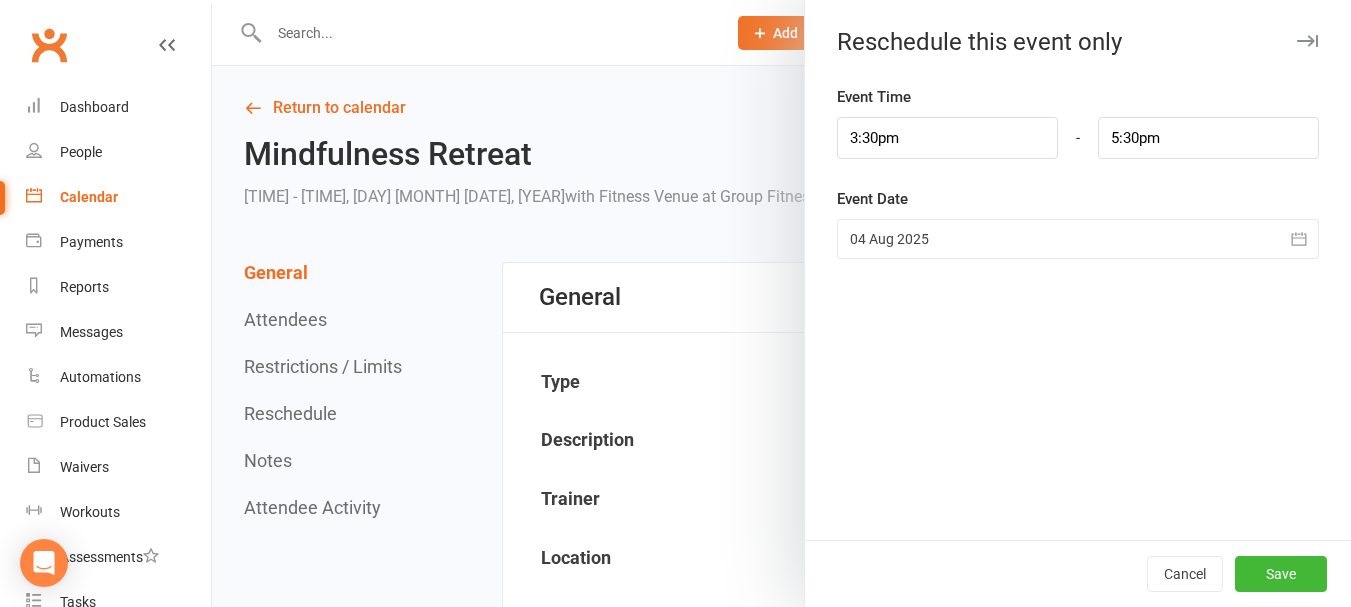 click 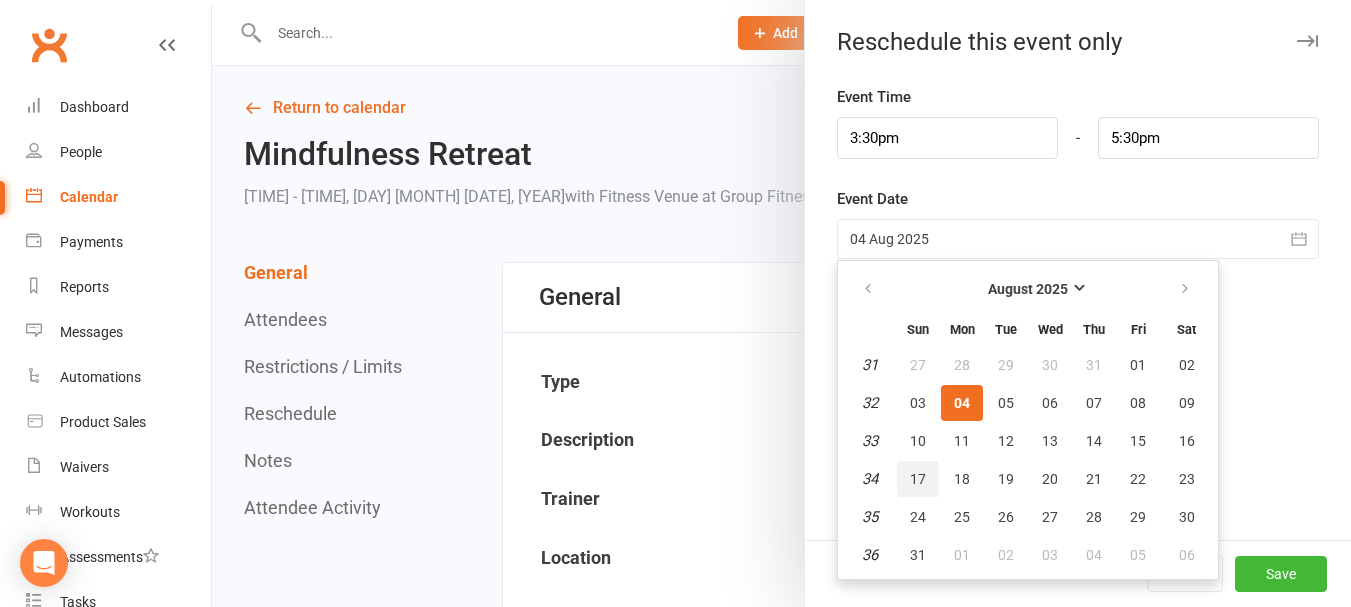 click on "17" at bounding box center (918, 479) 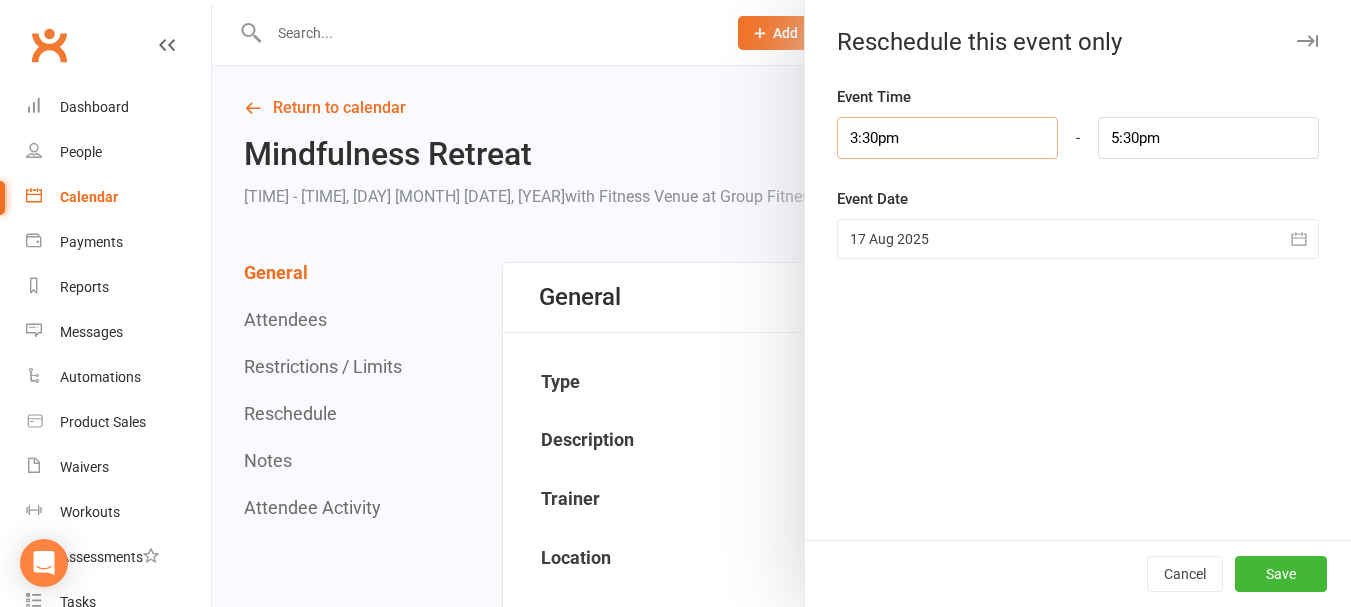 click on "3:30pm" at bounding box center [947, 138] 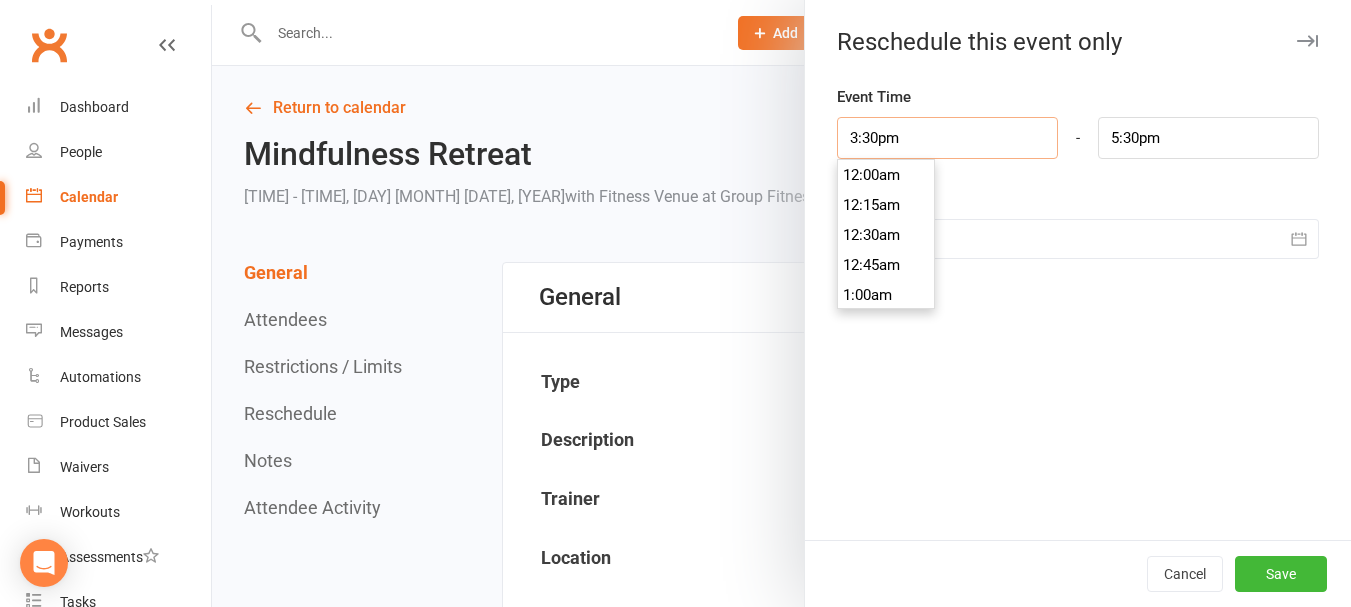 scroll, scrollTop: 1830, scrollLeft: 0, axis: vertical 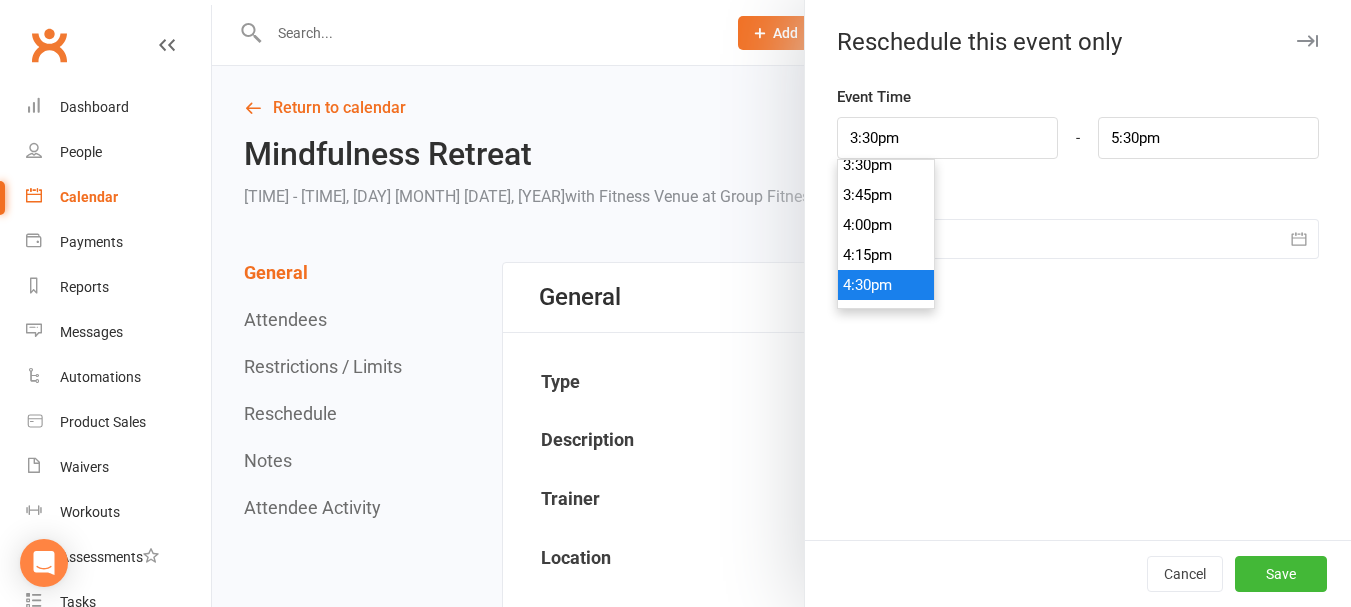 type on "4:30pm" 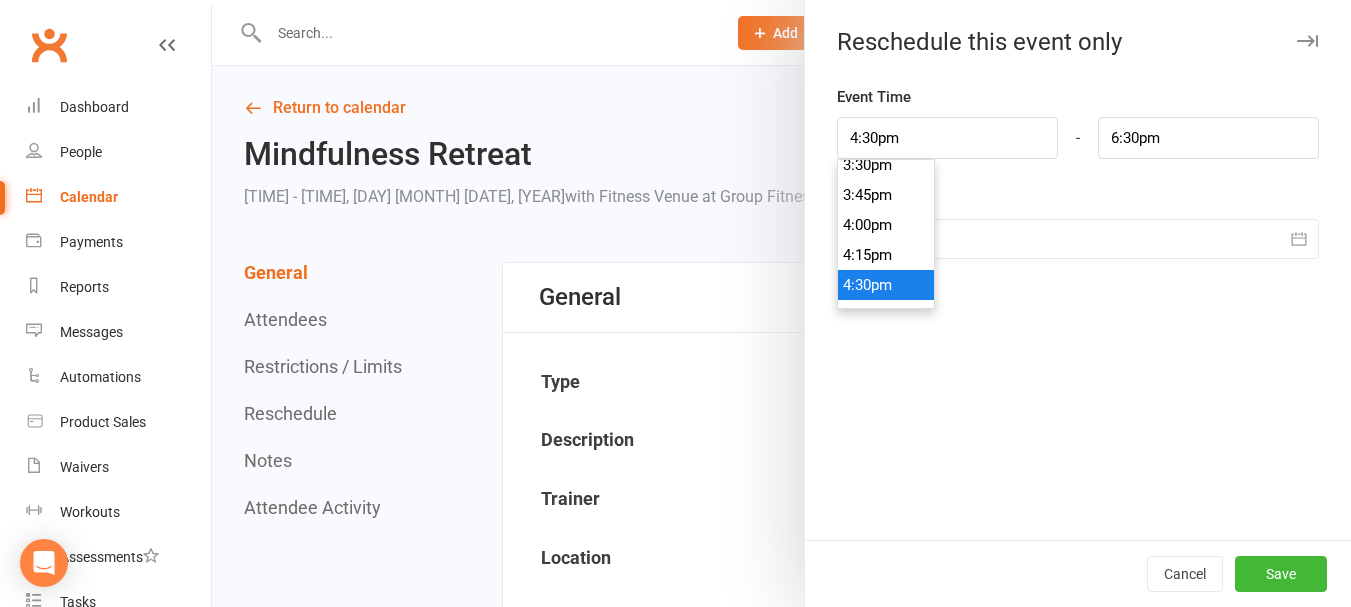 click on "4:30pm" at bounding box center (886, 285) 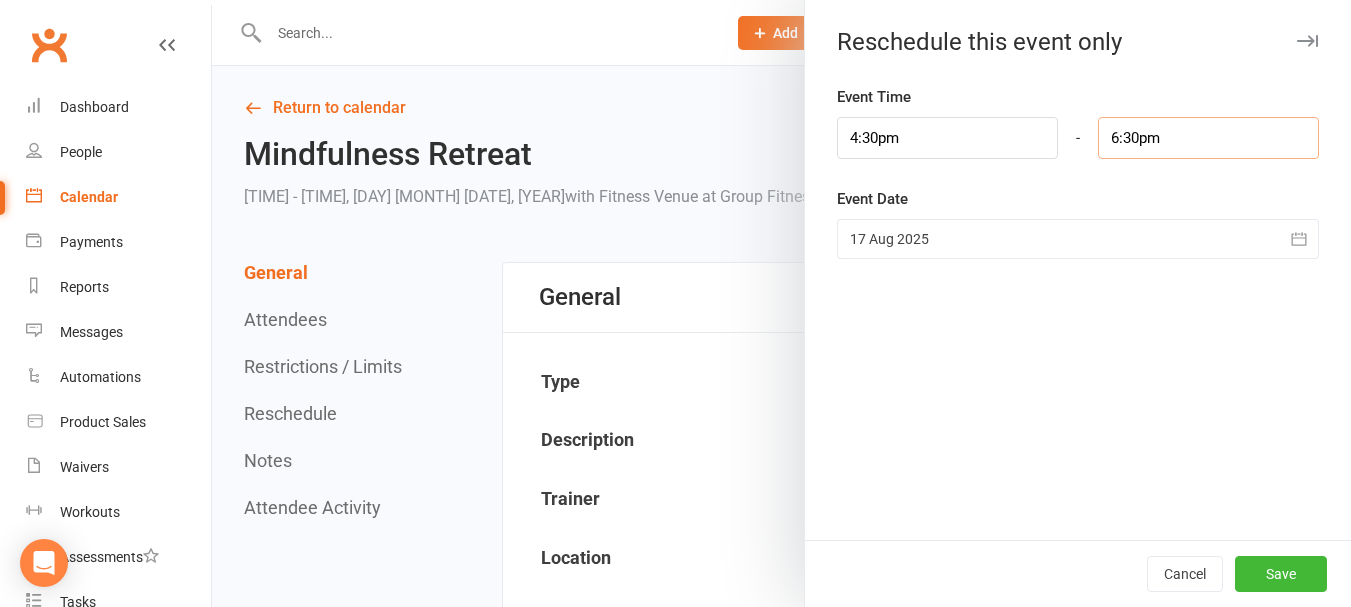 click on "6:30pm" at bounding box center (1208, 138) 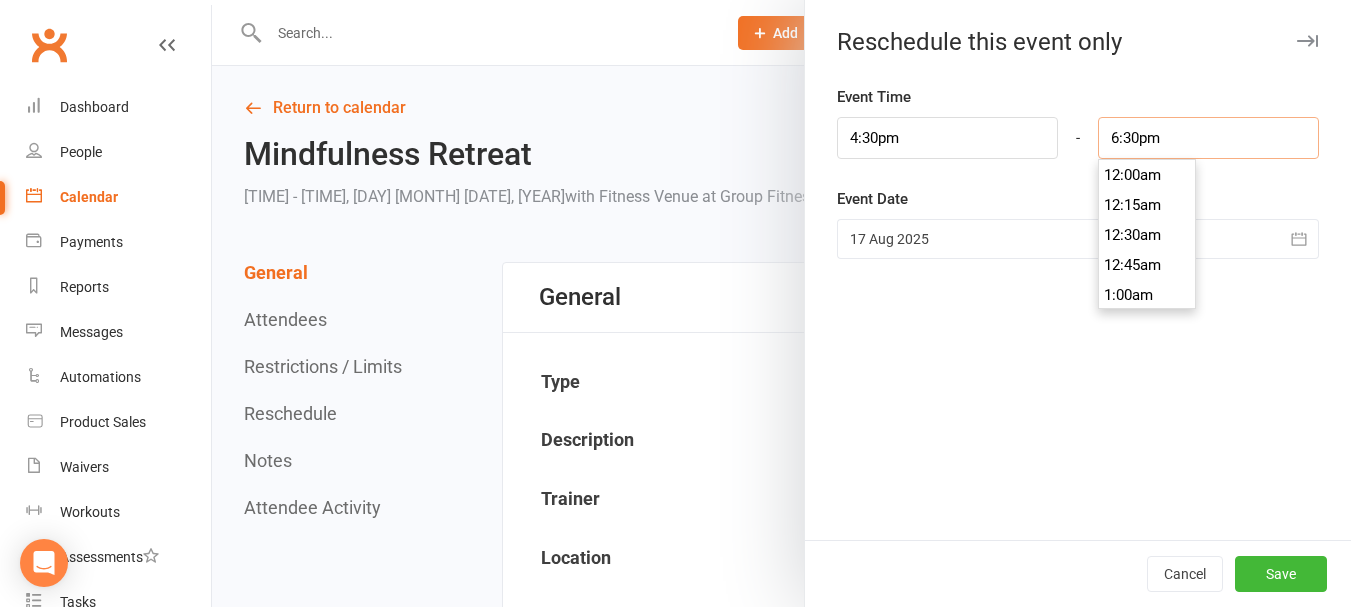 scroll, scrollTop: 2190, scrollLeft: 0, axis: vertical 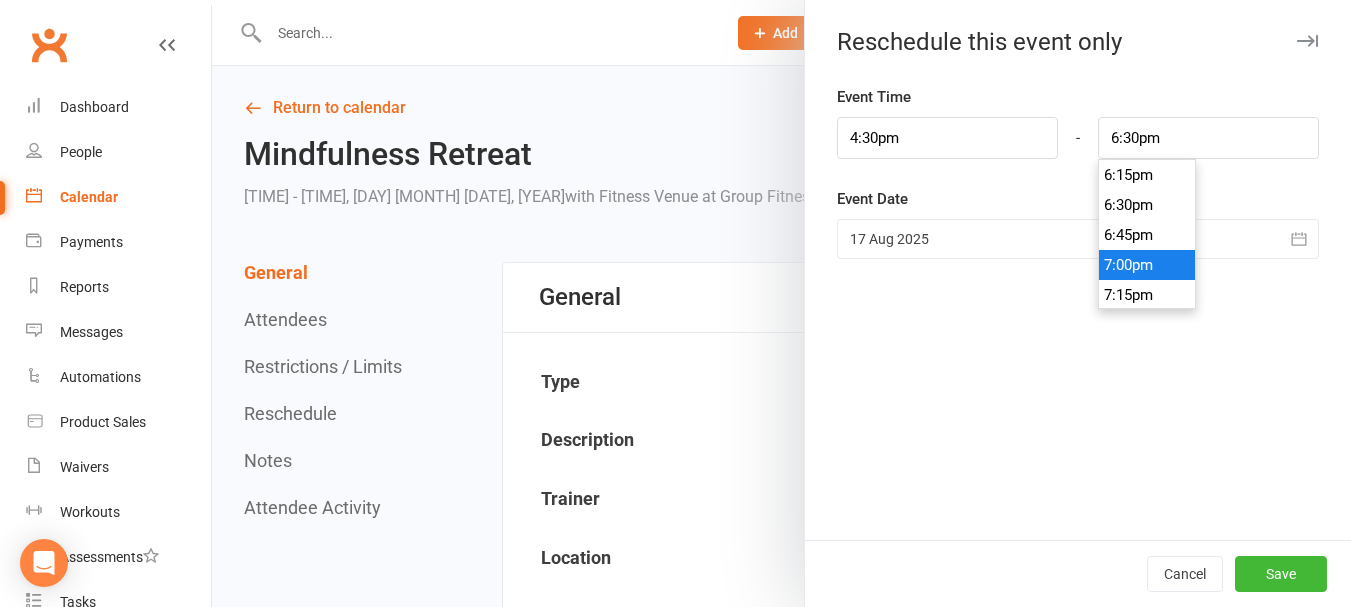 type on "7:00pm" 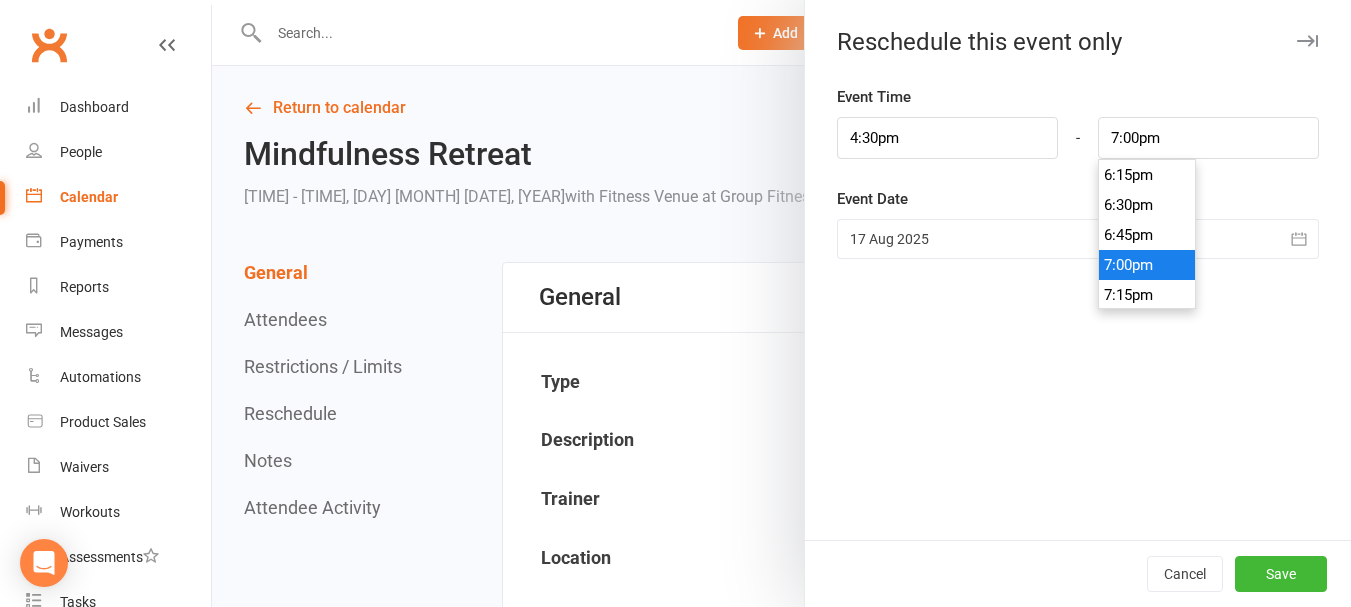 click on "7:00pm" at bounding box center (1147, 265) 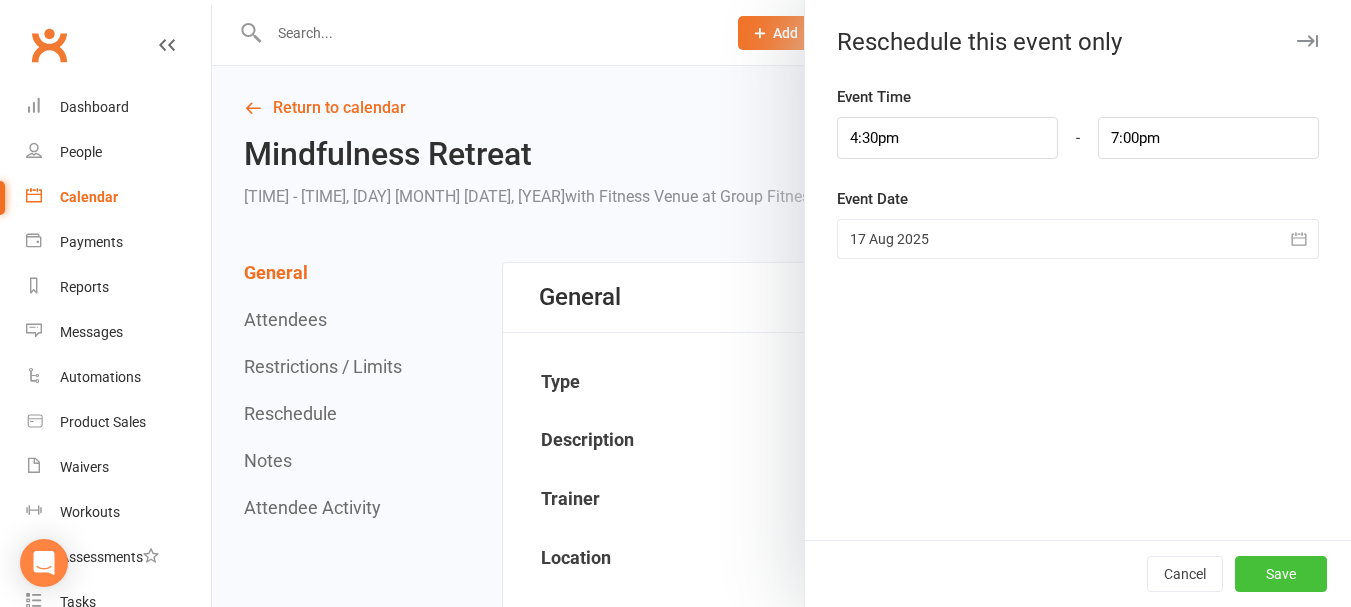 click on "Save" at bounding box center [1281, 574] 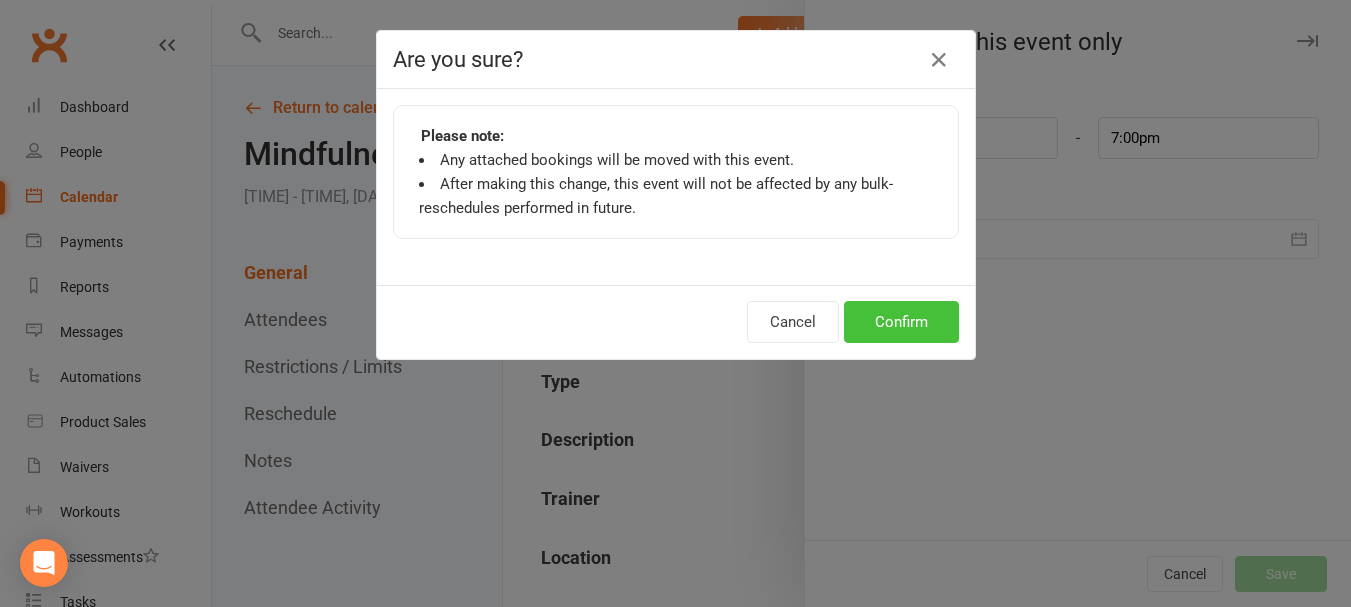 click on "Confirm" at bounding box center [901, 322] 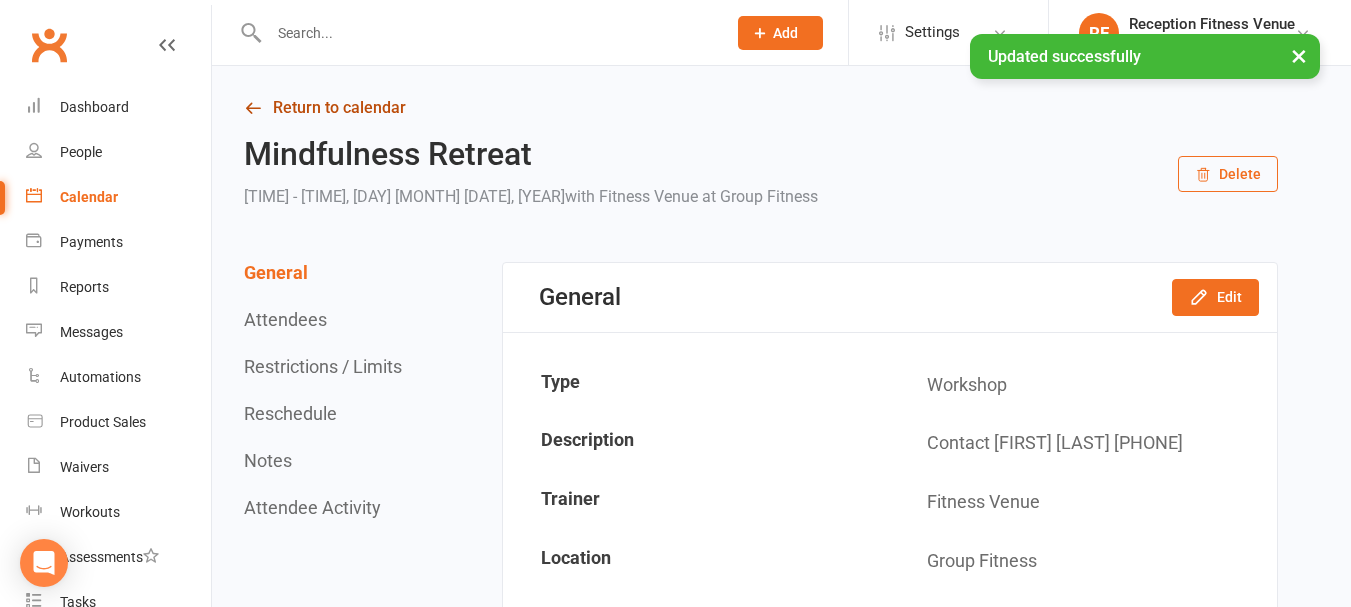 click on "Return to calendar" at bounding box center (761, 108) 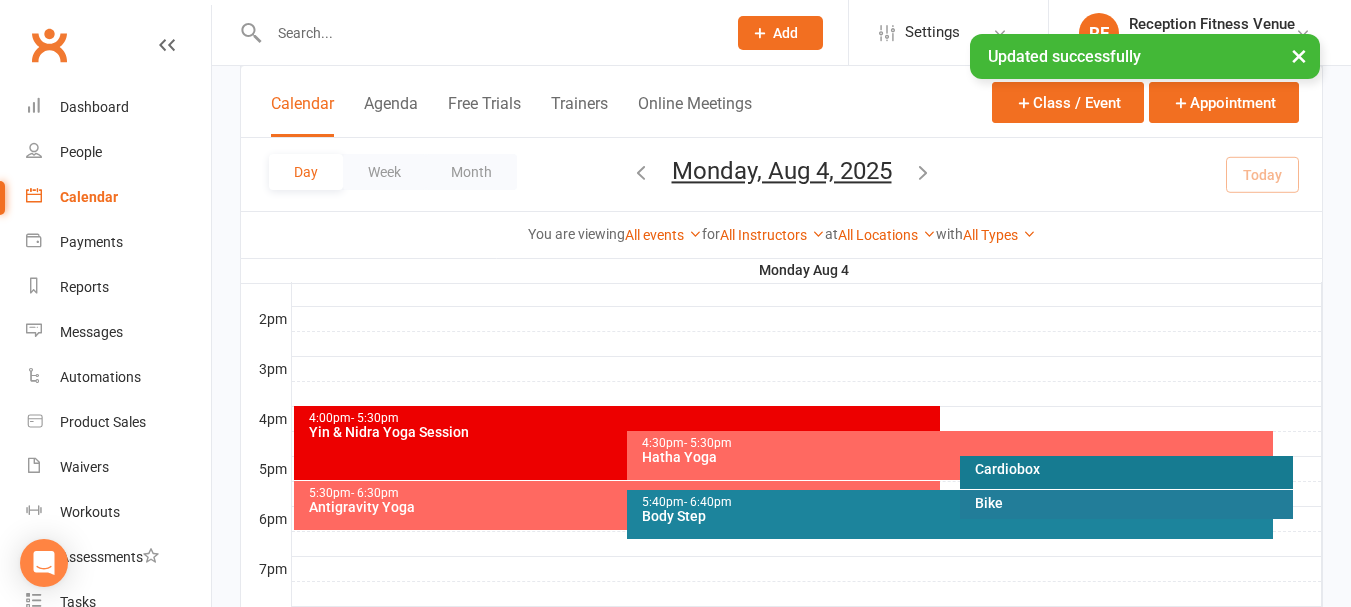scroll, scrollTop: 900, scrollLeft: 0, axis: vertical 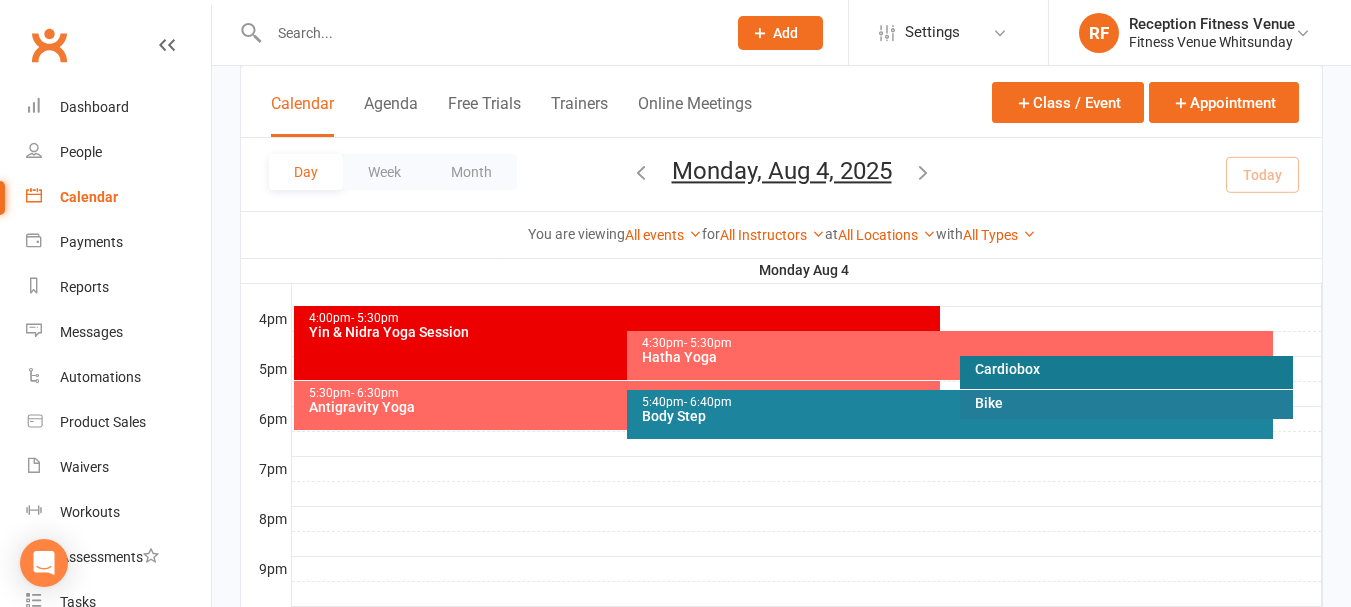 click on "4:00pm  - 5:30pm Yin & Nidra Yoga Session" at bounding box center [617, 343] 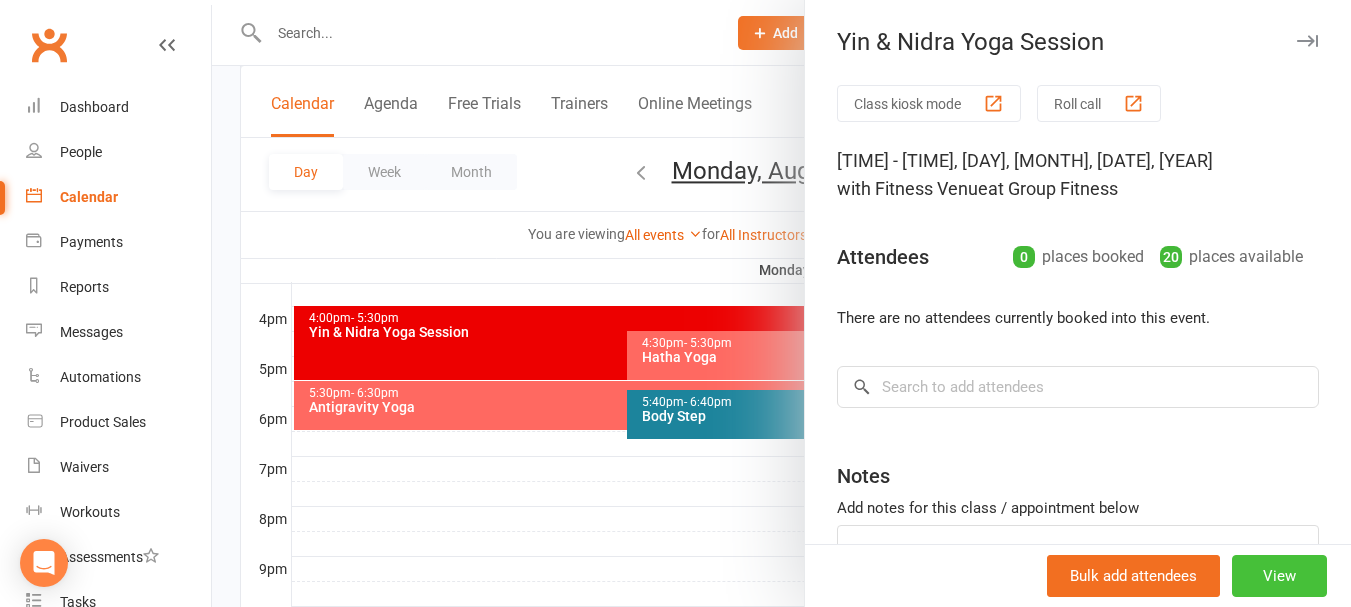 click on "View" at bounding box center (1279, 576) 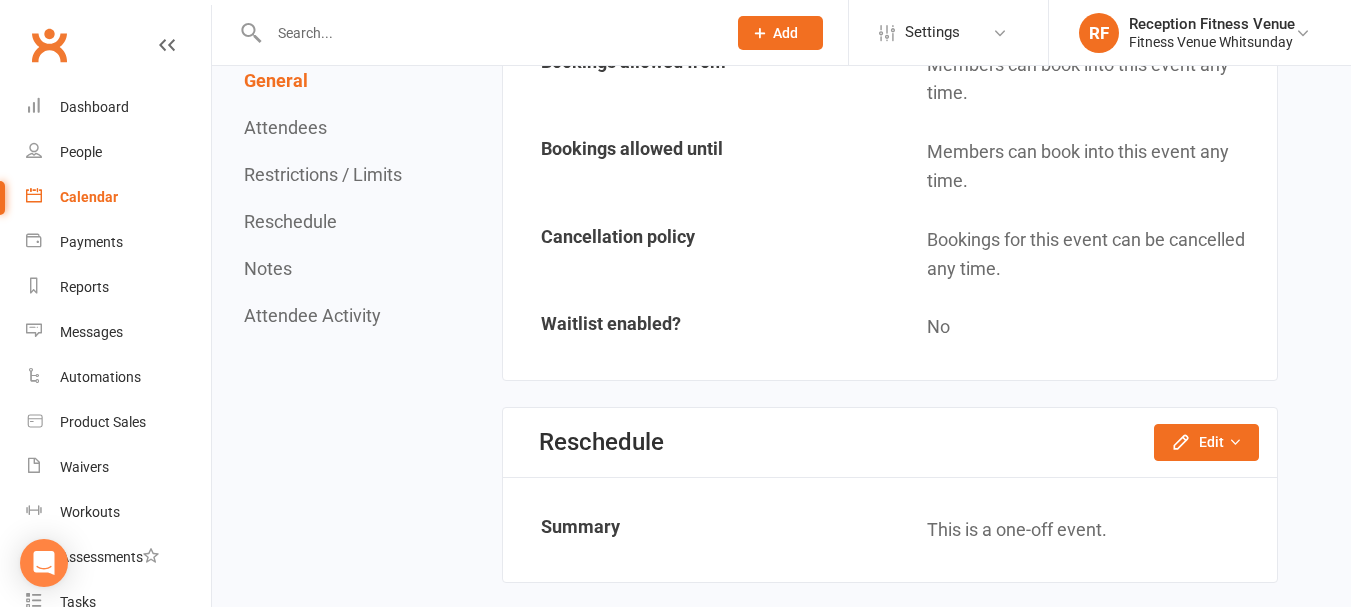 scroll, scrollTop: 1611, scrollLeft: 0, axis: vertical 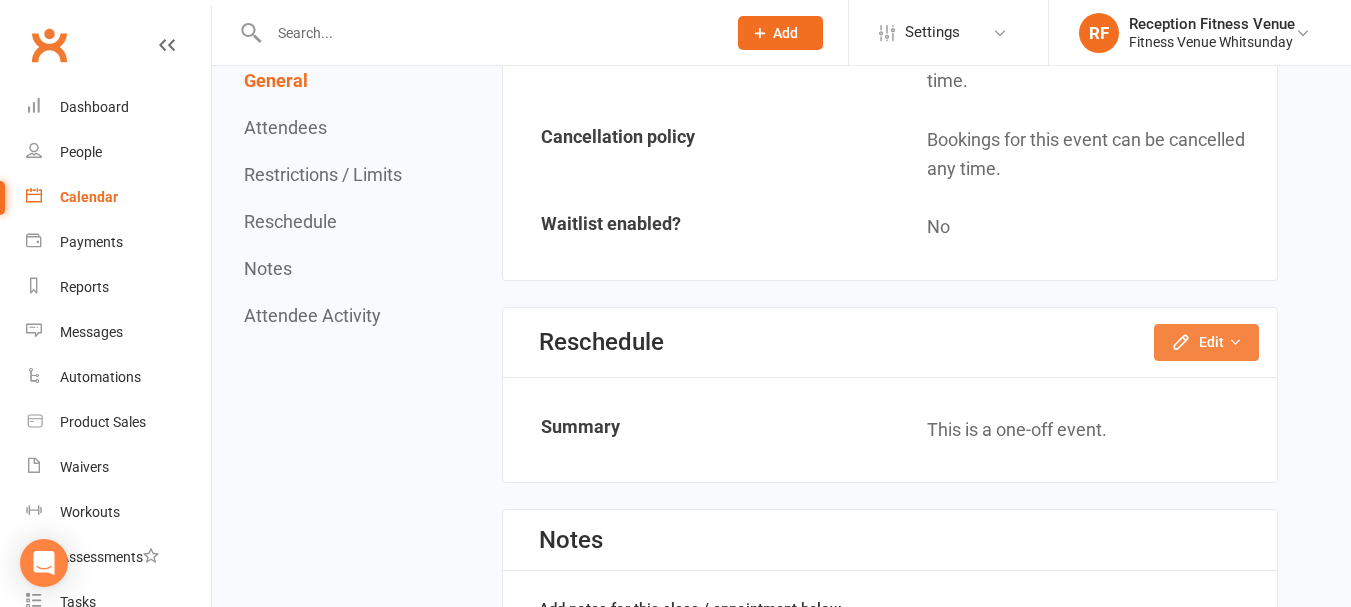 click on "Edit" 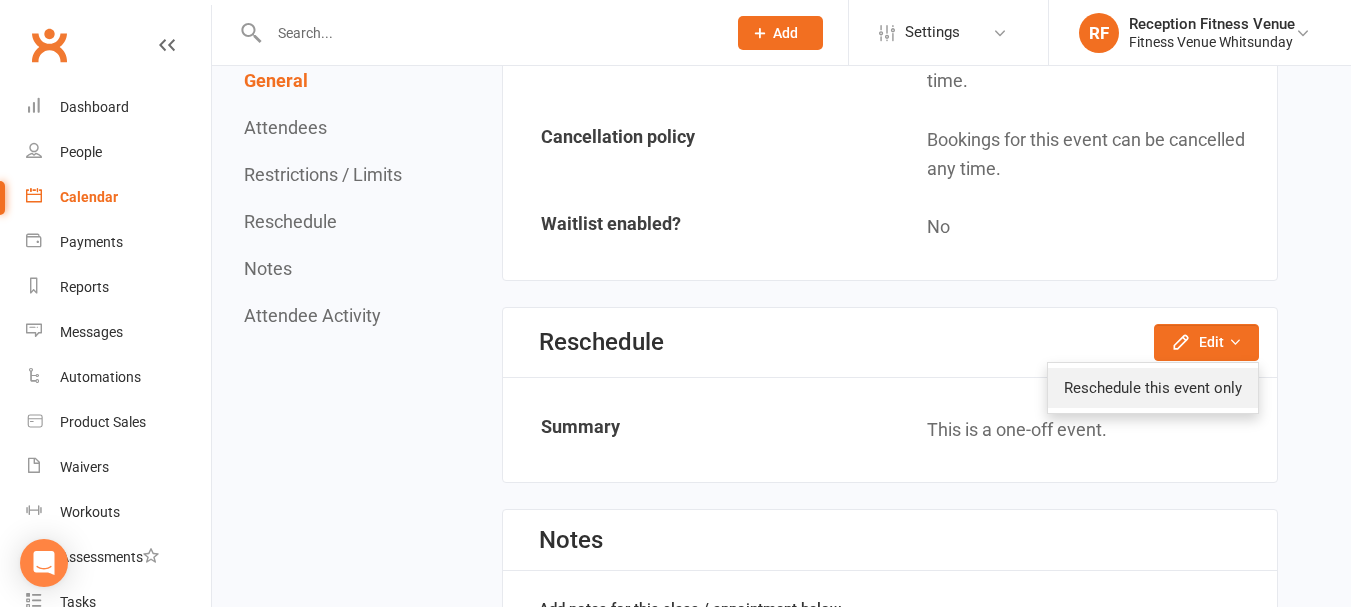 click on "Reschedule this event only" 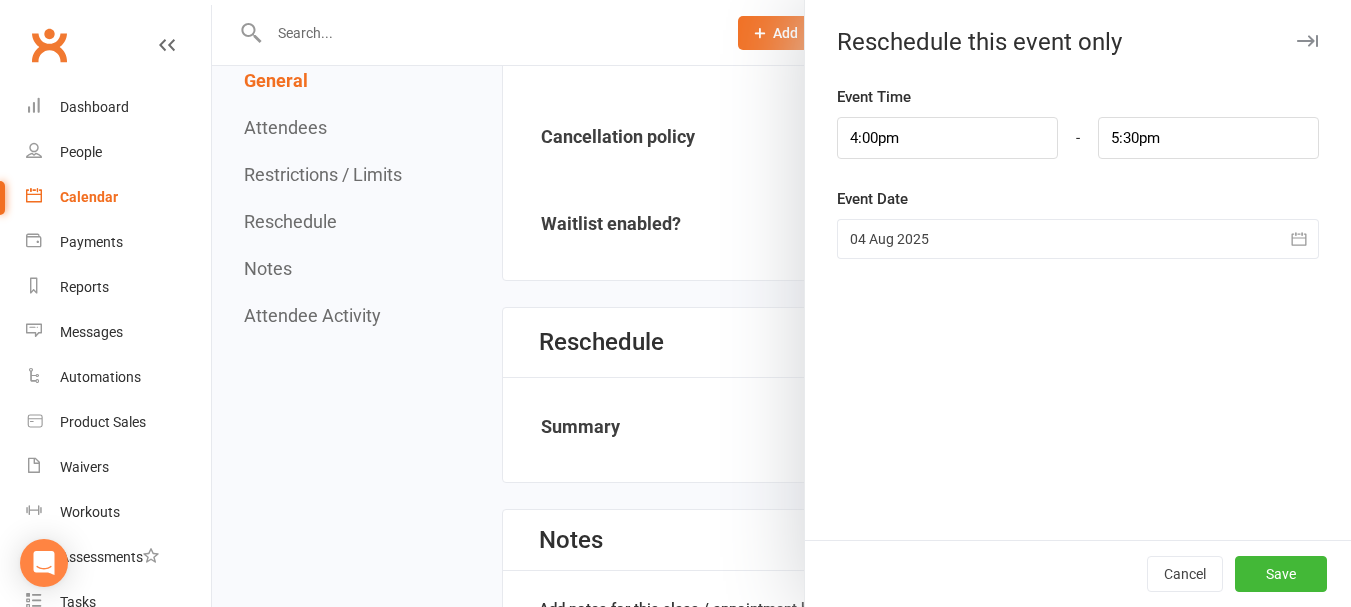 click 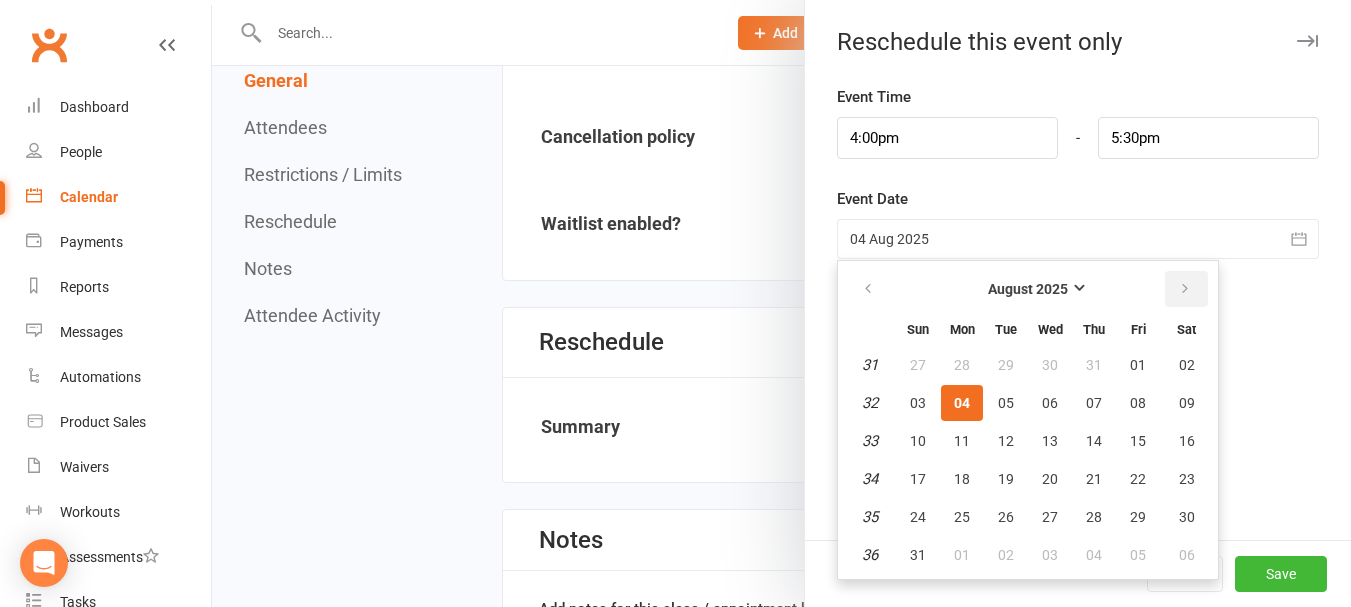 click at bounding box center (1186, 289) 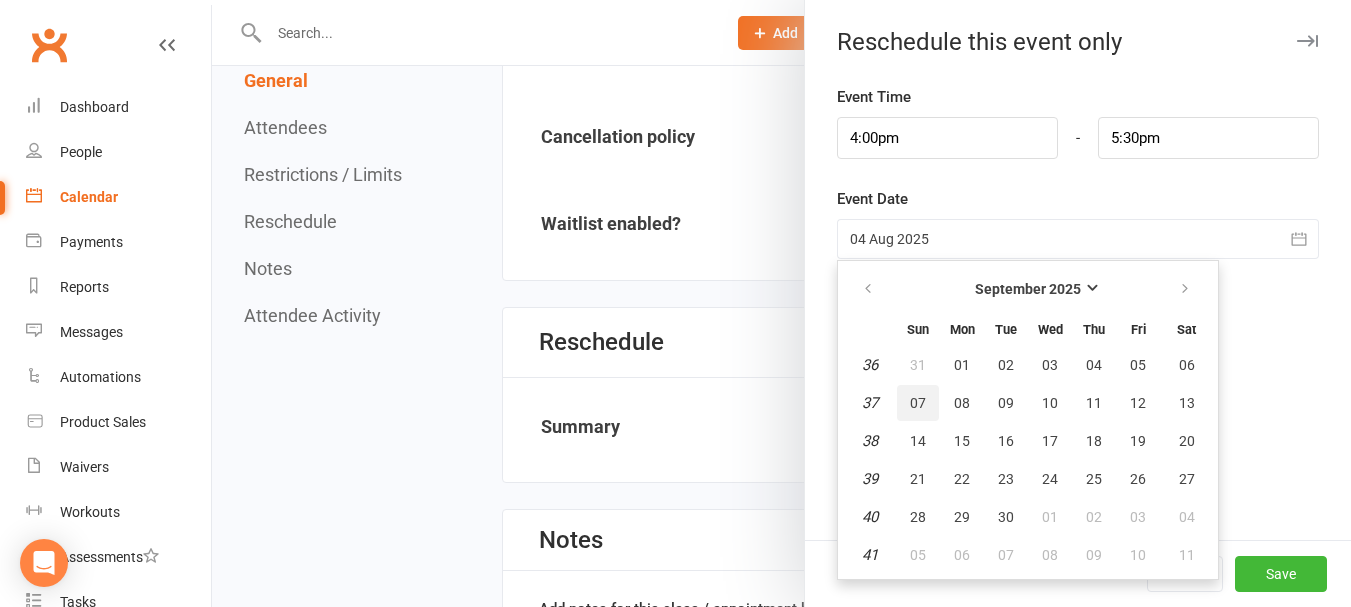click on "07" at bounding box center [918, 403] 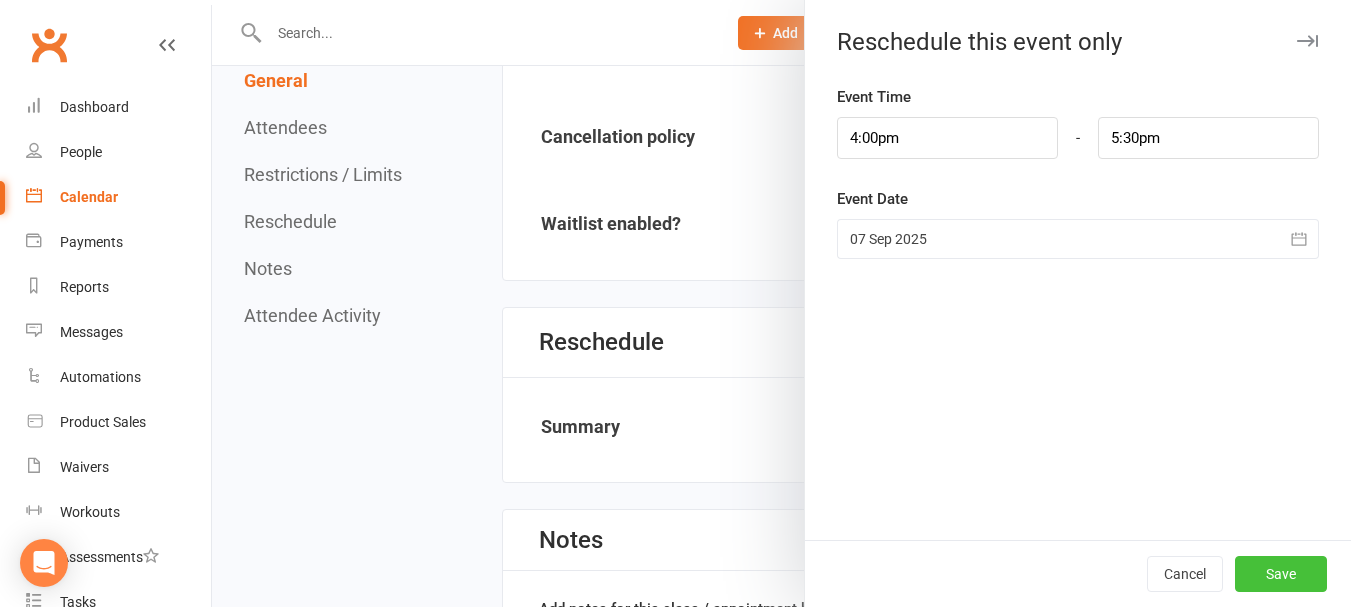 click on "Save" at bounding box center [1281, 574] 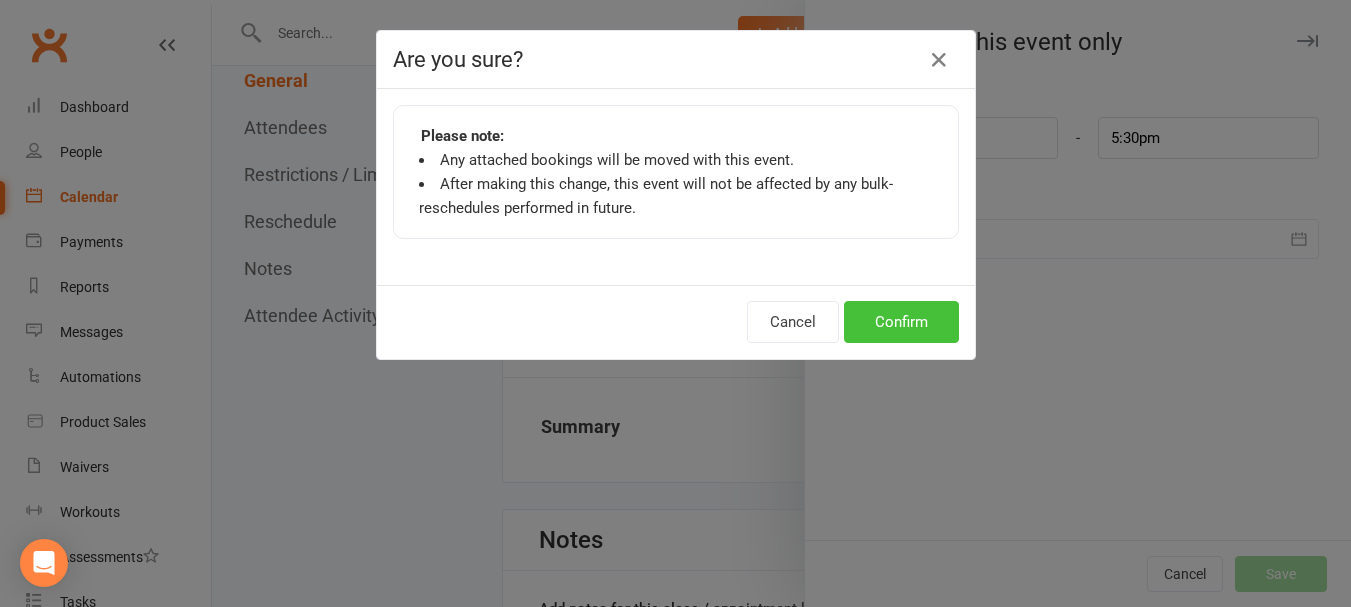 click on "Confirm" at bounding box center [901, 322] 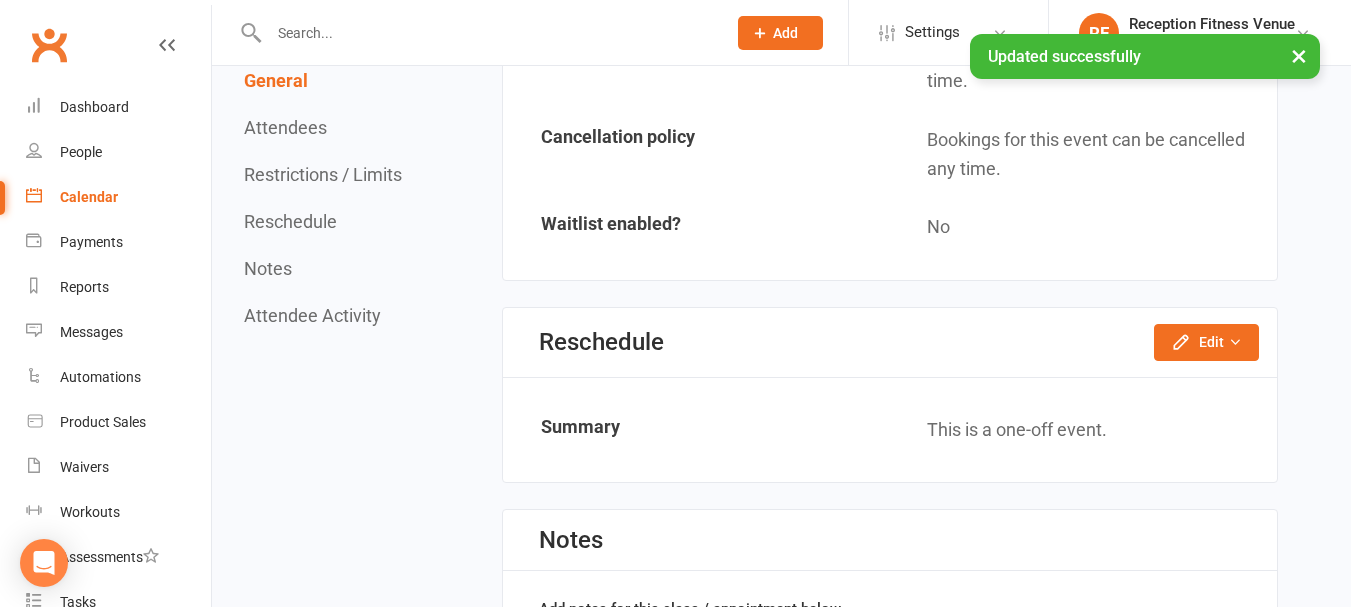 click on "Calendar" at bounding box center (89, 197) 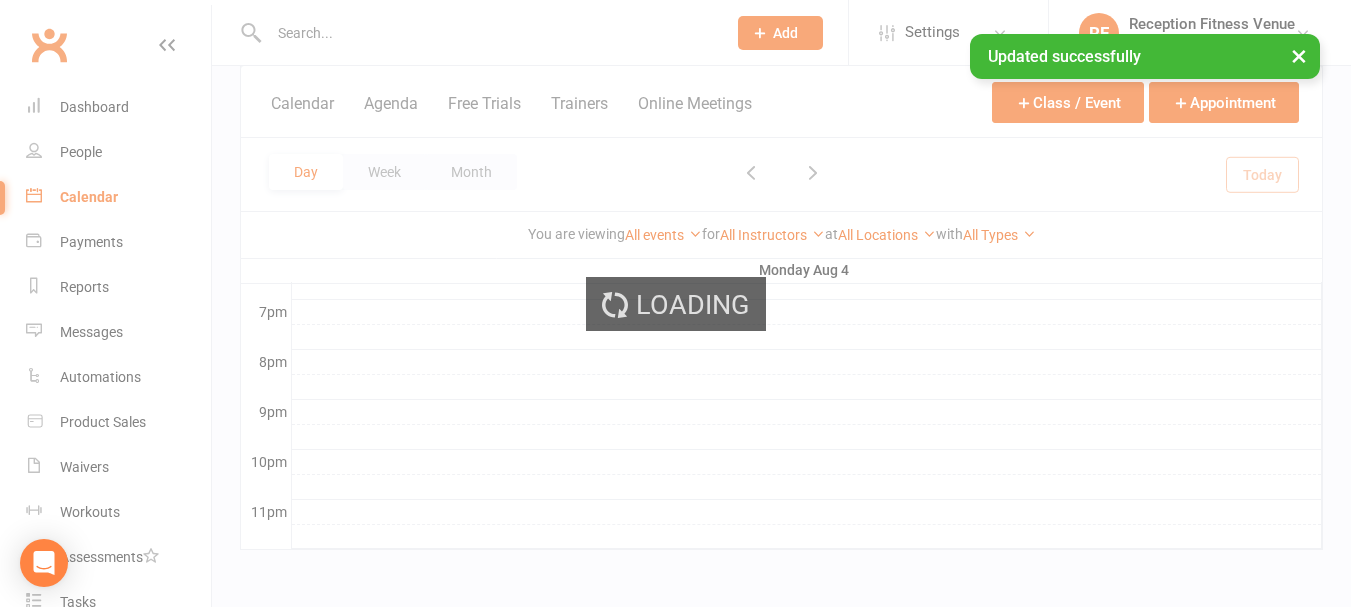 scroll, scrollTop: 0, scrollLeft: 0, axis: both 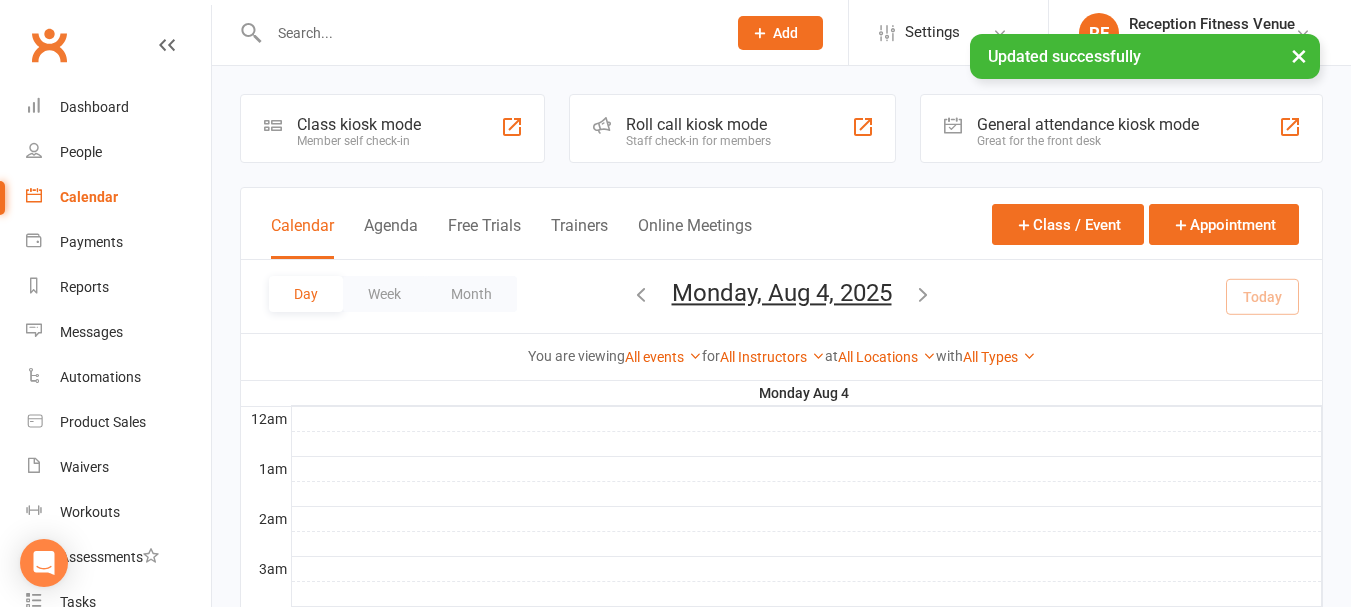 click on "General attendance kiosk mode" at bounding box center (1088, 124) 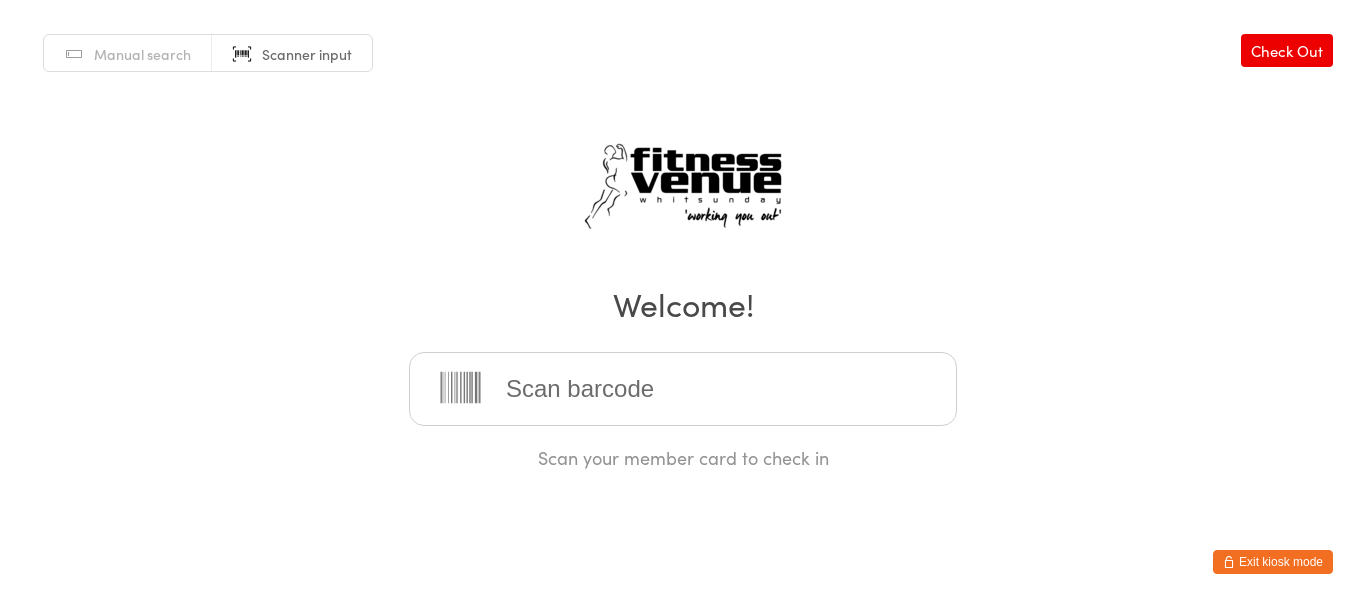 scroll, scrollTop: 0, scrollLeft: 0, axis: both 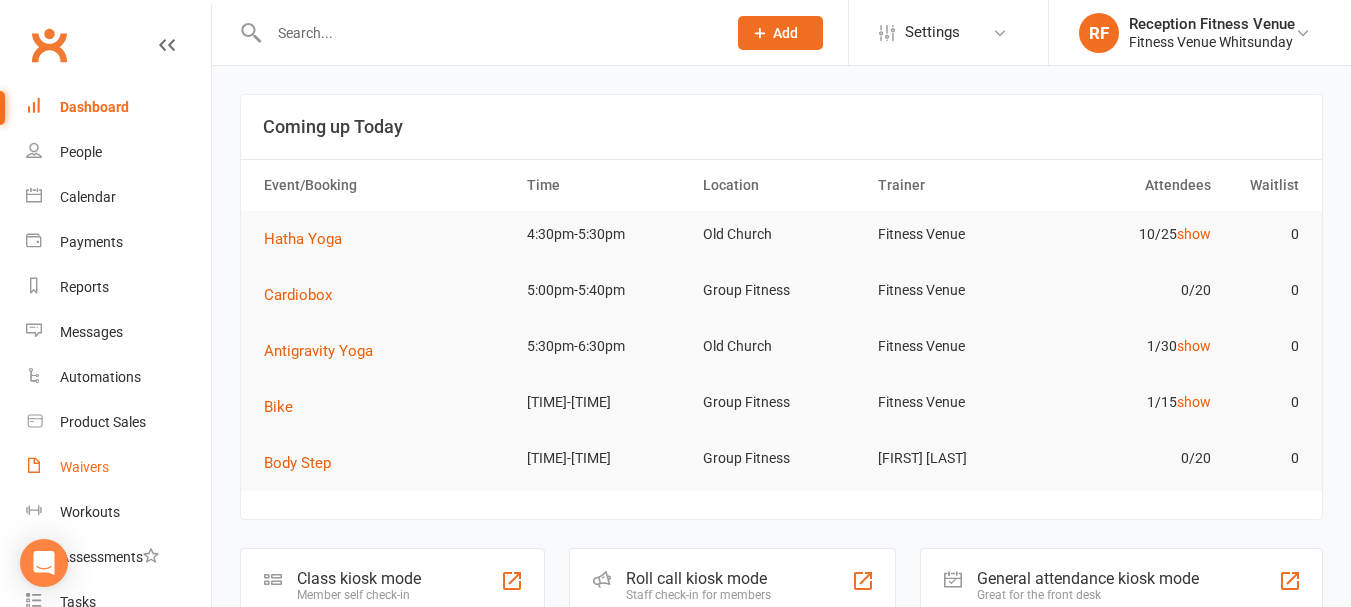 click on "Waivers" at bounding box center (118, 467) 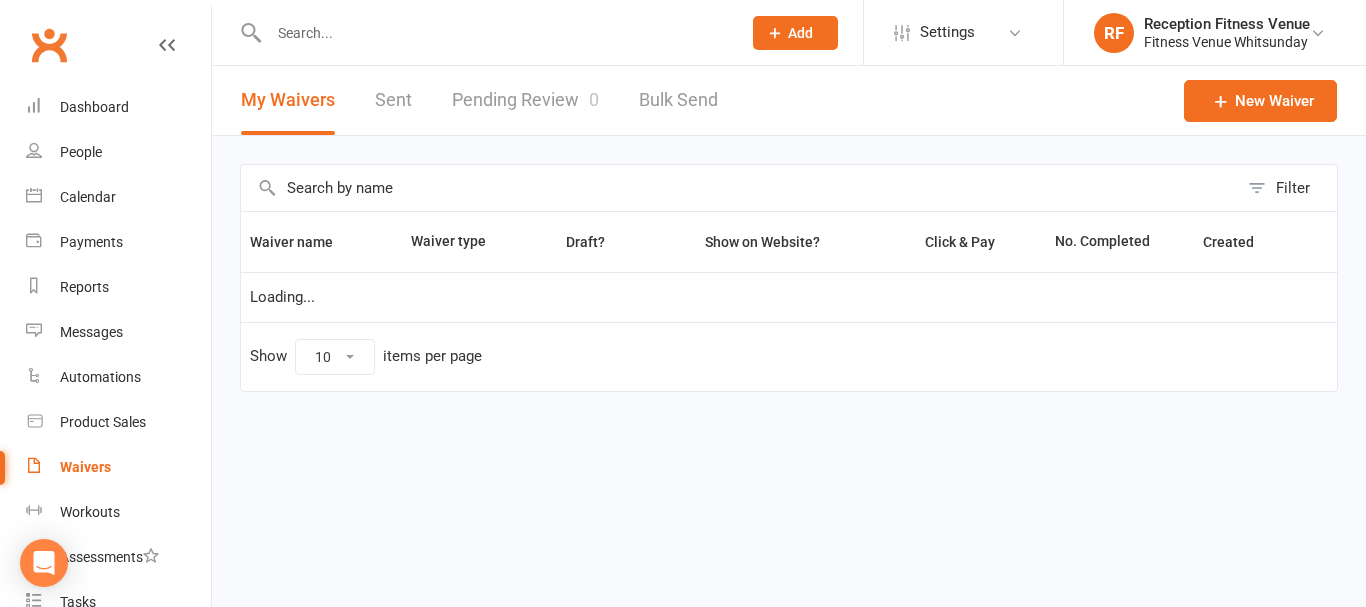 select on "50" 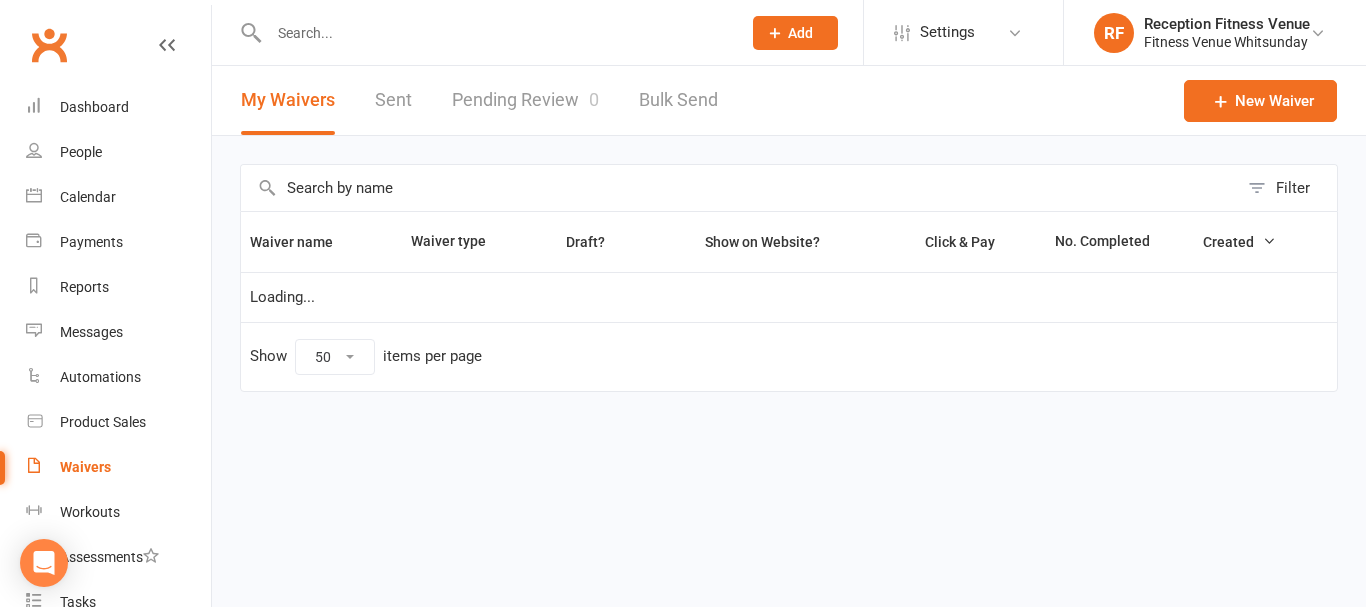click on "Pending Review 0" at bounding box center [525, 100] 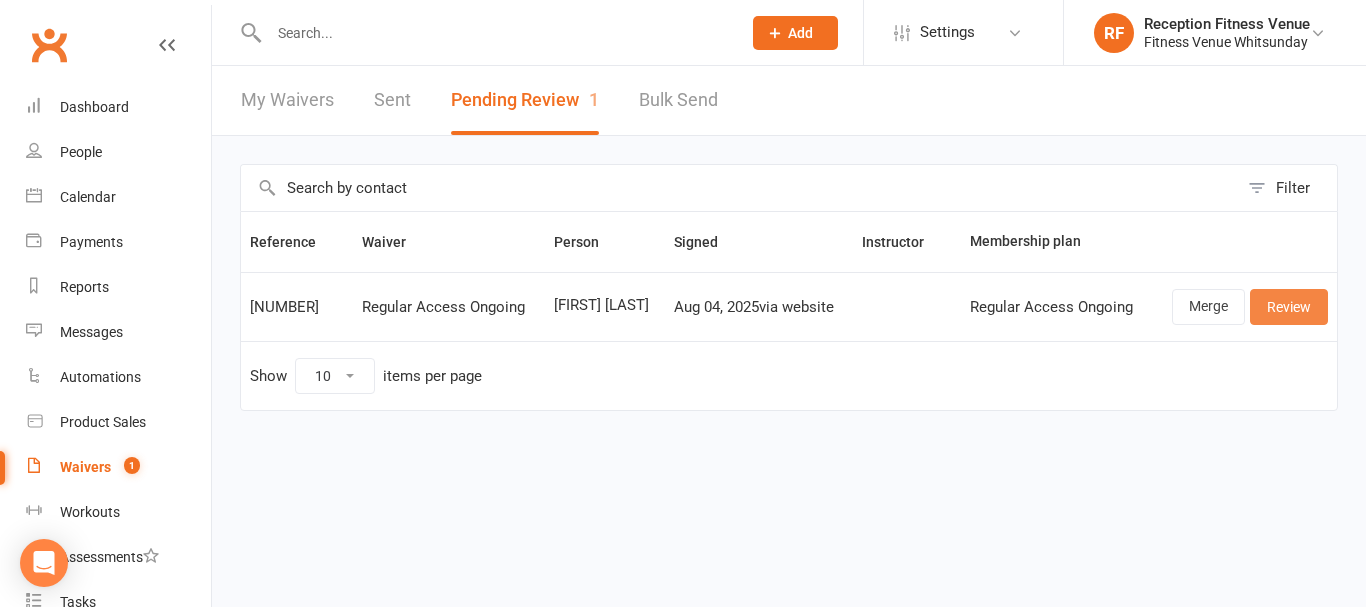 click on "Review" at bounding box center [1289, 307] 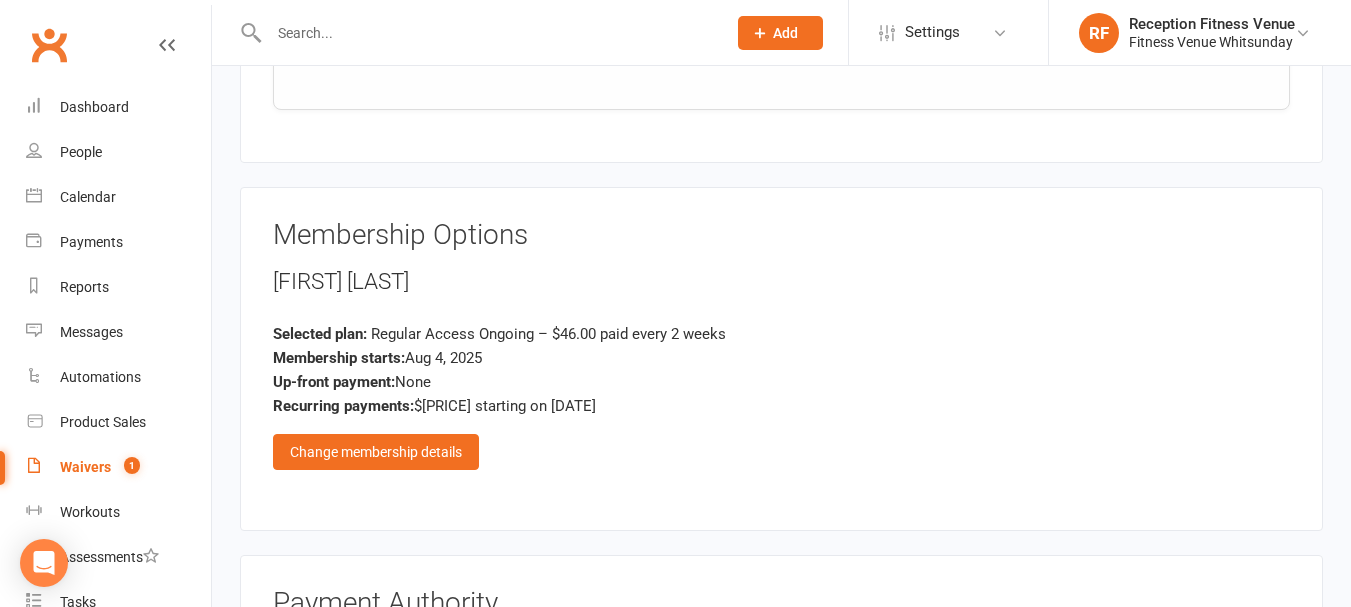 scroll, scrollTop: 2963, scrollLeft: 0, axis: vertical 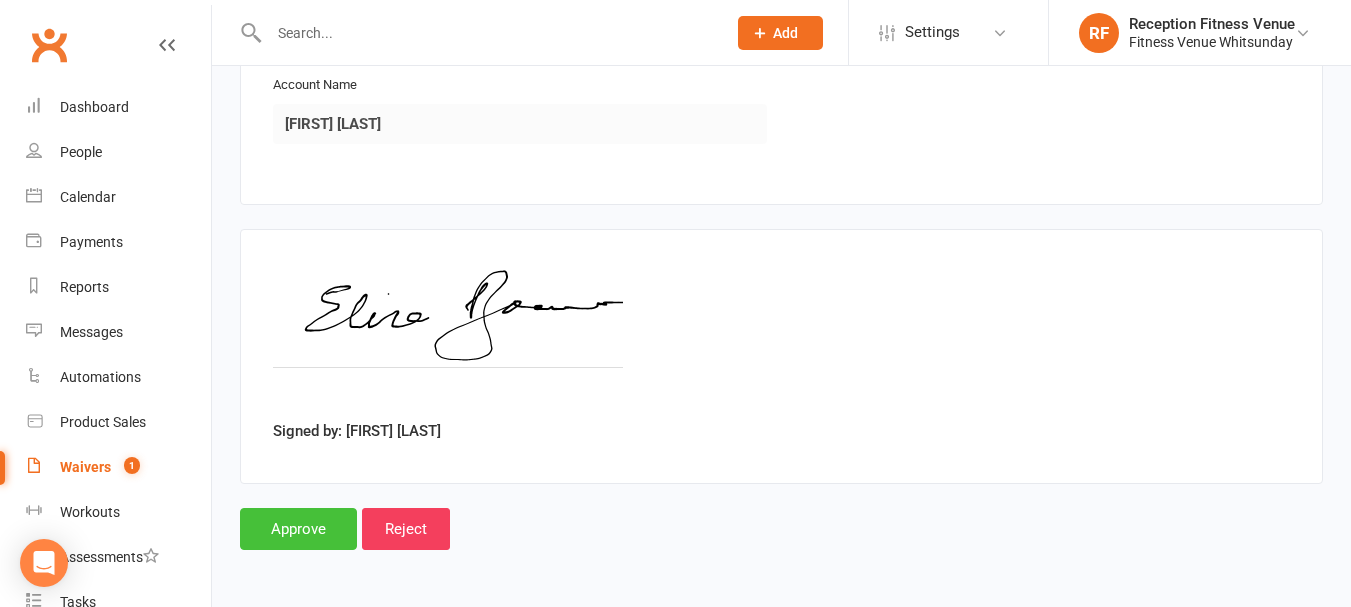 click on "Approve" at bounding box center (298, 529) 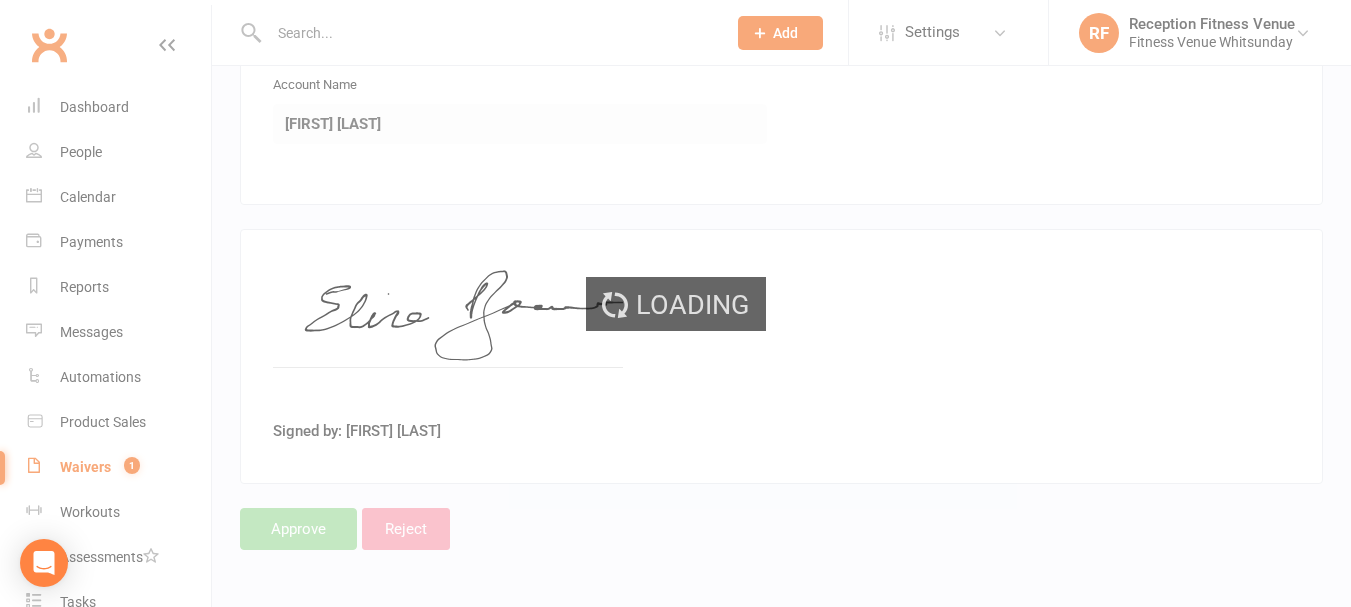 scroll, scrollTop: 0, scrollLeft: 0, axis: both 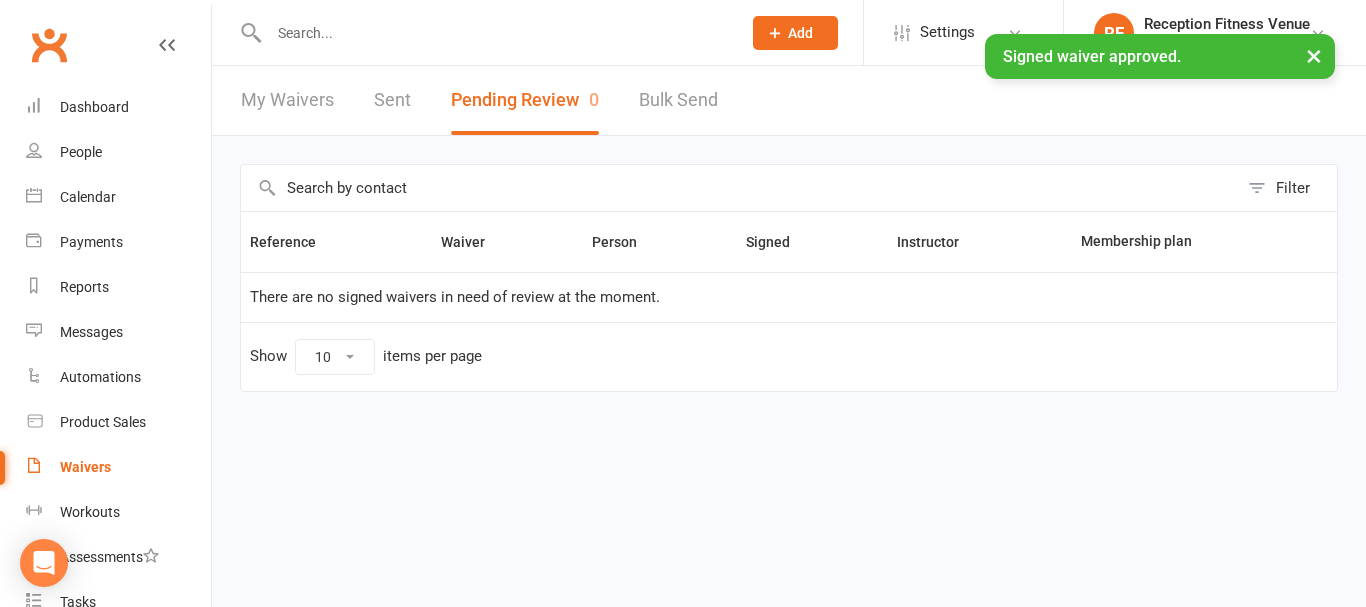 click on "Sent" at bounding box center [392, 100] 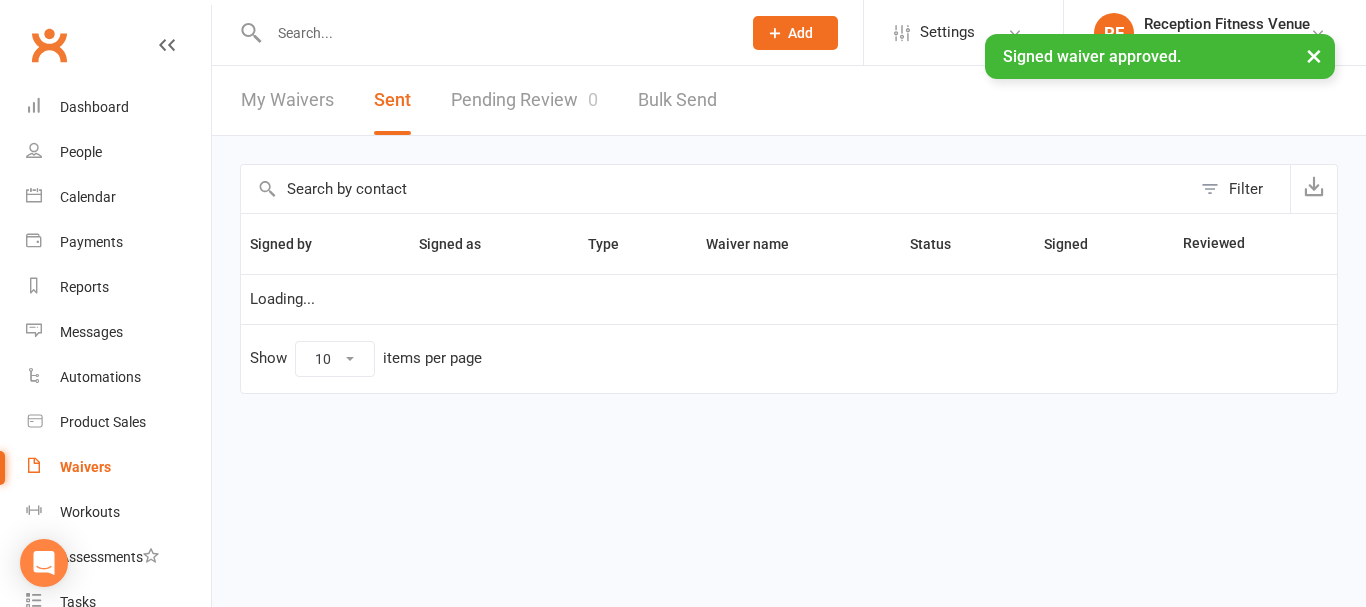 select on "100" 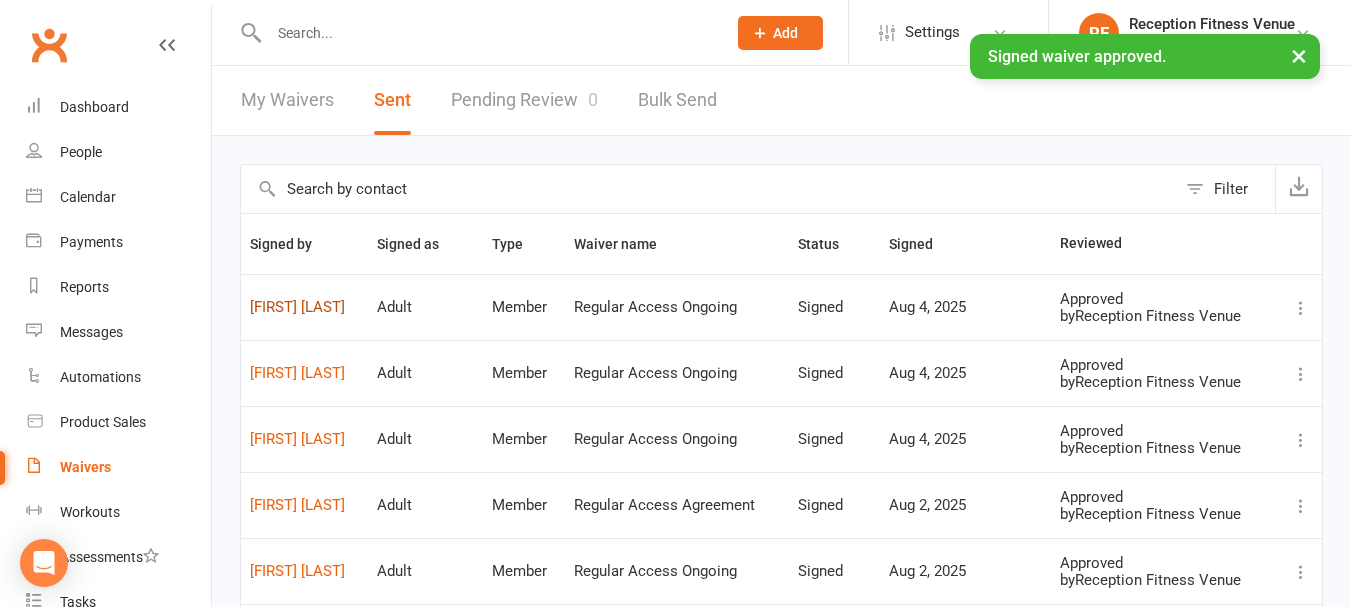 click on "[FIRST] [LAST]" at bounding box center (304, 307) 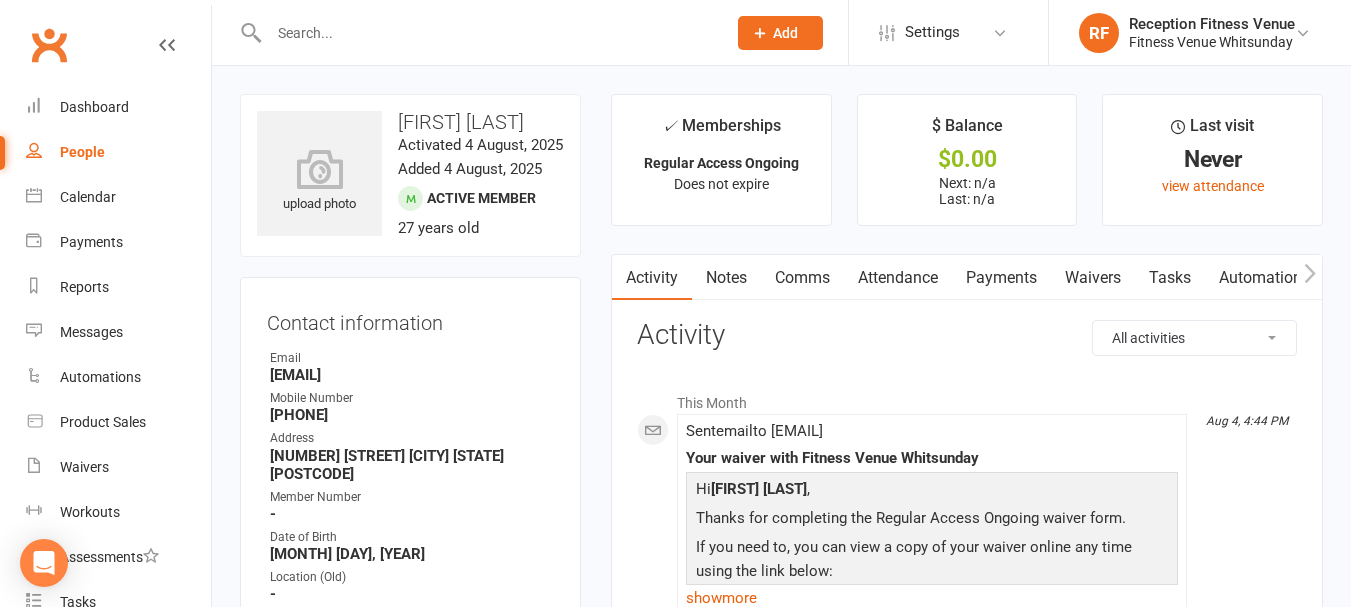 click 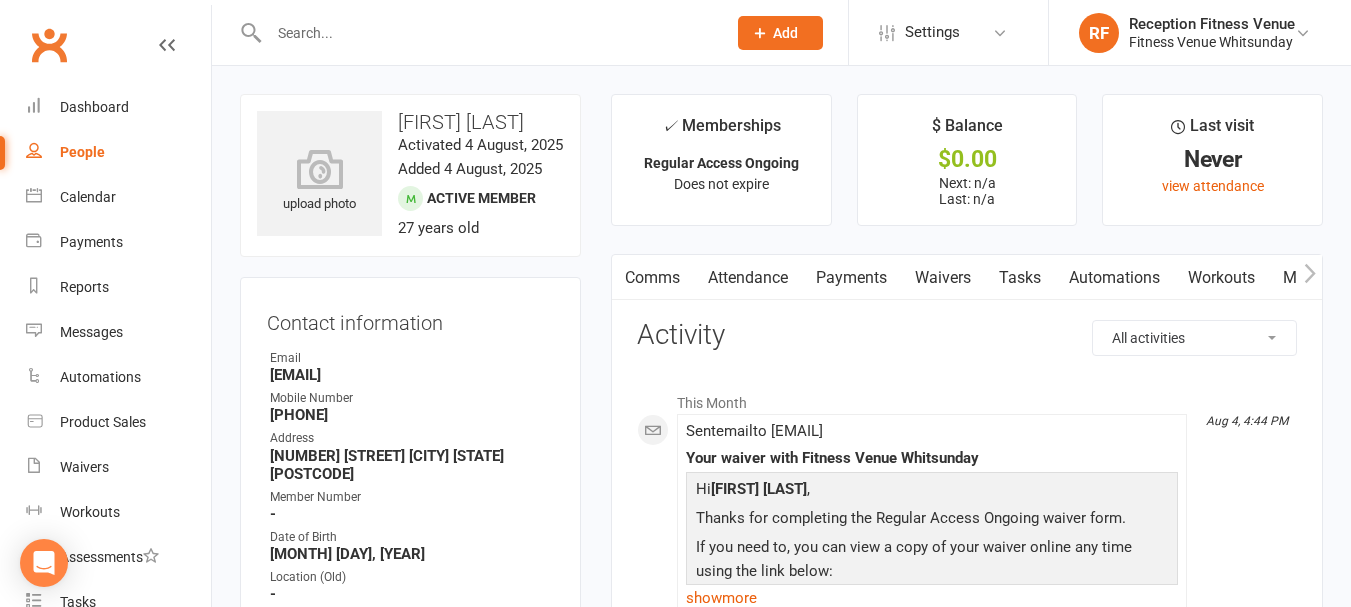 click 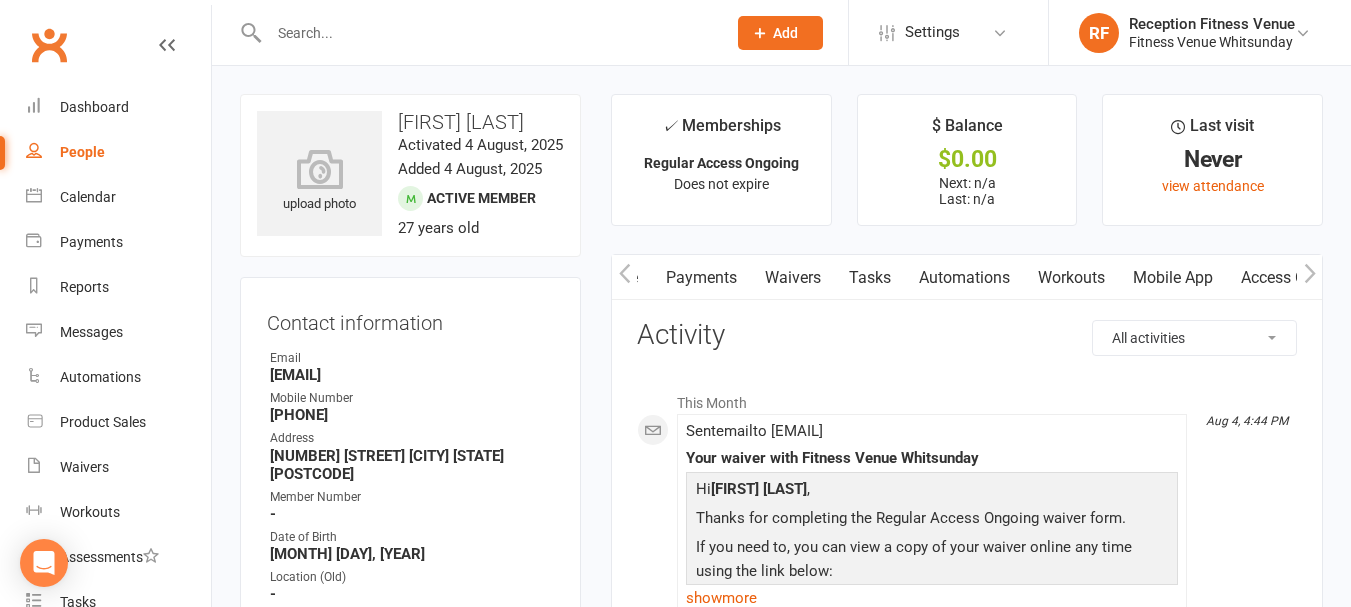 click 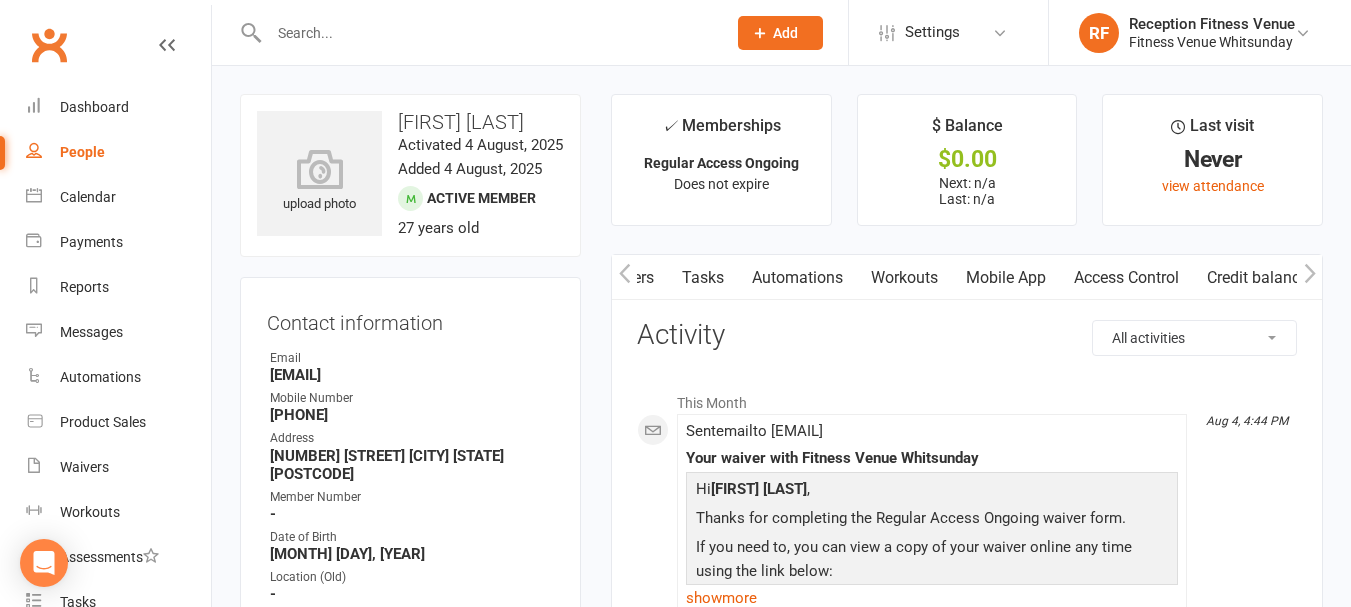 click 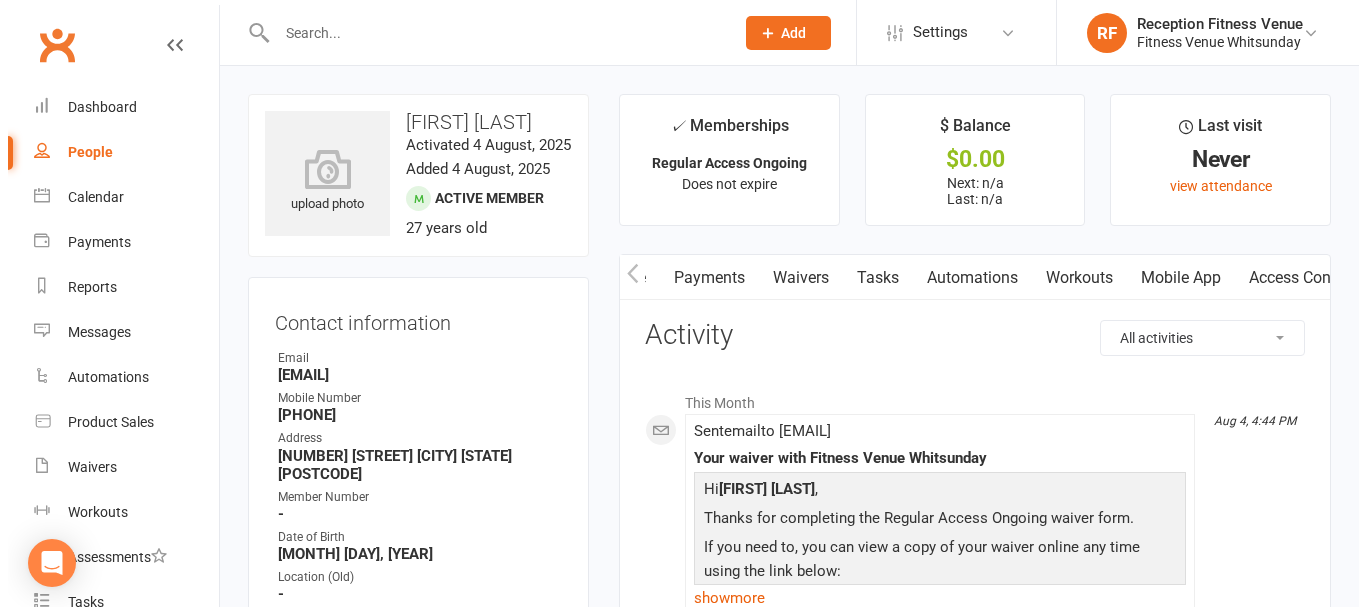scroll, scrollTop: 0, scrollLeft: 467, axis: horizontal 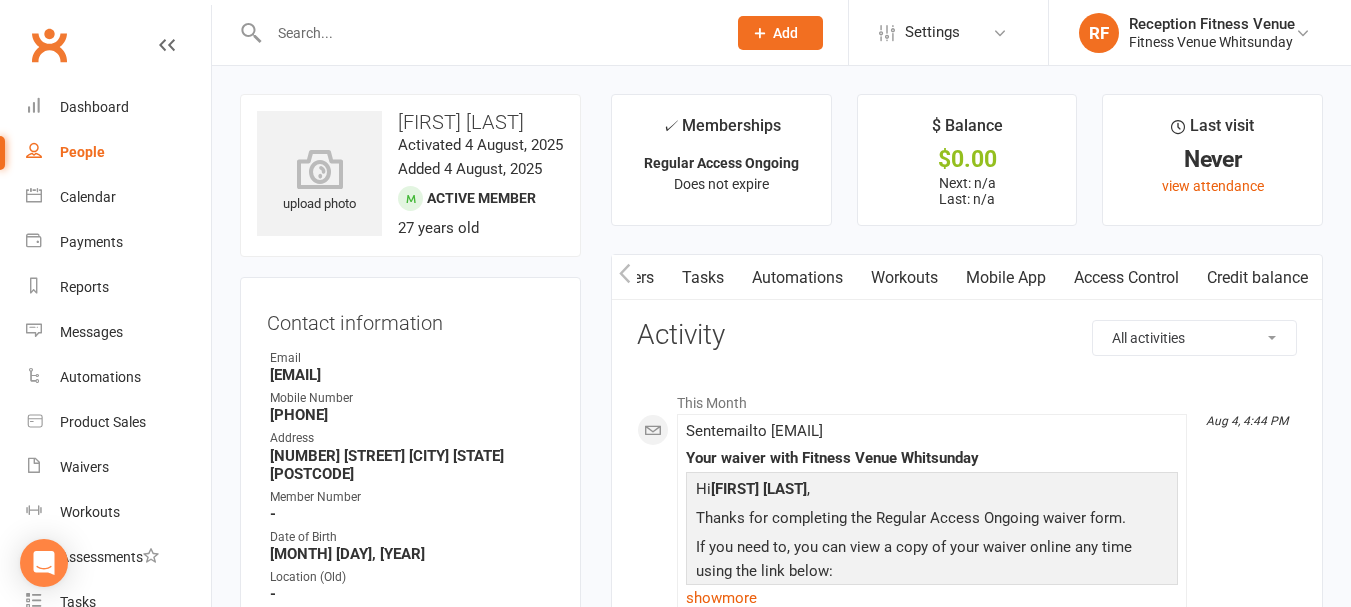 click on "Mobile App" at bounding box center (1006, 278) 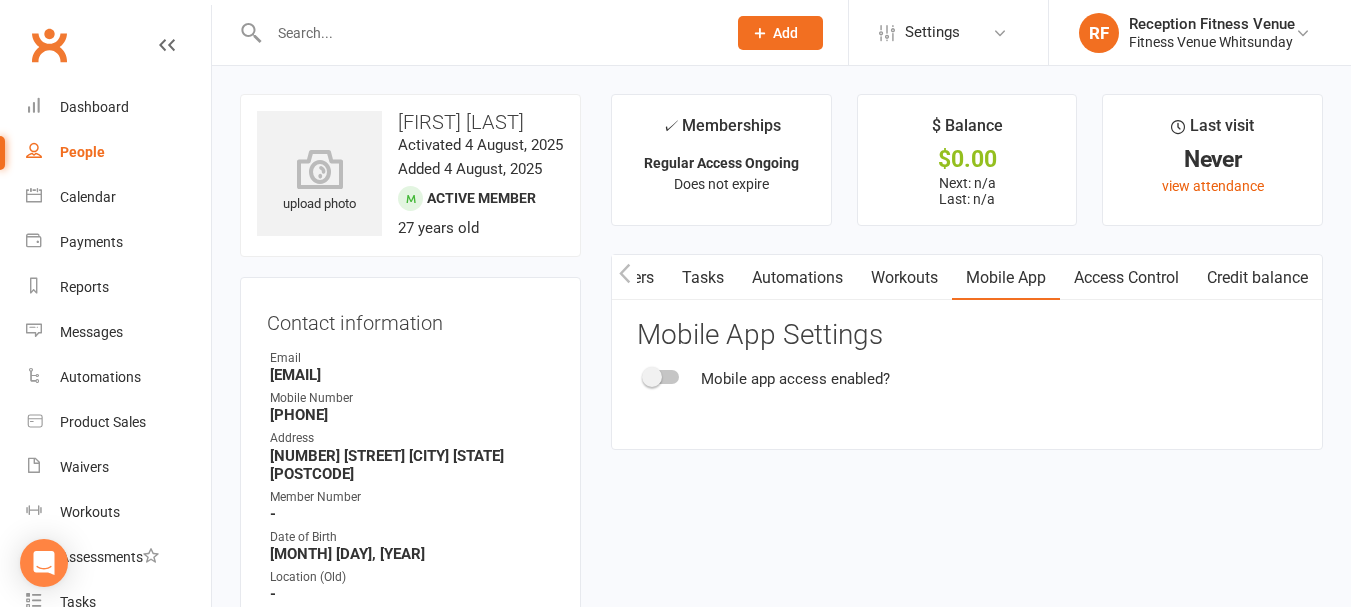 click at bounding box center [652, 377] 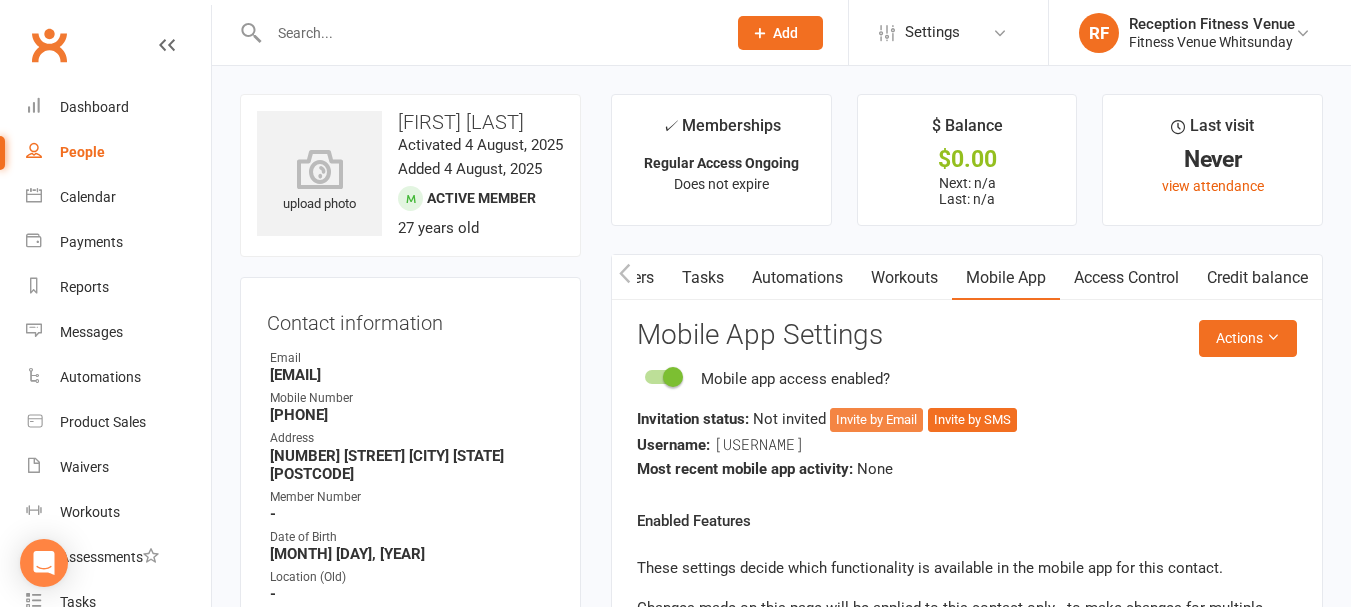 click on "Invite by Email" at bounding box center [876, 420] 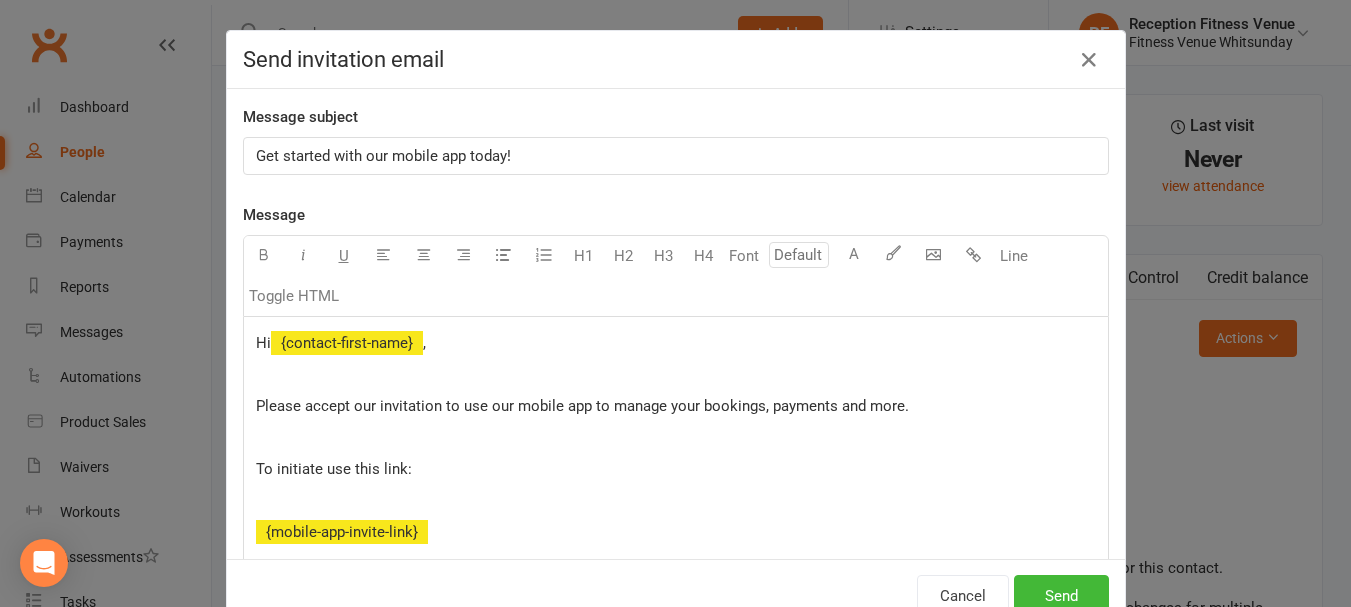 scroll, scrollTop: 0, scrollLeft: 457, axis: horizontal 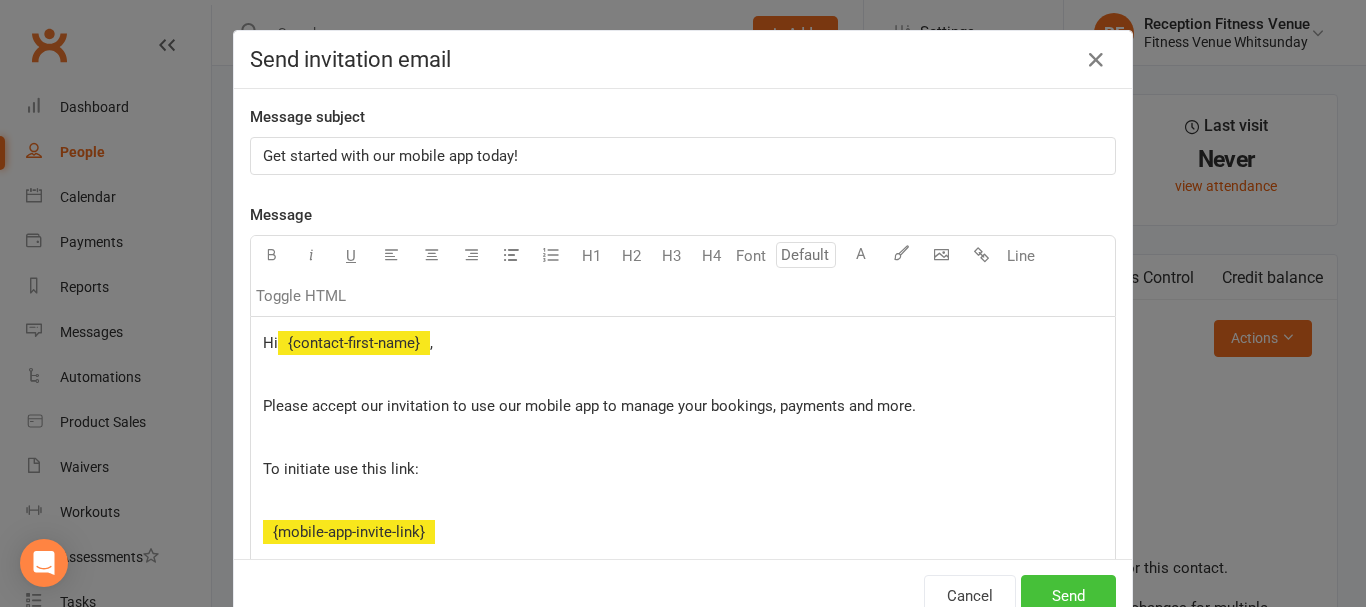 click on "Send" at bounding box center [1068, 596] 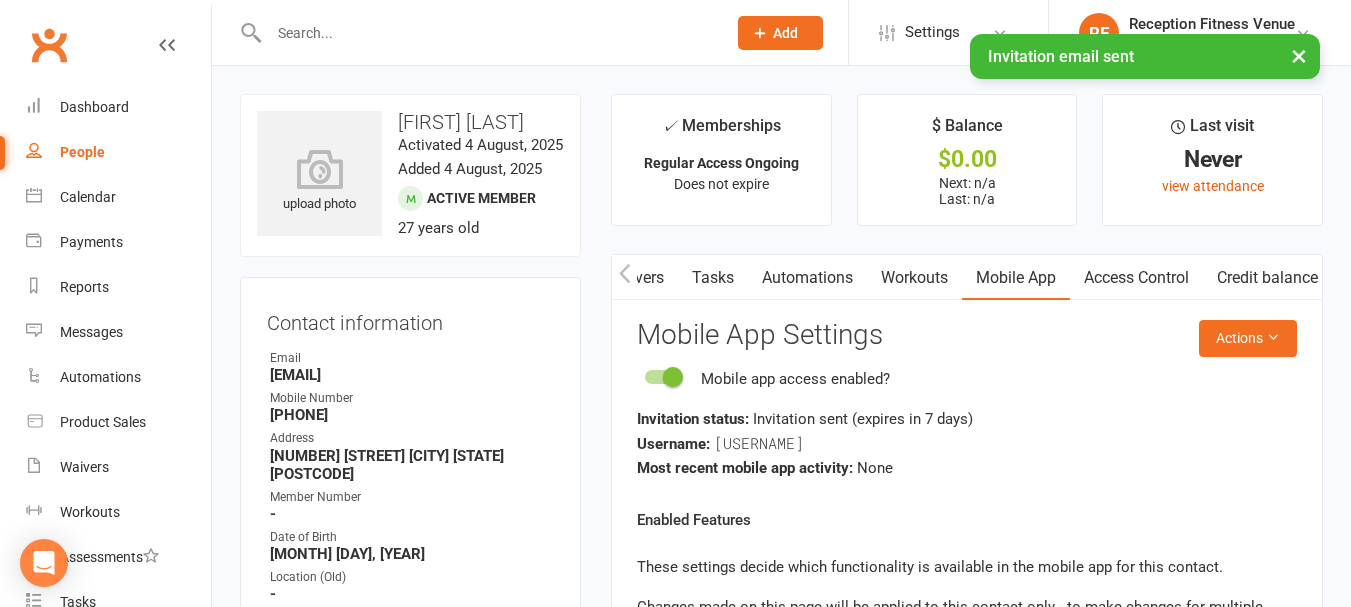 click on "Access Control" at bounding box center (1136, 278) 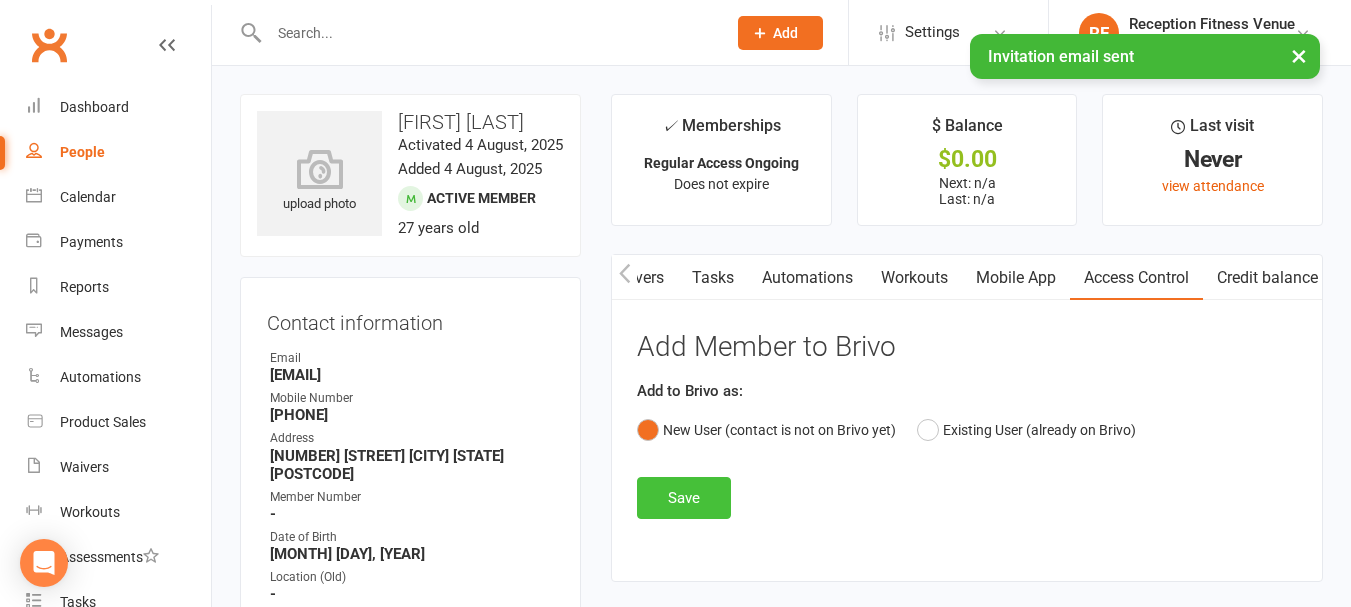 click on "Save" at bounding box center (684, 498) 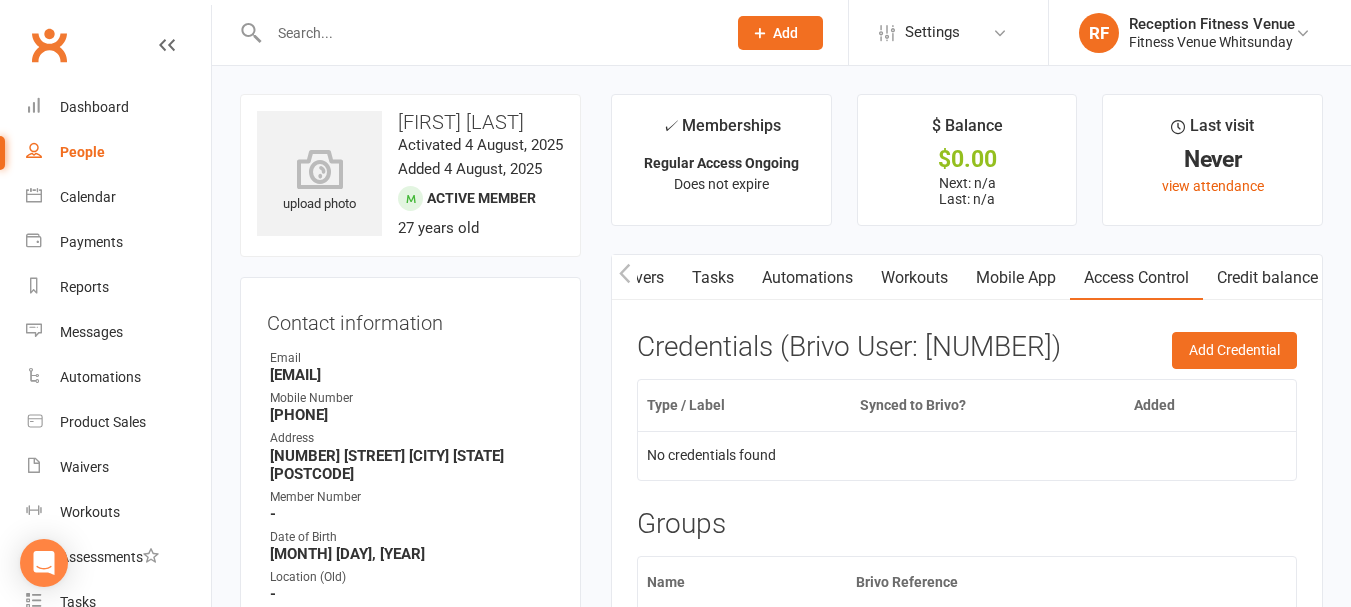 click on "Mobile App" at bounding box center (1016, 278) 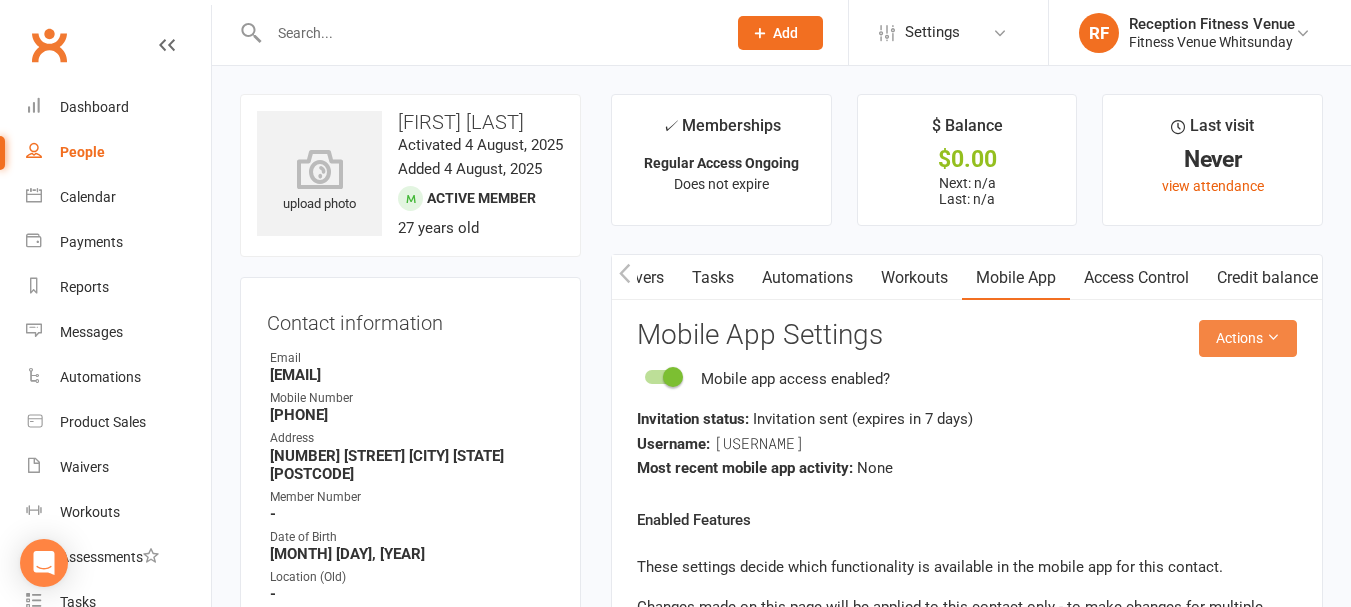 click at bounding box center (1273, 337) 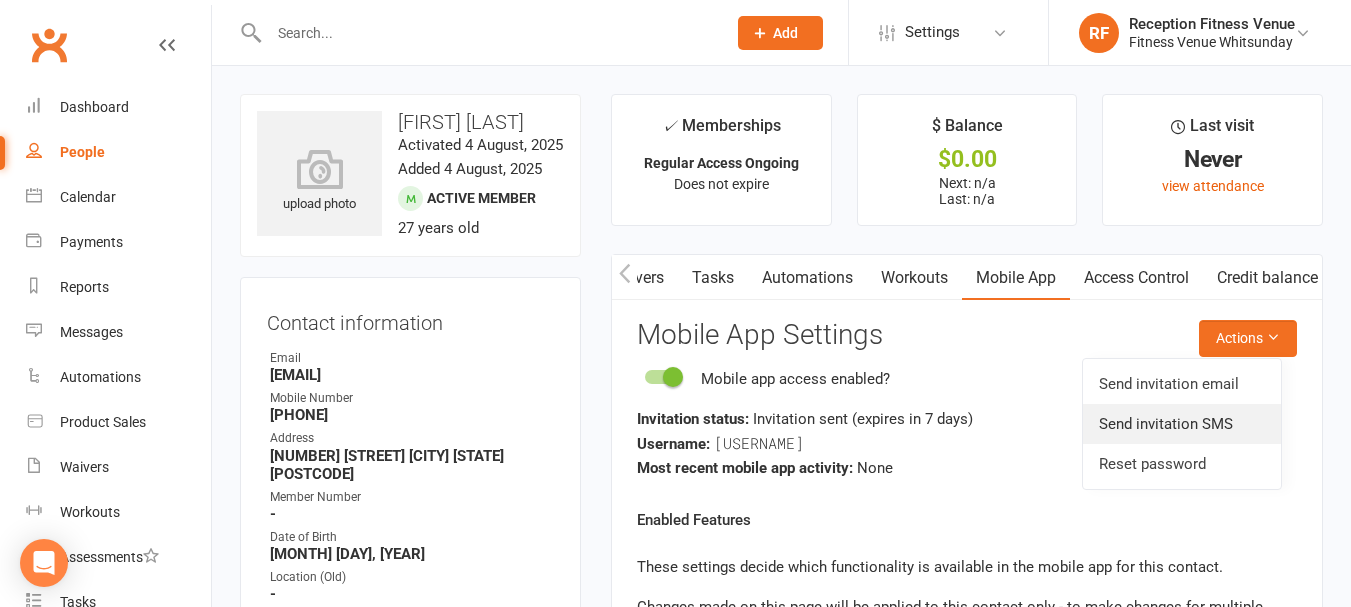 click on "Send invitation SMS" at bounding box center (1182, 424) 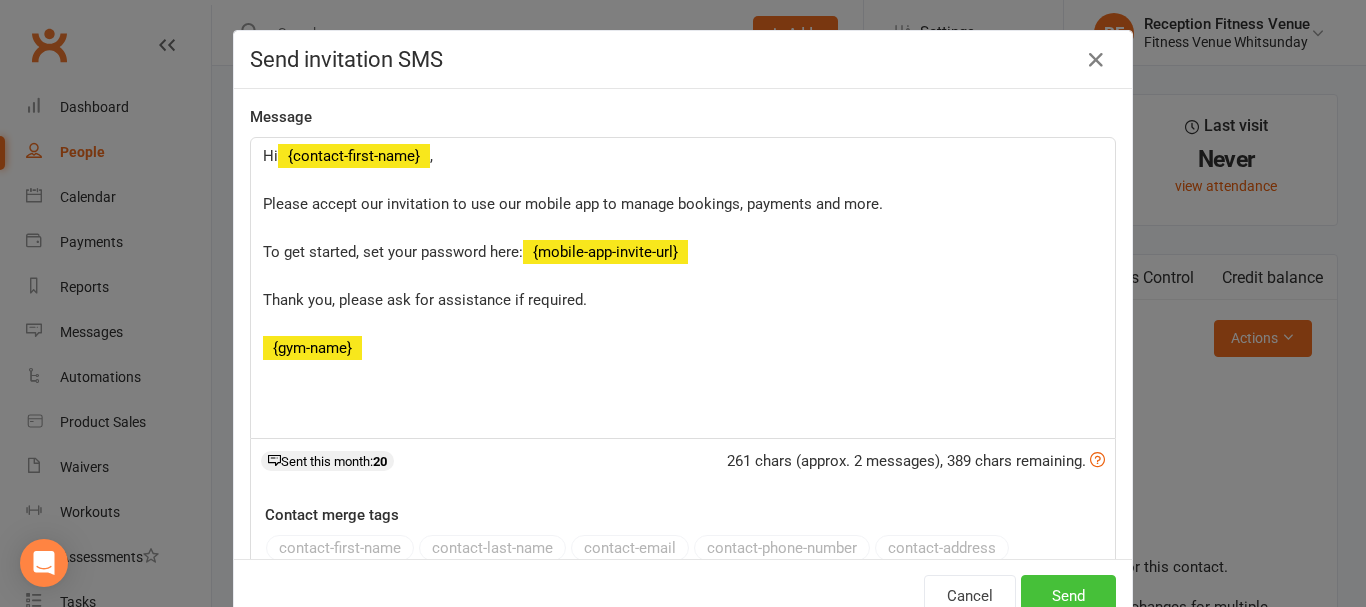 click on "Send" at bounding box center (1068, 596) 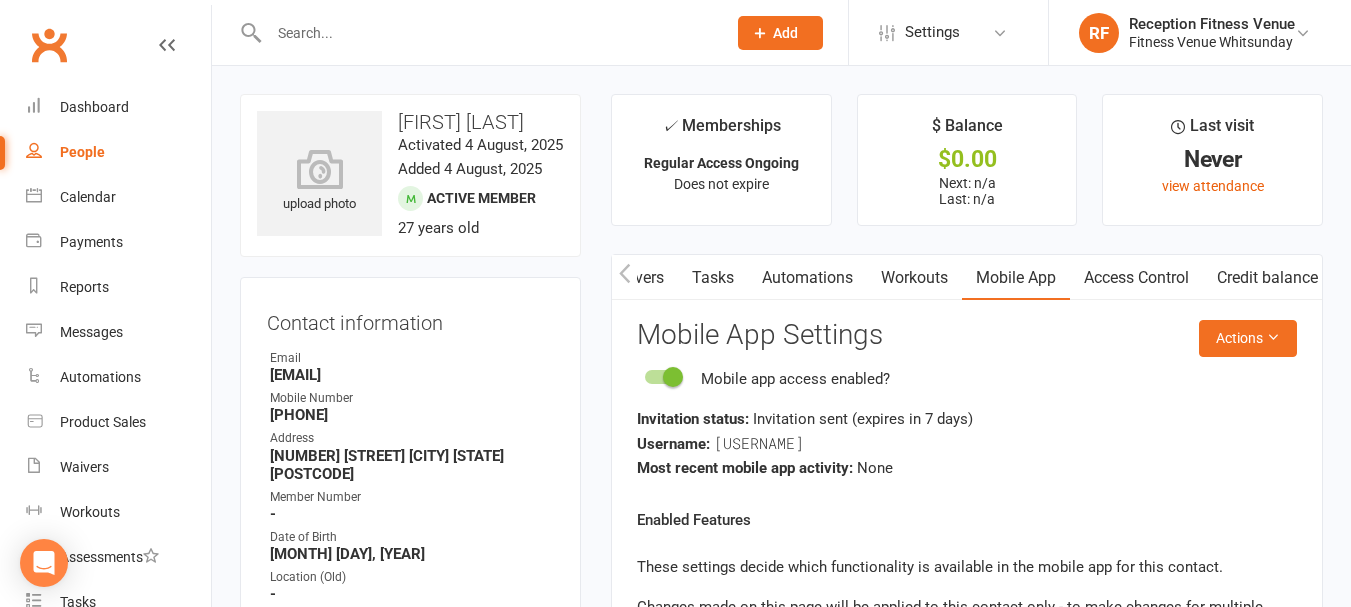 click at bounding box center [487, 33] 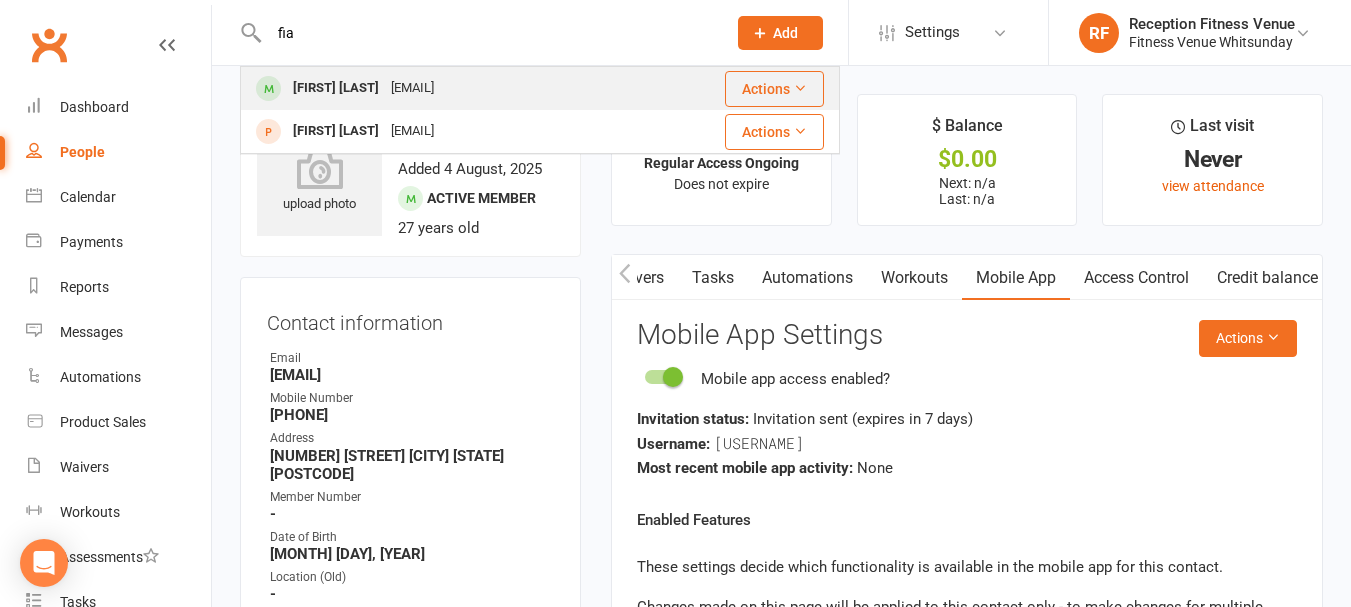 type on "fia" 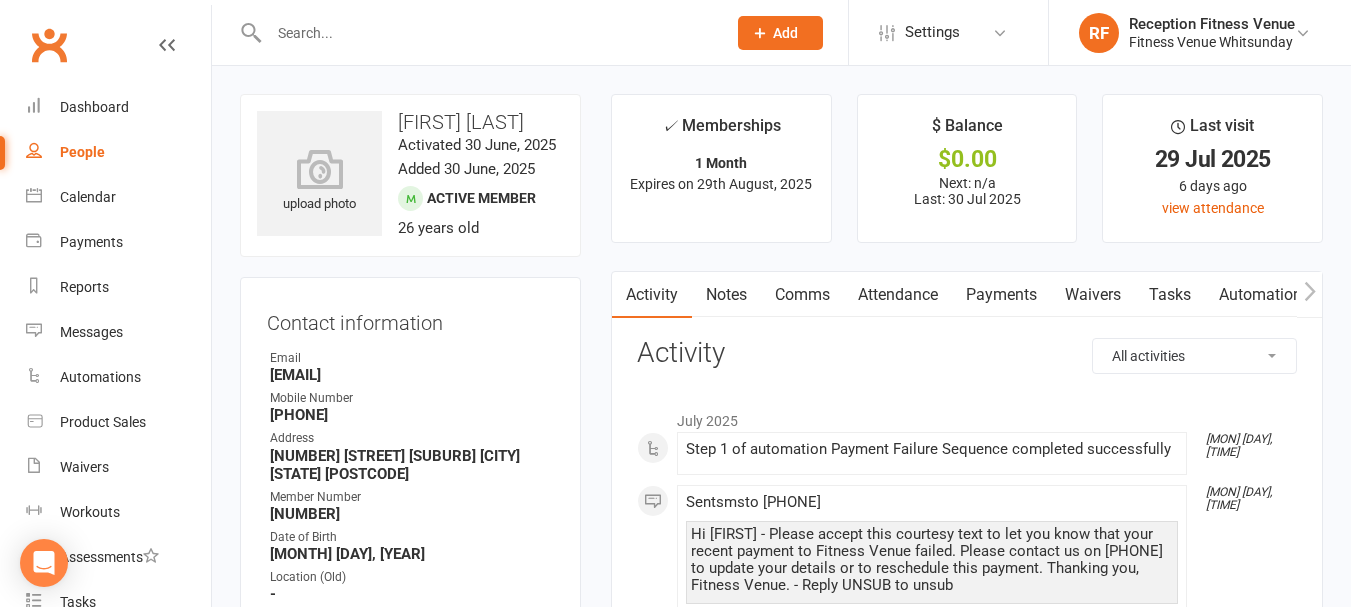 click on "Payments" at bounding box center [1001, 295] 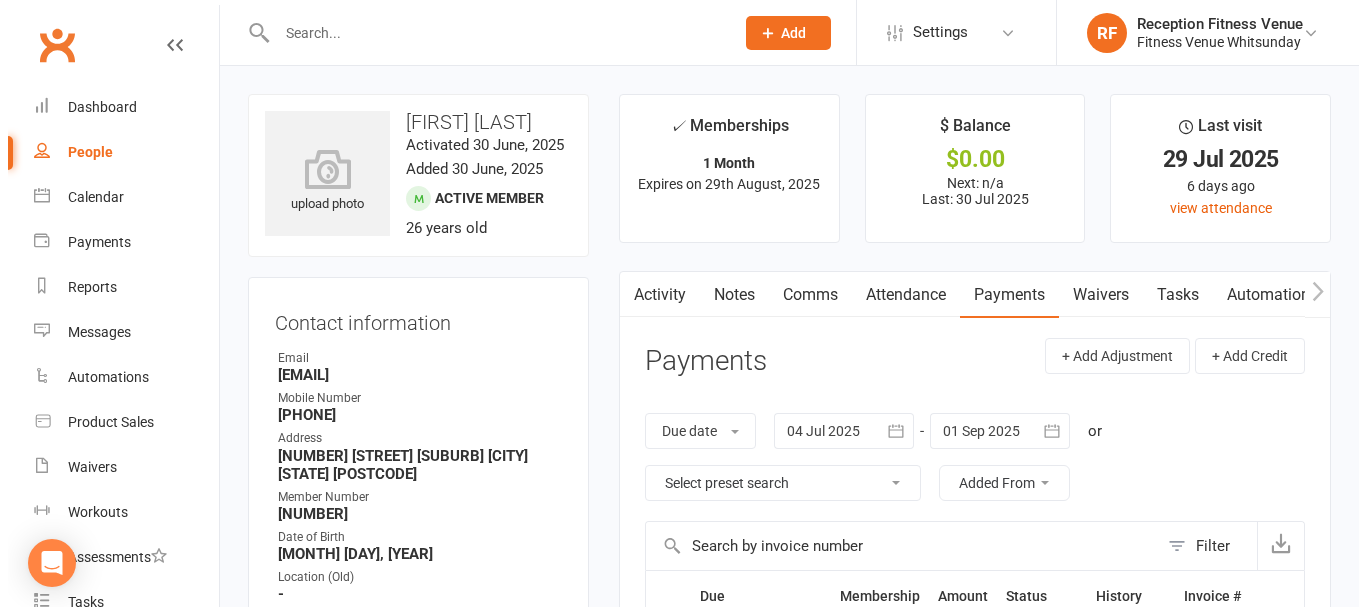 scroll, scrollTop: 300, scrollLeft: 0, axis: vertical 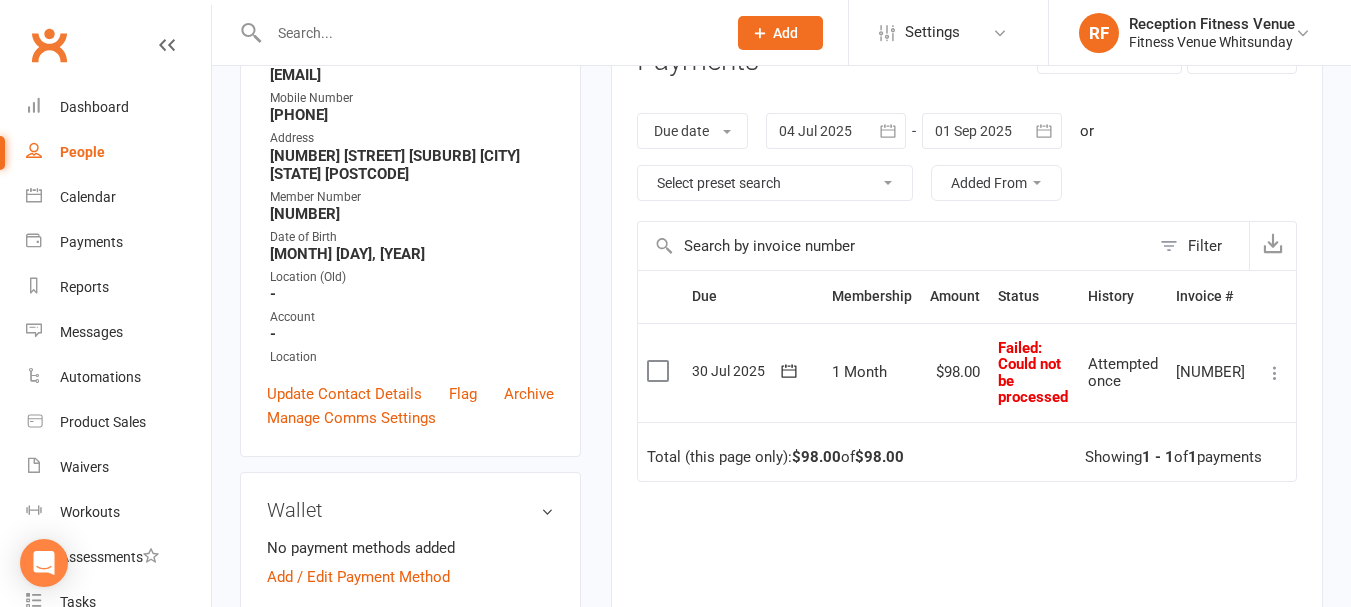 click at bounding box center [660, 371] 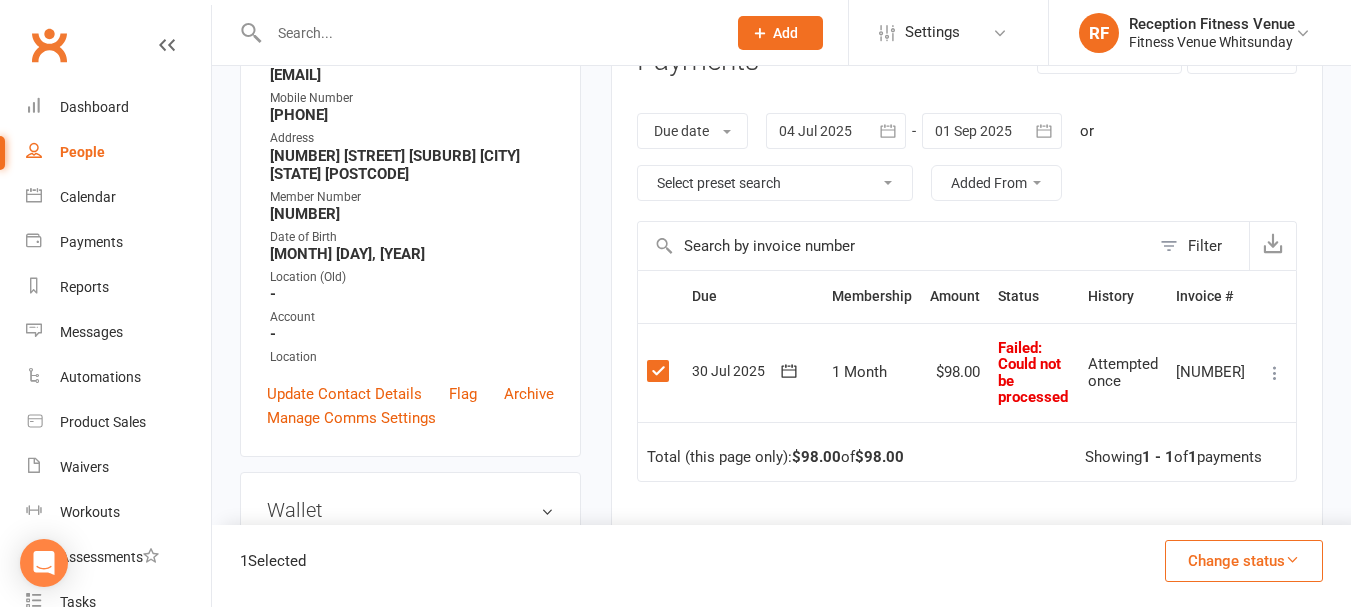 click on "Change status" at bounding box center (1244, 561) 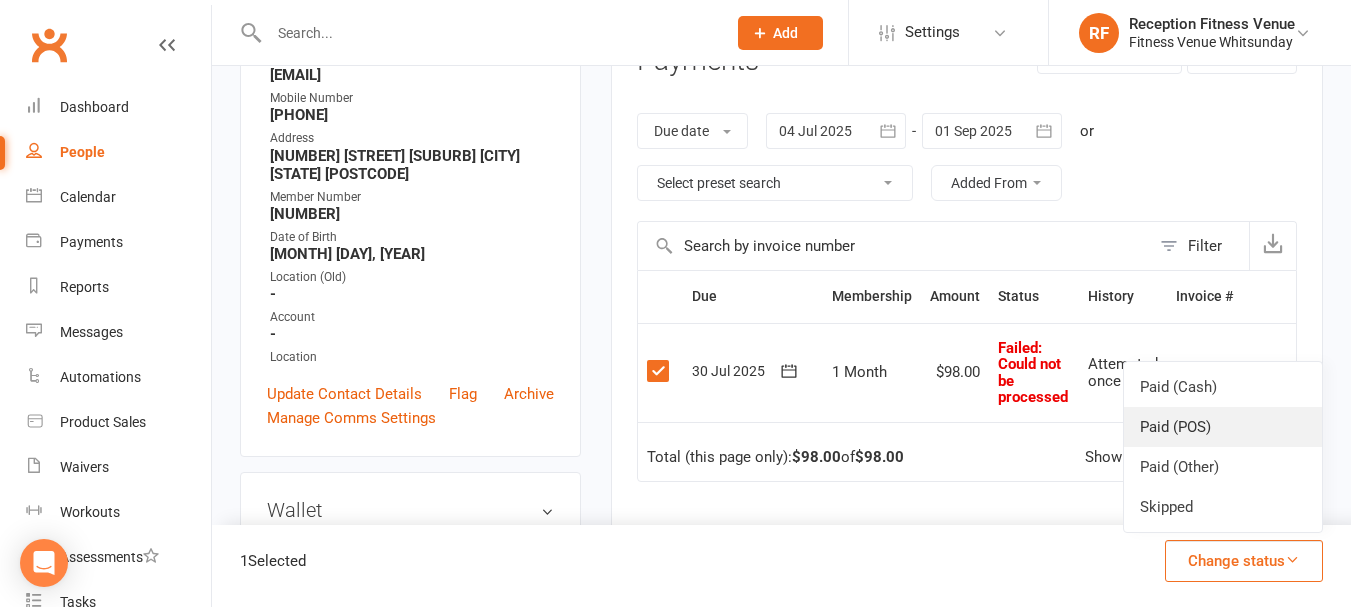 click on "Paid (POS)" at bounding box center (1223, 427) 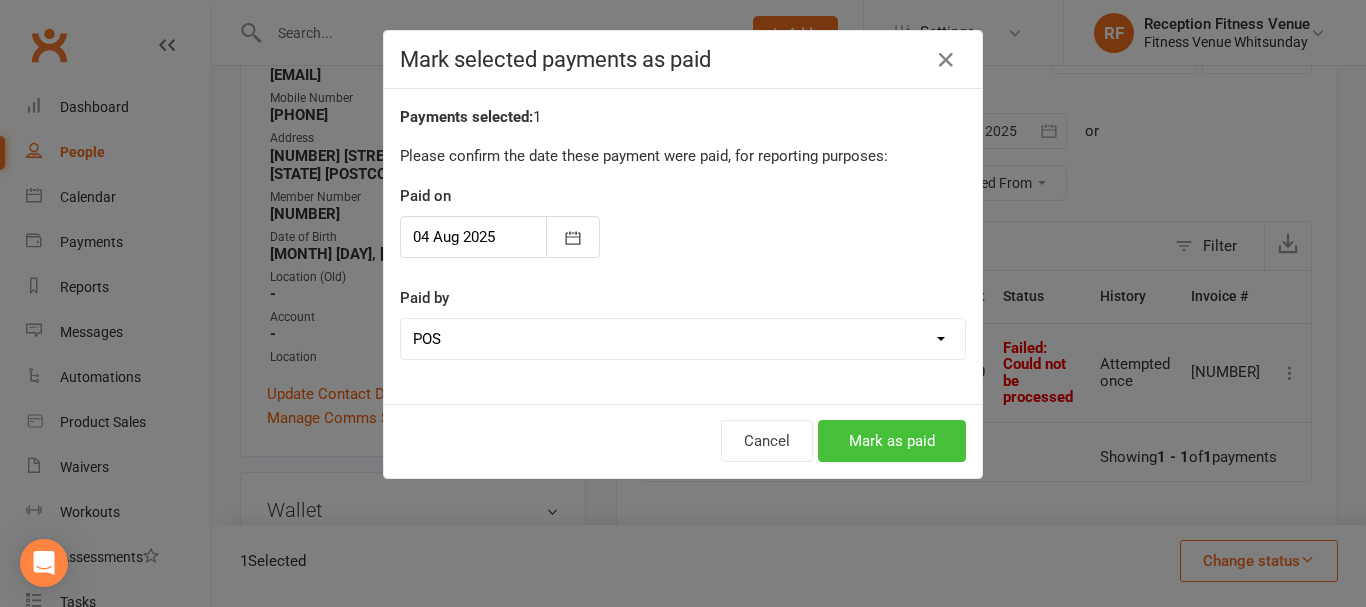 click on "Mark as paid" at bounding box center [892, 441] 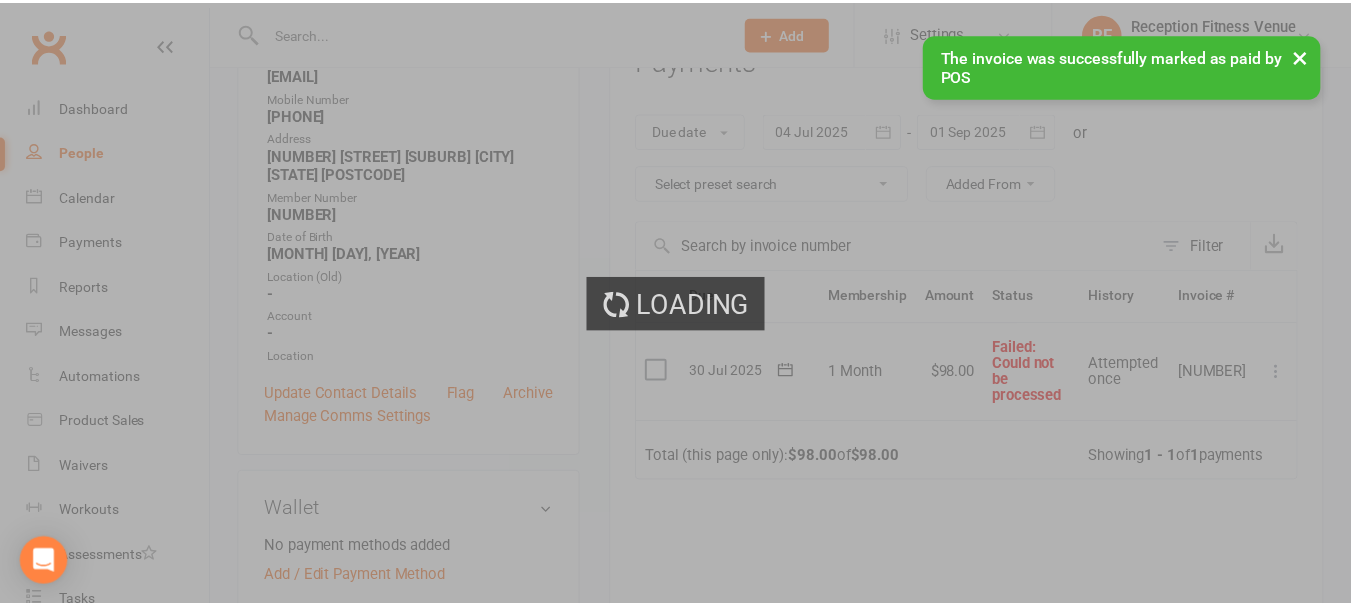 scroll, scrollTop: 0, scrollLeft: 0, axis: both 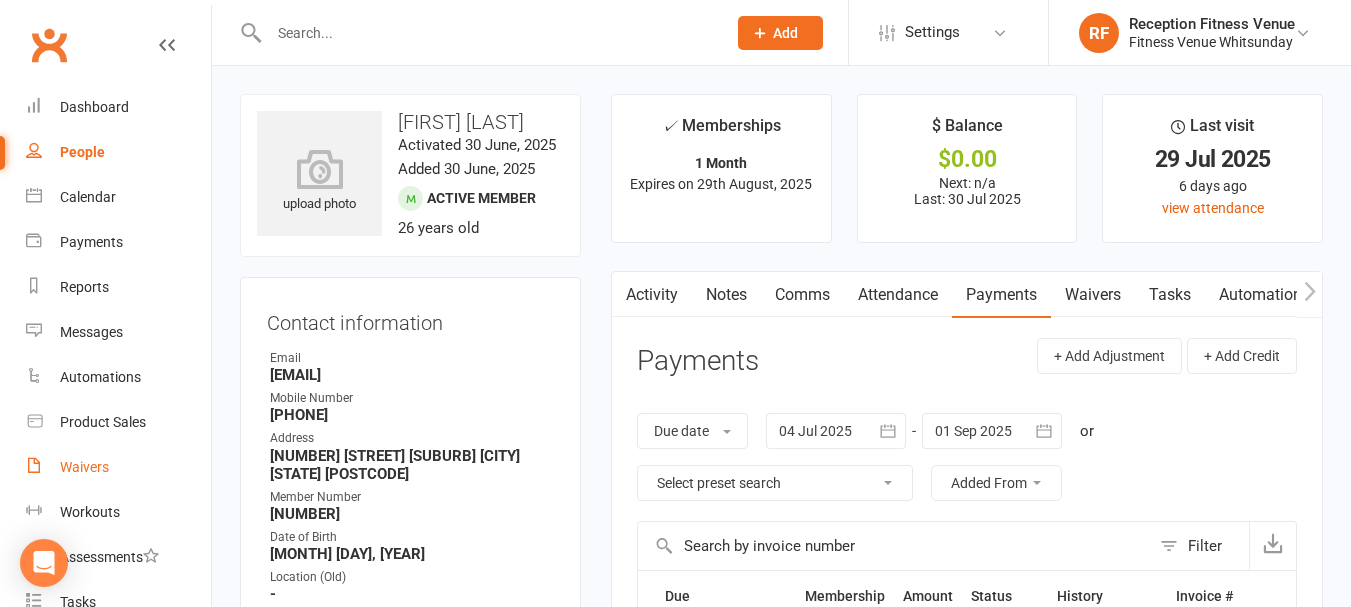 click on "Waivers" at bounding box center (84, 467) 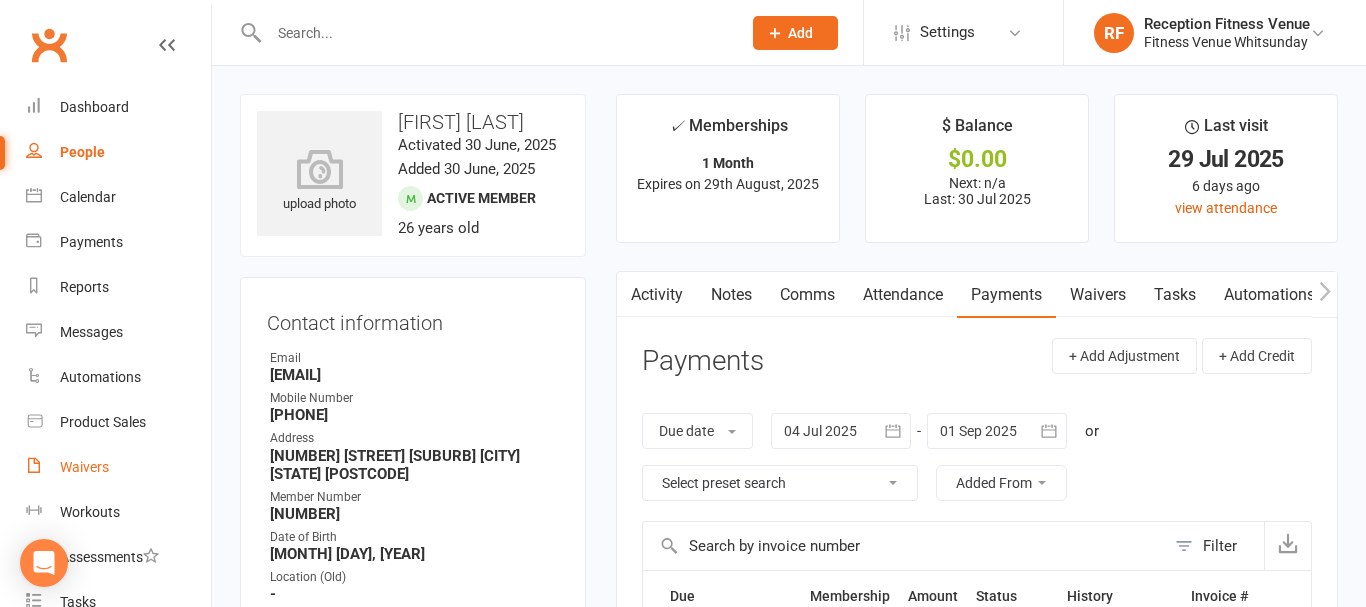 select on "50" 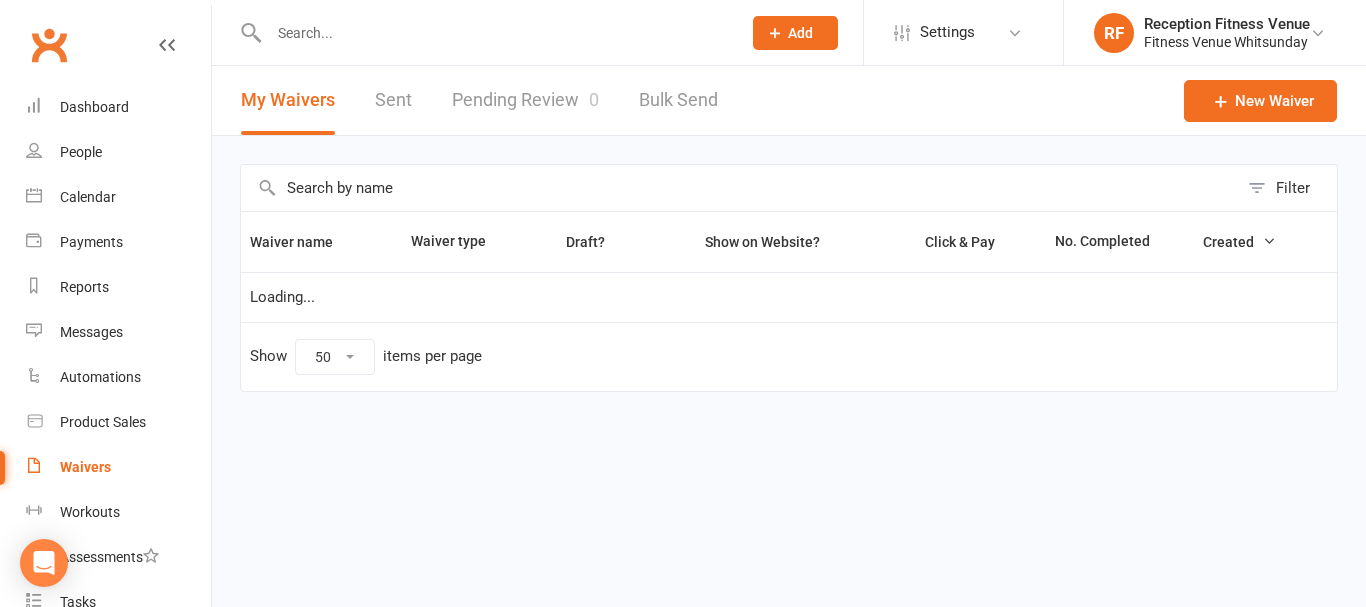 click on "Pending Review 0" at bounding box center (525, 100) 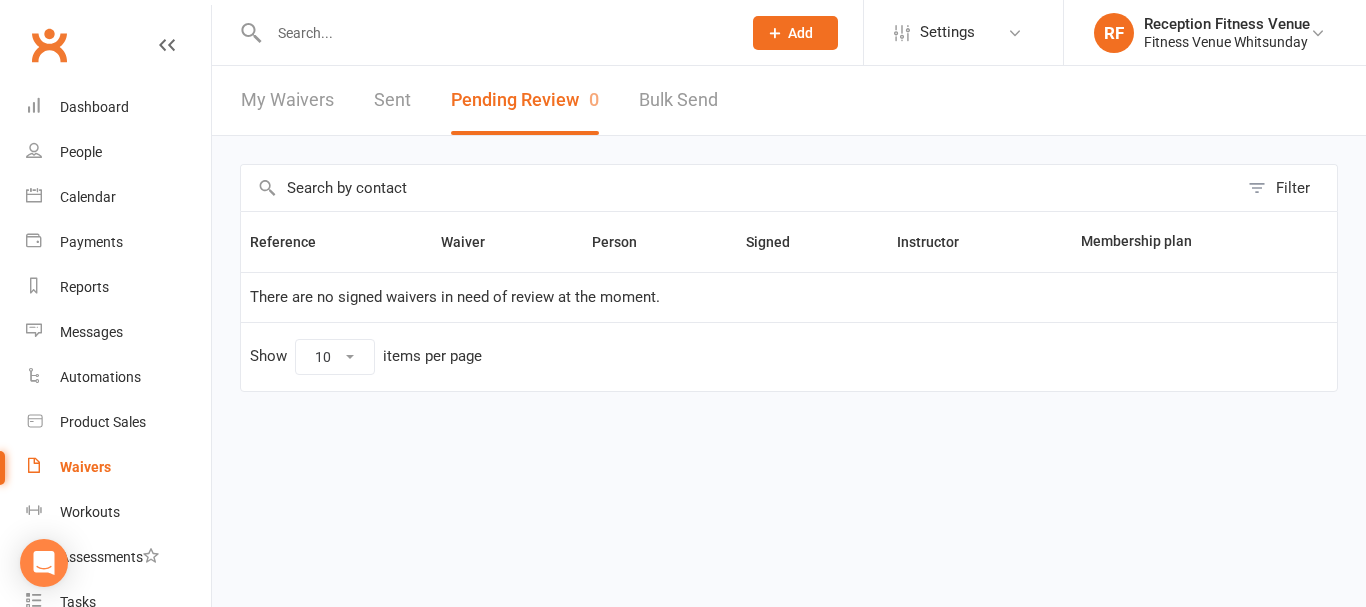 click on "Sent" at bounding box center [392, 100] 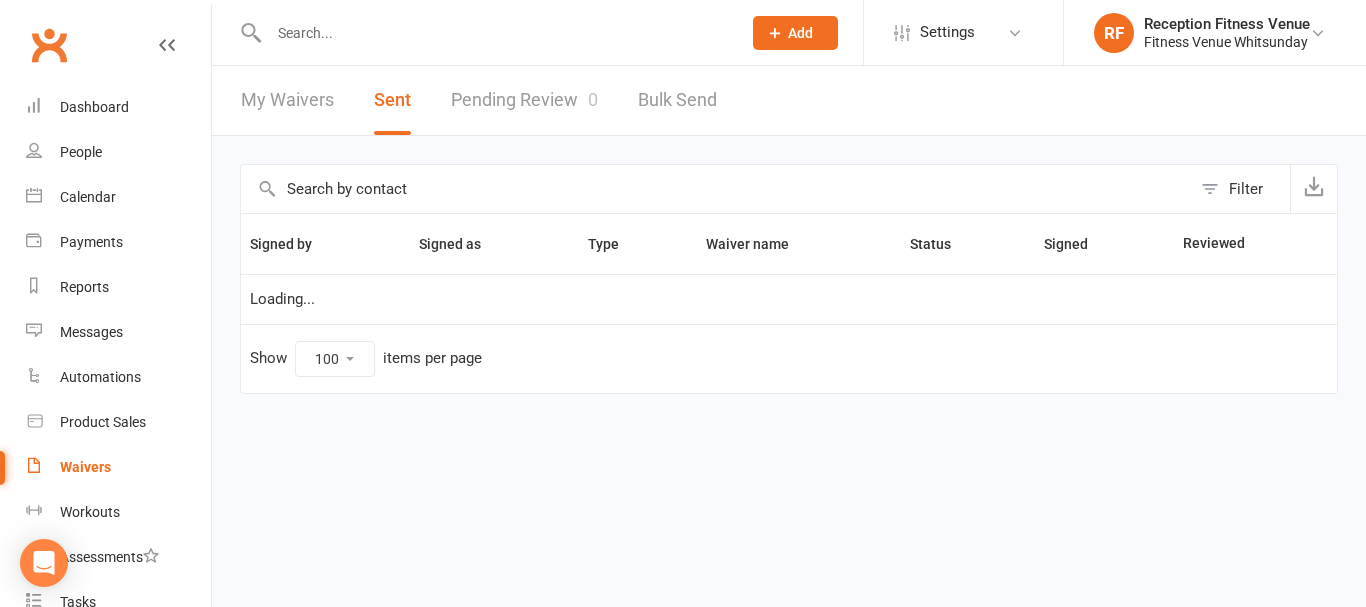 click on "Pending Review 0" at bounding box center [524, 100] 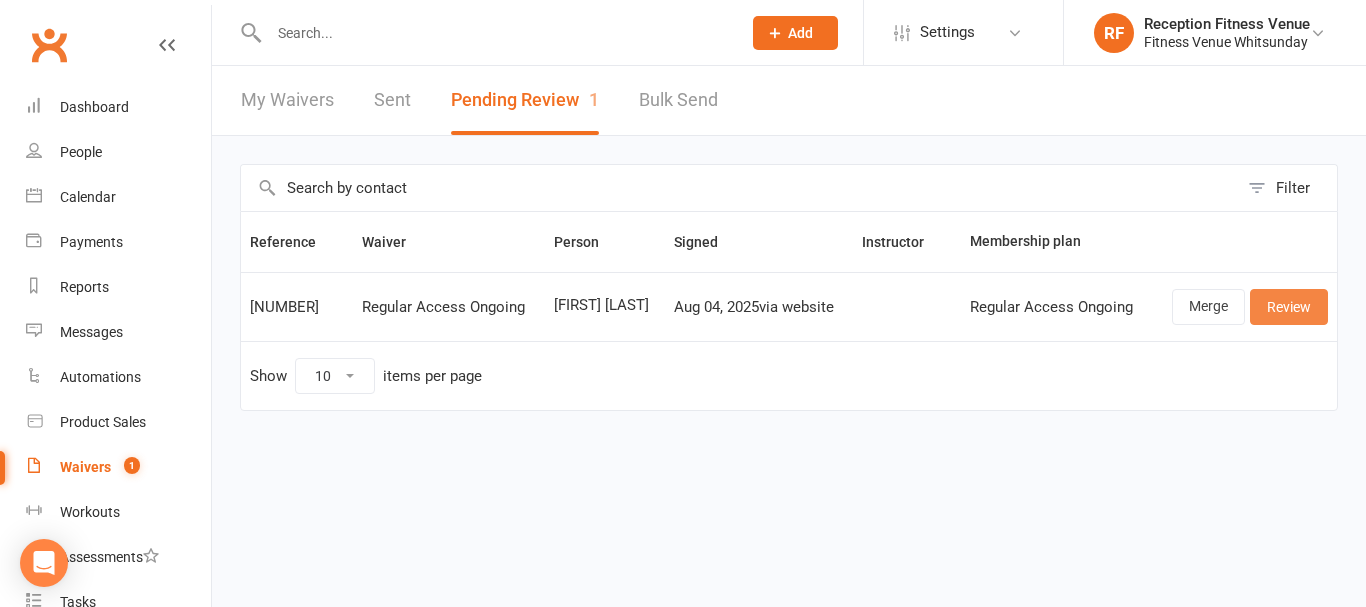 click on "Review" at bounding box center (1289, 307) 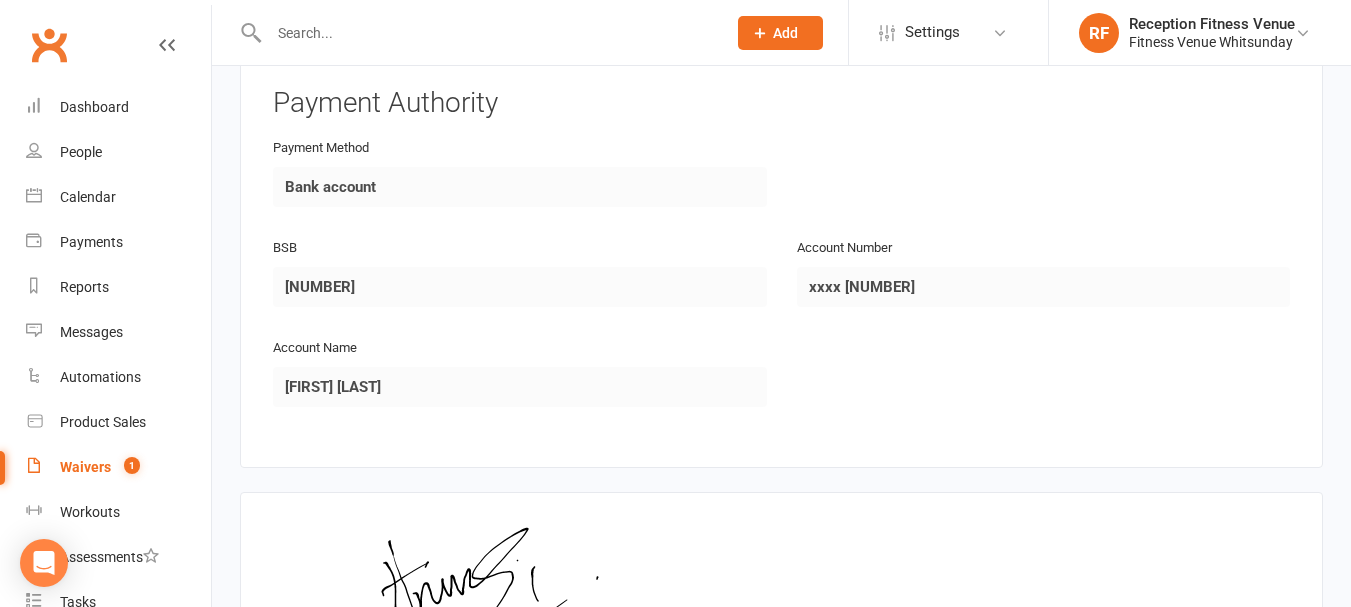 scroll, scrollTop: 2963, scrollLeft: 0, axis: vertical 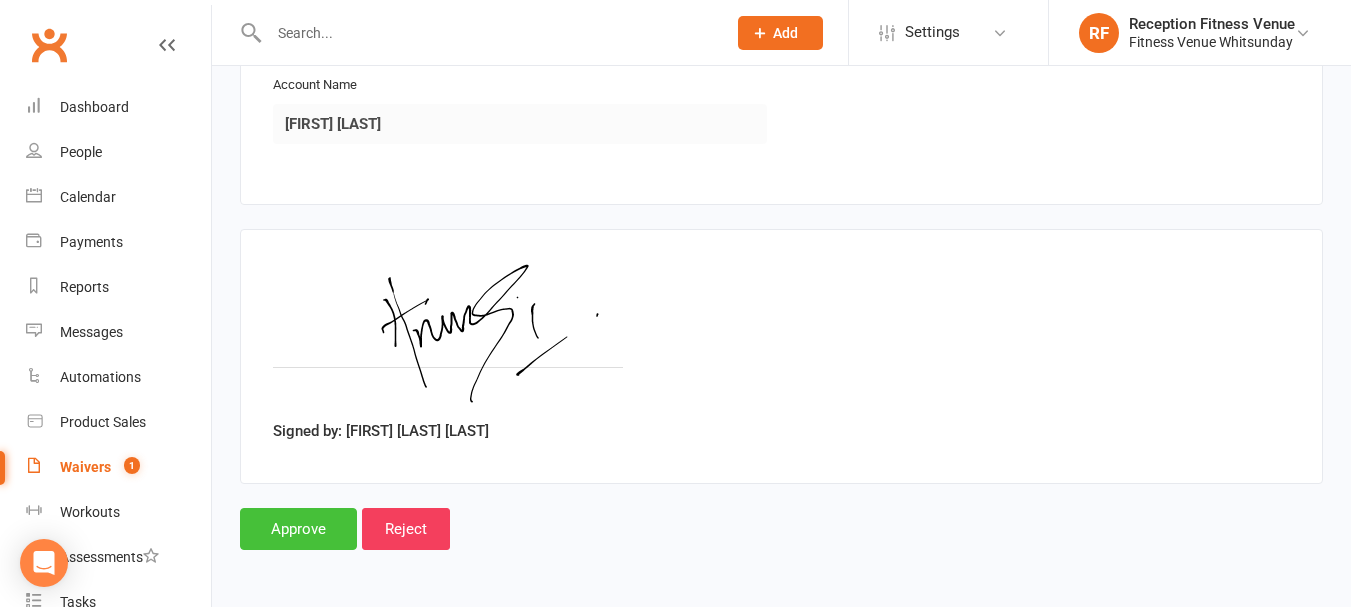 click on "Approve" at bounding box center [298, 529] 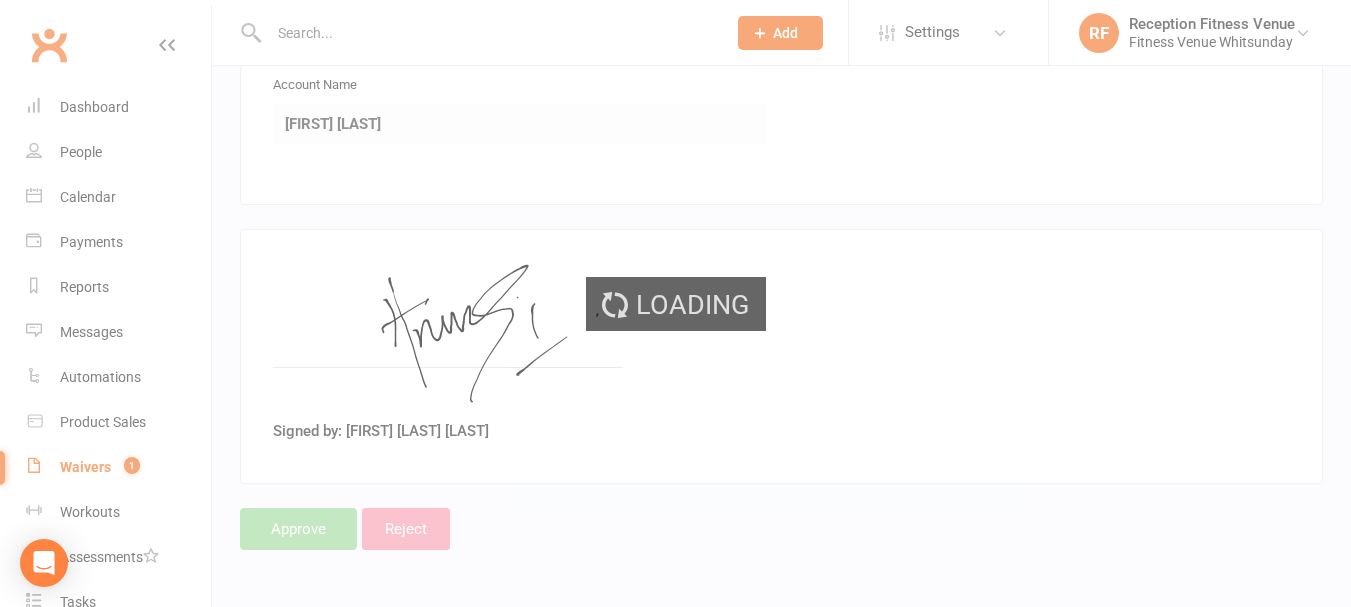 scroll, scrollTop: 0, scrollLeft: 0, axis: both 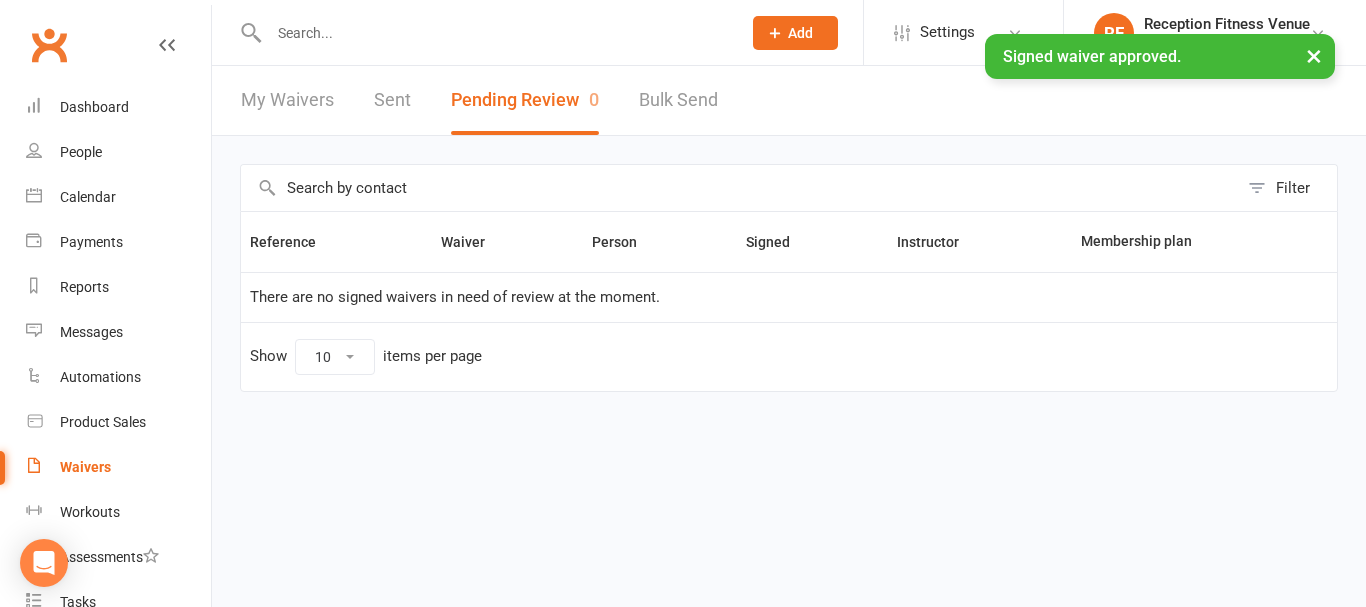 click on "Sent" at bounding box center (392, 100) 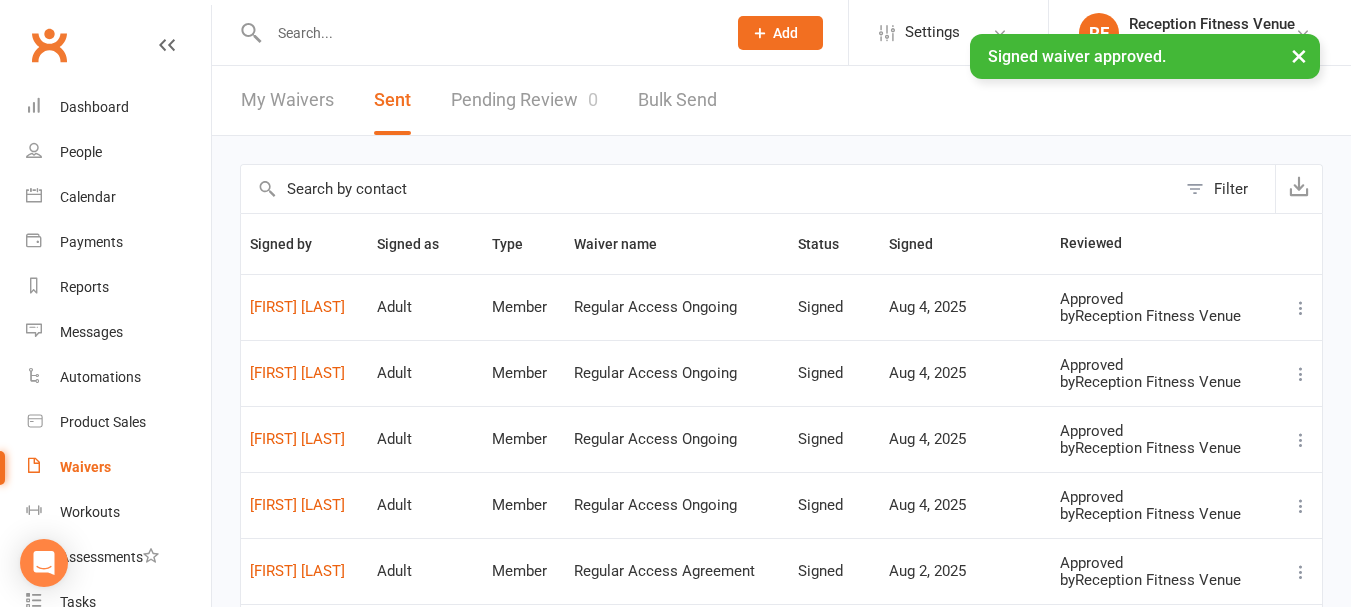 click on "Hla Ei Hnin Rose Si" at bounding box center (304, 307) 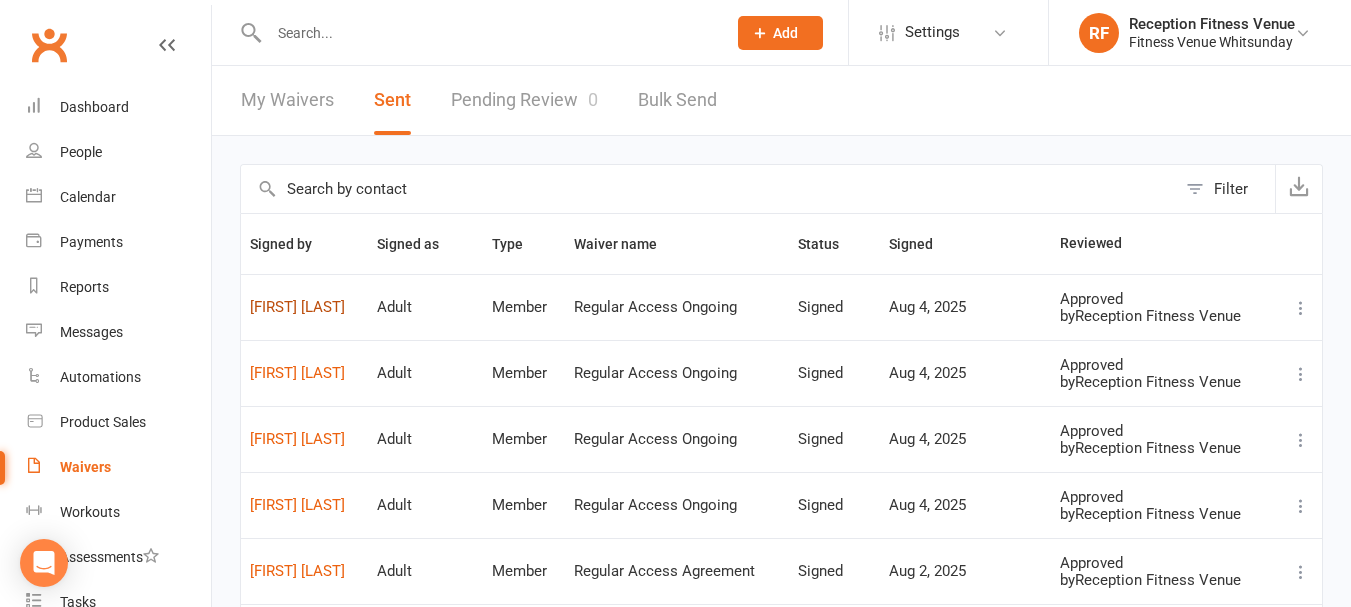 click on "Hla Ei Hnin Rose Si" at bounding box center [304, 307] 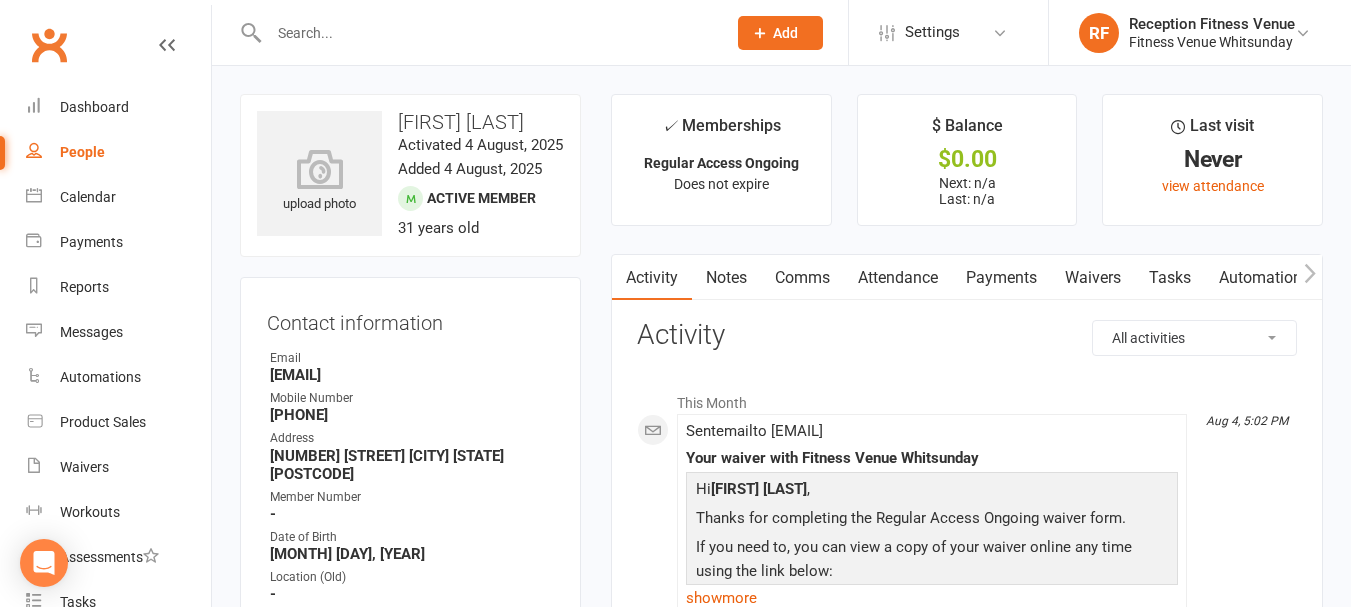 click at bounding box center (1309, 277) 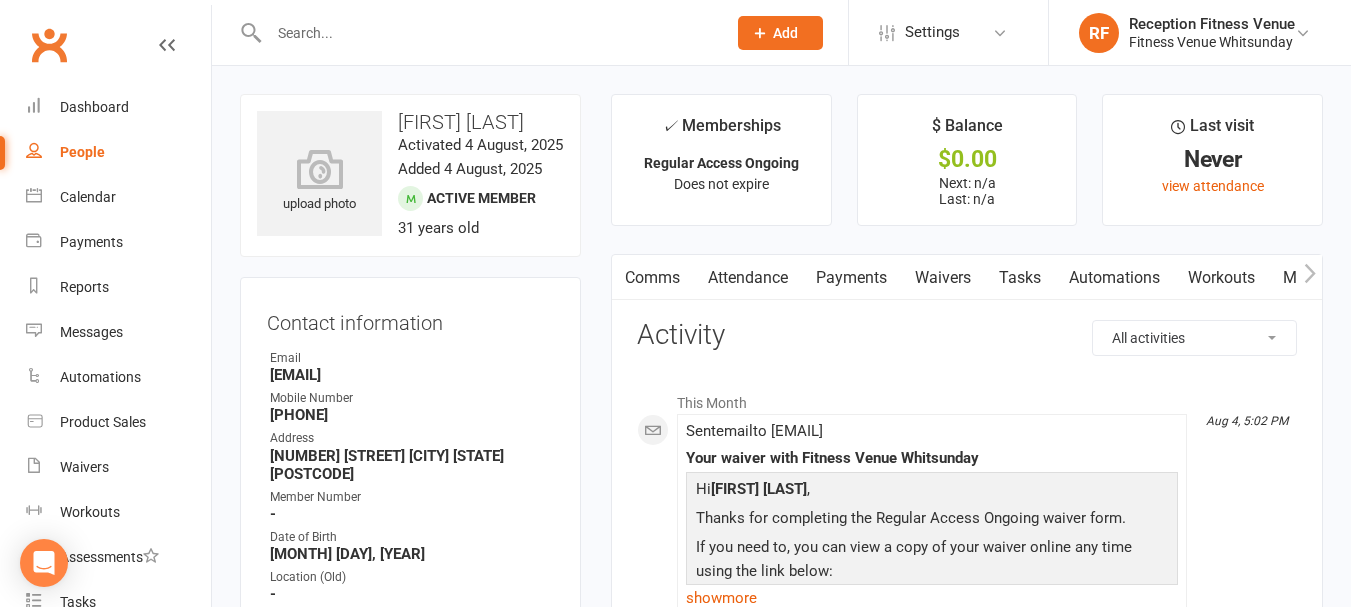 click at bounding box center [1309, 277] 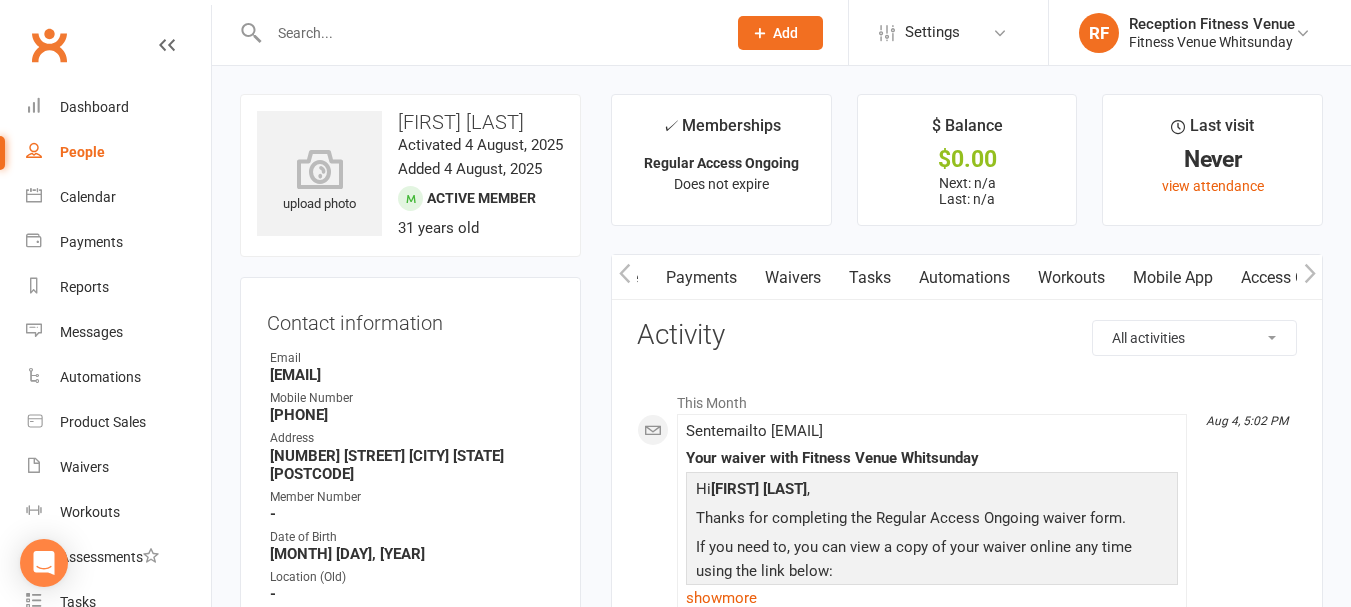click at bounding box center [1309, 277] 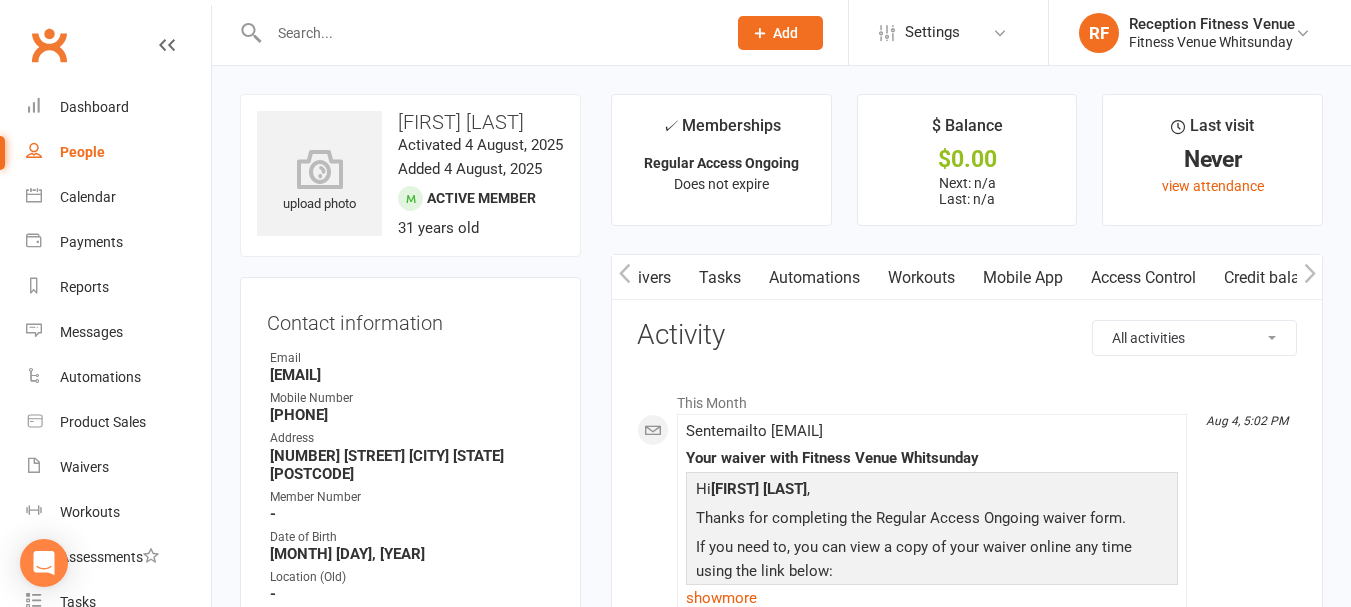 click at bounding box center (1309, 277) 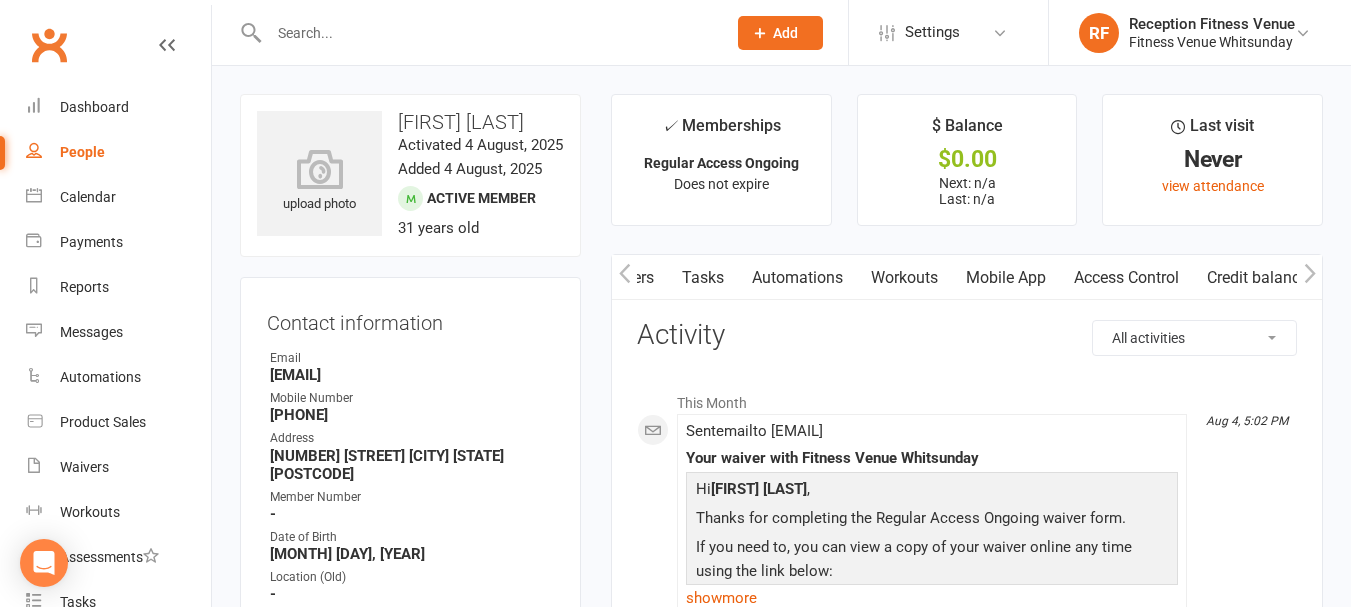 click at bounding box center [1309, 277] 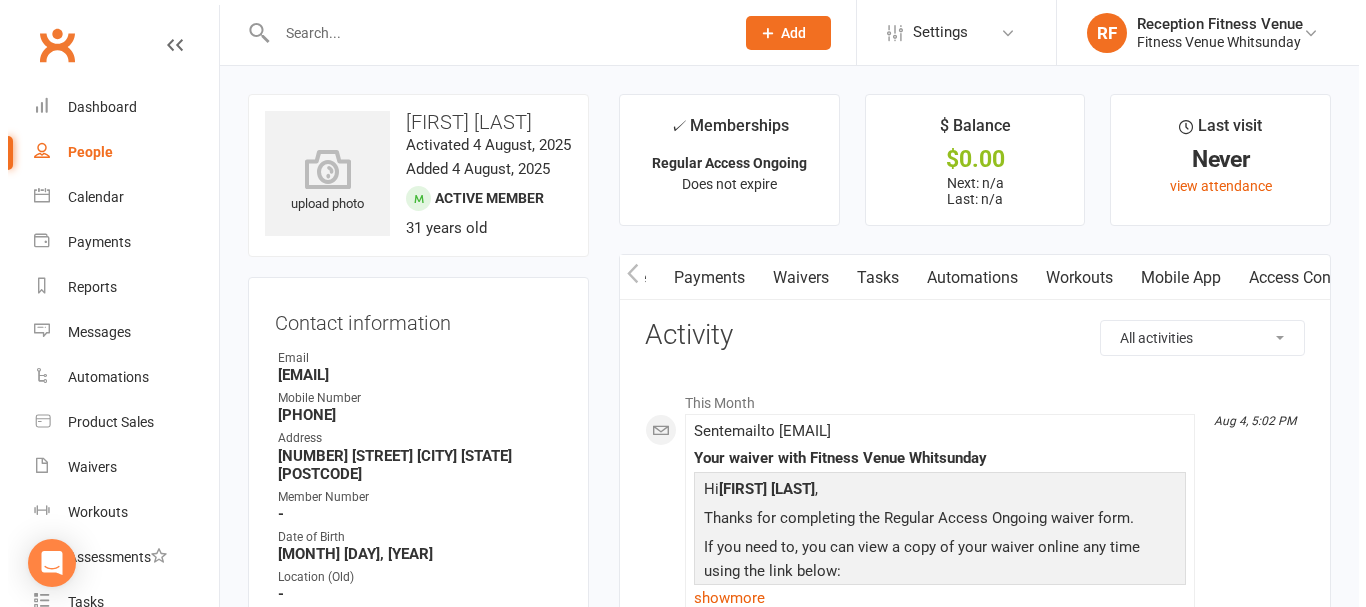 scroll, scrollTop: 0, scrollLeft: 467, axis: horizontal 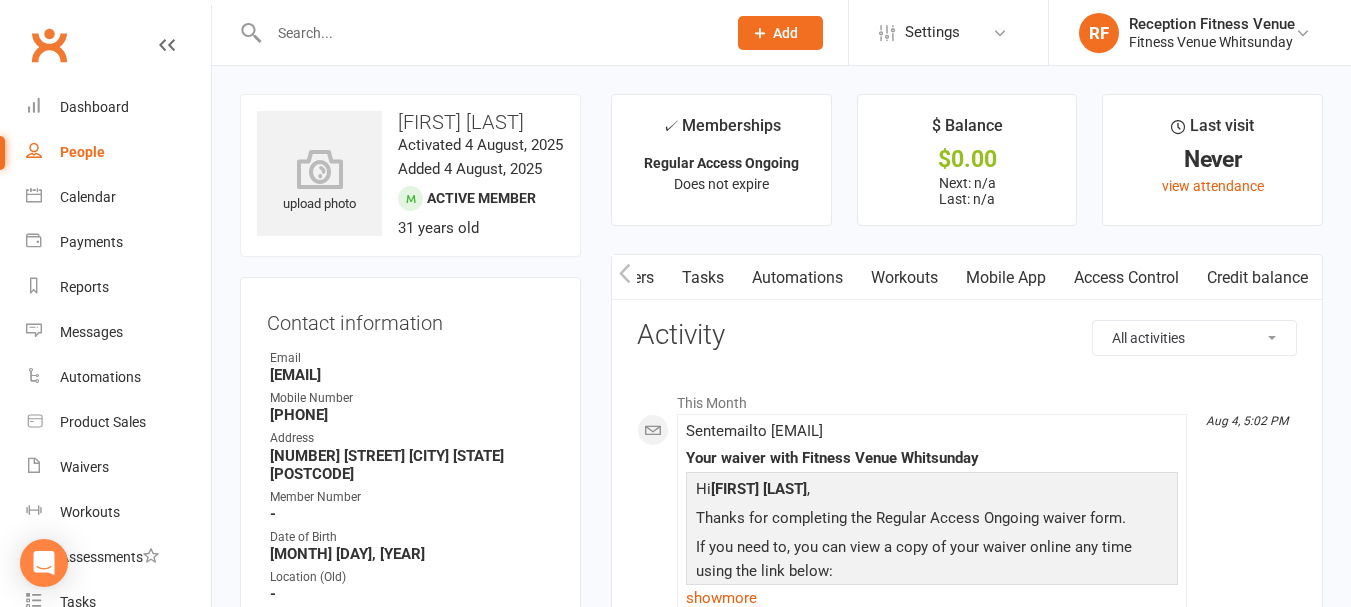 click on "Access Control" at bounding box center (1126, 278) 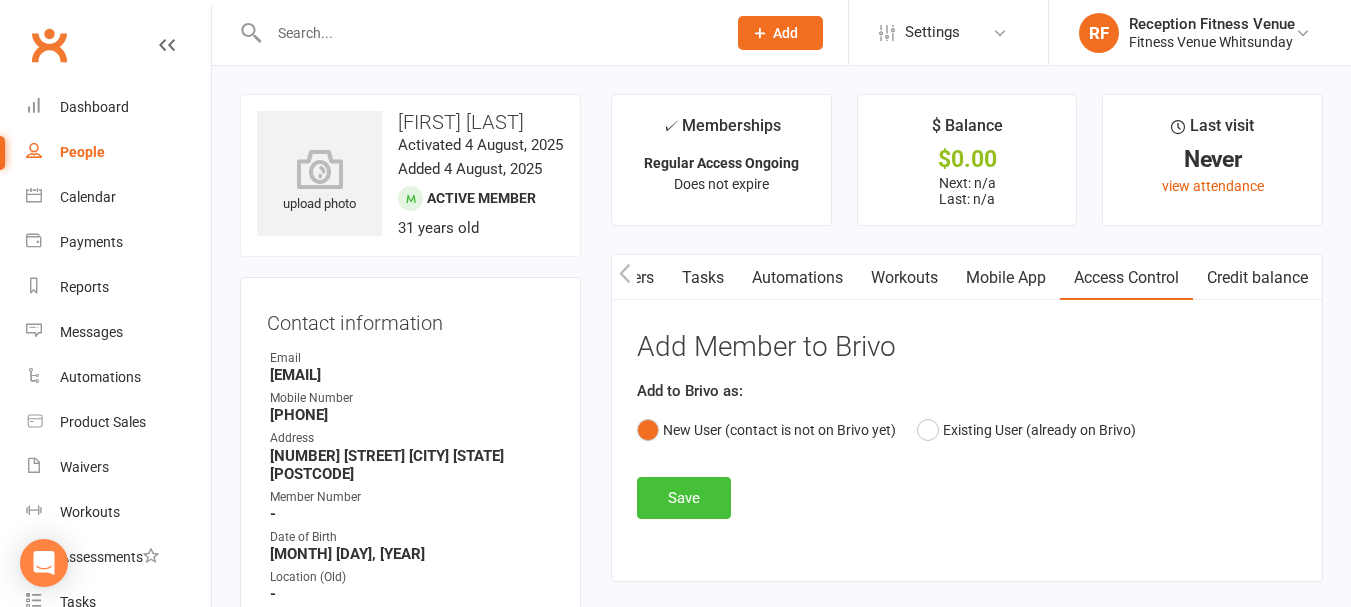 click on "Save" at bounding box center [684, 498] 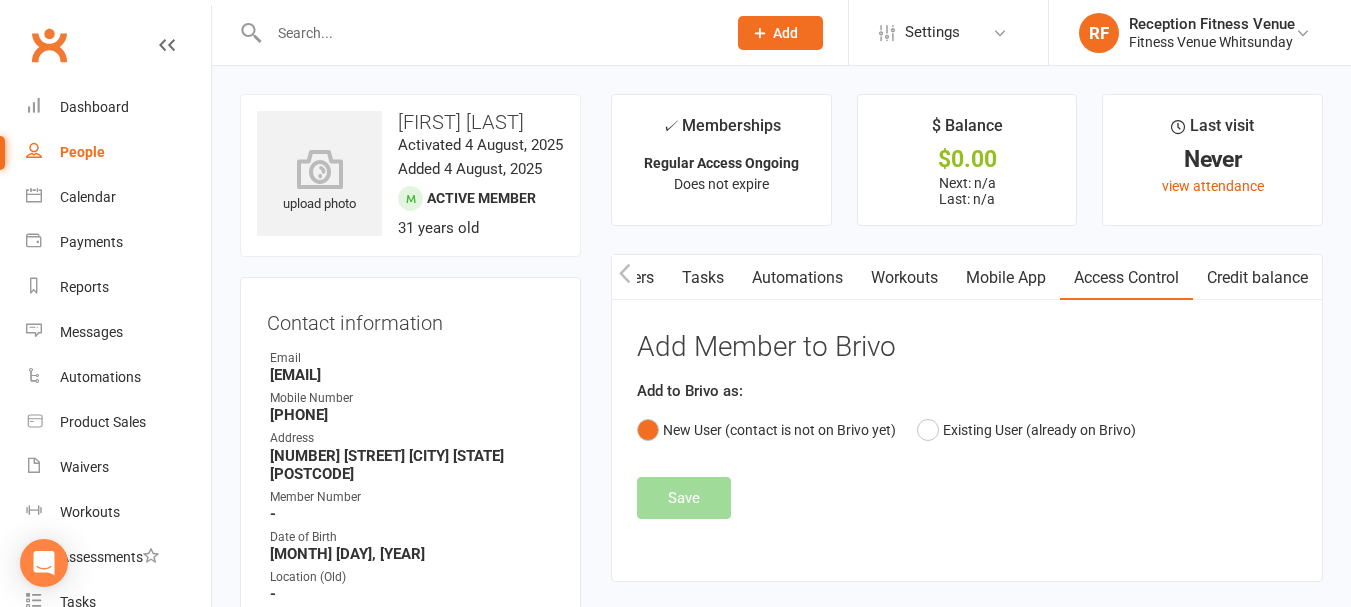 click on "Mobile App" at bounding box center (1006, 278) 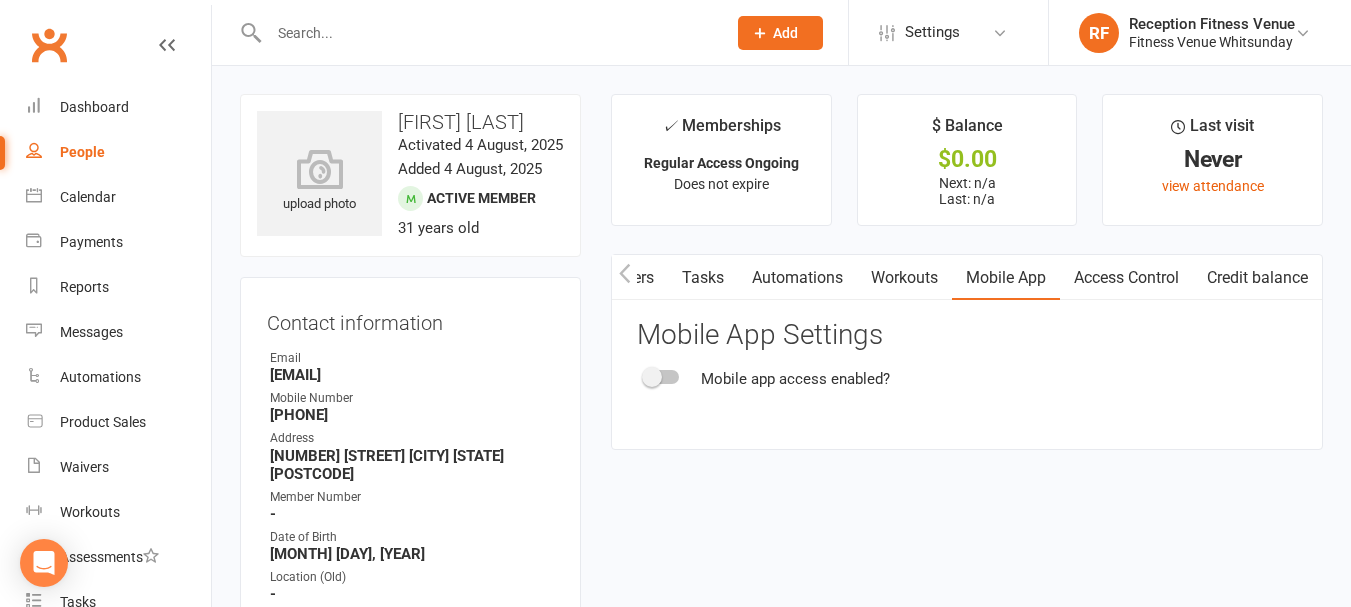 click at bounding box center [662, 377] 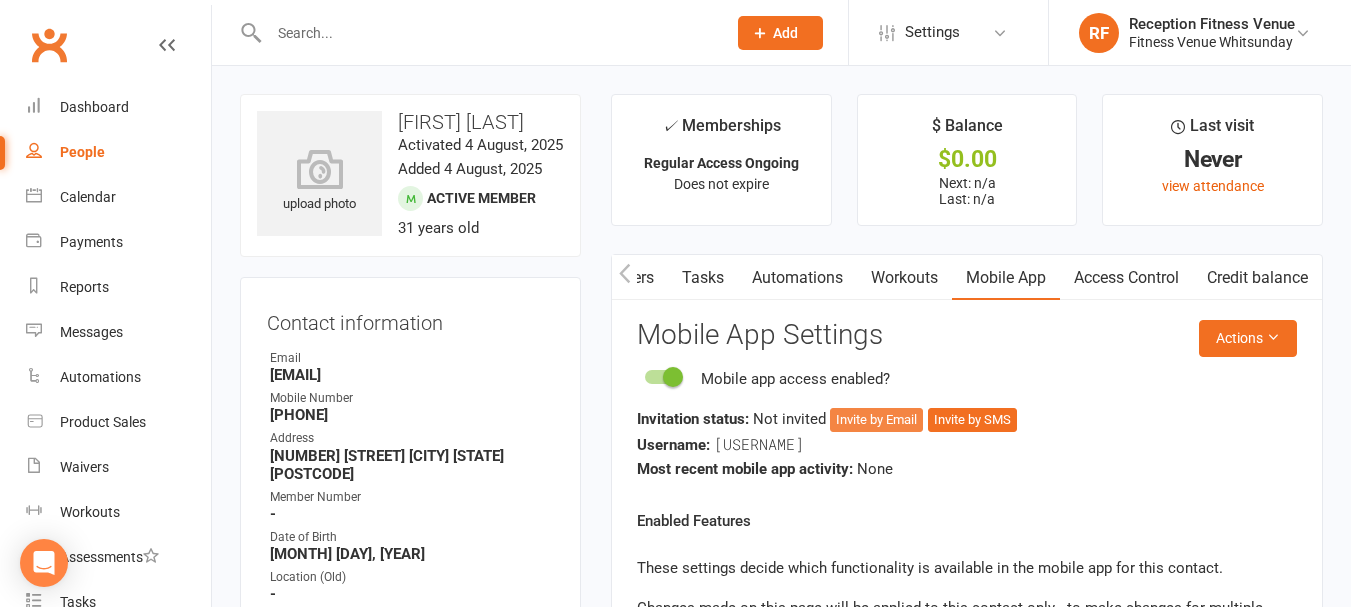 click on "Invite by Email" at bounding box center (876, 420) 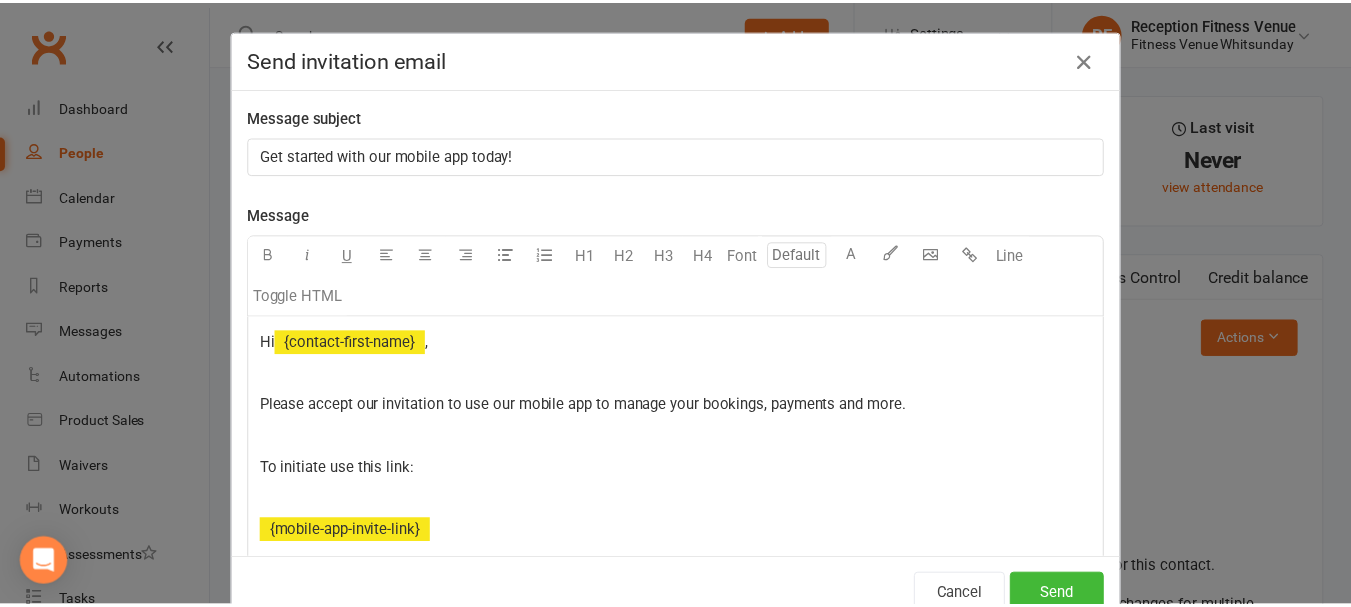 scroll, scrollTop: 0, scrollLeft: 457, axis: horizontal 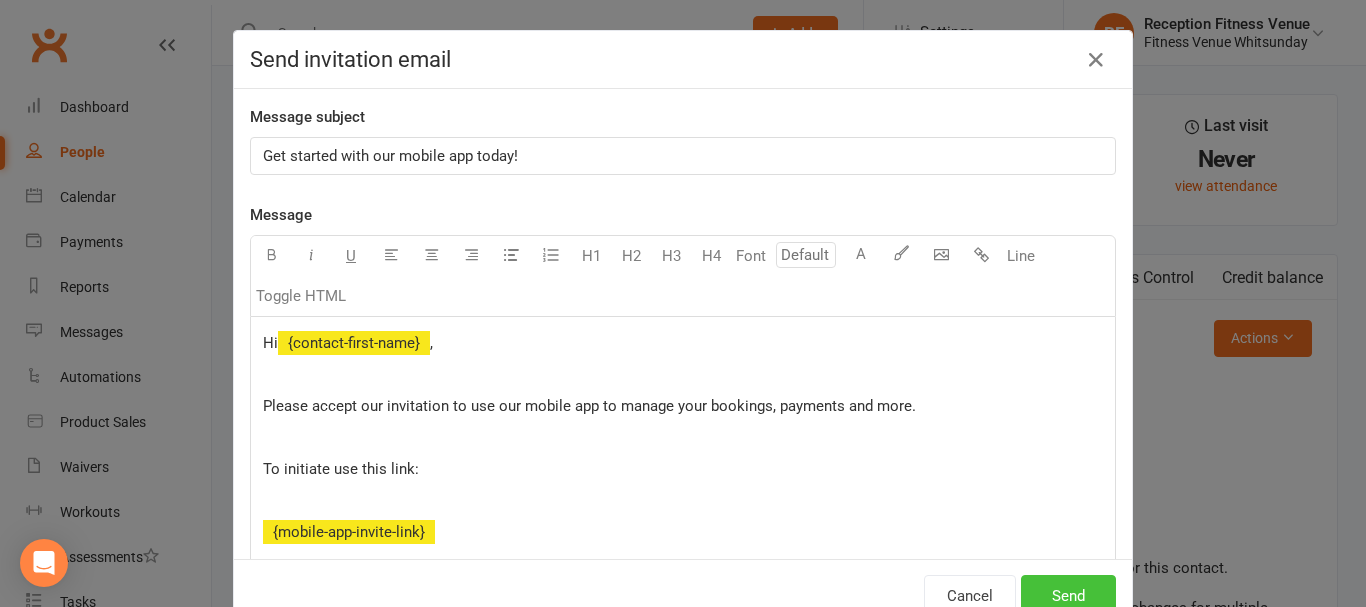 click on "Send" at bounding box center (1068, 596) 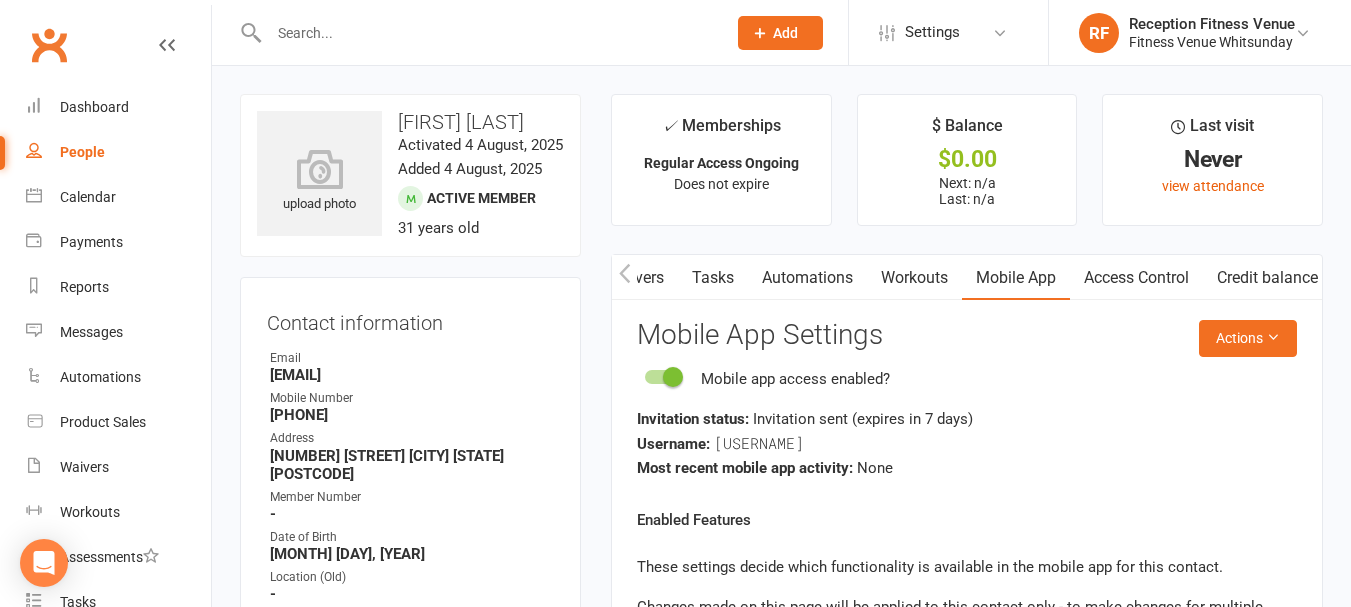click on "upload photo Hla Ei Hnin Rose Si Activated 4 August, 2025 Added 4 August, 2025   Active member 31 years old  Contact information Owner   Email  Hlaei.rose@gmail.com
Mobile Number  0411148069
Address  21 Corrimandle Grove Cannonvale Qld 4802
Member Number  -
Date of Birth  November 9, 1993
Location (Old)  -
Account  -
Location
Update Contact Details Flag Archive Manage Comms Settings" at bounding box center [410, 425] 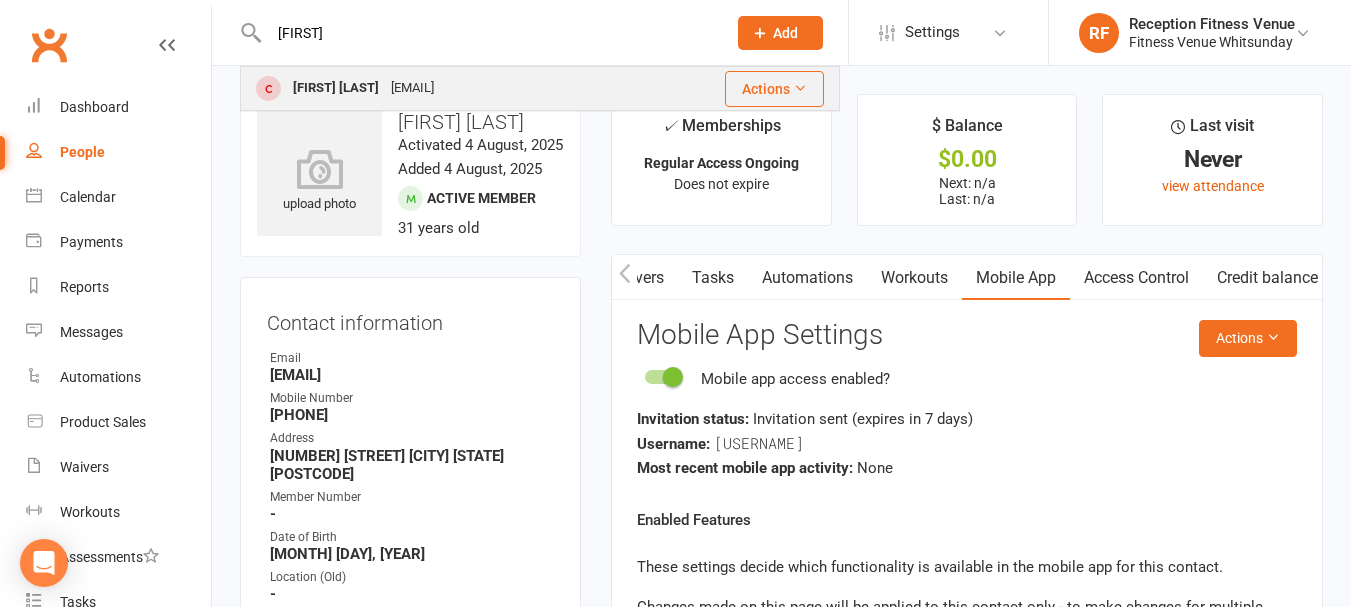 type on "ivy" 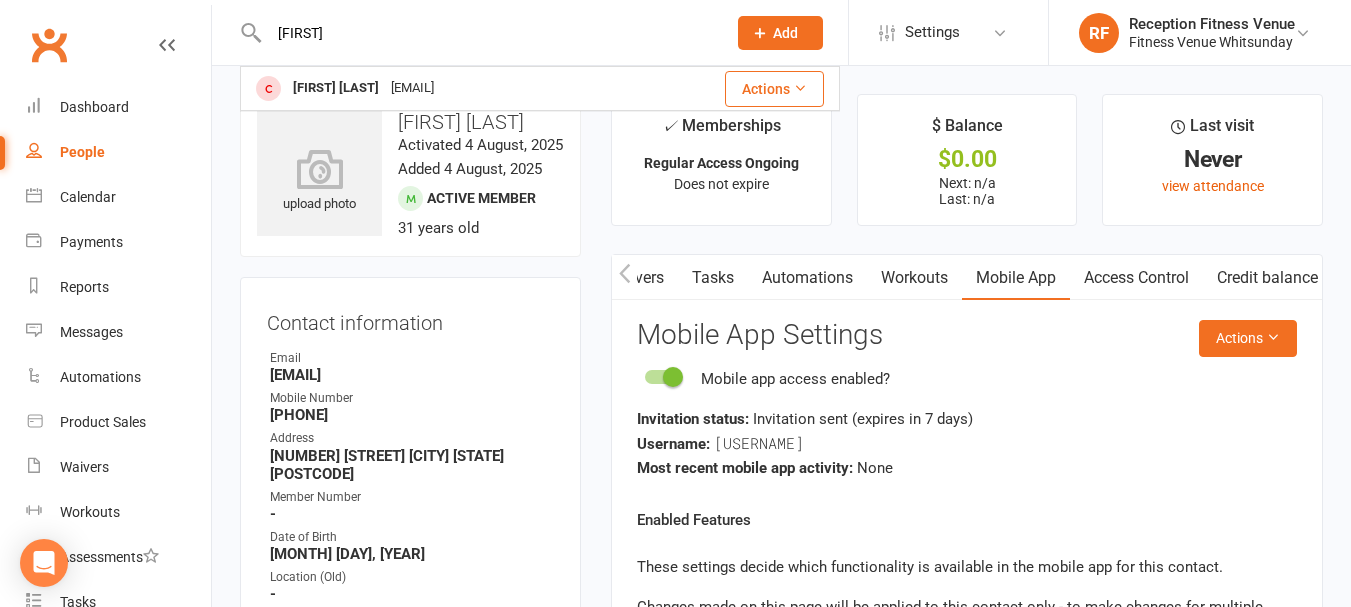 click on "Ivy Thompson" at bounding box center [336, 88] 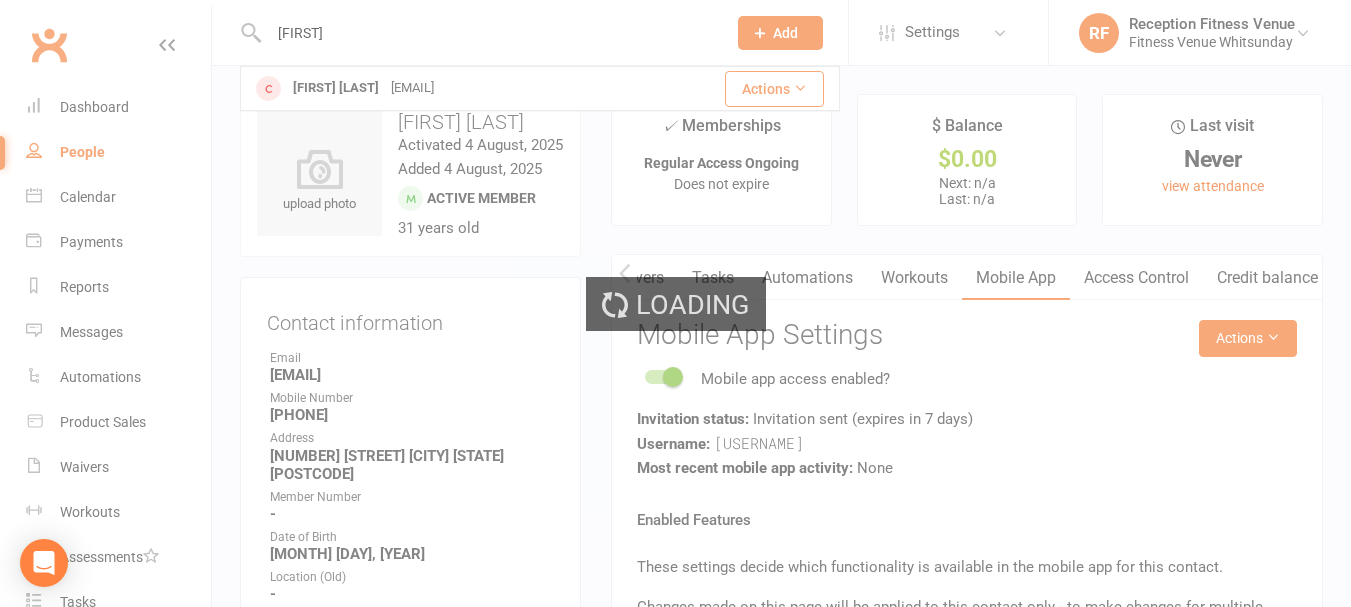 type 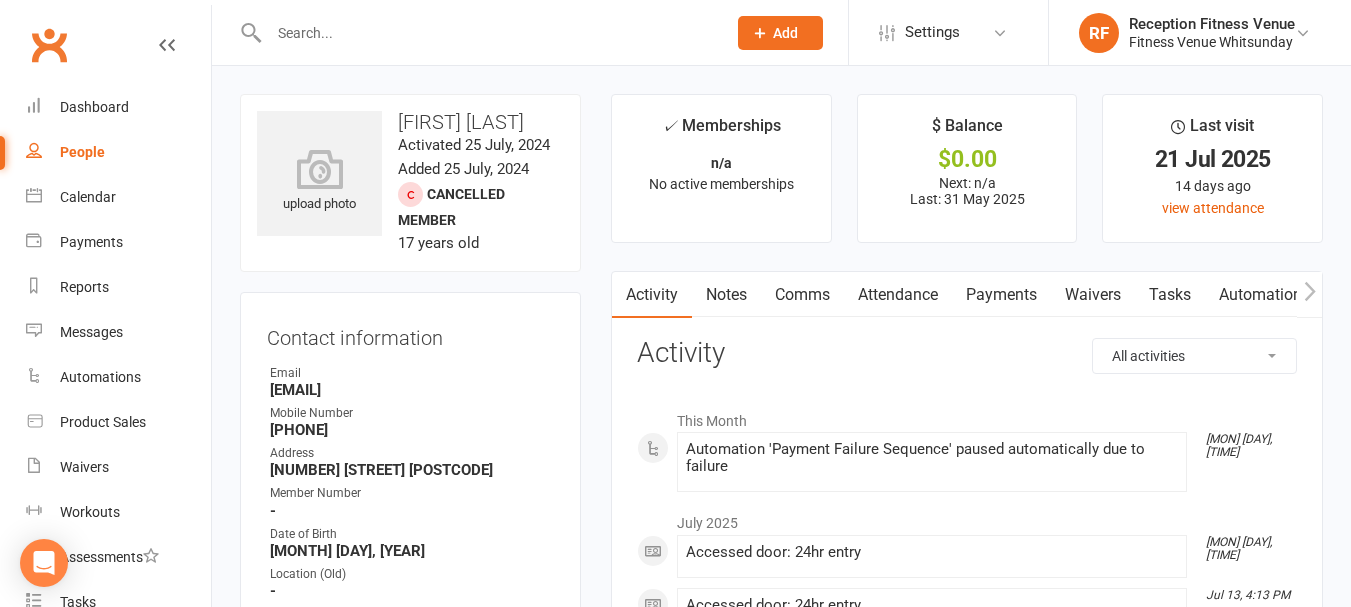 click on "Ivyjthompson@gmail.com" at bounding box center (412, 390) 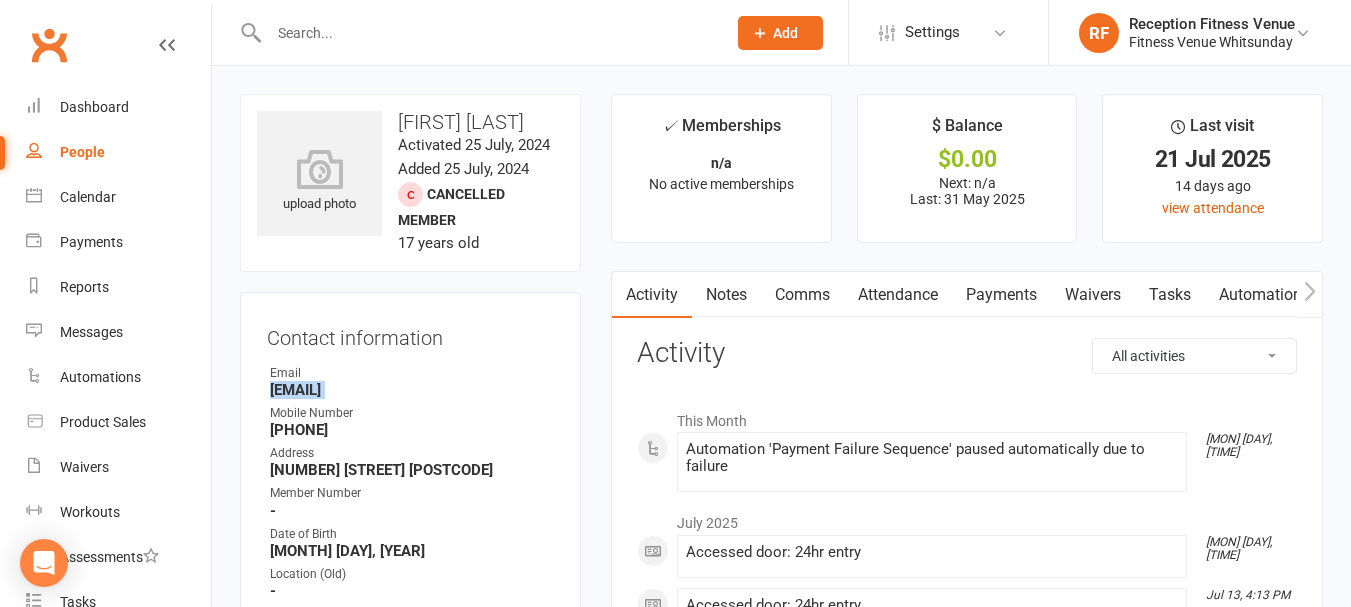 click on "Ivyjthompson@gmail.com" at bounding box center [412, 390] 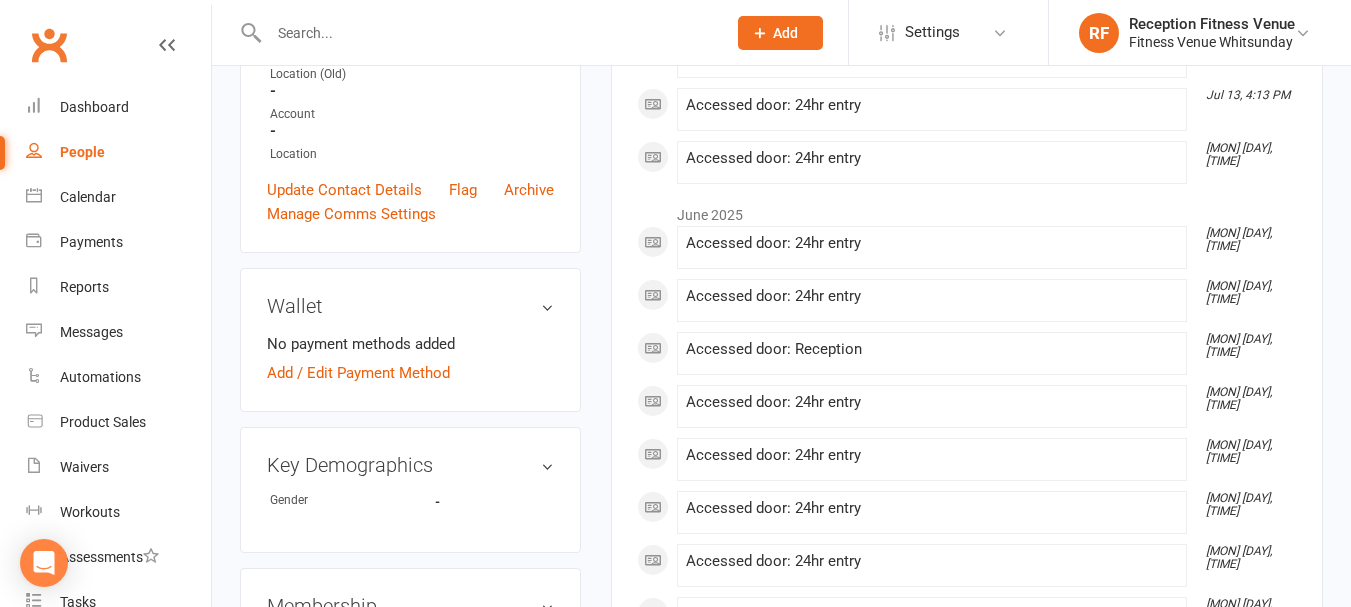 scroll, scrollTop: 700, scrollLeft: 0, axis: vertical 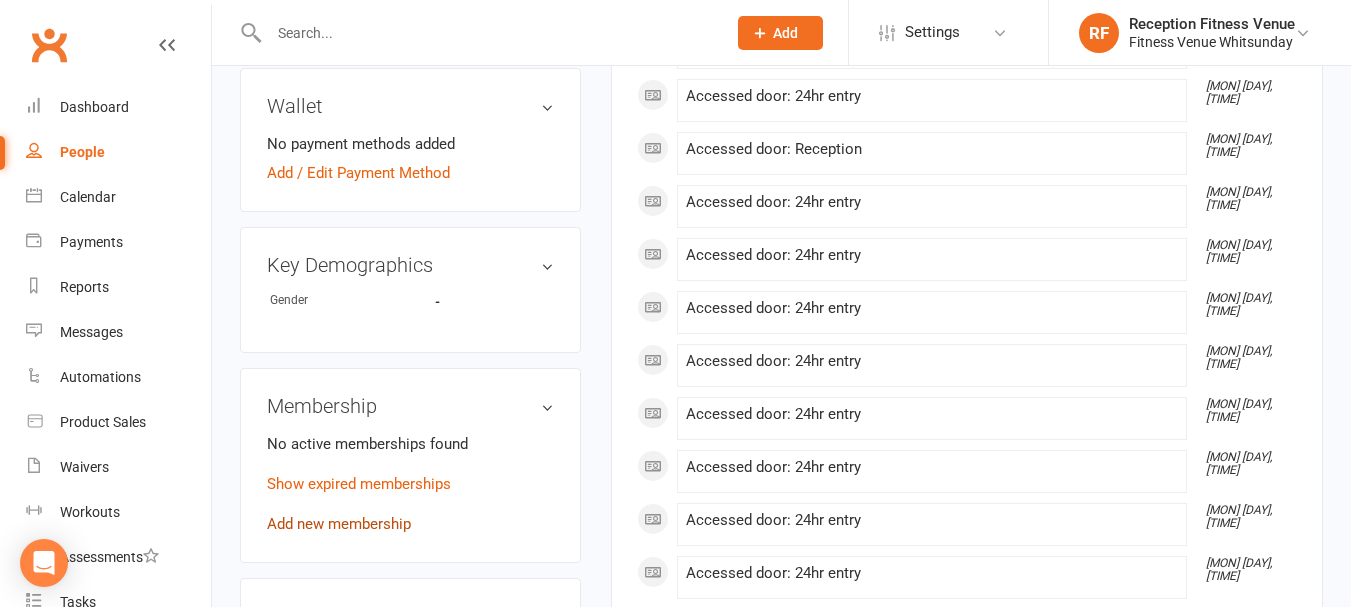 click on "Add new membership" at bounding box center (339, 524) 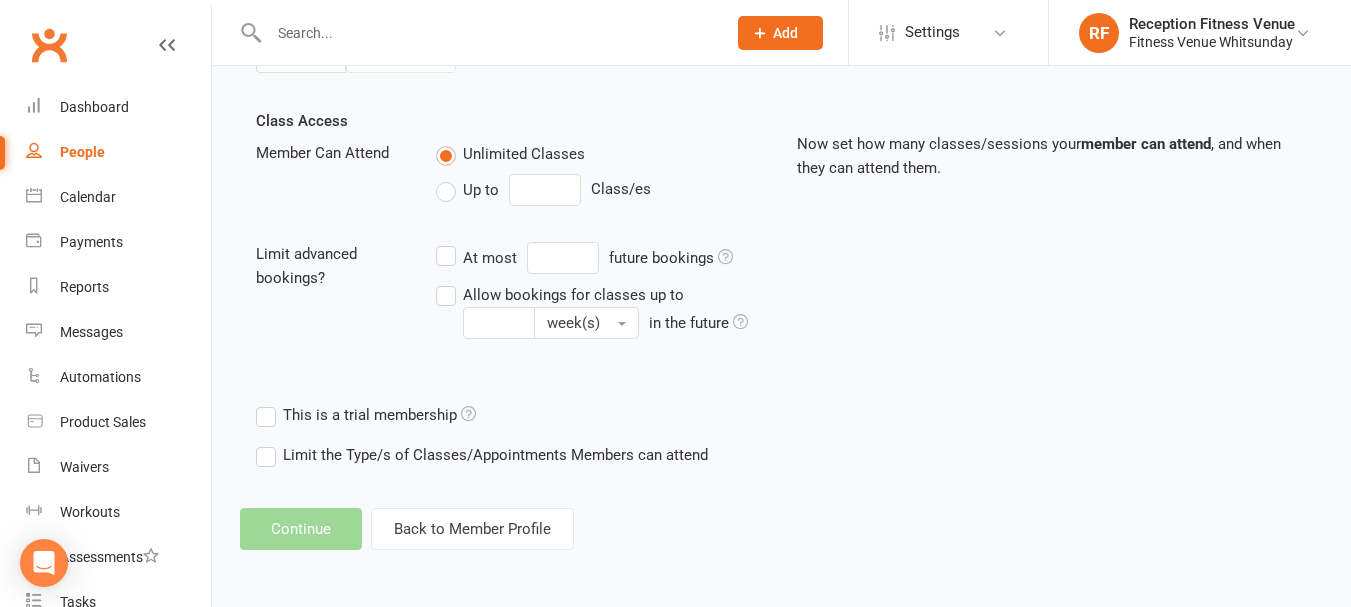 scroll, scrollTop: 0, scrollLeft: 0, axis: both 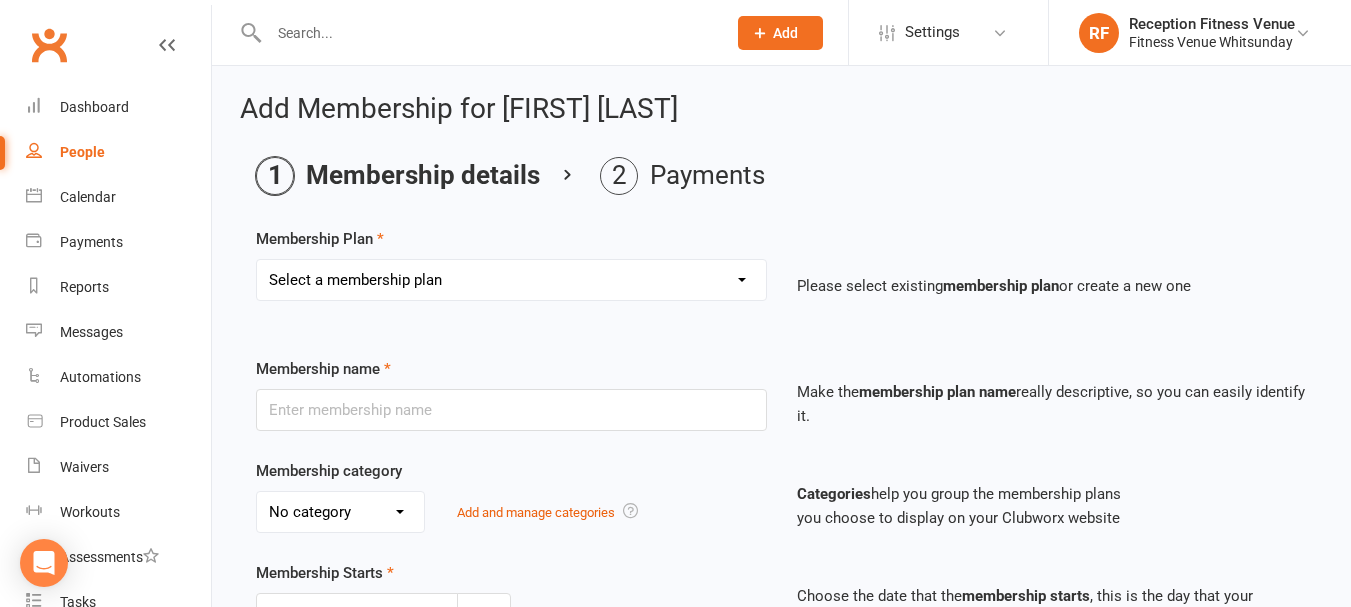 click on "Select a membership plan Create new Membership Plan Regular Access Ongoing Regular Ongoing Mates Rates Base Rate 1 month Select Rate 1 Month 3 Months 6 Months 12 months 10 Pass 10 Pass Select 1 Week Workcover 8 Week Challenge FV Staff 1 Month Student Regular Kids Personal Training PAYG Student Ongoing Casual Attendance 10 Pass Student 5 Pass Infrared Sauna 1 Week Student 2 Weeks 6 Week Reset" at bounding box center (511, 280) 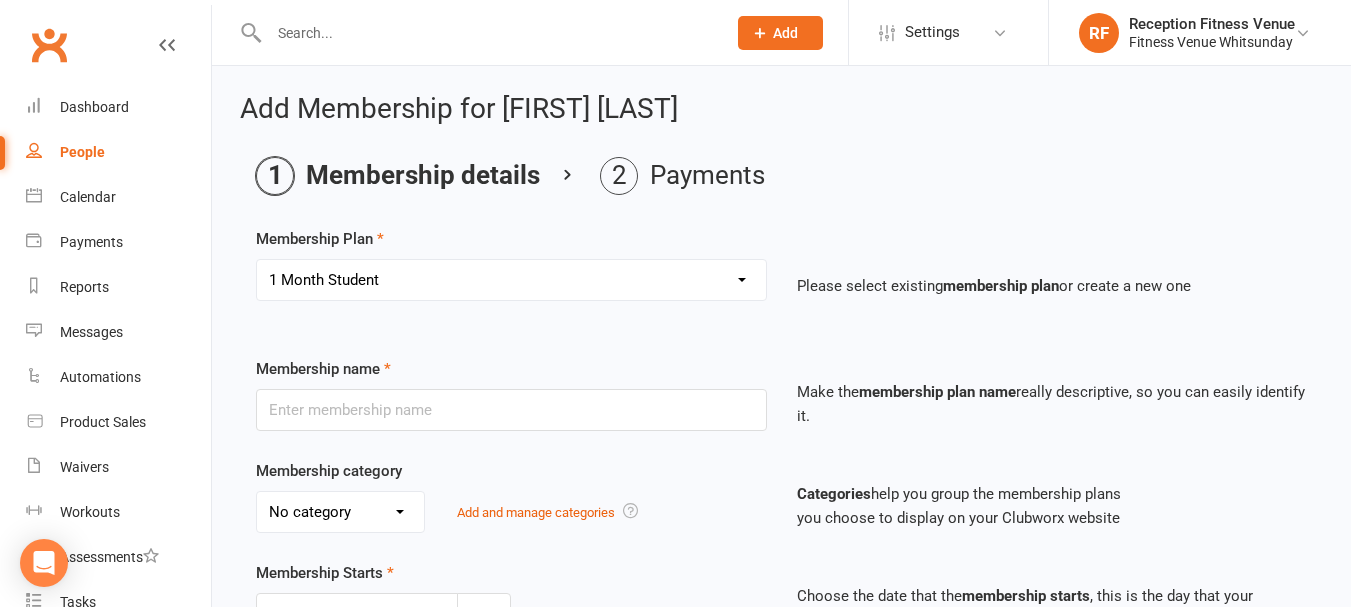 click on "Select a membership plan Create new Membership Plan Regular Access Ongoing Regular Ongoing Mates Rates Base Rate 1 month Select Rate 1 Month 3 Months 6 Months 12 months 10 Pass 10 Pass Select 1 Week Workcover 8 Week Challenge FV Staff 1 Month Student Regular Kids Personal Training PAYG Student Ongoing Casual Attendance 10 Pass Student 5 Pass Infrared Sauna 1 Week Student 2 Weeks 6 Week Reset" at bounding box center [511, 280] 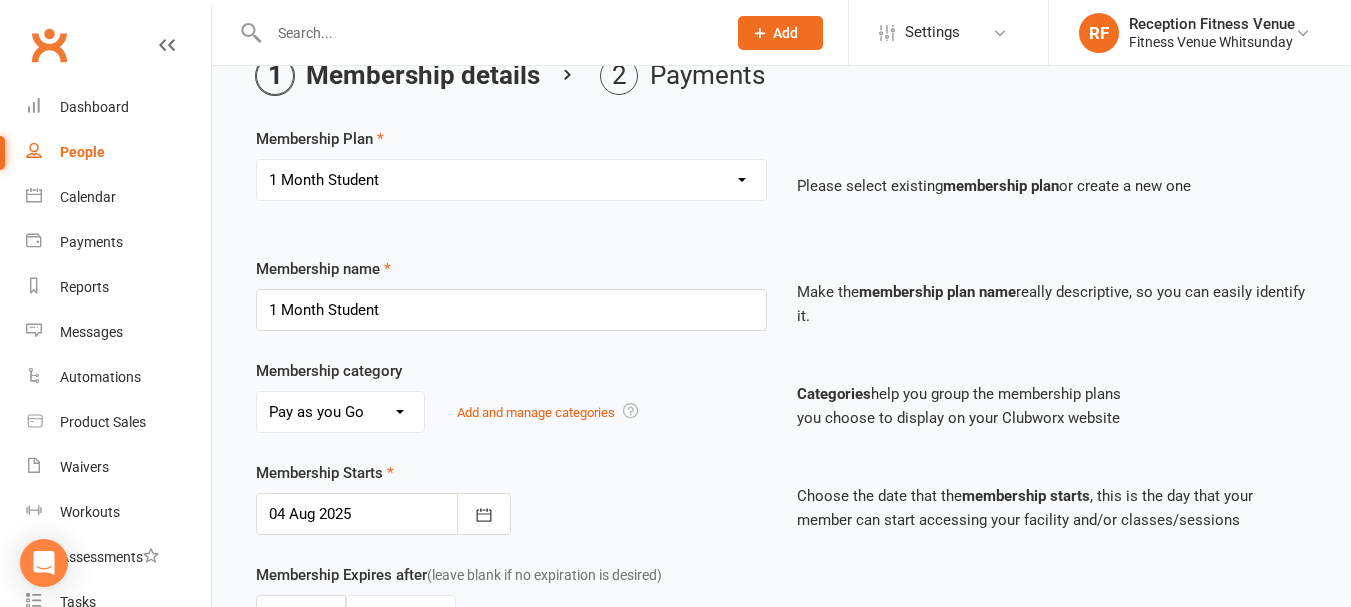 scroll, scrollTop: 664, scrollLeft: 0, axis: vertical 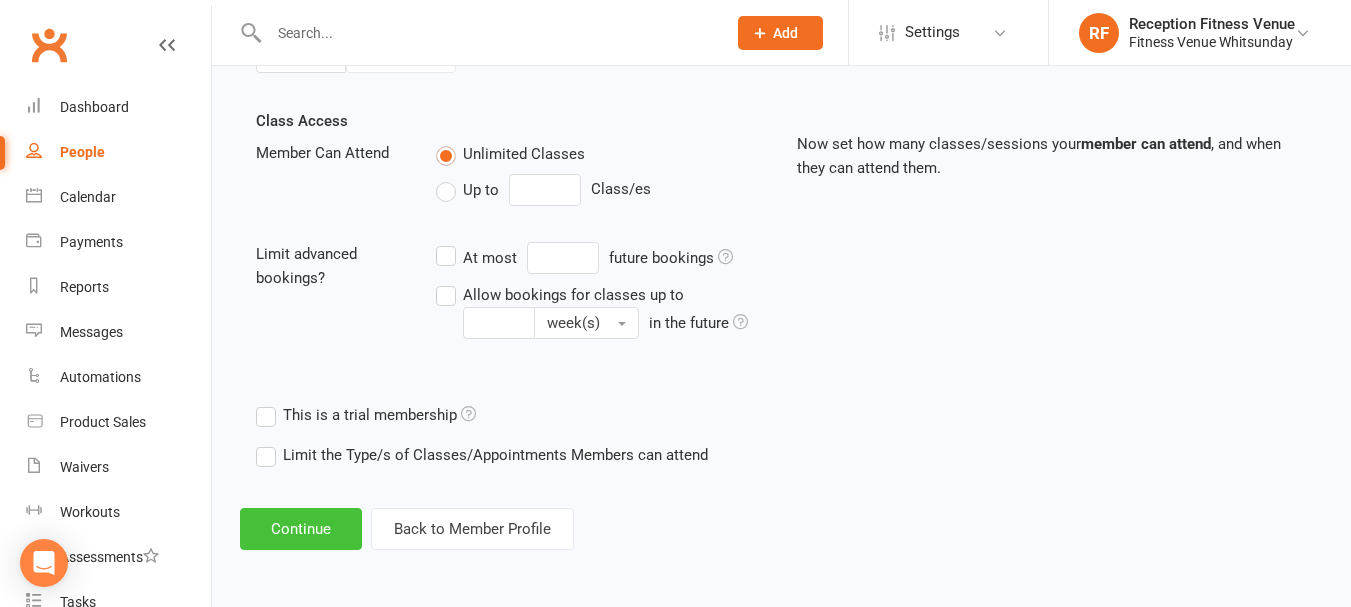 click on "Continue" at bounding box center [301, 529] 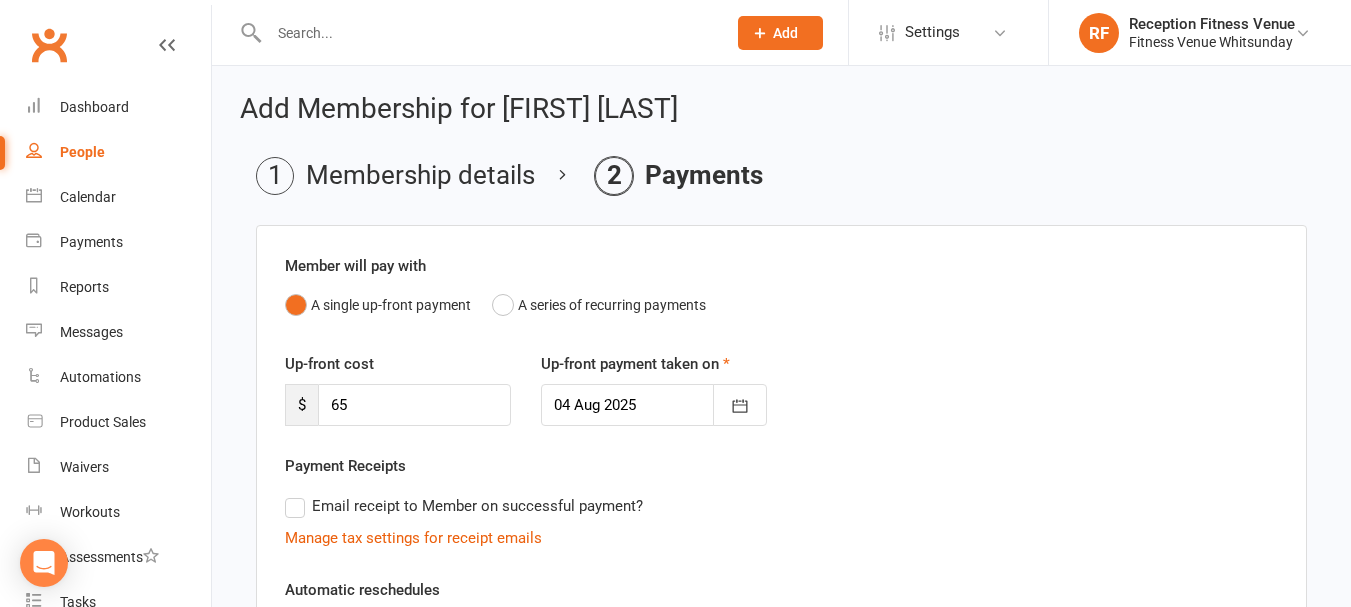 scroll, scrollTop: 482, scrollLeft: 0, axis: vertical 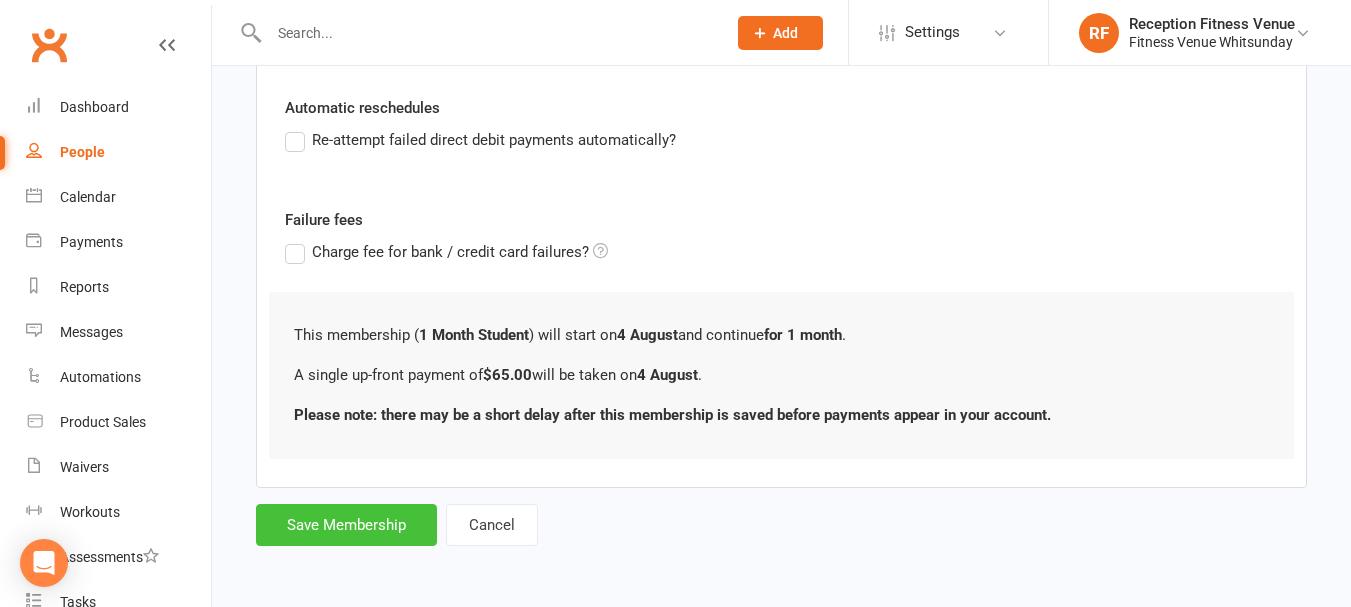 click on "Save Membership" at bounding box center [346, 525] 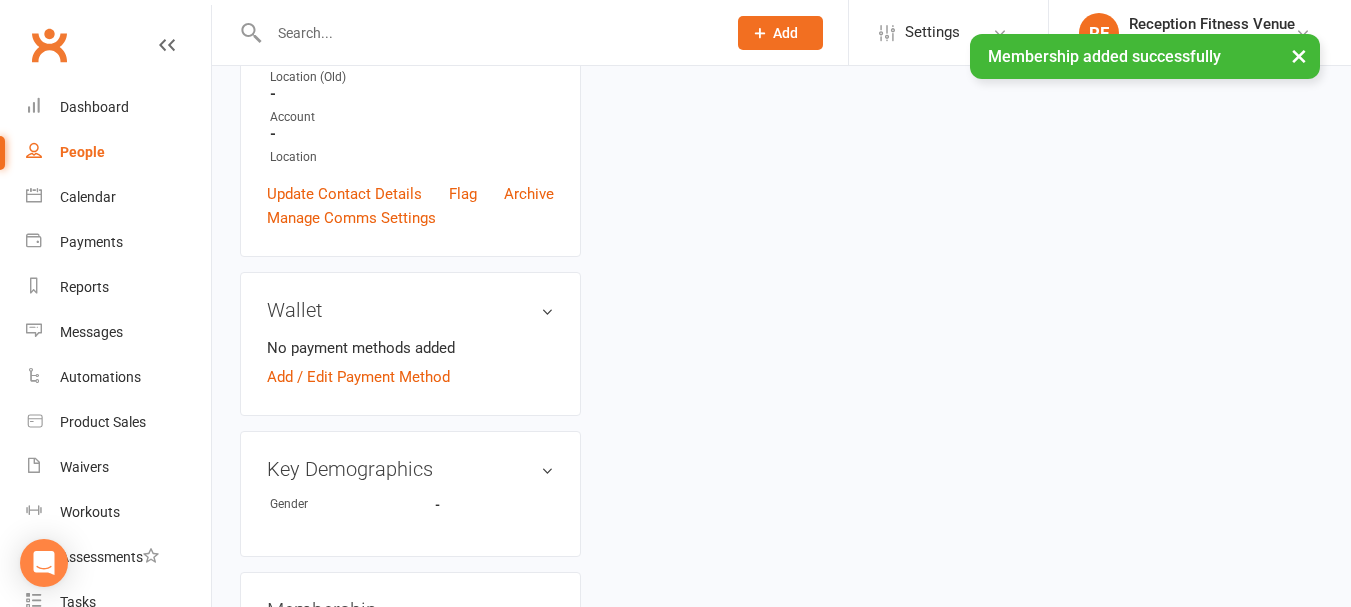 scroll, scrollTop: 0, scrollLeft: 0, axis: both 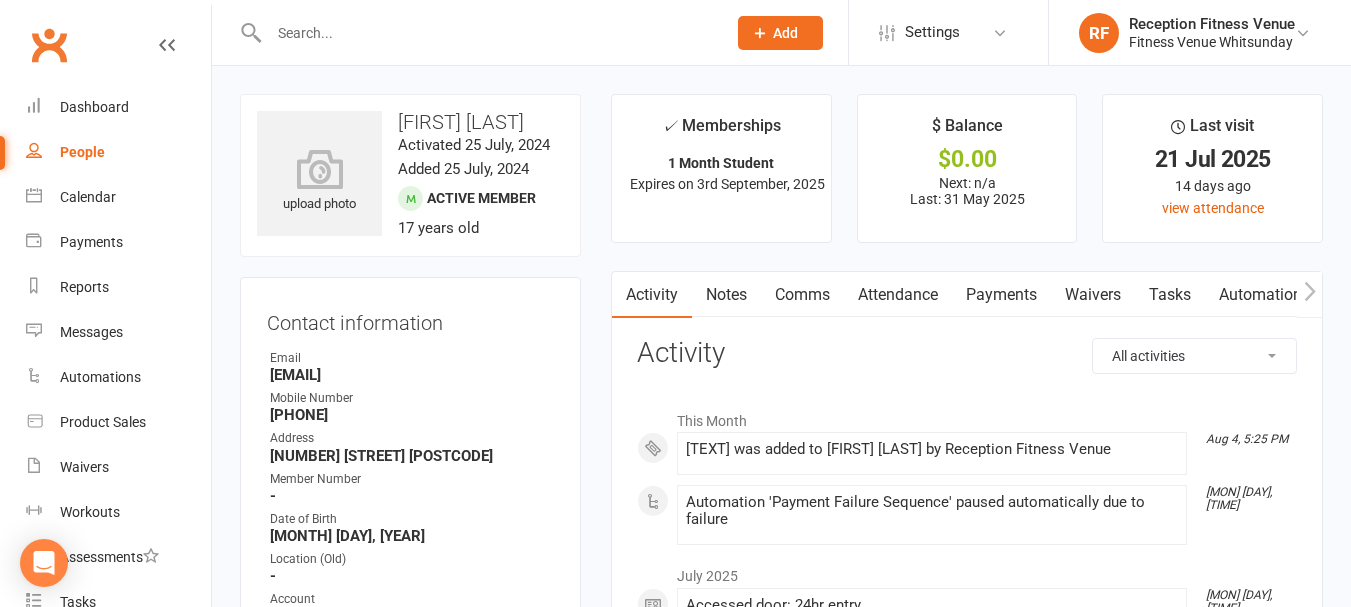click on "Ivyjthompson@gmail.com" at bounding box center [412, 375] 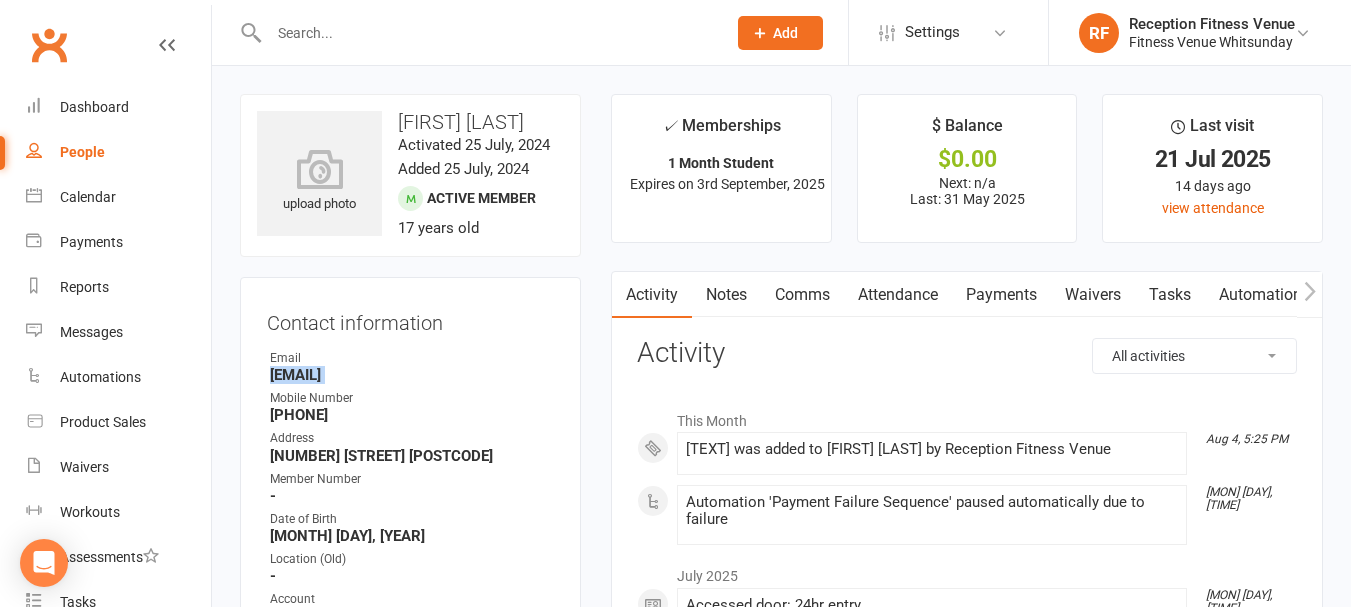 click on "Ivyjthompson@gmail.com" at bounding box center [412, 375] 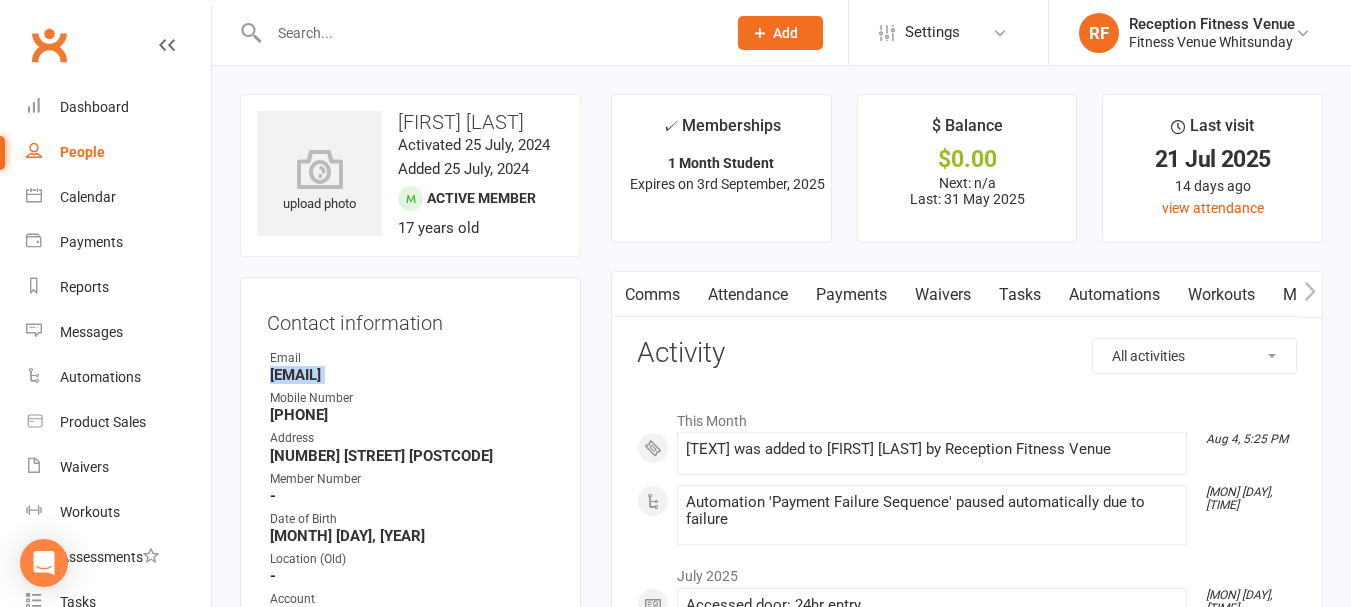 click at bounding box center (1309, 294) 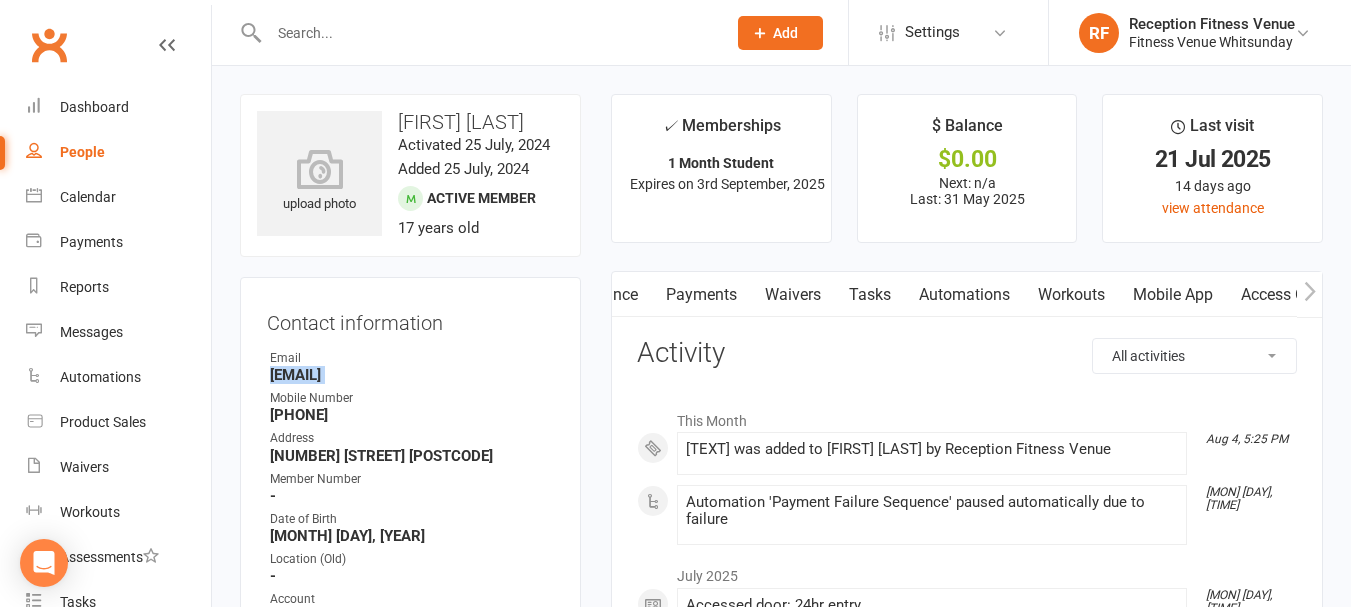 click at bounding box center (1309, 294) 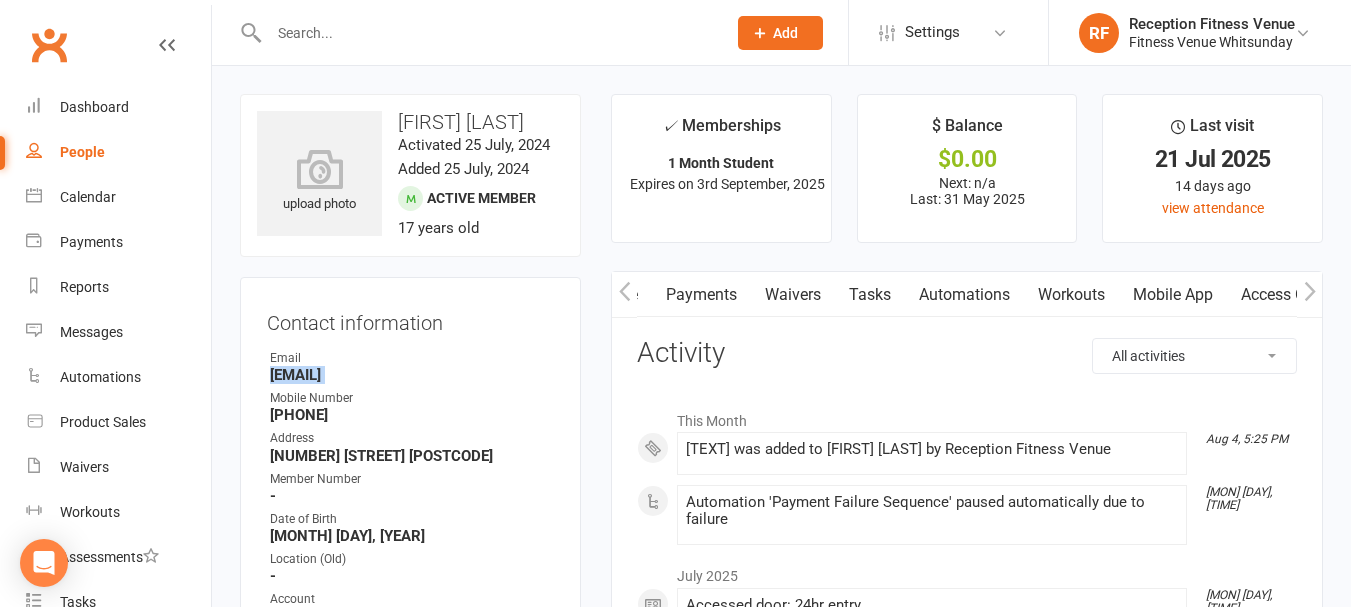 click at bounding box center [1309, 294] 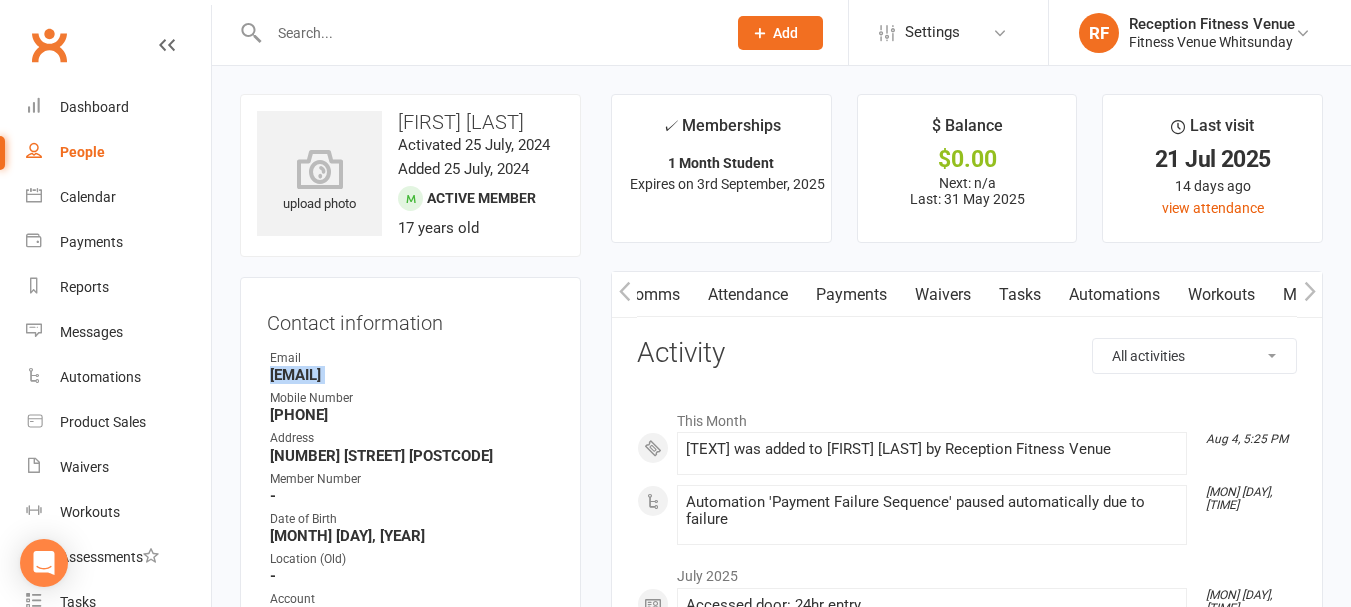 click at bounding box center (1309, 294) 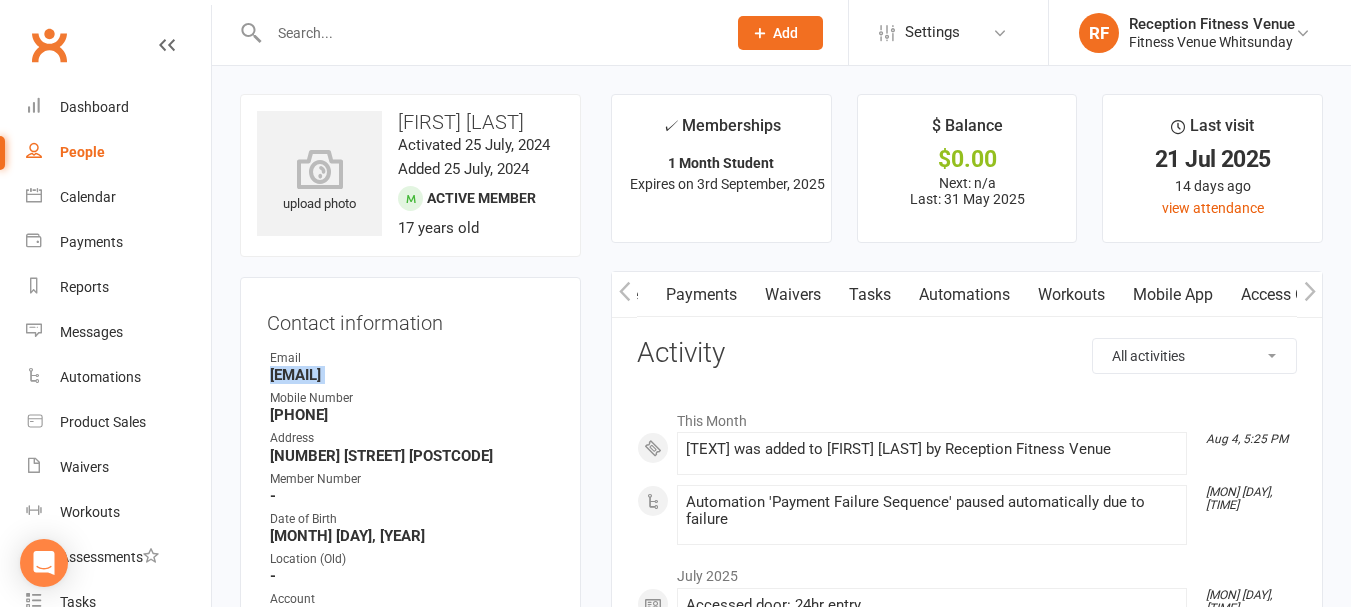 click at bounding box center (1309, 294) 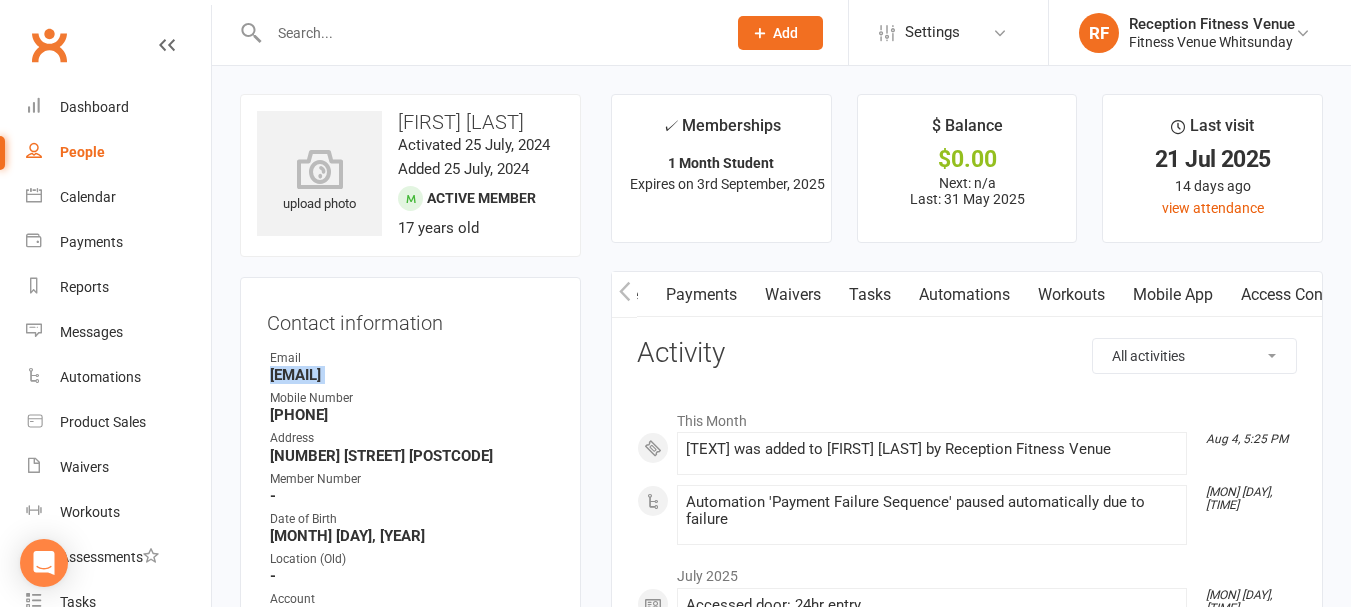 scroll, scrollTop: 0, scrollLeft: 467, axis: horizontal 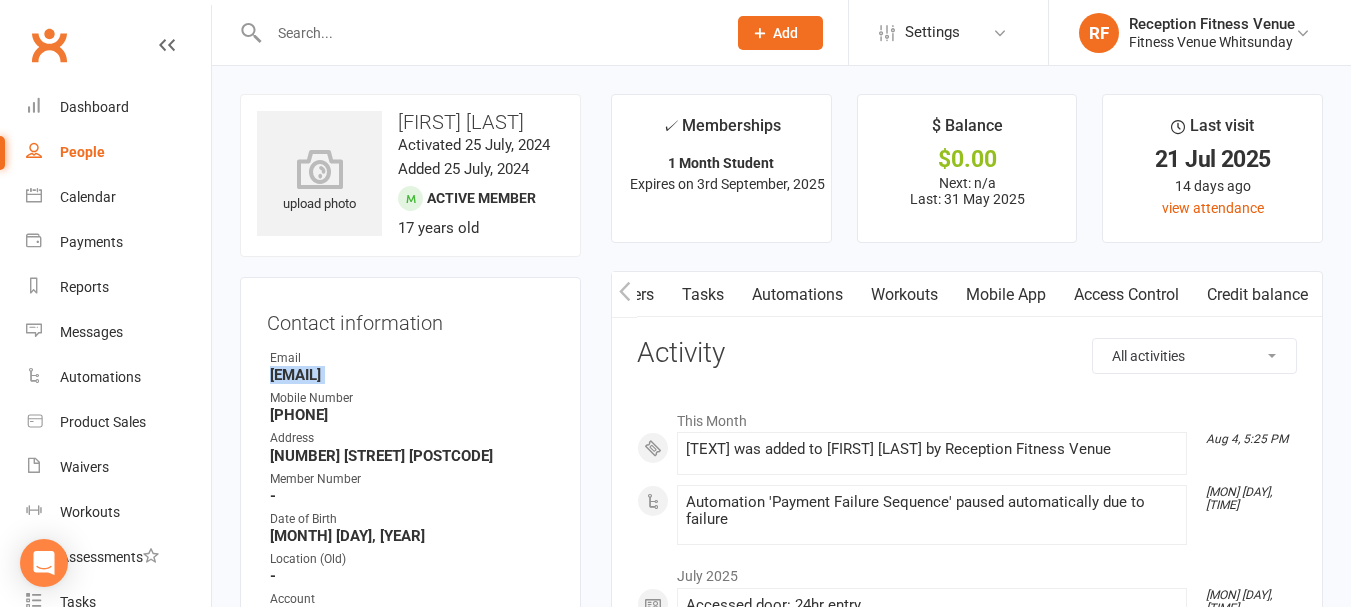click at bounding box center [1309, 294] 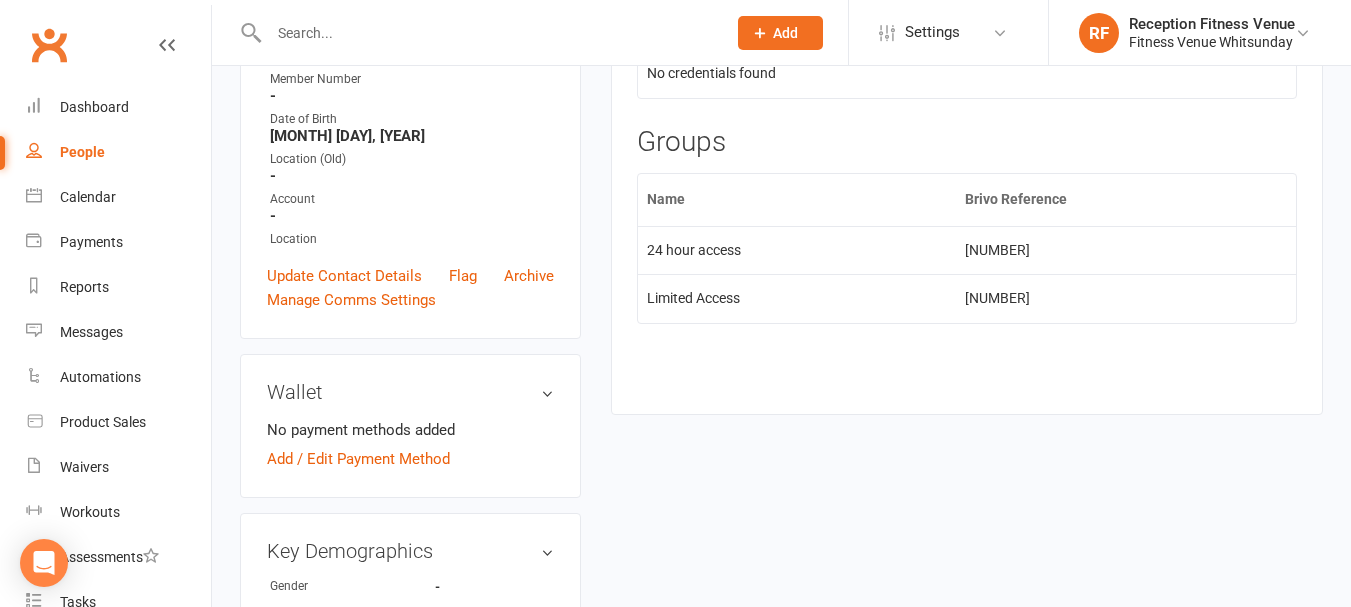 scroll, scrollTop: 100, scrollLeft: 0, axis: vertical 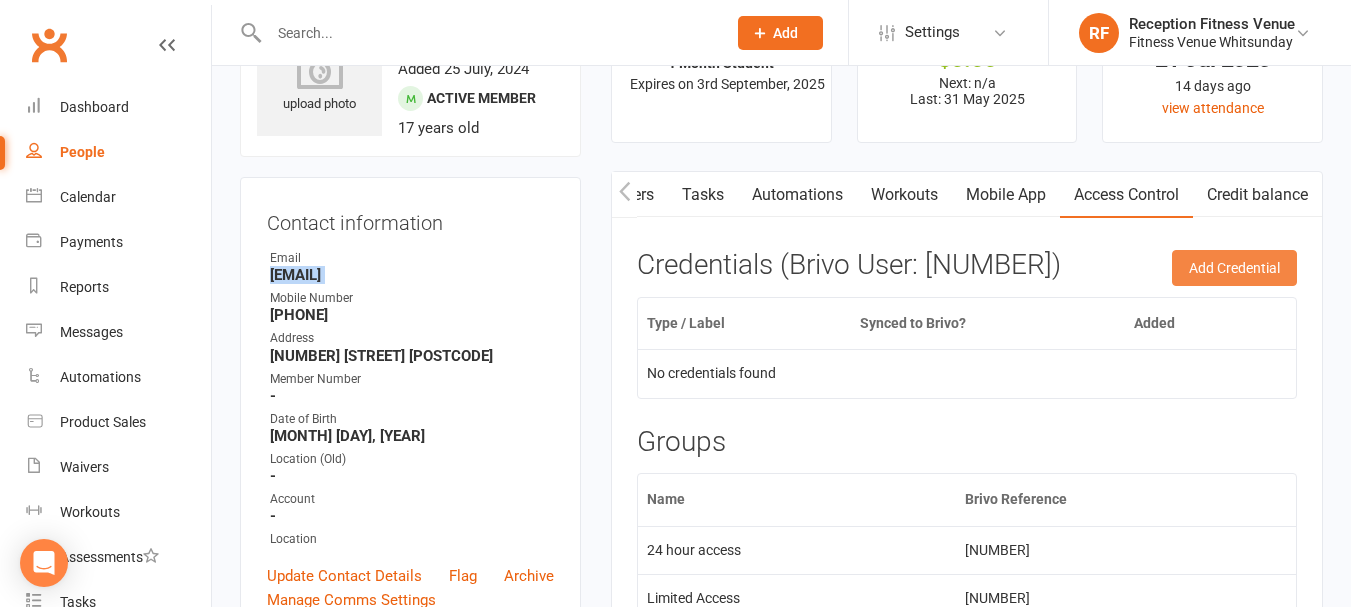 click on "Add Credential" at bounding box center (1234, 268) 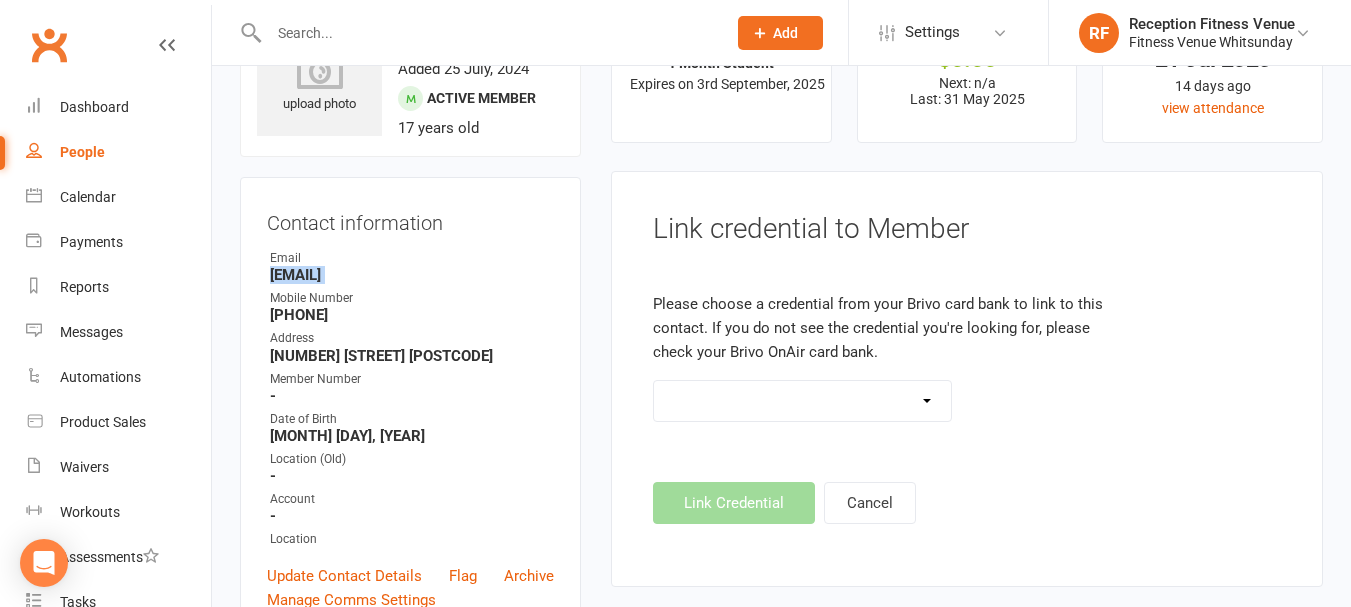 click on "Standard 26 Bit (1) Standard 26 Bit (10) Standard 26 Bit (100) Standard 26 Bit (101) Standard 26 Bit (101) Standard 26 Bit (102) Standard 26 Bit (102) Standard 26 Bit (103) Standard 26 Bit (103) Standard 26 Bit (104) Standard 26 Bit (104) Standard 26 Bit (105) Standard 26 Bit (105) Standard 26 Bit (106) Standard 26 Bit (106) Standard 26 Bit (107) Standard 26 Bit (108) Standard 26 Bit (108) Standard 26 Bit (109) Standard 26 Bit (109) Standard 26 Bit (11) Standard 26 Bit (110) Standard 26 Bit (110) Standard 26 Bit (111) Standard 26 Bit (111) Standard 26 Bit (112) Standard 26 Bit (112) Standard 26 Bit (113) Standard 26 Bit (113) Standard 26 Bit (114) Standard 26 Bit (114) Standard 26 Bit (115) Standard 26 Bit (115) Standard 26 Bit (116) Standard 26 Bit (116) Standard 26 Bit (117) Standard 26 Bit (117) Standard 26 Bit (118) Standard 26 Bit (118) Standard 26 Bit (119) Standard 26 Bit (119) Standard 26 Bit (12) Standard 26 Bit (120) Standard 26 Bit (120) Standard 26 Bit (121) Standard 26 Bit (121)" at bounding box center (802, 401) 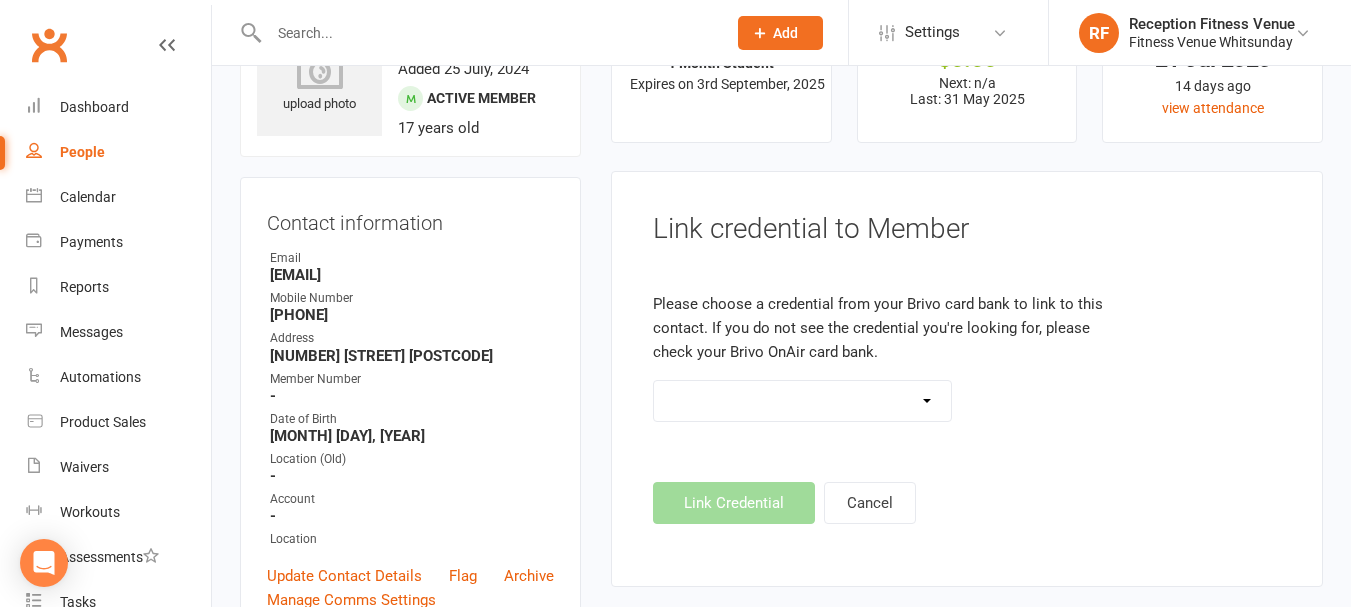 click on "Link Credential   Cancel" at bounding box center [967, 503] 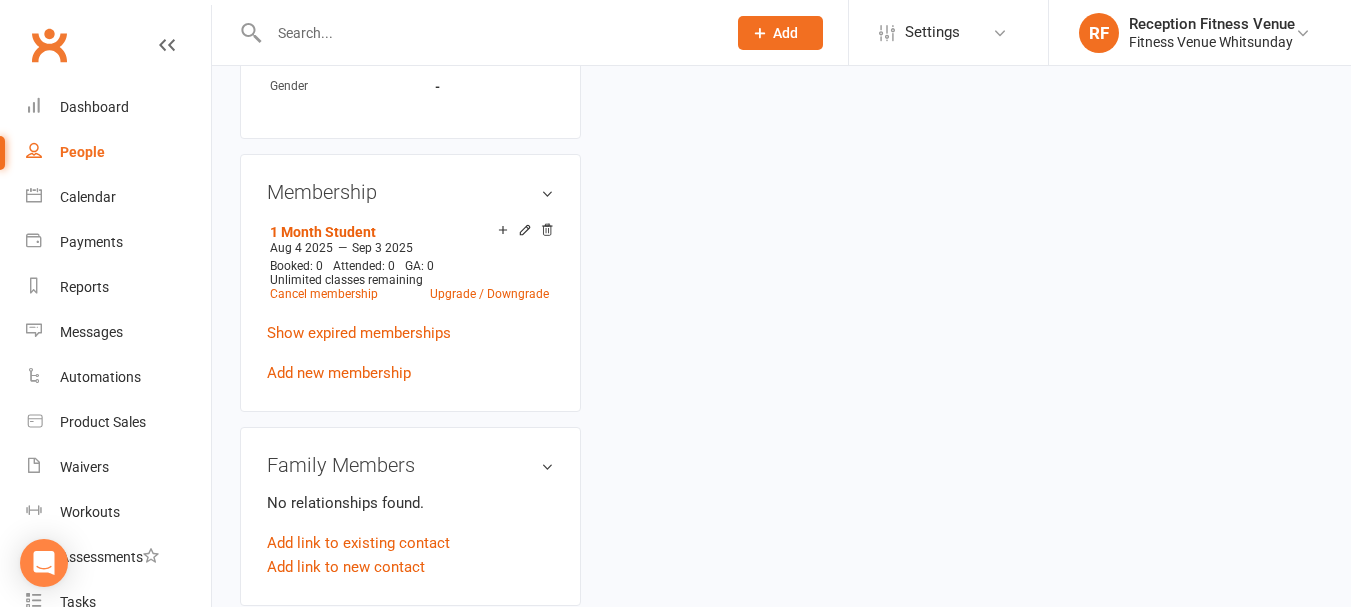 scroll, scrollTop: 200, scrollLeft: 0, axis: vertical 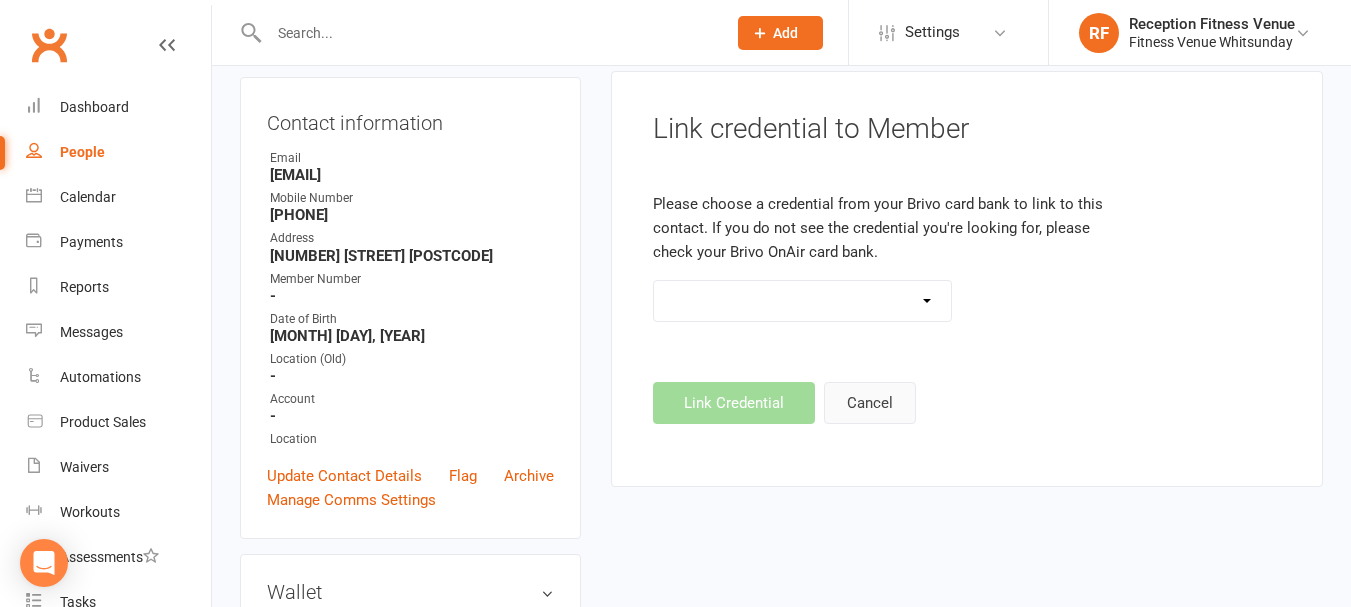 click on "Cancel" at bounding box center (870, 403) 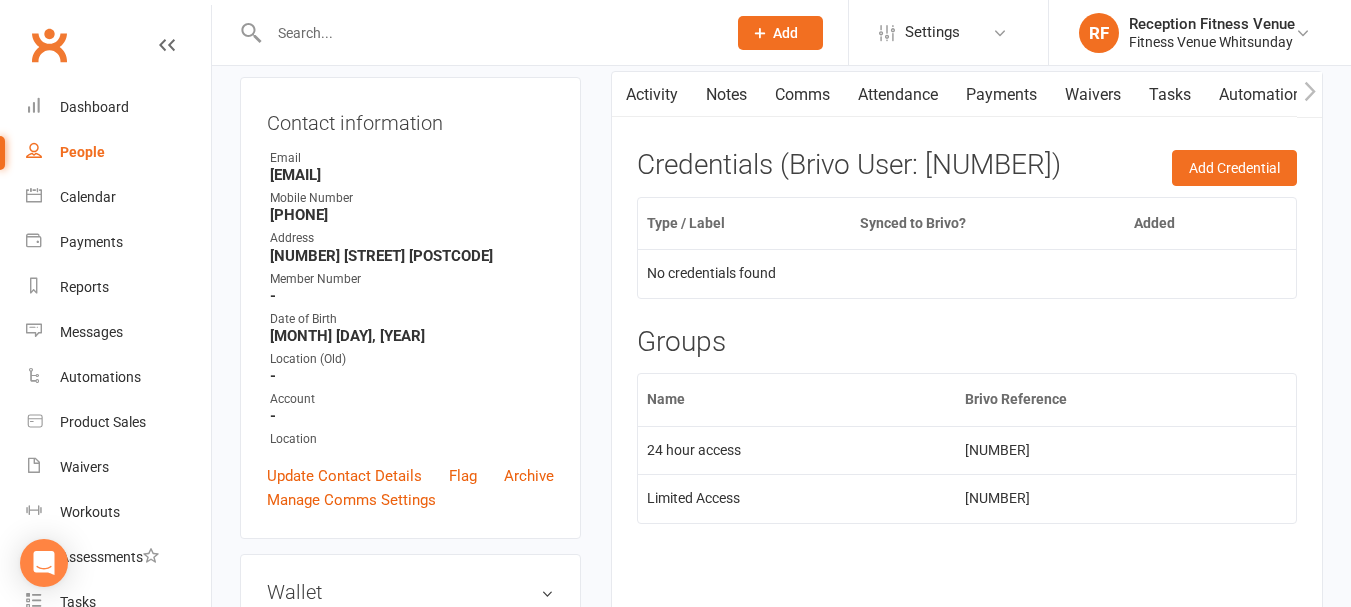 scroll, scrollTop: 100, scrollLeft: 0, axis: vertical 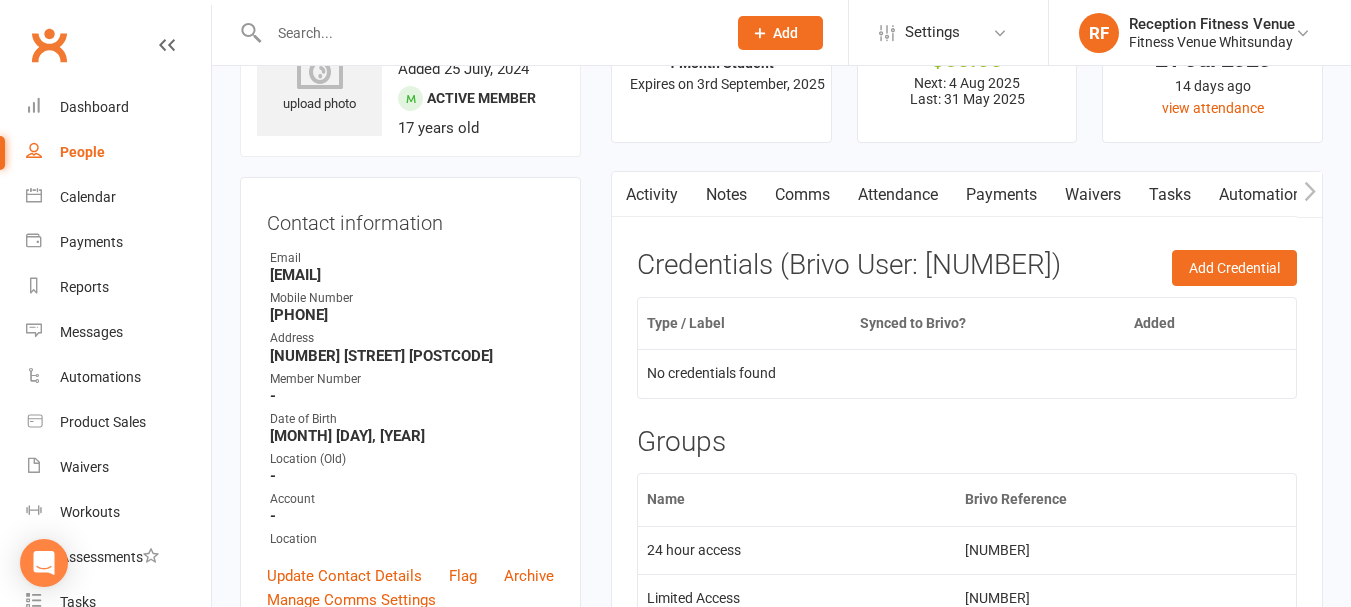 click on "Credentials (Brivo User: 69814855)" at bounding box center (967, 265) 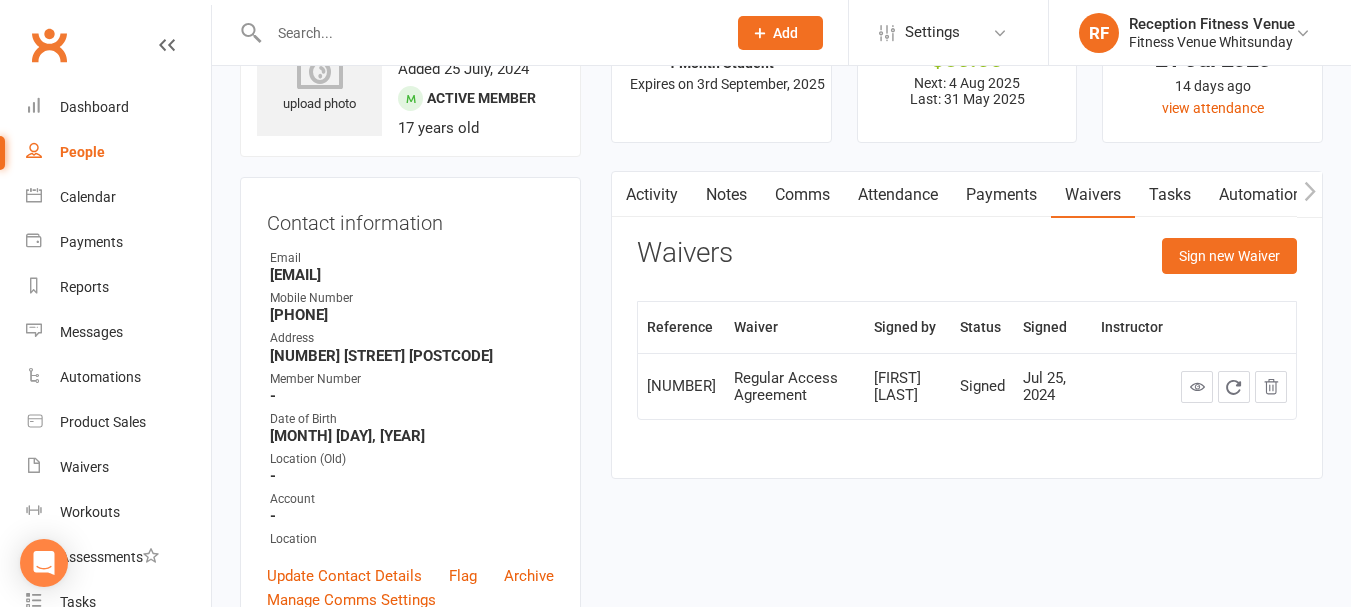 click at bounding box center (1309, 194) 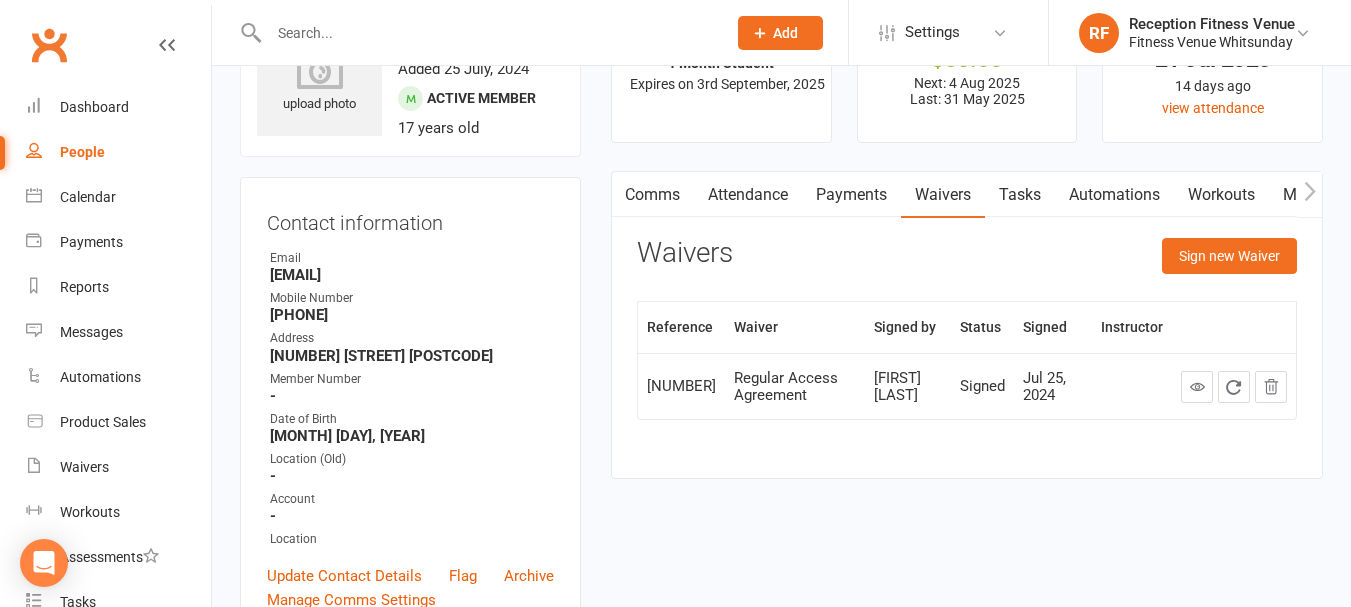 click 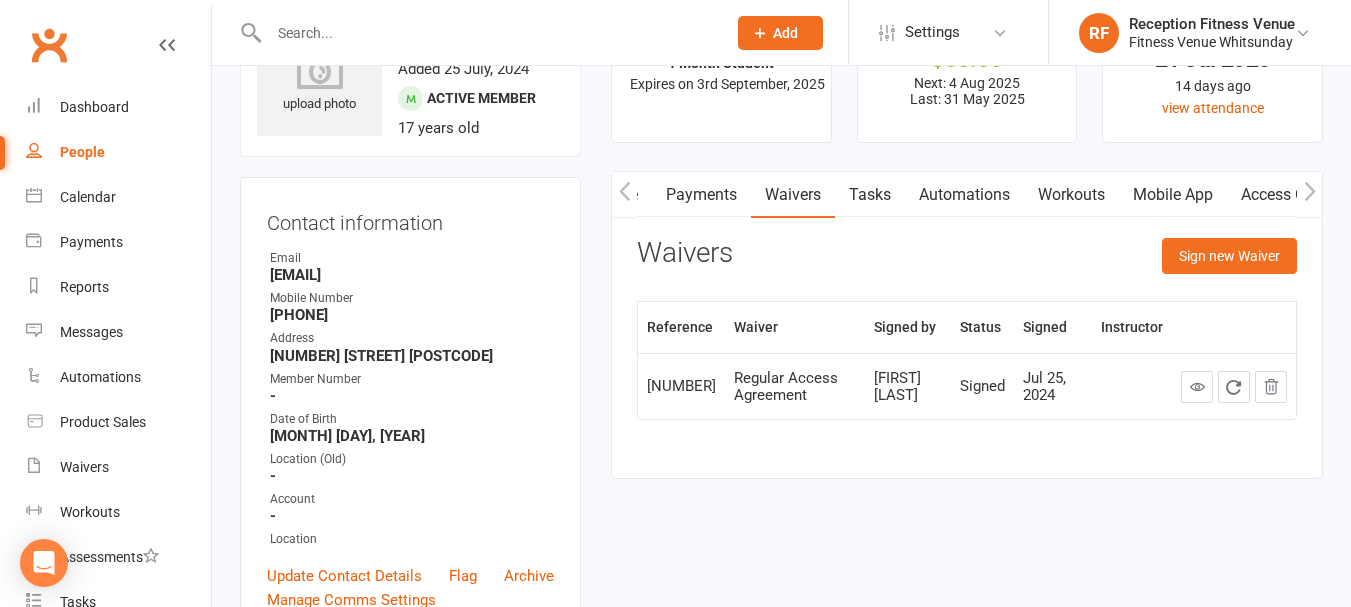 click 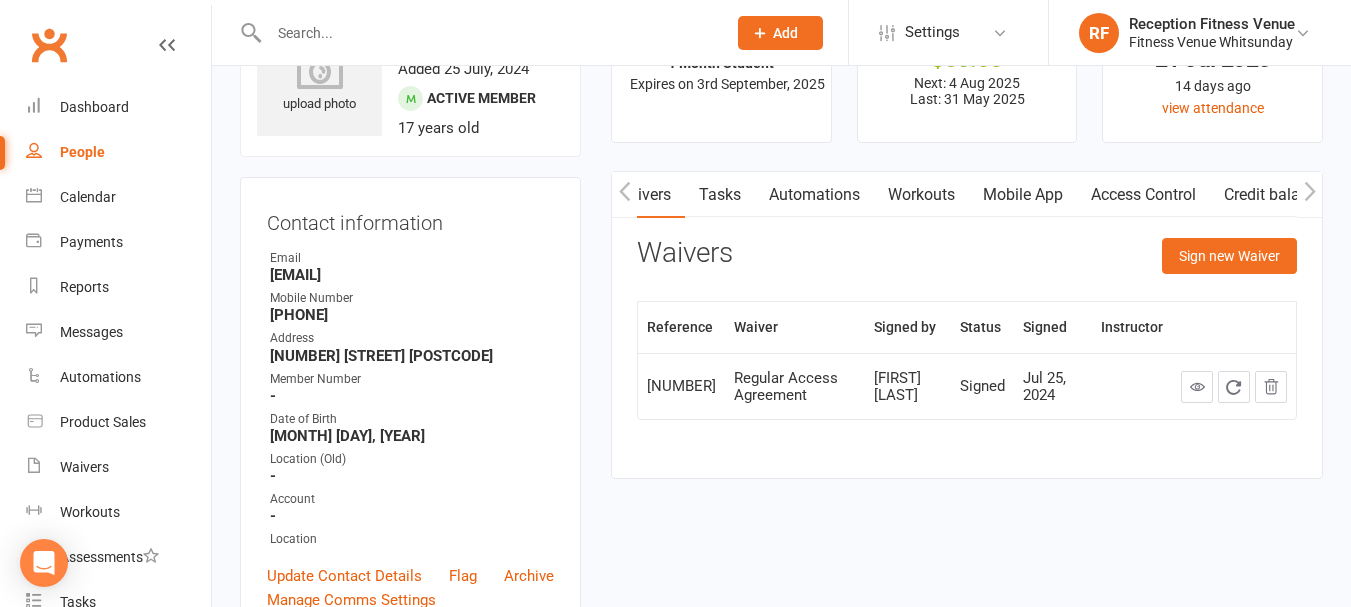 click 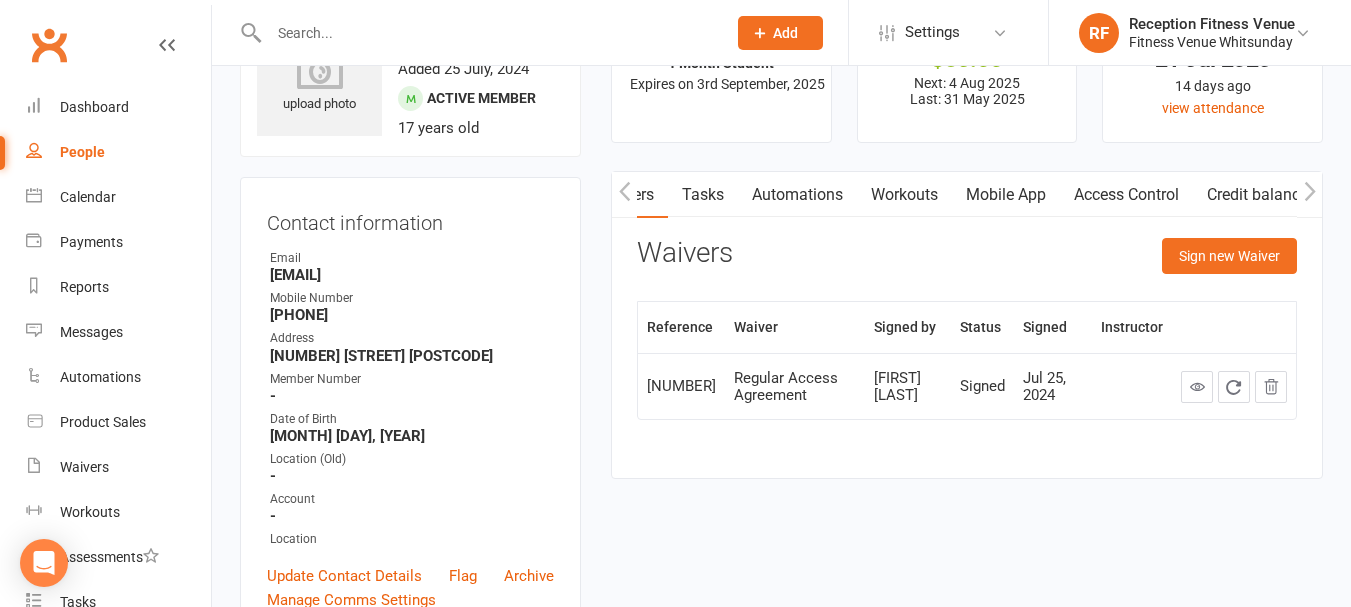 click 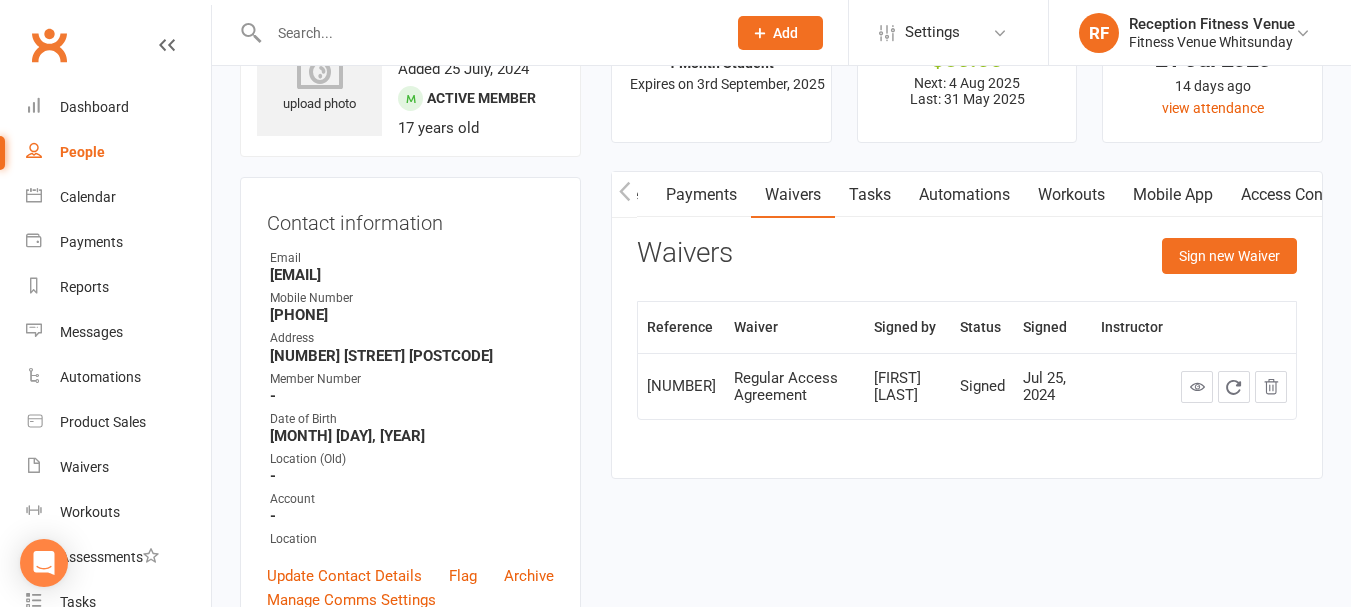 scroll, scrollTop: 0, scrollLeft: 467, axis: horizontal 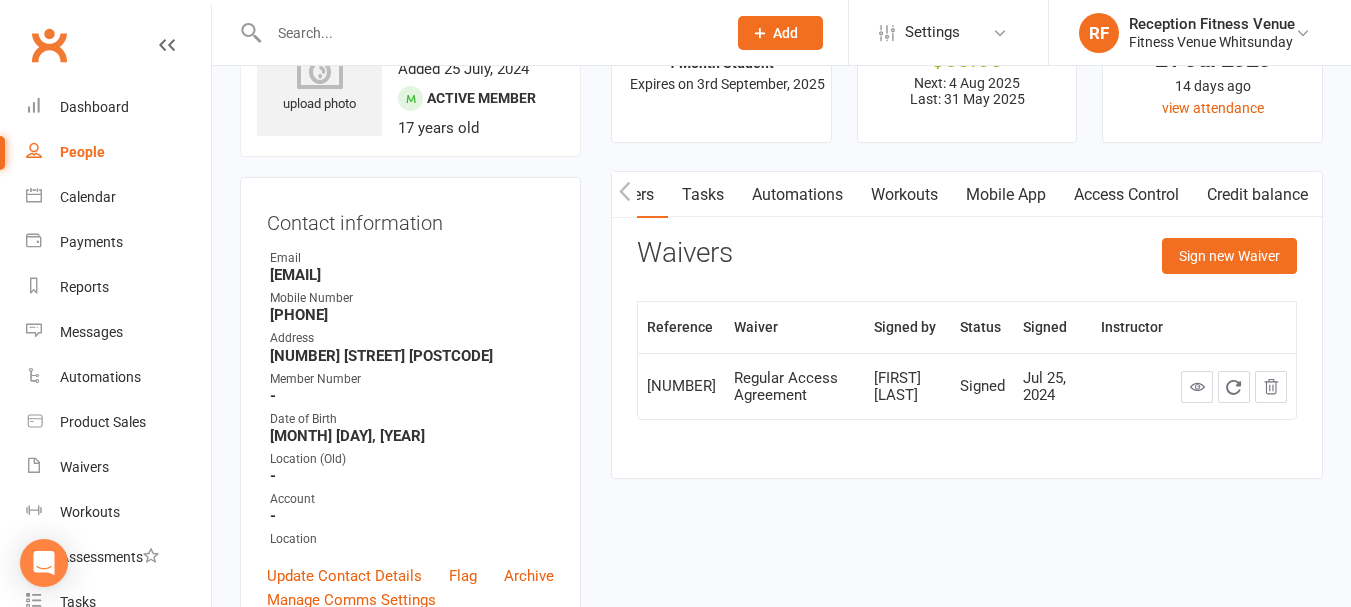 click on "Access Control" at bounding box center (1126, 195) 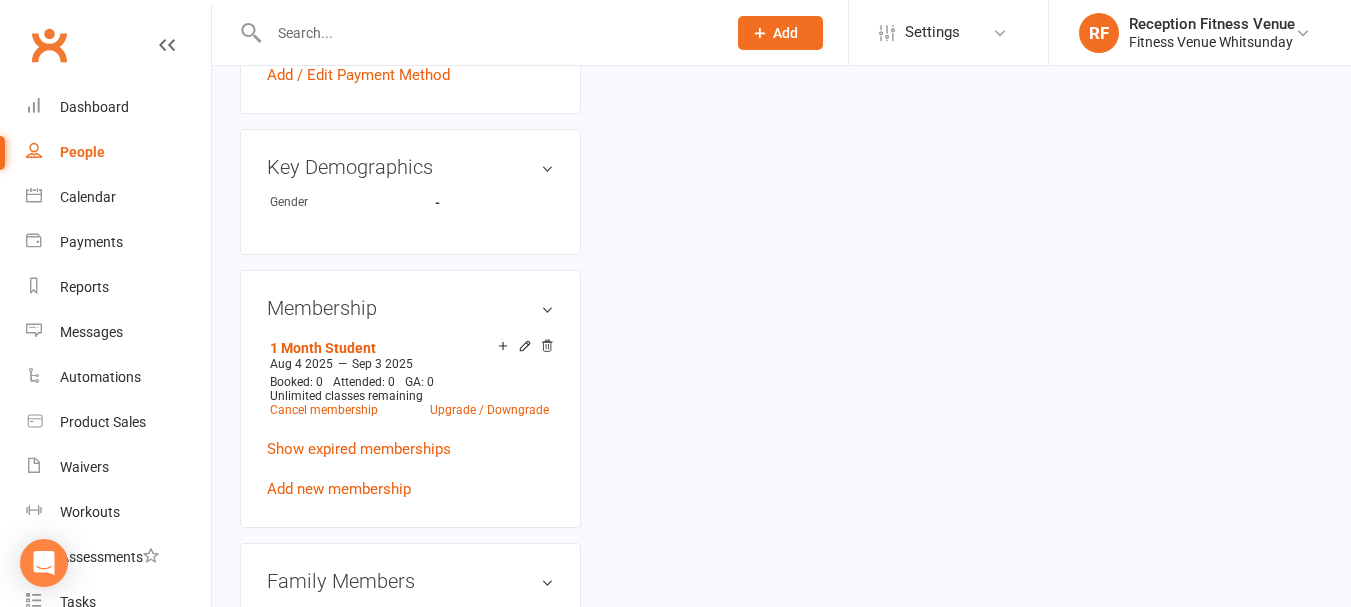 scroll, scrollTop: 884, scrollLeft: 0, axis: vertical 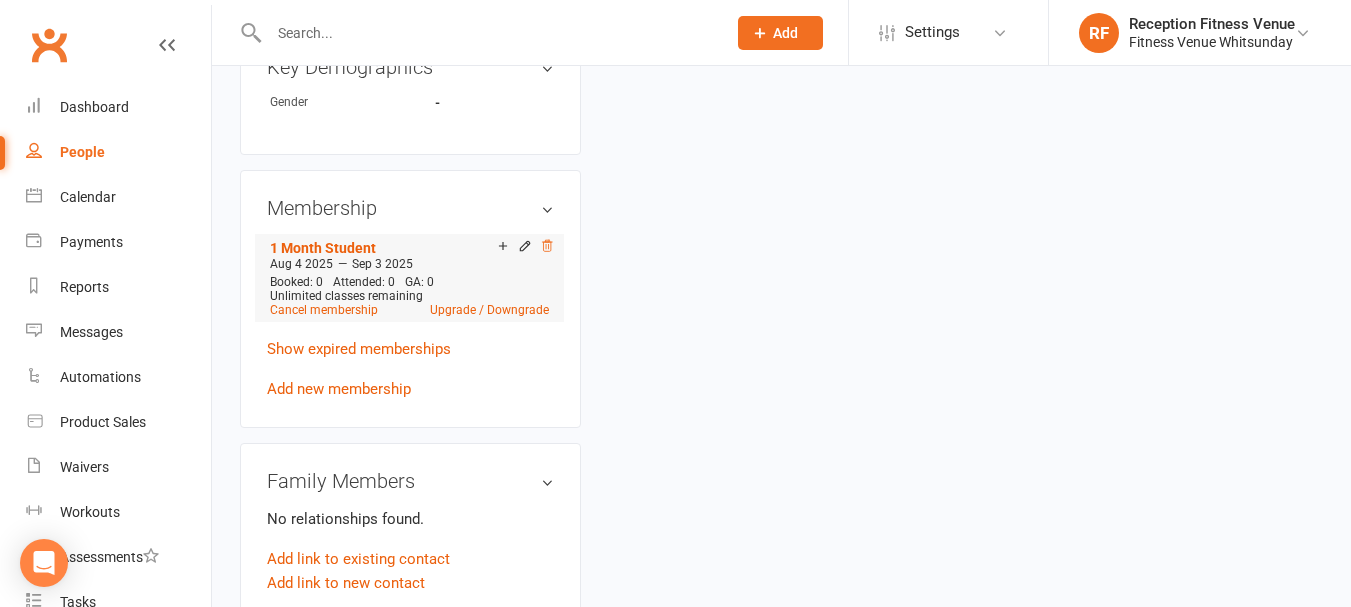 click 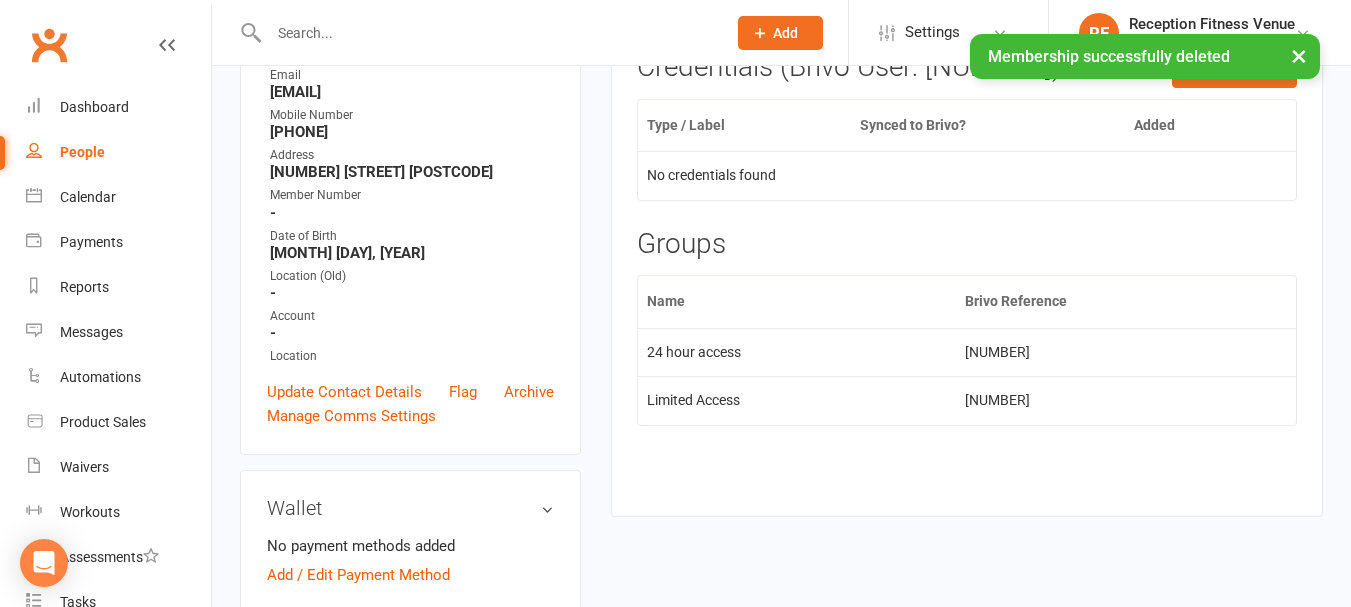 scroll, scrollTop: 98, scrollLeft: 0, axis: vertical 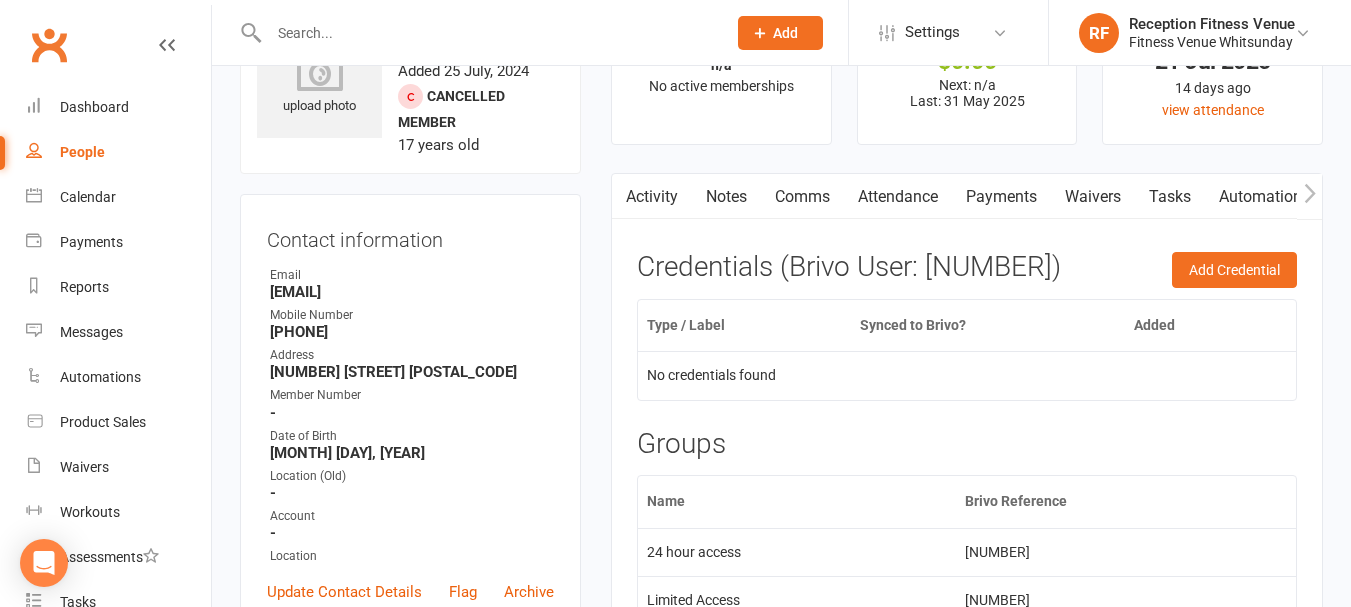 click on "✓ Memberships n/a No active memberships $ Balance $0.00 Next: n/a Last: 31 May 2025 Last visit 21 Jul 2025 14 days ago view attendance
Activity Notes Comms Attendance Payments Waivers Tasks Automations Workouts Mobile App Access Control Credit balance
Add Credential Credentials (Brivo User: 69814855) Type / Label Synced to Brivo? Added No credentials found Groups Name Brivo Reference 24 hour access 16311424 Limited Access 16390535" at bounding box center (967, 366) 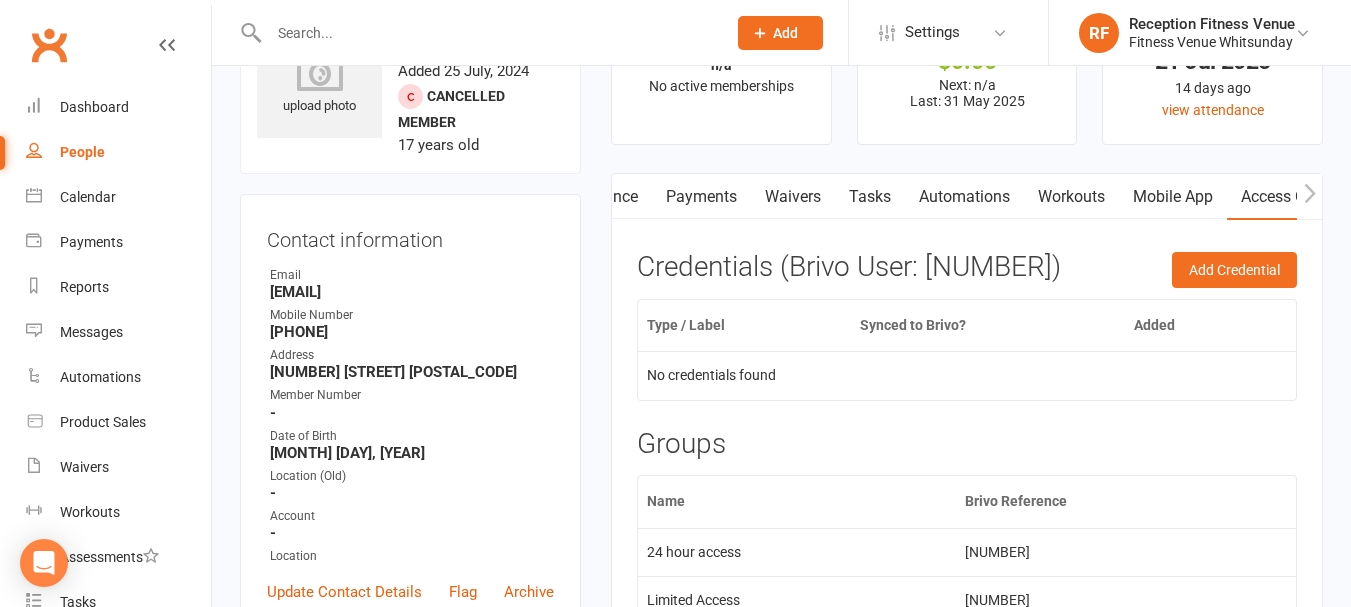 click 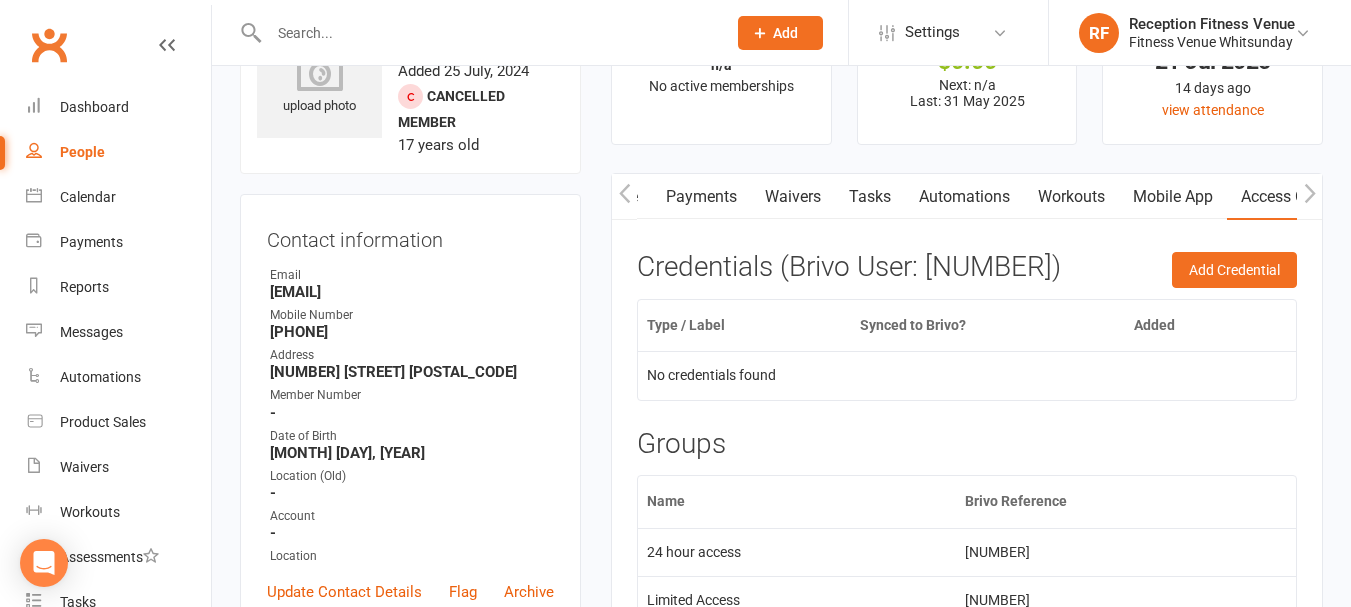 click 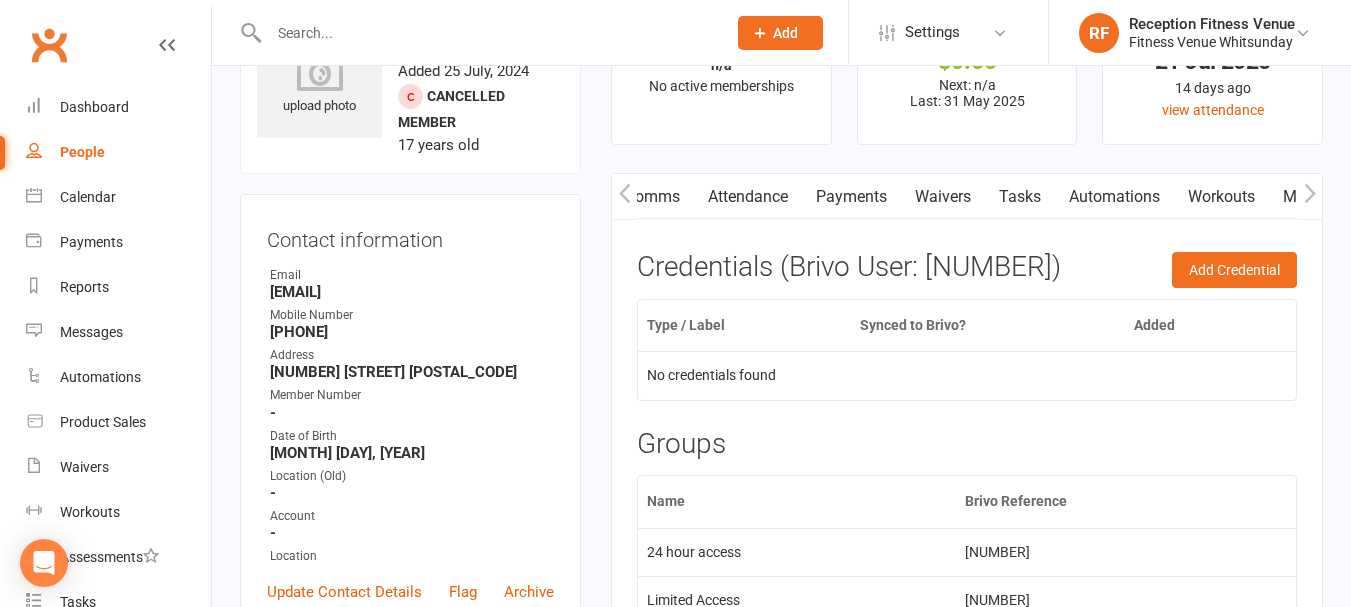 click 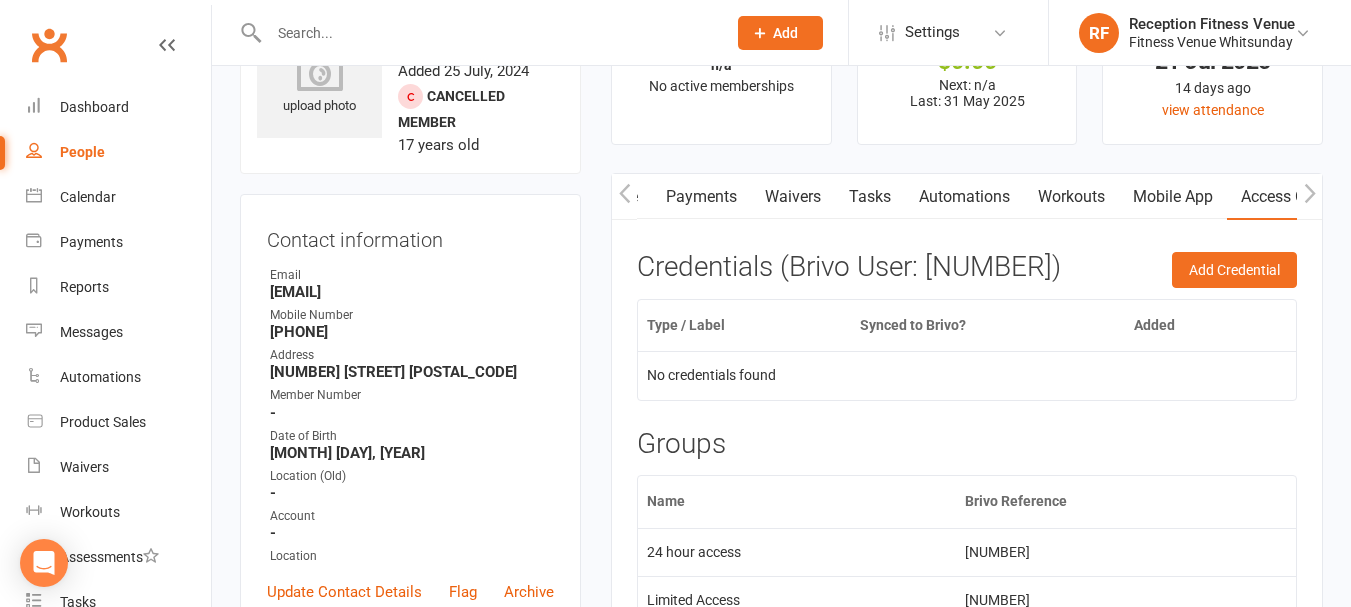 click 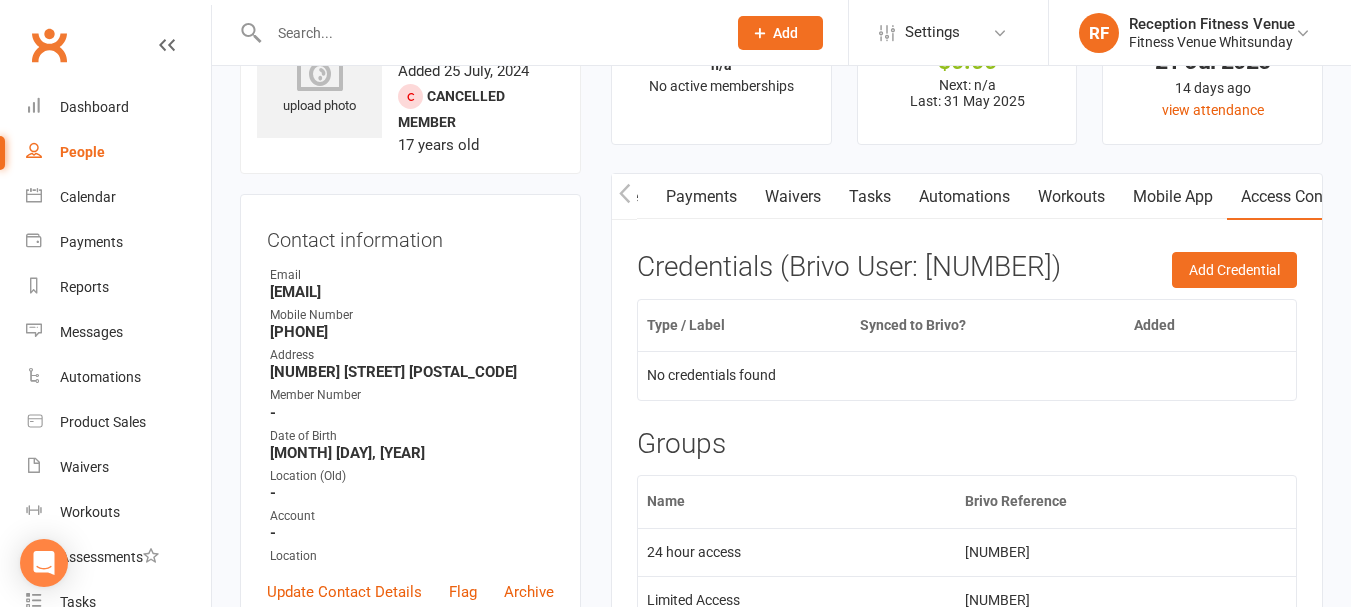 scroll, scrollTop: 0, scrollLeft: 467, axis: horizontal 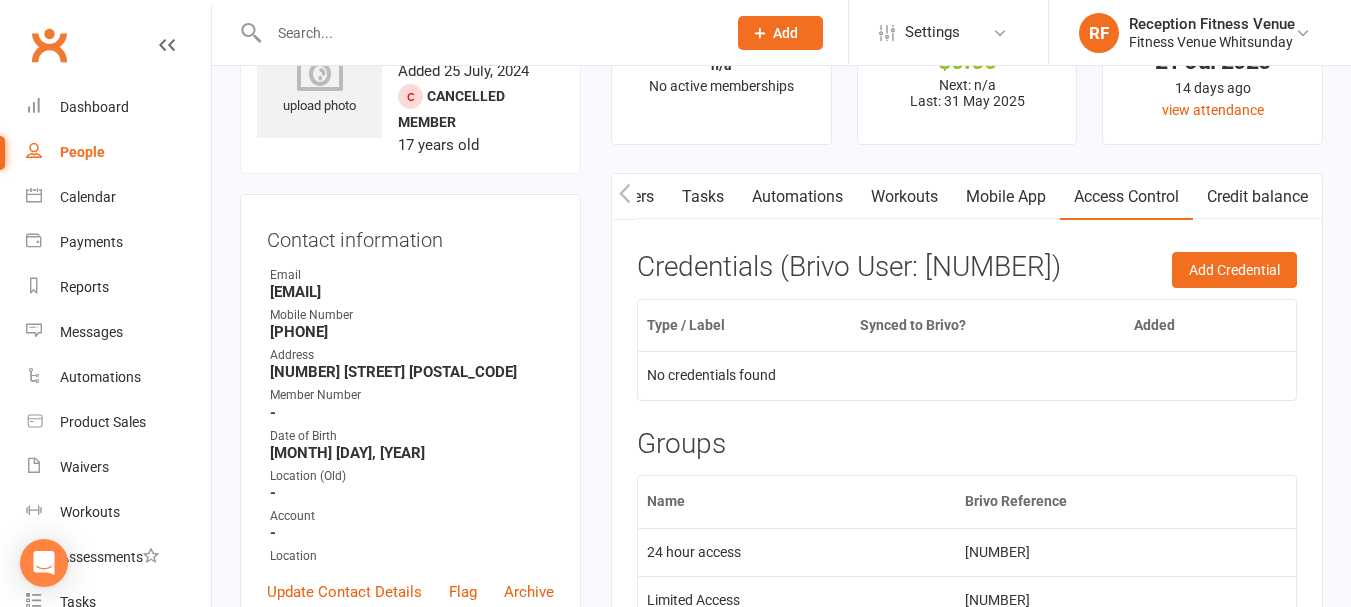 click on "Access Control" at bounding box center [1126, 197] 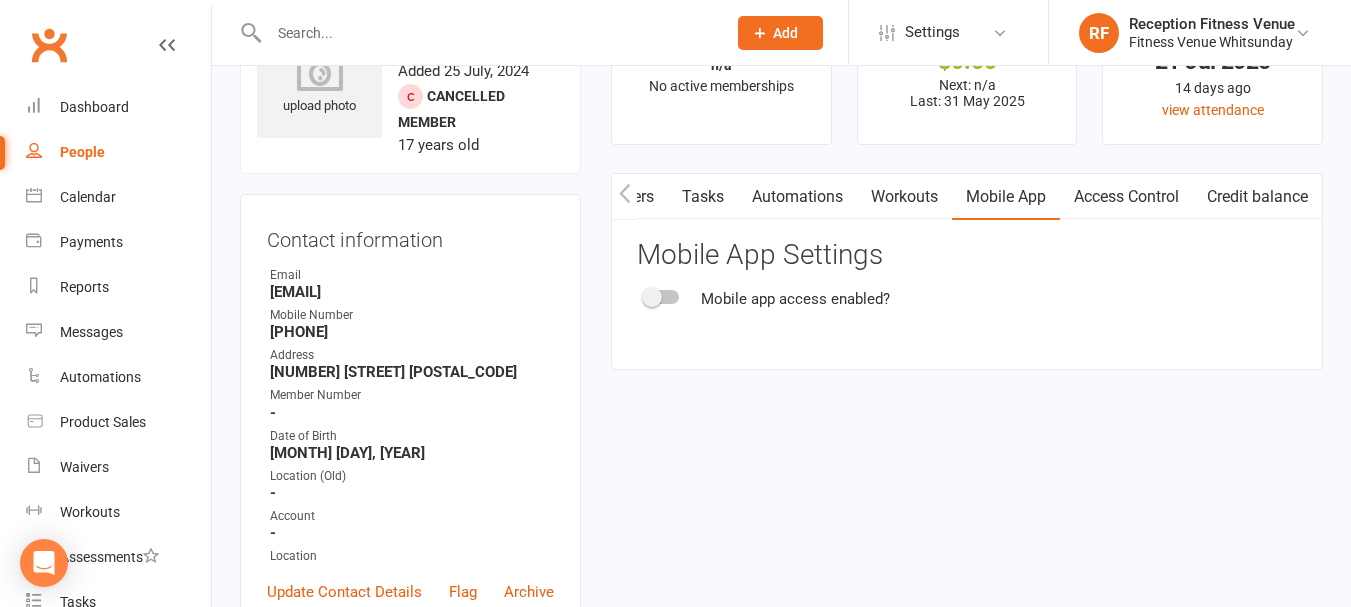 click on "Access Control" at bounding box center (1126, 197) 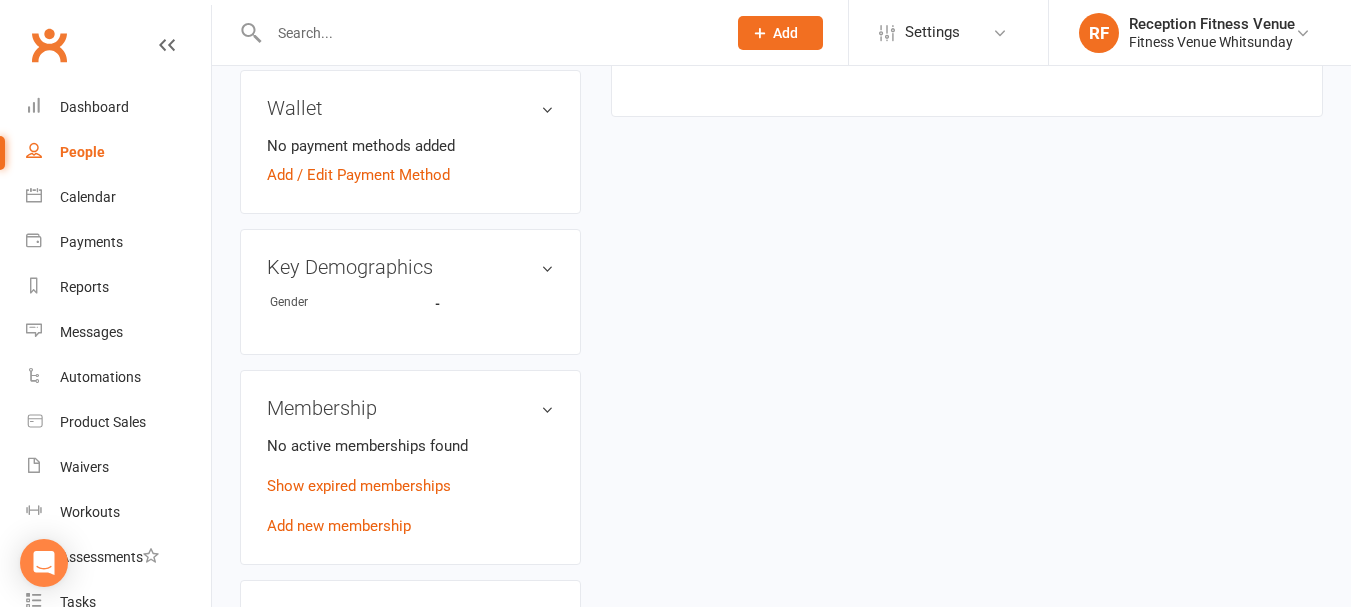 scroll, scrollTop: 798, scrollLeft: 0, axis: vertical 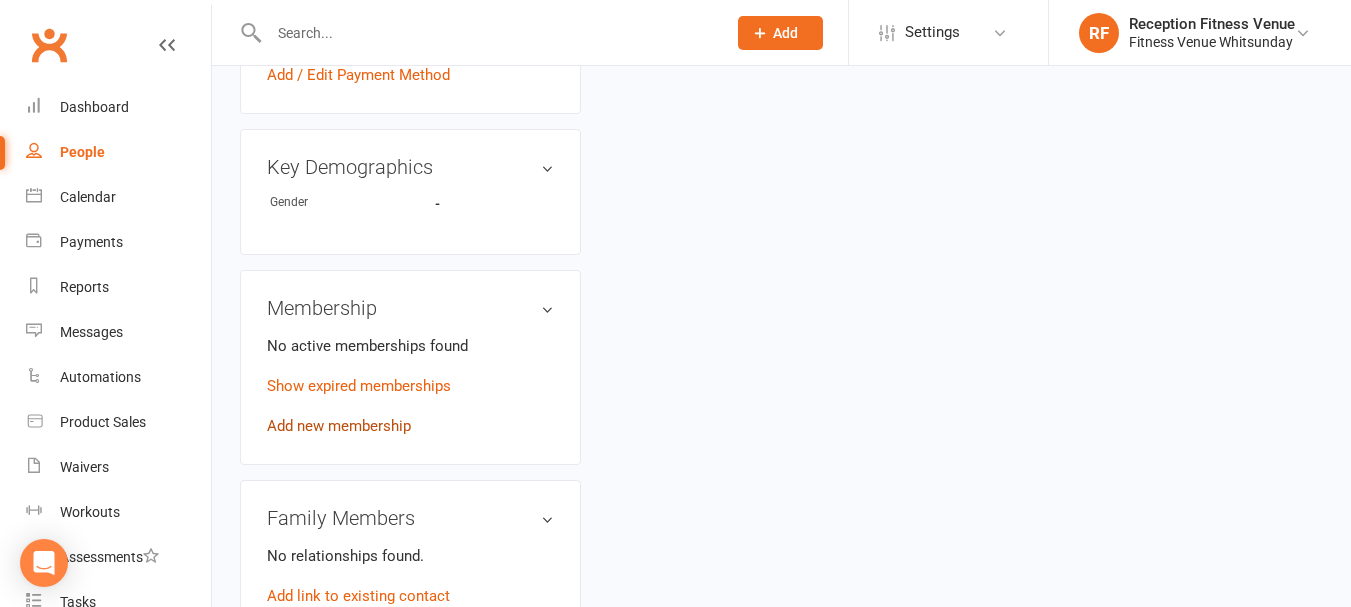 click on "Add new membership" at bounding box center (339, 426) 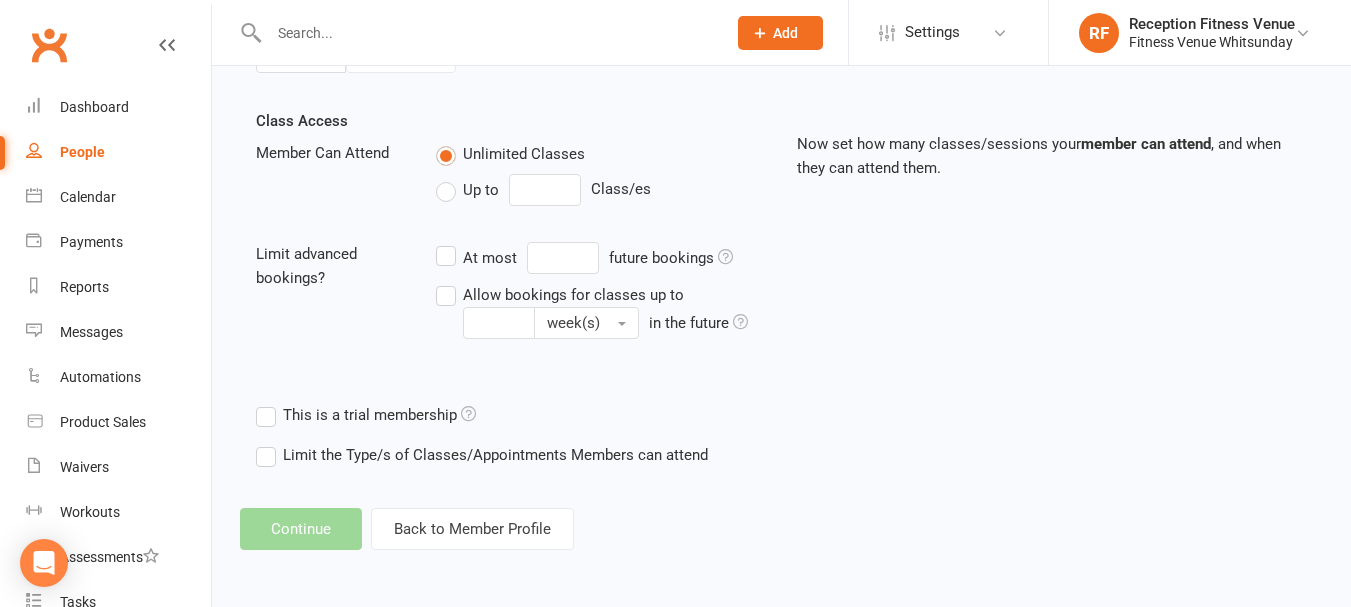 scroll, scrollTop: 0, scrollLeft: 0, axis: both 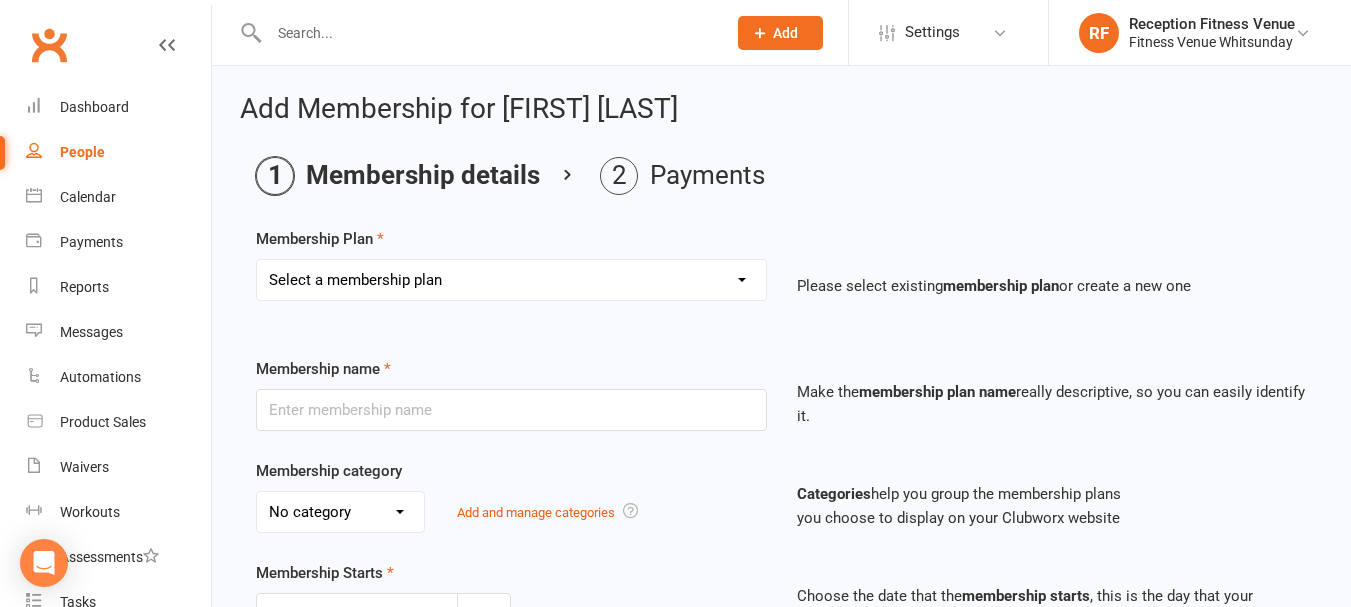 click on "Select a membership plan Create new Membership Plan Regular Access Ongoing Regular Ongoing Mates Rates Base Rate 1 month Select Rate 1 Month 3 Months 6 Months 12 months 10 Pass 10 Pass Select 1 Week Workcover 8 Week Challenge FV Staff 1 Month Student Regular Kids Personal Training PAYG Student Ongoing Casual Attendance 10 Pass Student 5 Pass Infrared Sauna 1 Week Student 2 Weeks 6 Week Reset" at bounding box center (511, 280) 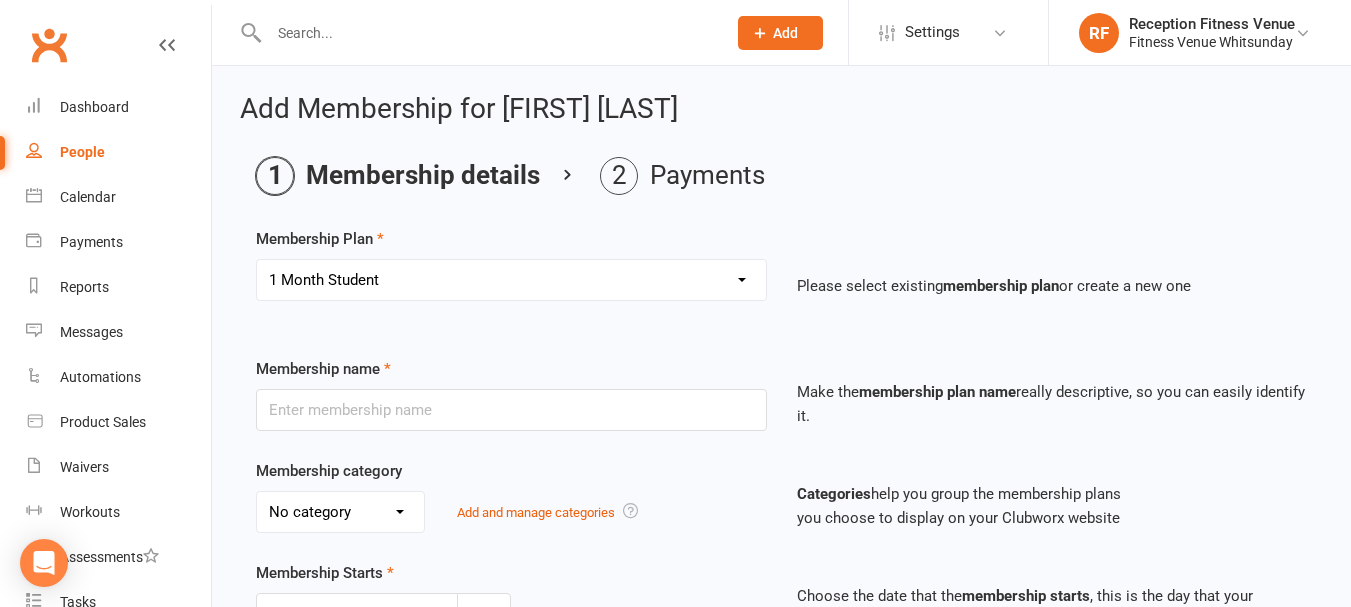 click on "Select a membership plan Create new Membership Plan Regular Access Ongoing Regular Ongoing Mates Rates Base Rate 1 month Select Rate 1 Month 3 Months 6 Months 12 months 10 Pass 10 Pass Select 1 Week Workcover 8 Week Challenge FV Staff 1 Month Student Regular Kids Personal Training PAYG Student Ongoing Casual Attendance 10 Pass Student 5 Pass Infrared Sauna 1 Week Student 2 Weeks 6 Week Reset" at bounding box center (511, 280) 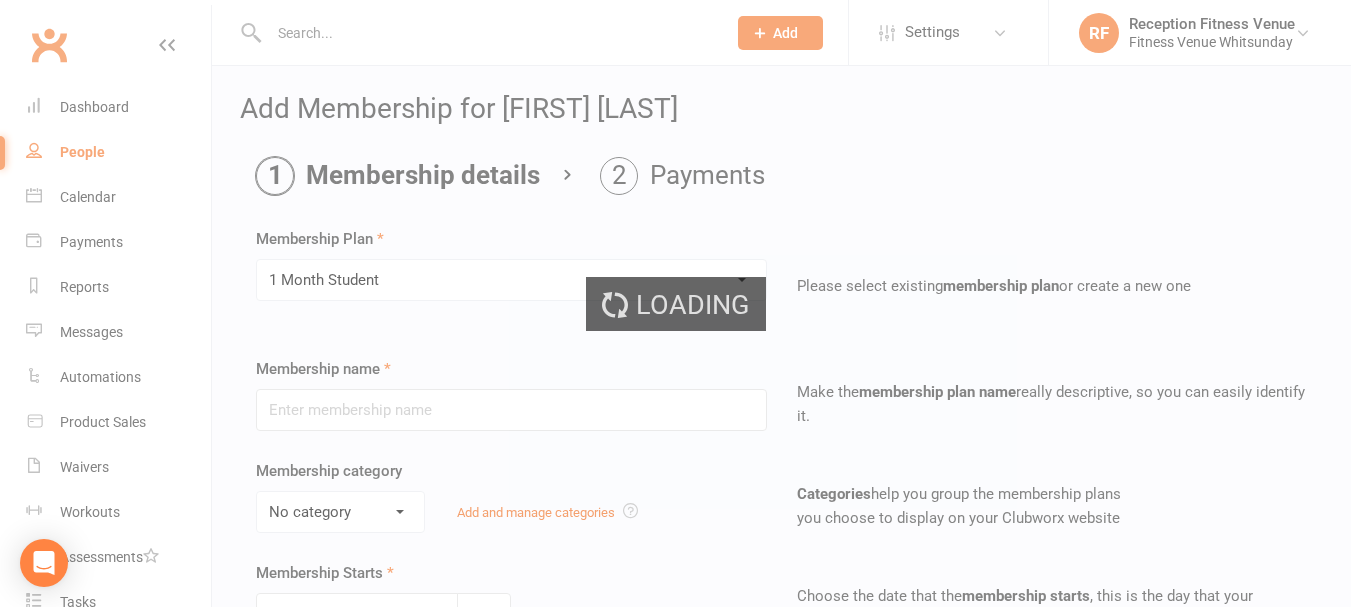 type on "1 Month Student" 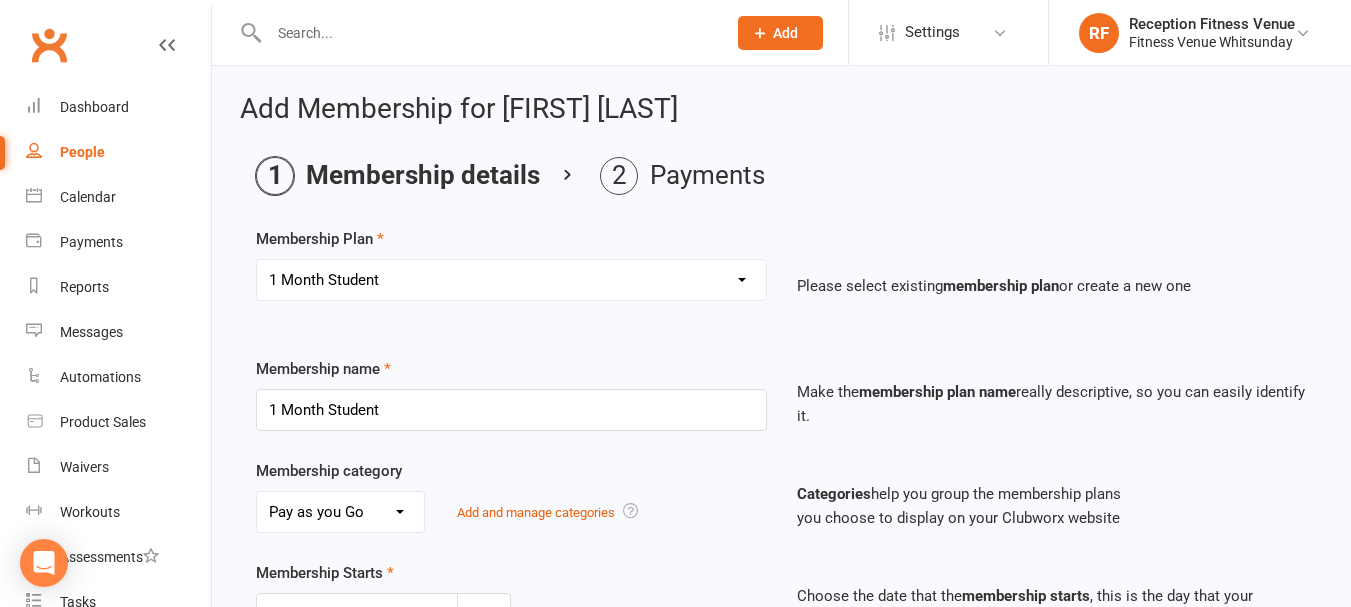 click on "Membership details Payments Membership Plan Select a membership plan Create new Membership Plan Regular Access Ongoing Regular Ongoing Mates Rates Base Rate 1 month Select Rate 1 Month 3 Months 6 Months 12 months 10 Pass 10 Pass Select 1 Week Workcover 8 Week Challenge FV Staff 1 Month Student Regular Kids Personal Training PAYG Student Ongoing Casual Attendance 10 Pass Student 5 Pass Infrared Sauna 1 Week Student 2 Weeks 6 Week Reset Please select existing  membership plan  or create a new one Membership name 1 Month Student Make the  membership plan name  really descriptive, so you can easily identify it. Membership category No category General Ongoing Payments Pay as you Go Add and manage categories   Categories  help you group the membership plans you choose to display on your Clubworx website Membership Starts 04 Aug 2025
August 2025
Sun Mon Tue Wed Thu Fri Sat
31
27
28 29" at bounding box center [781, 648] 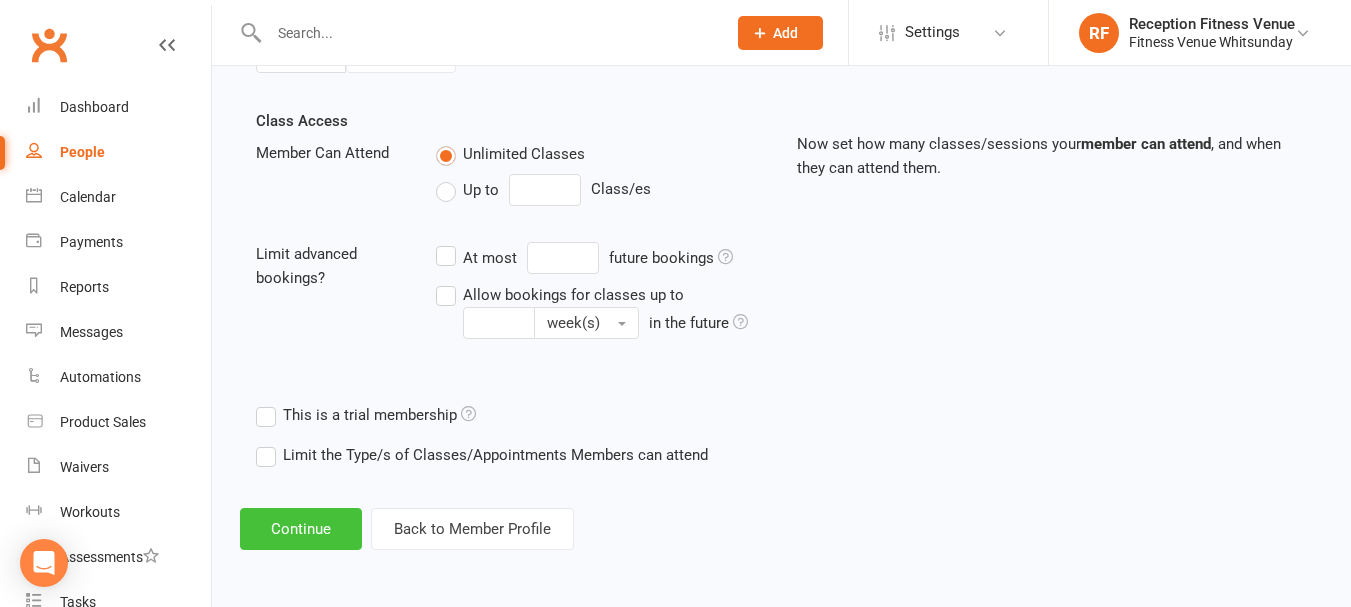 click on "Continue" at bounding box center [301, 529] 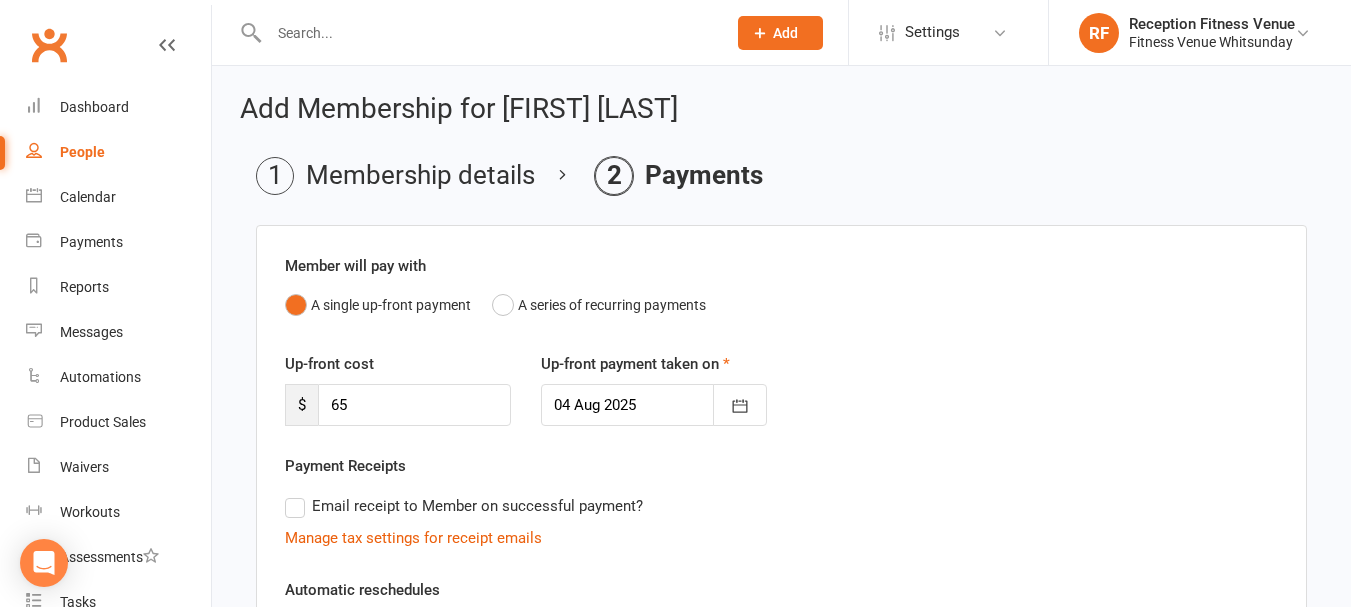 scroll, scrollTop: 482, scrollLeft: 0, axis: vertical 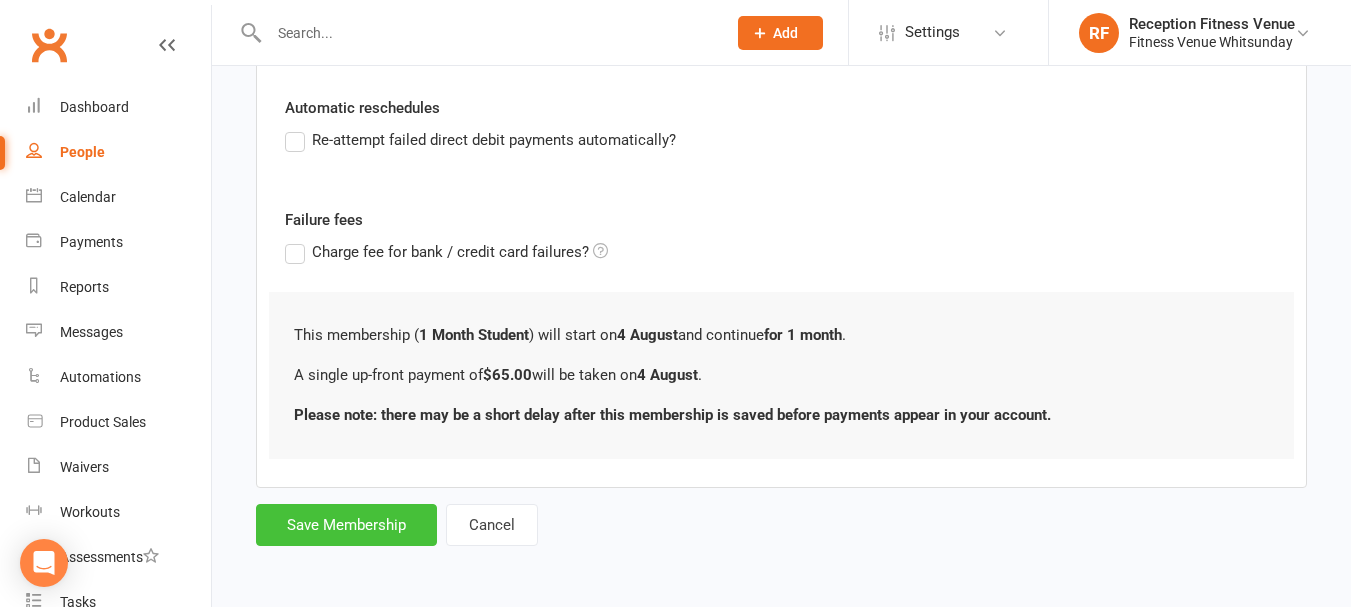 click on "Save Membership" at bounding box center [346, 525] 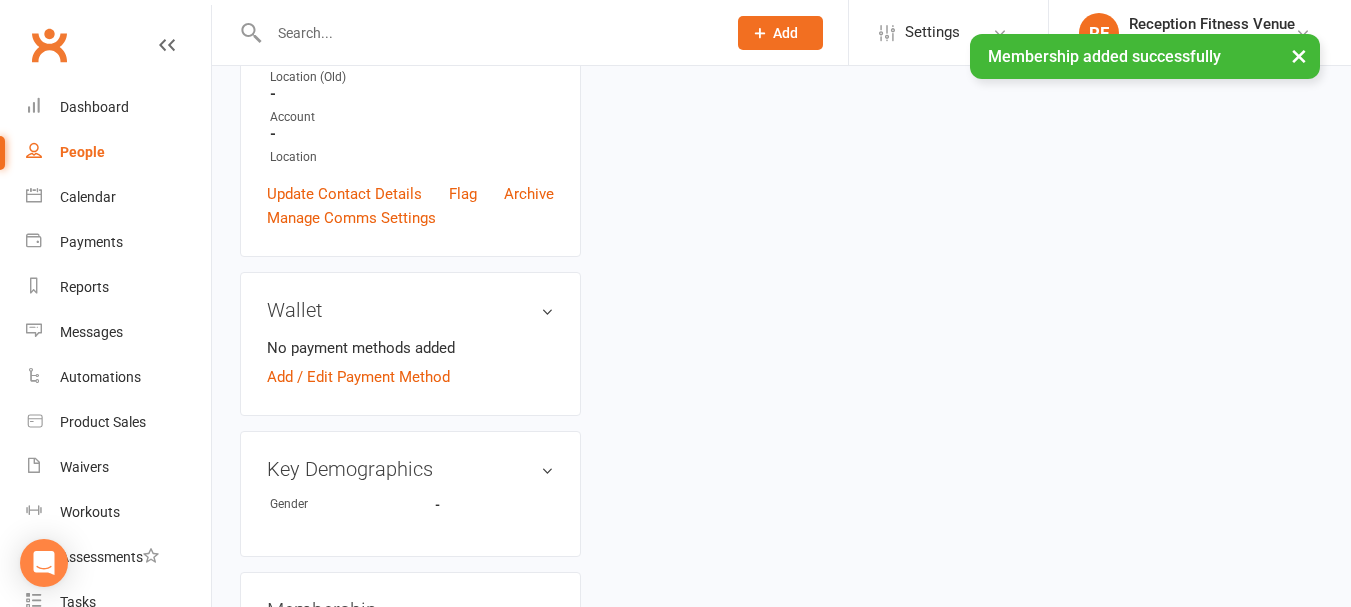 scroll, scrollTop: 0, scrollLeft: 0, axis: both 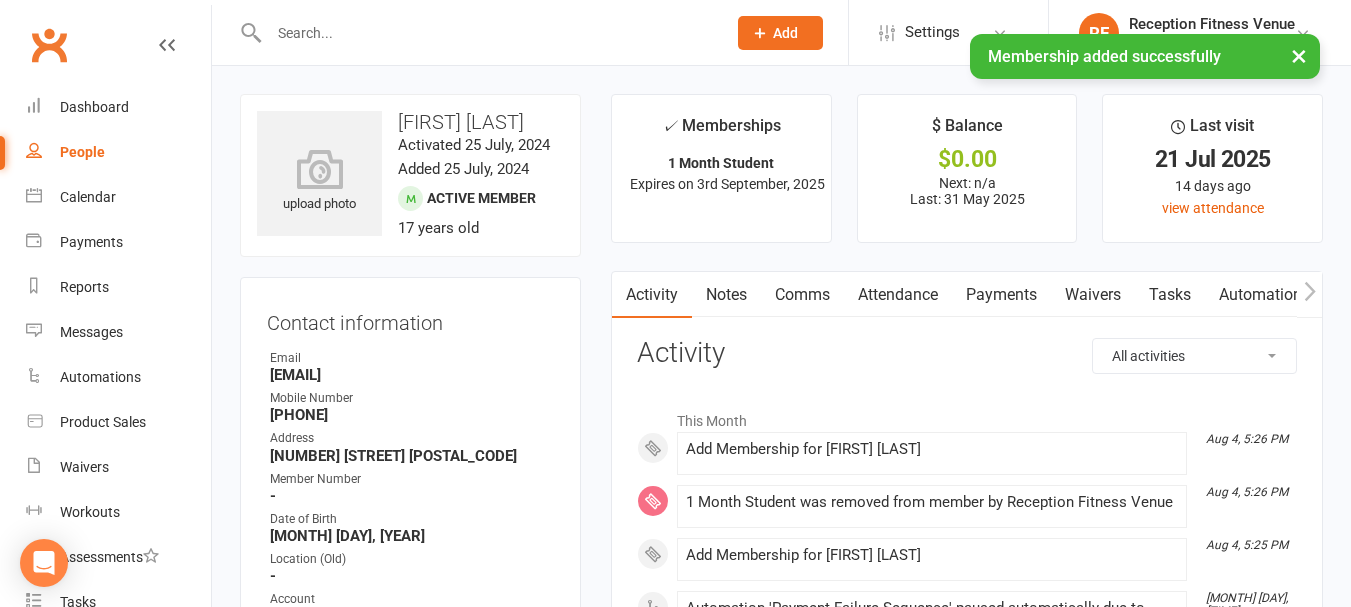 click 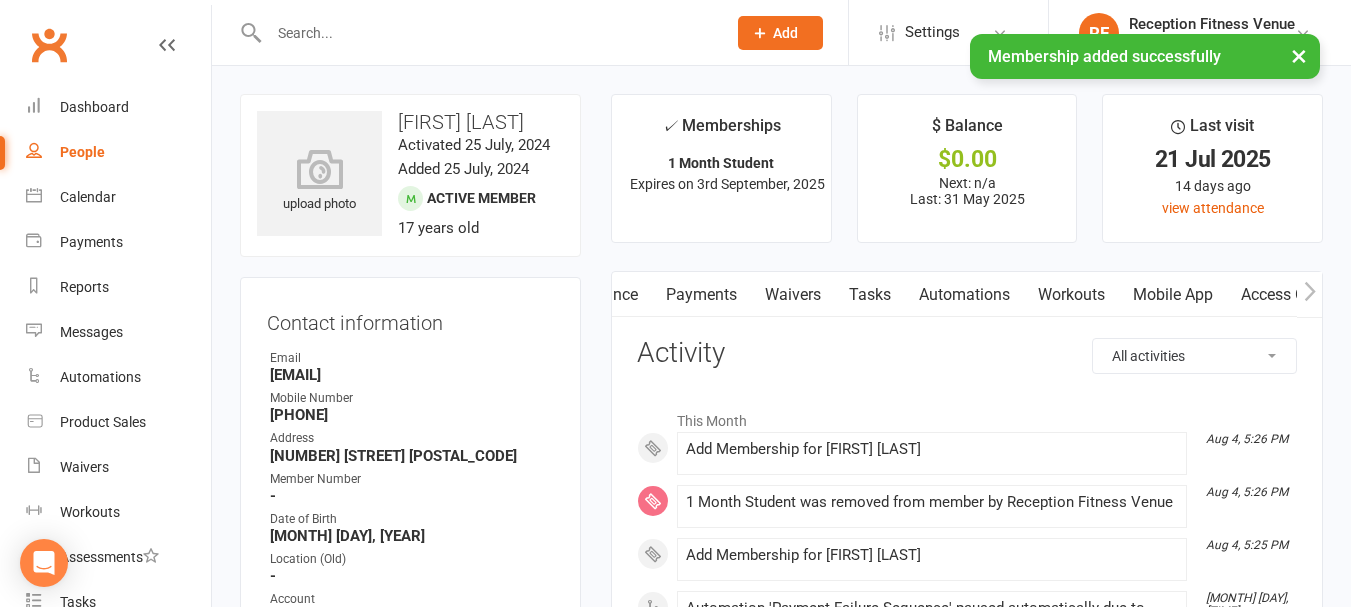 click 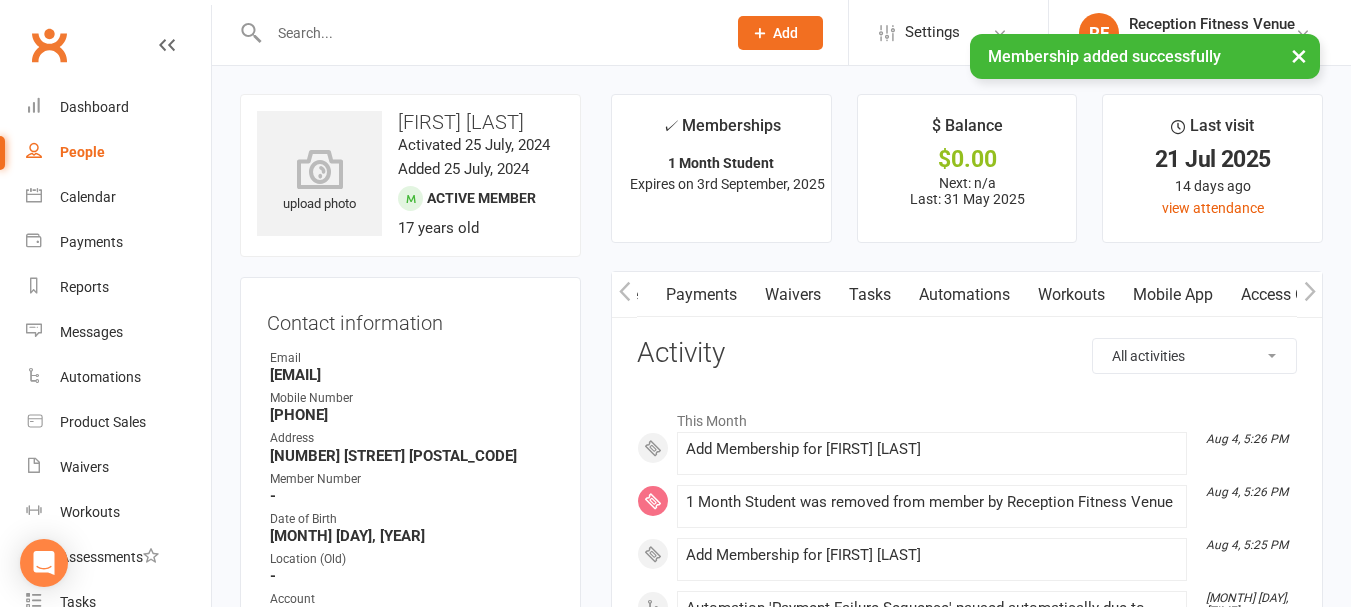 click 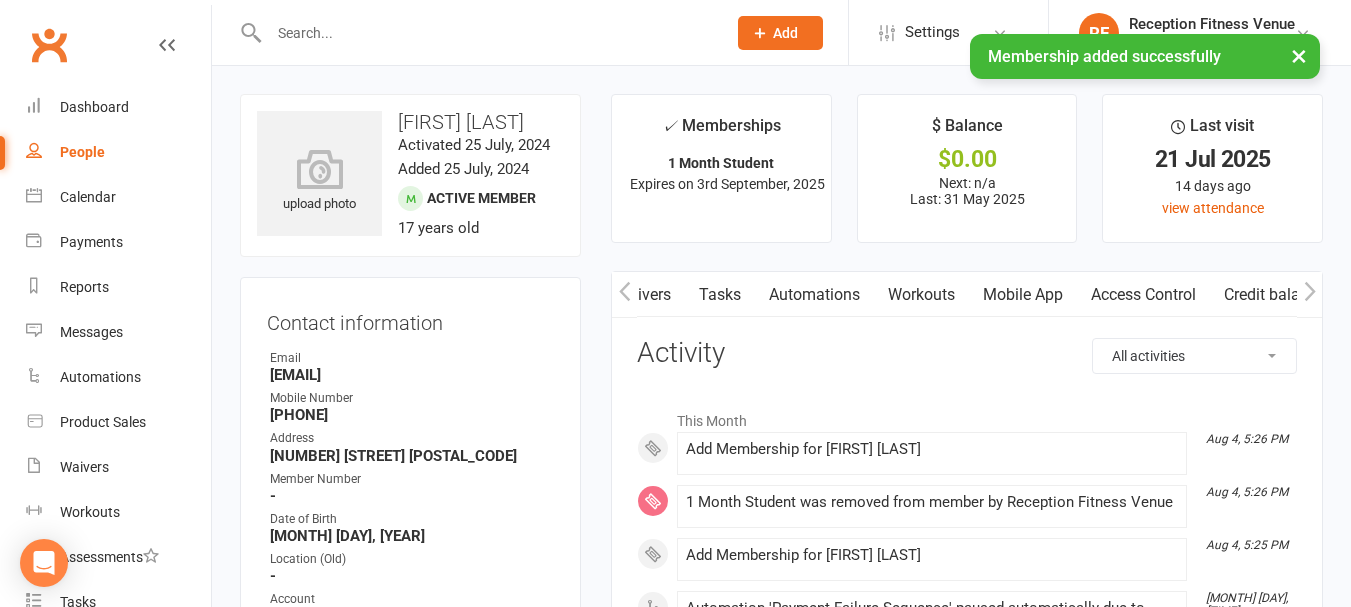 click 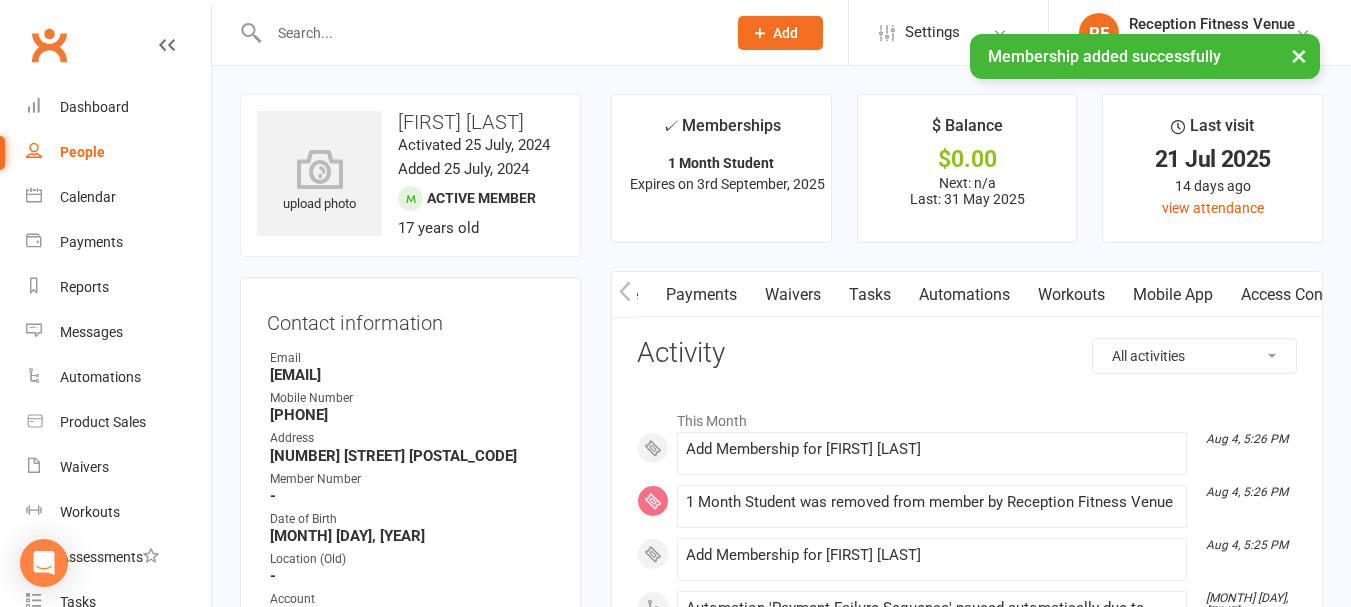 scroll, scrollTop: 0, scrollLeft: 467, axis: horizontal 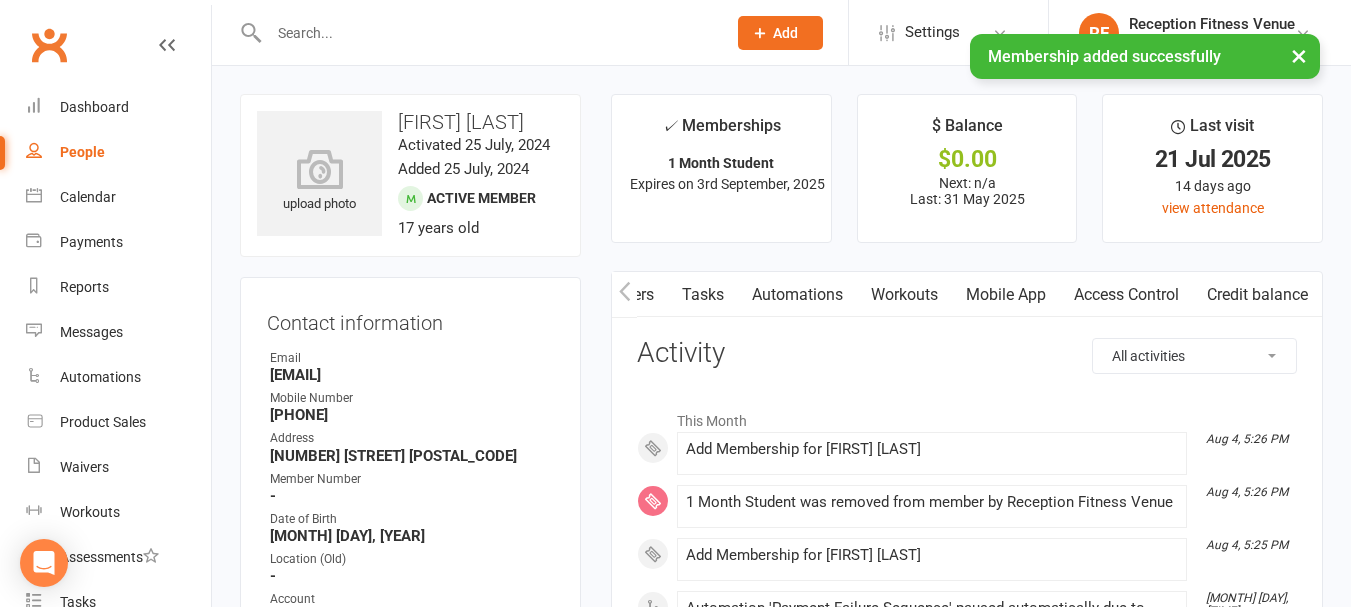 click on "Access Control" at bounding box center [1126, 295] 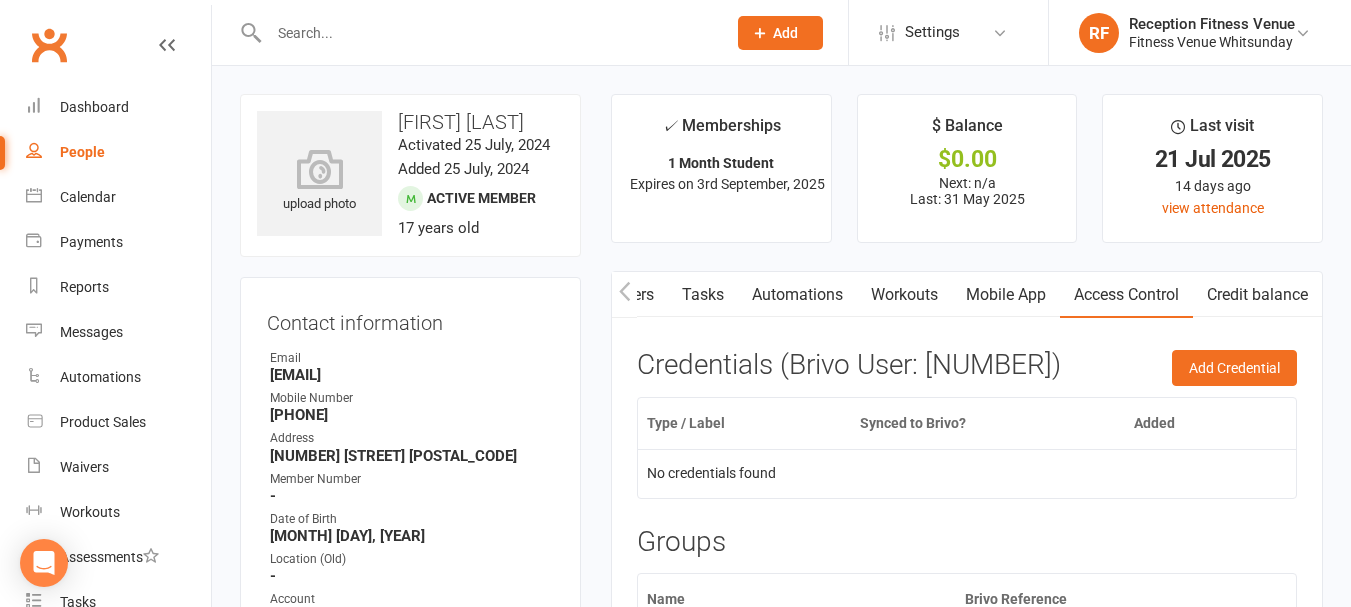 click on "[EMAIL]" at bounding box center [412, 375] 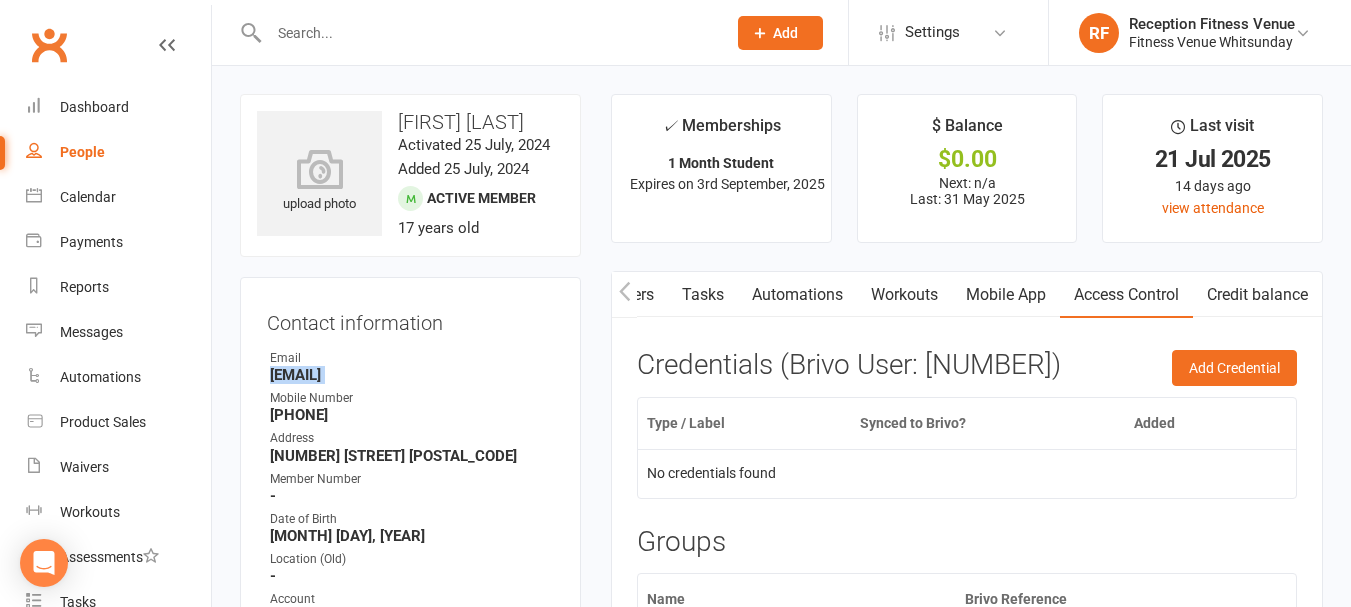 click on "[EMAIL]" at bounding box center (412, 375) 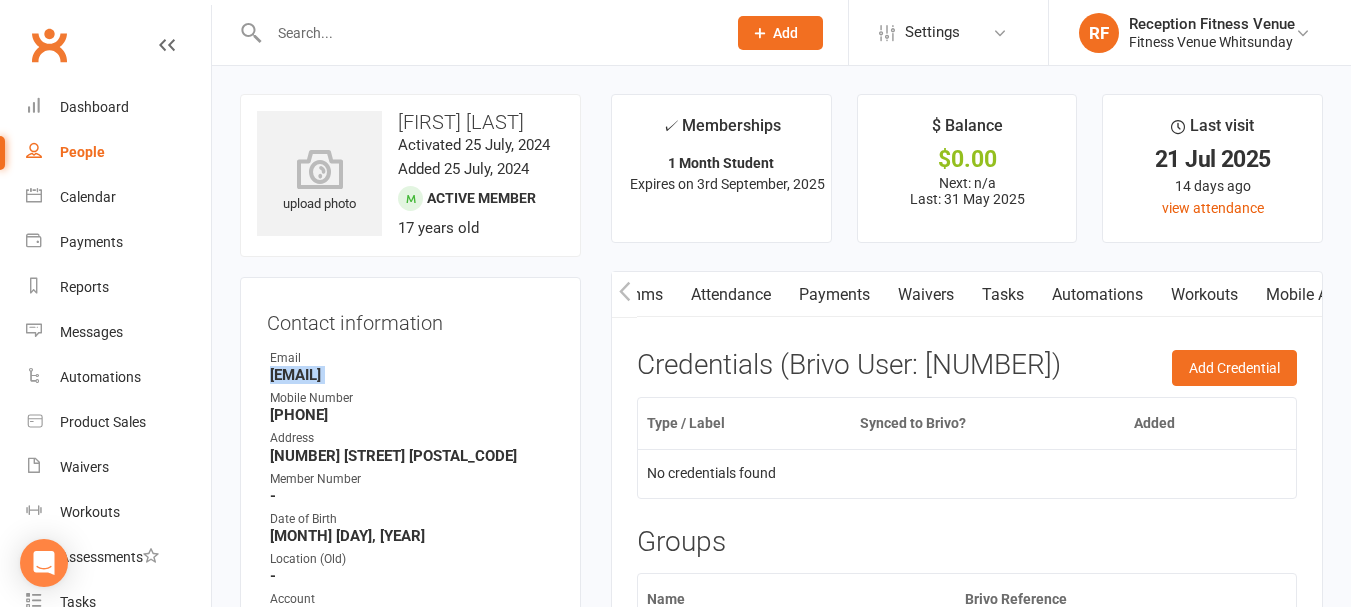 click at bounding box center (624, 294) 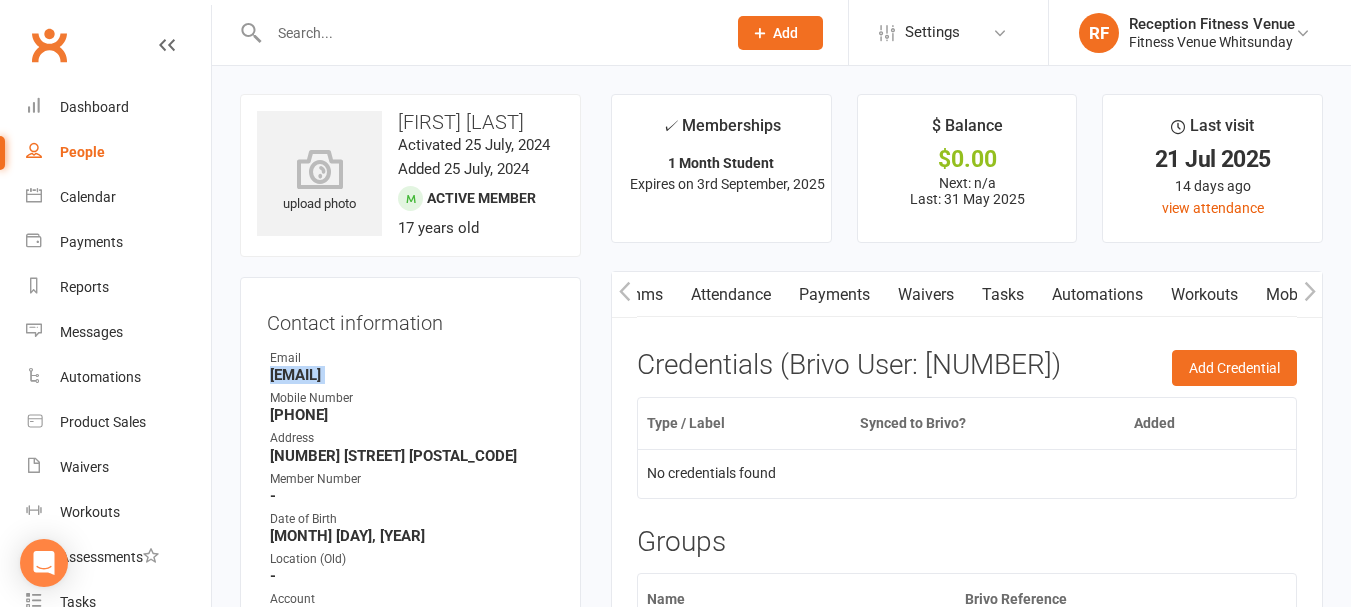 click at bounding box center [624, 294] 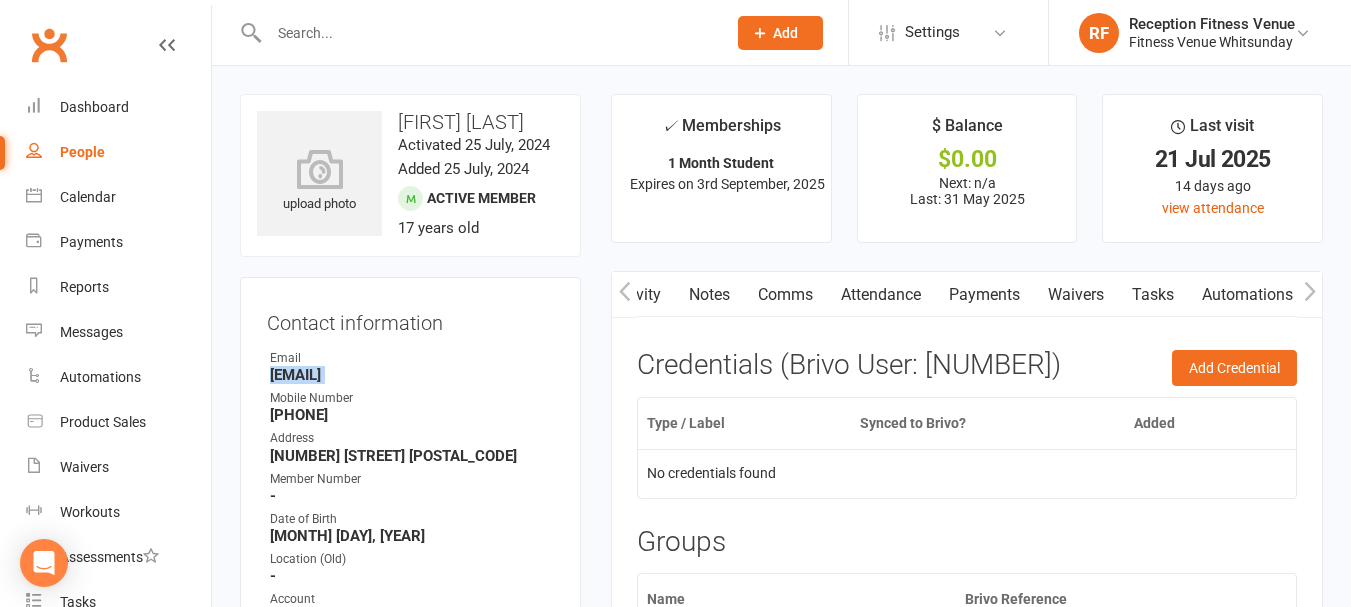 click at bounding box center [624, 294] 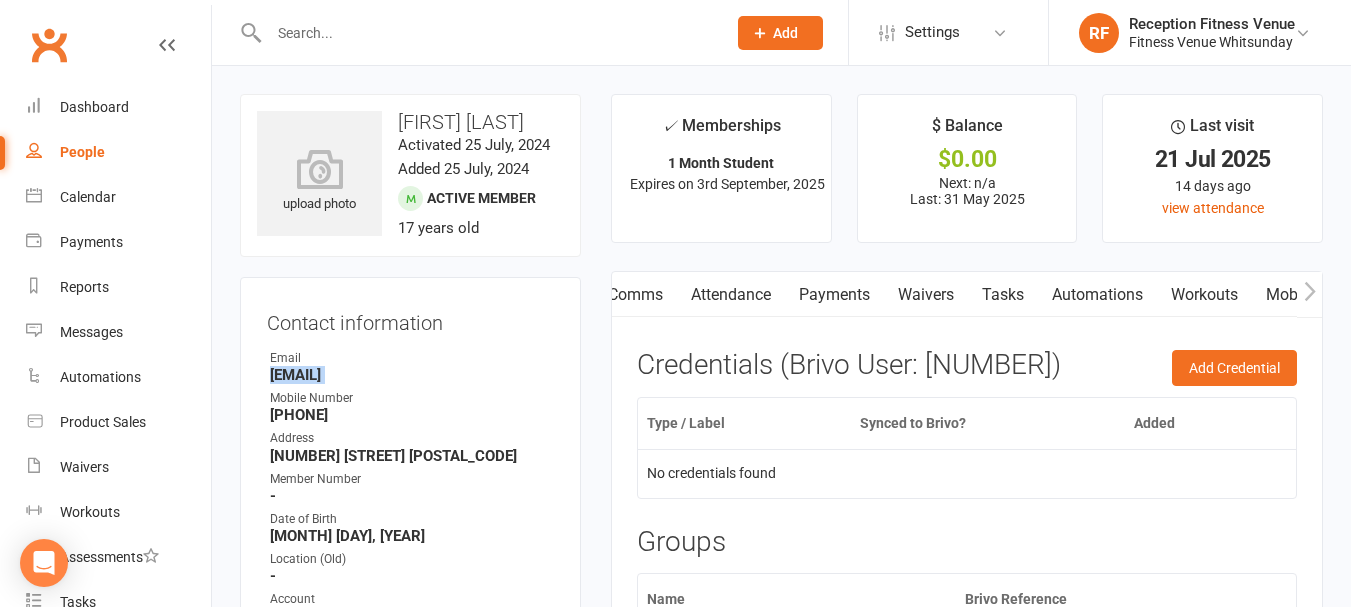 scroll, scrollTop: 0, scrollLeft: 0, axis: both 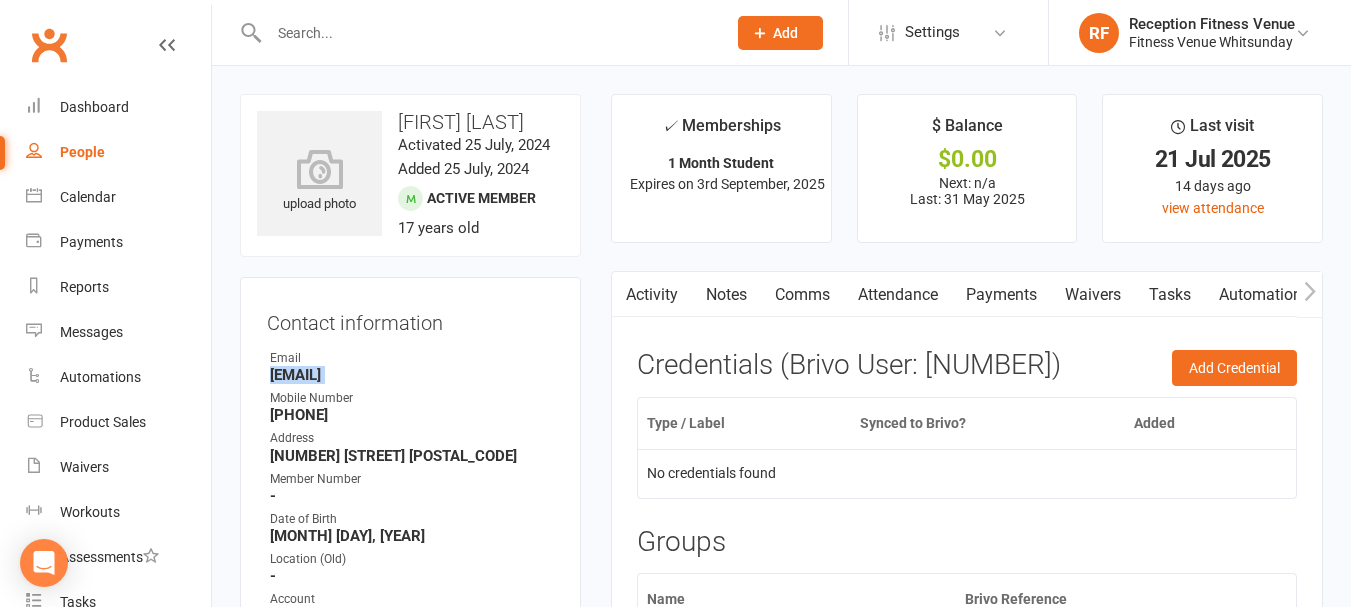 click on "Payments" at bounding box center (1001, 295) 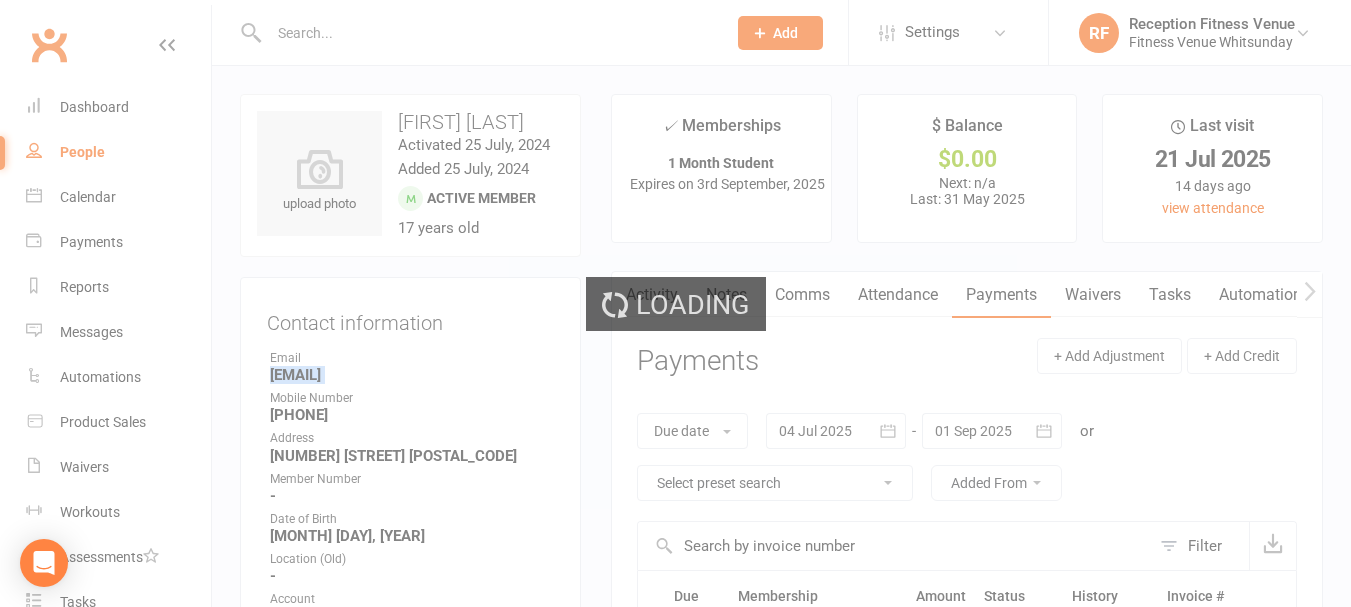 scroll, scrollTop: 200, scrollLeft: 0, axis: vertical 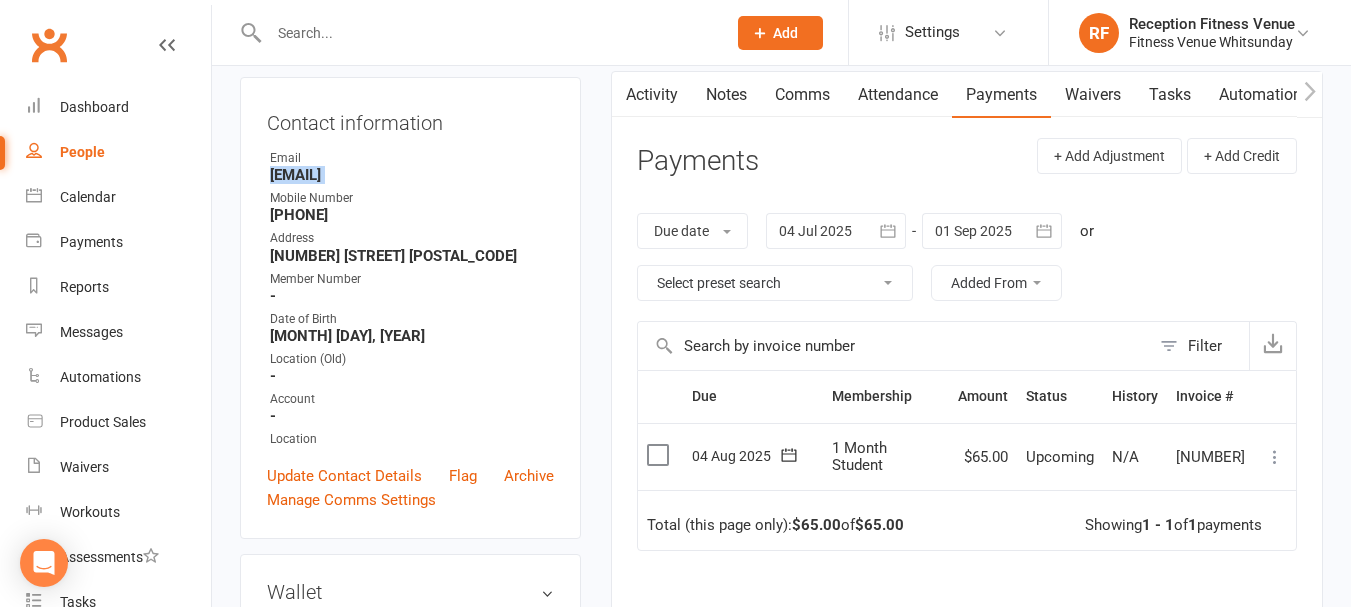 click at bounding box center (660, 455) 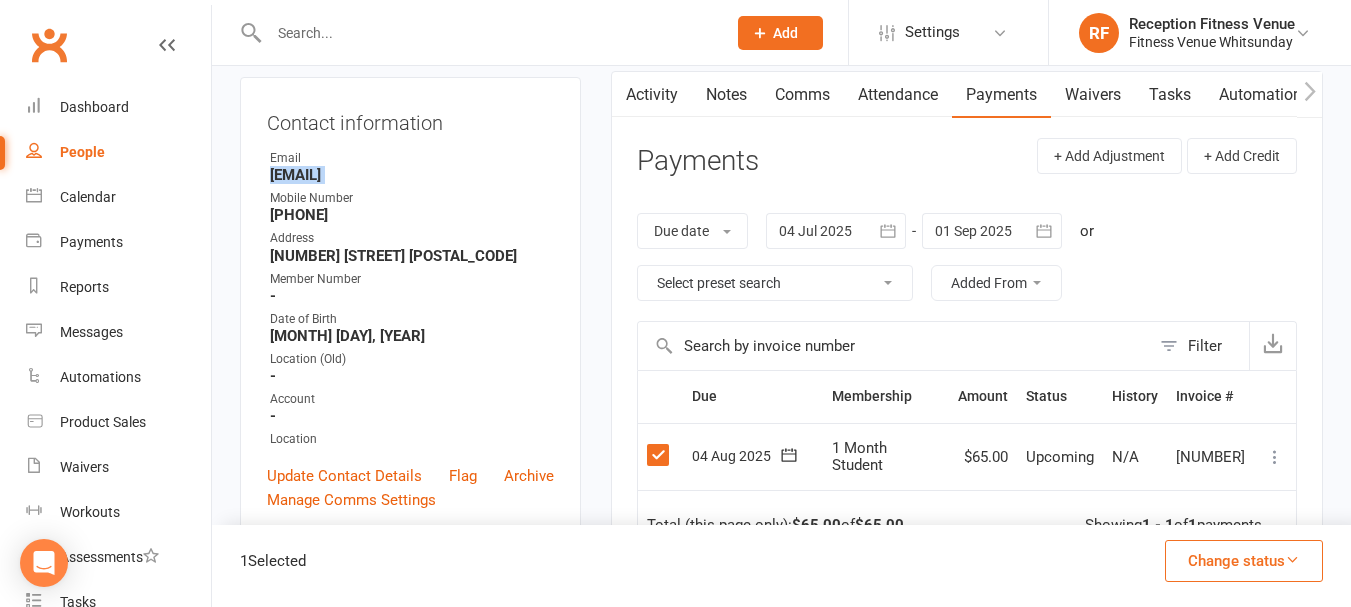 click on "Change status" at bounding box center [1244, 561] 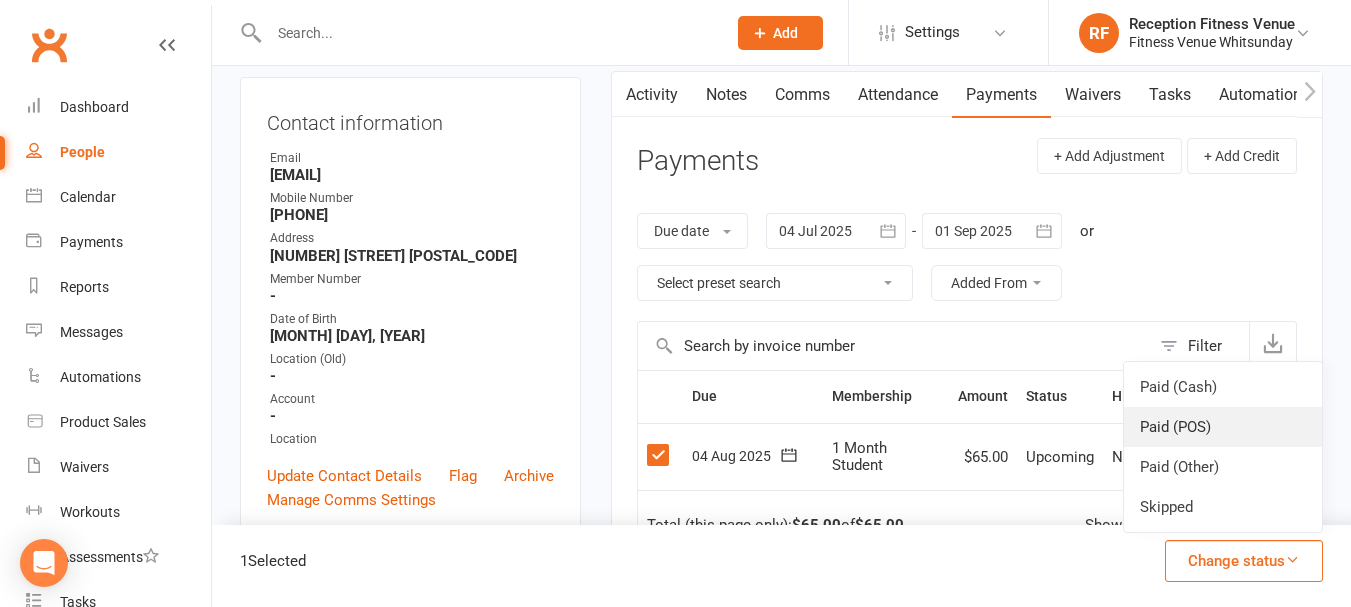 click on "Paid (POS)" at bounding box center [1223, 427] 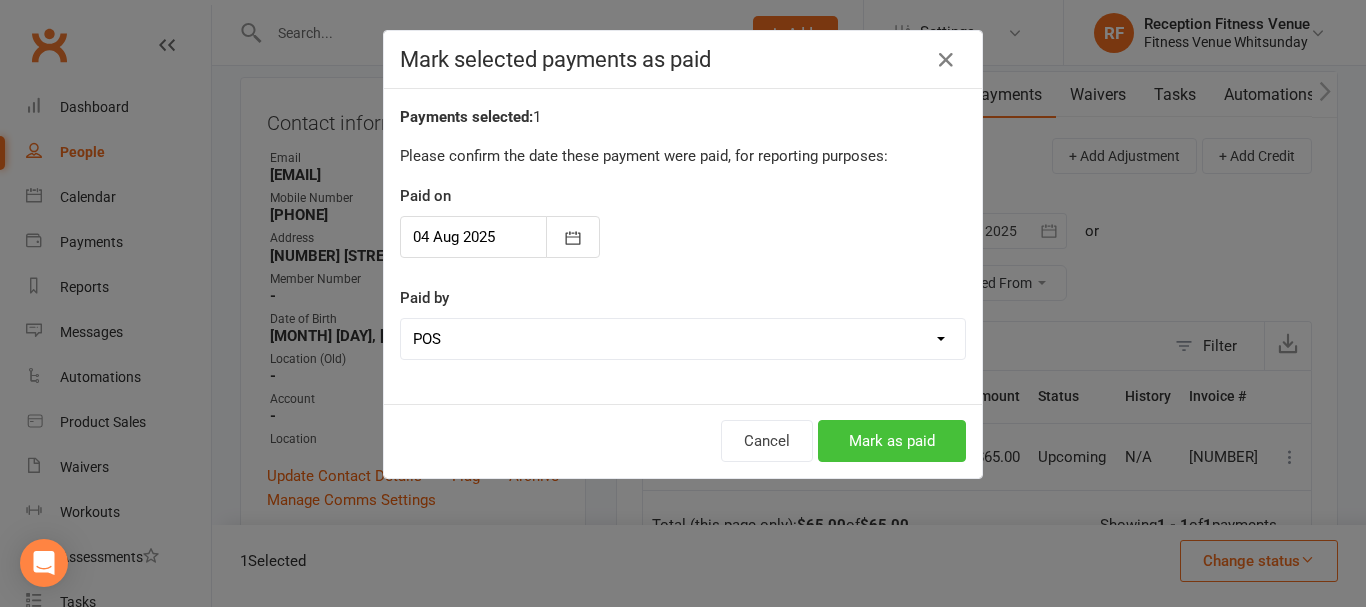 click on "Mark as paid" at bounding box center [892, 441] 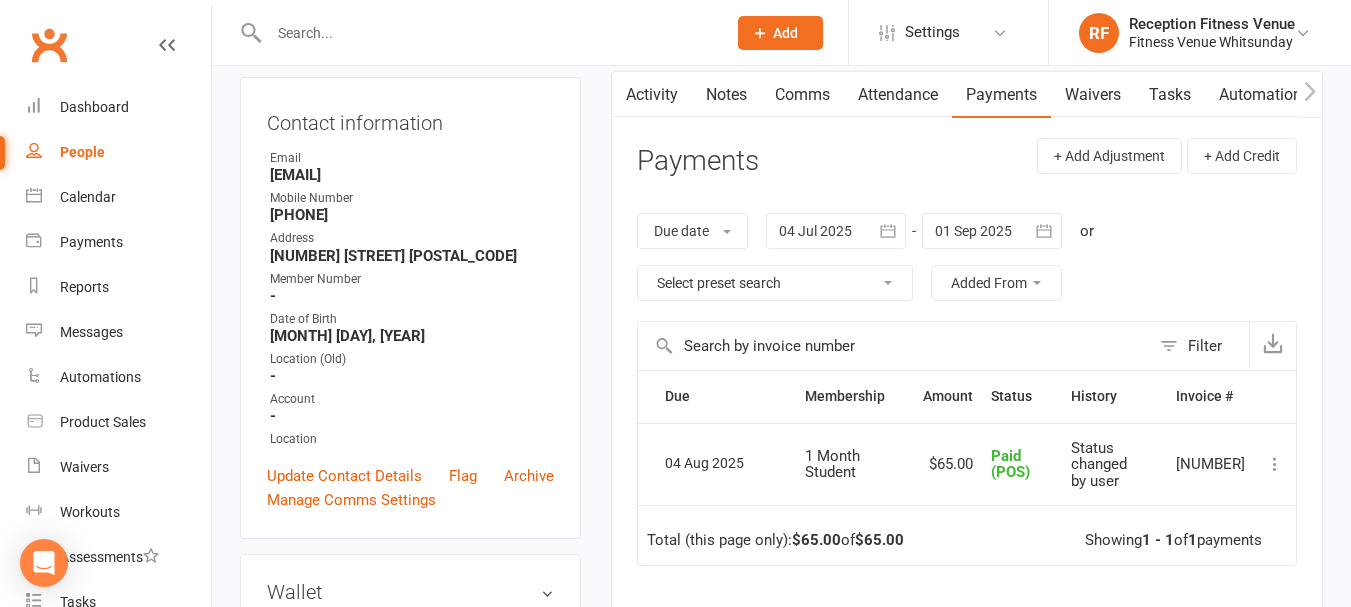 click at bounding box center (487, 33) 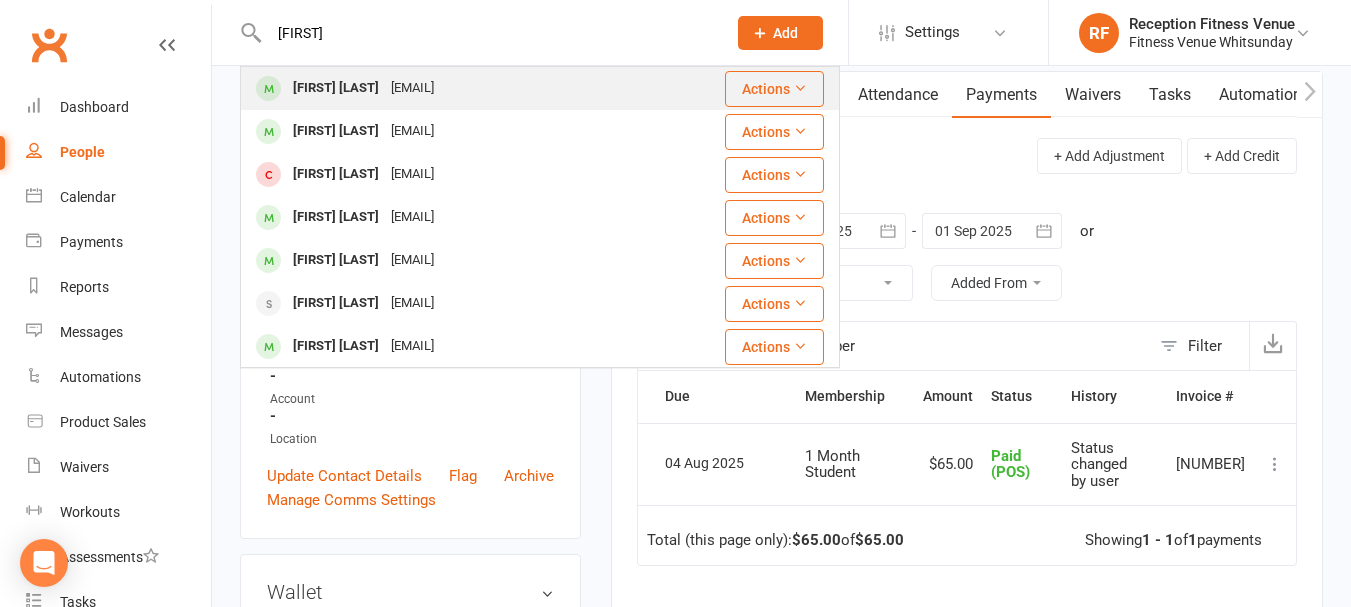 type on "elicia" 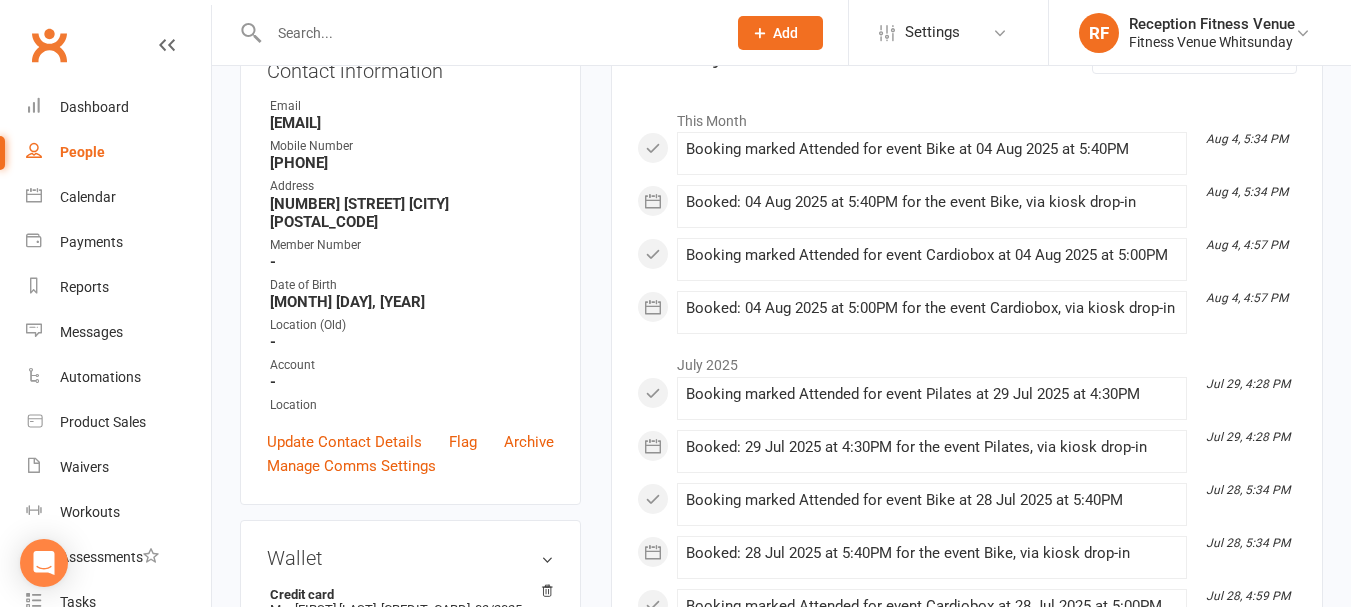 scroll, scrollTop: 0, scrollLeft: 0, axis: both 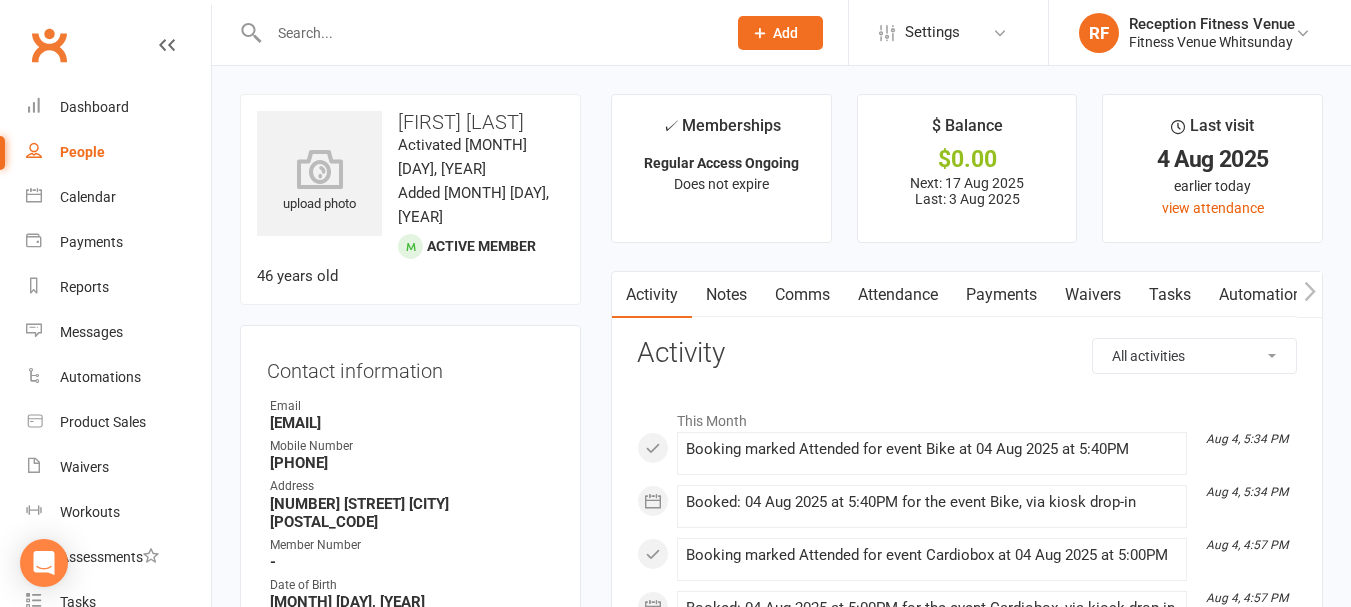 click 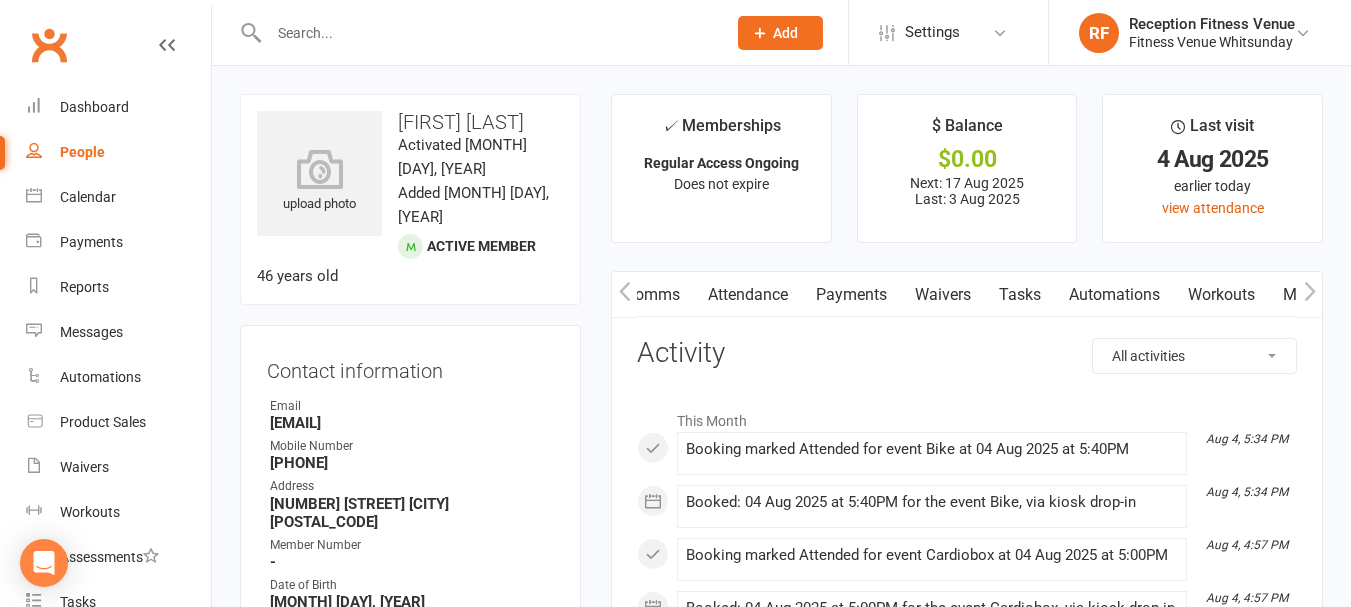 click 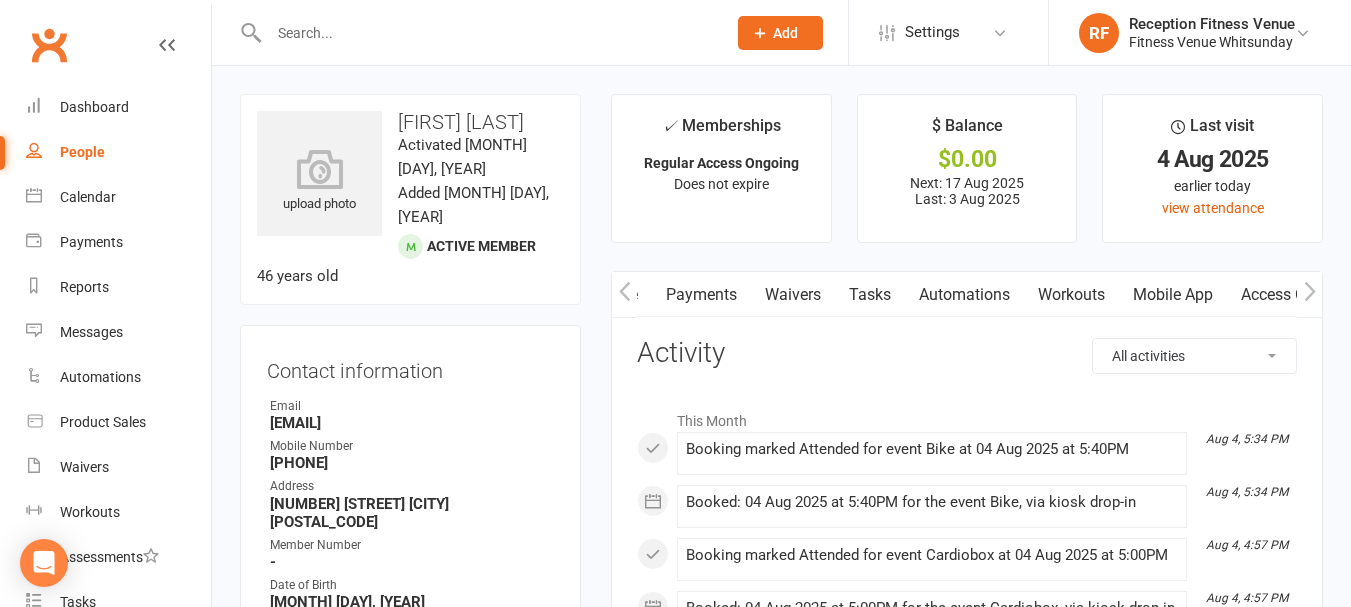 click on "Mobile App" at bounding box center [1173, 295] 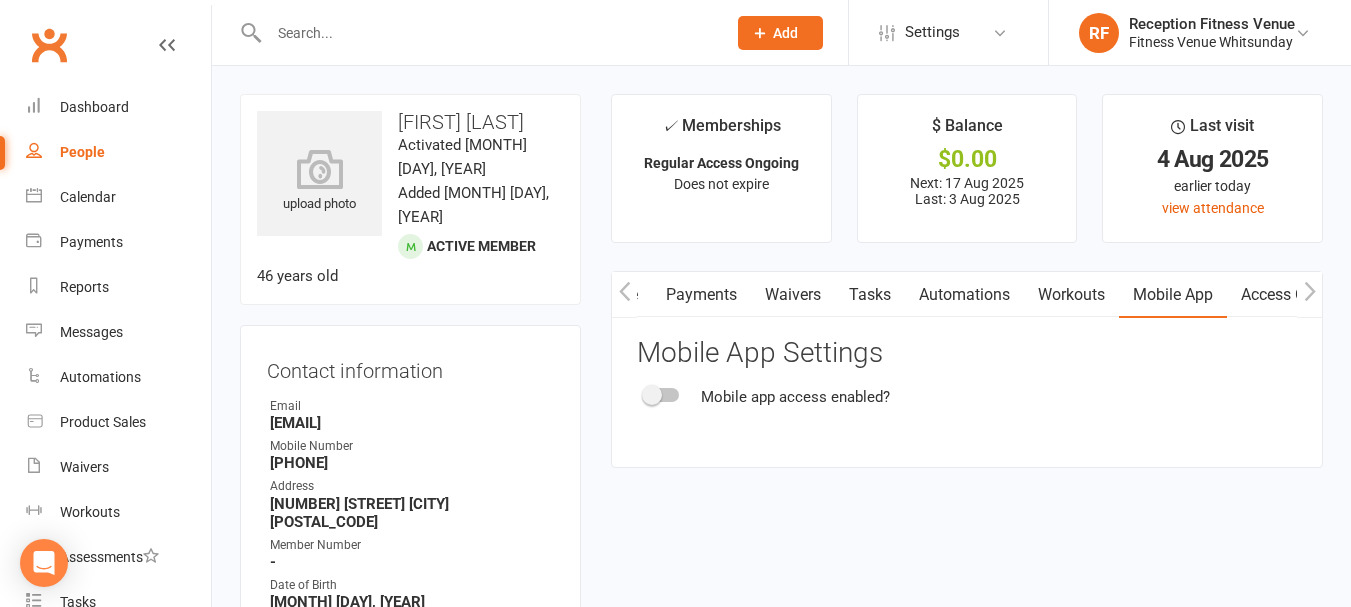 click on "Mobile app access enabled?" at bounding box center (967, 397) 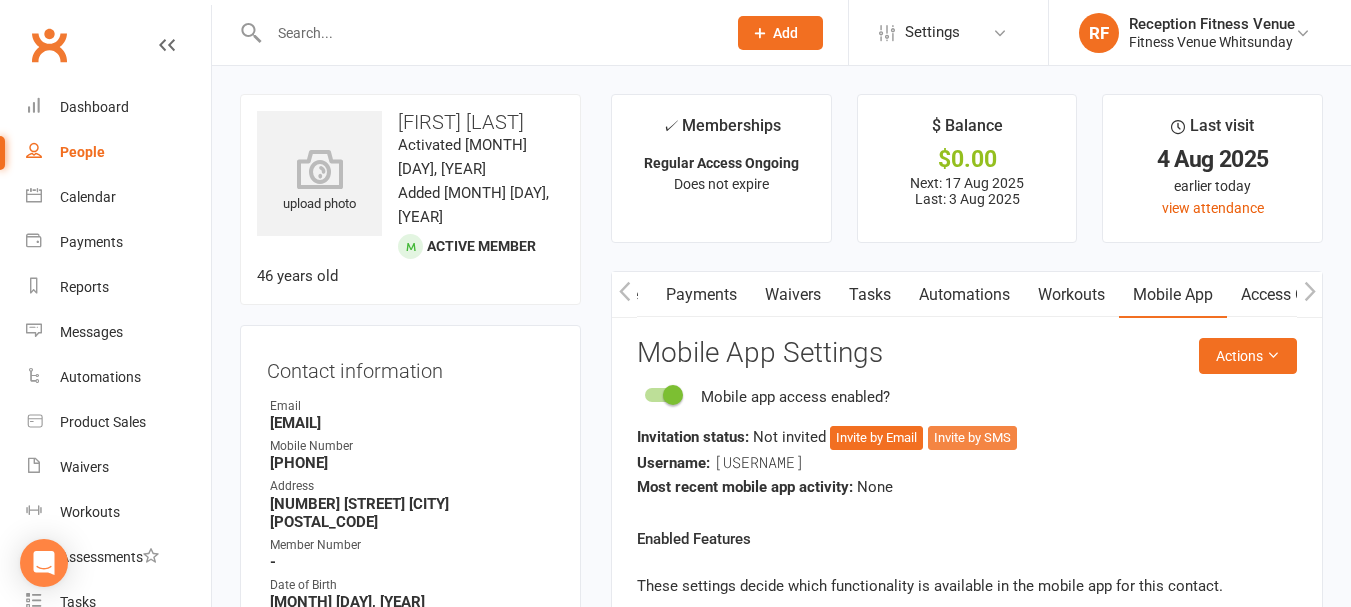 click on "Invite by SMS" at bounding box center (972, 438) 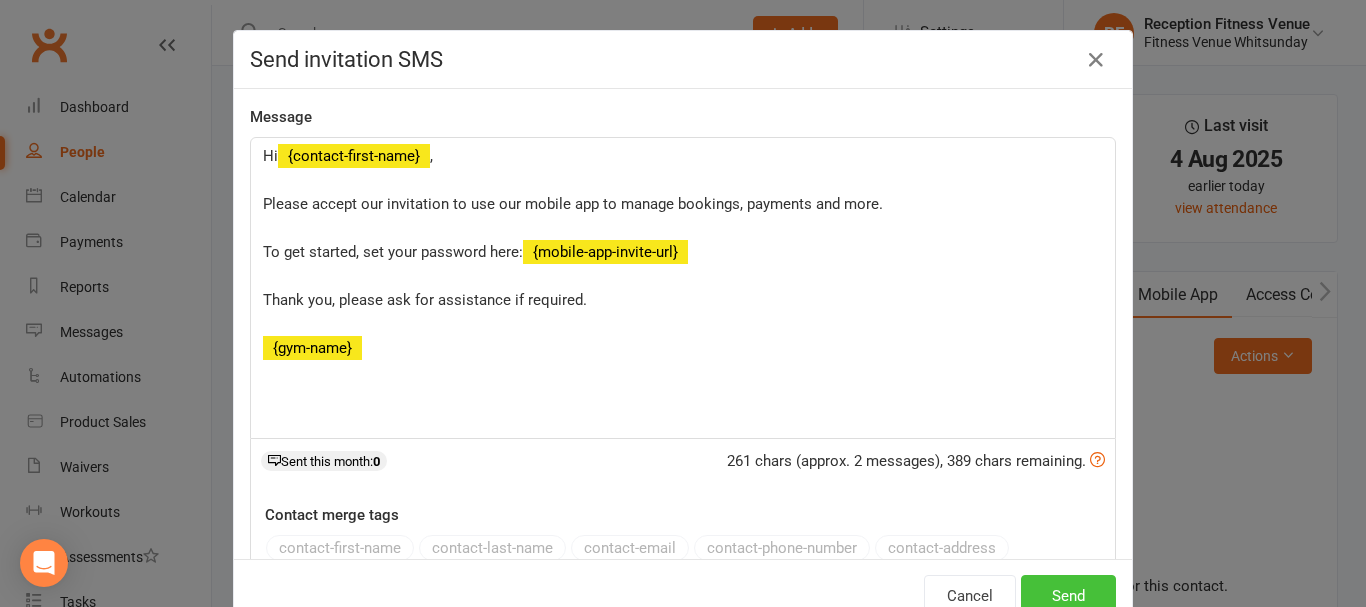 click on "Send" at bounding box center [1068, 596] 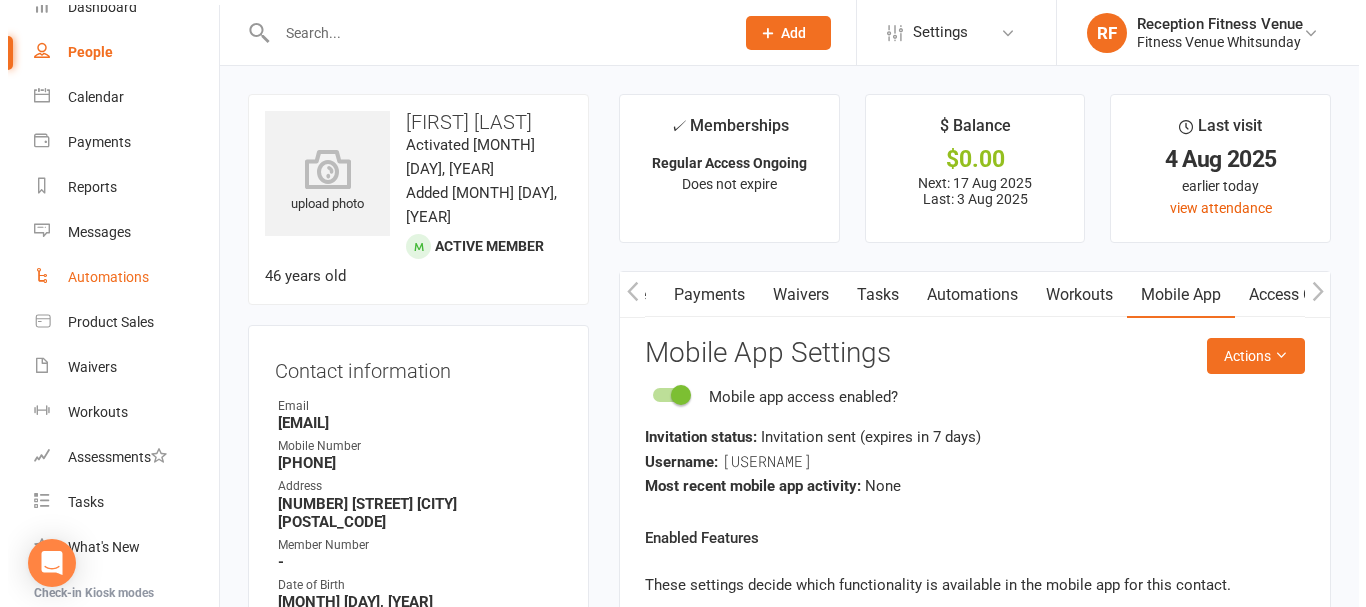 scroll, scrollTop: 200, scrollLeft: 0, axis: vertical 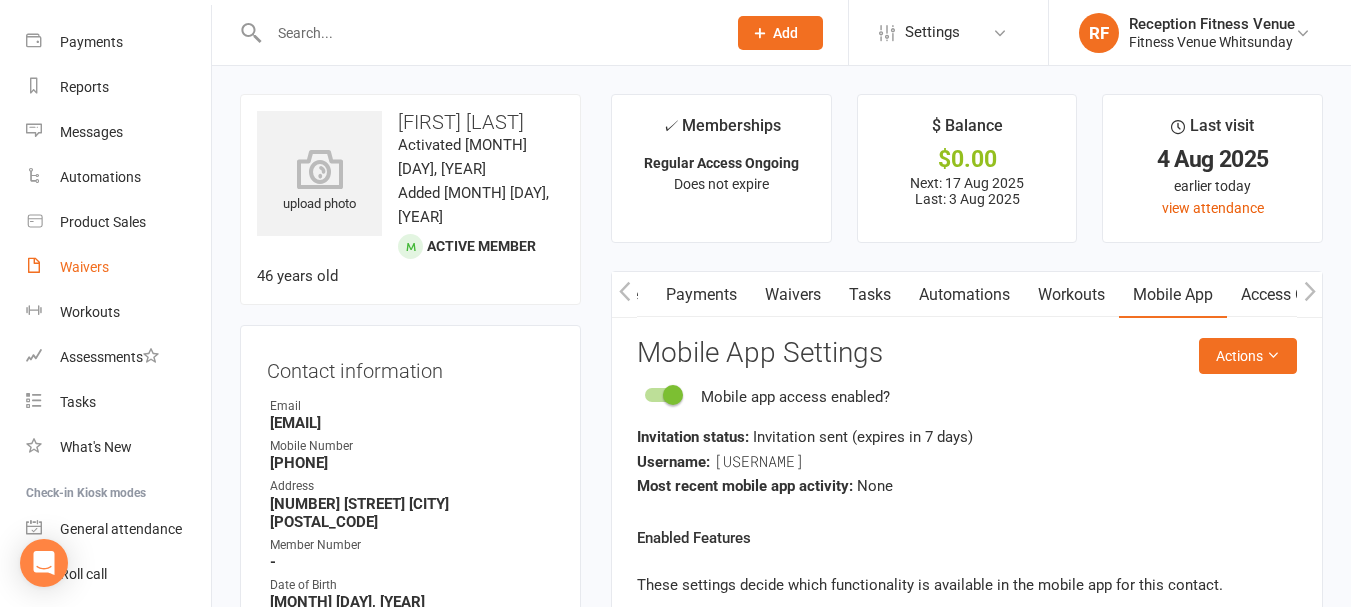 click on "Waivers" at bounding box center (118, 267) 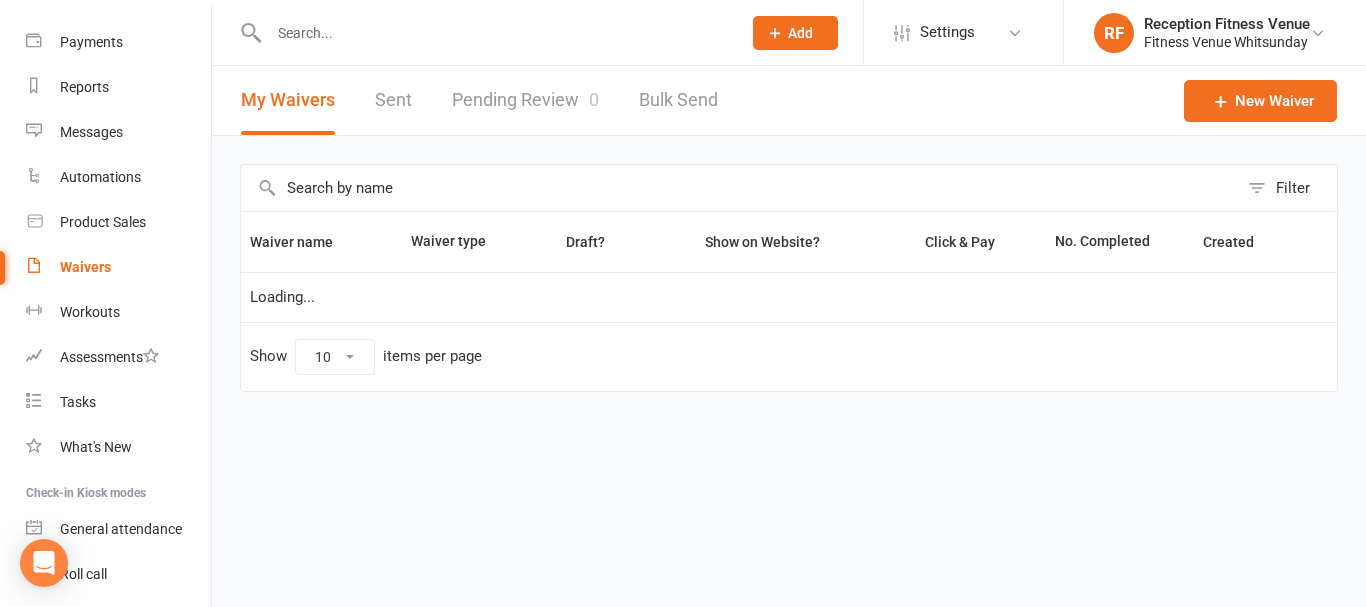 select on "50" 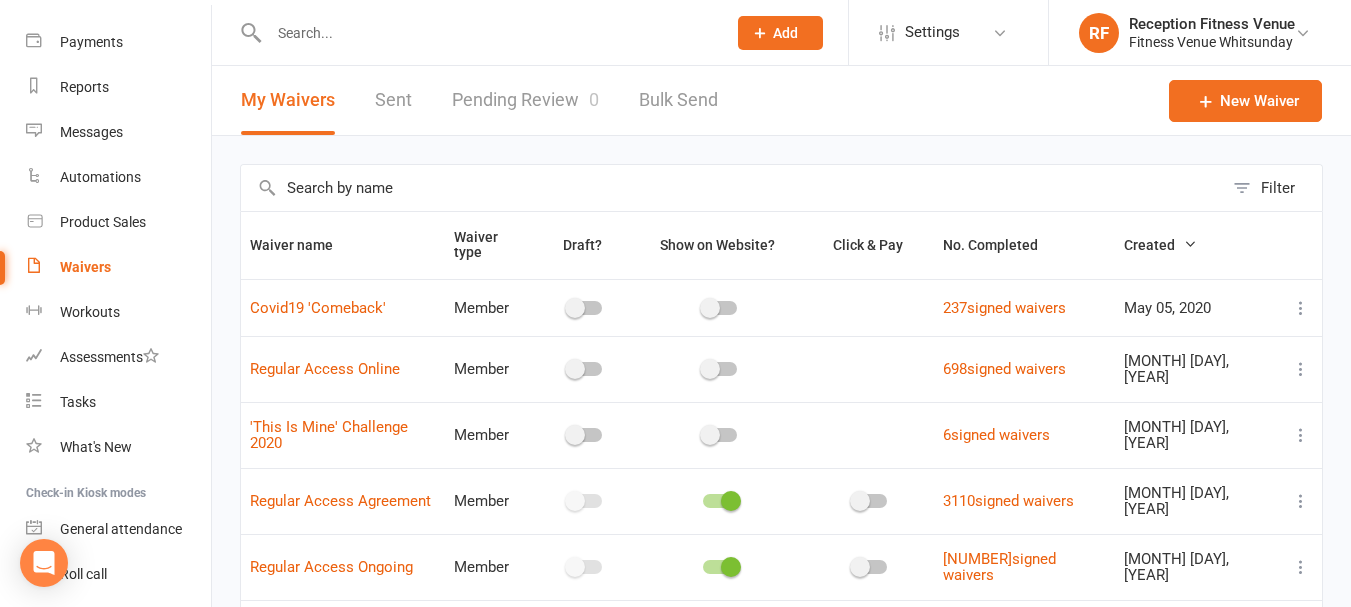 click on "Sent" at bounding box center (393, 100) 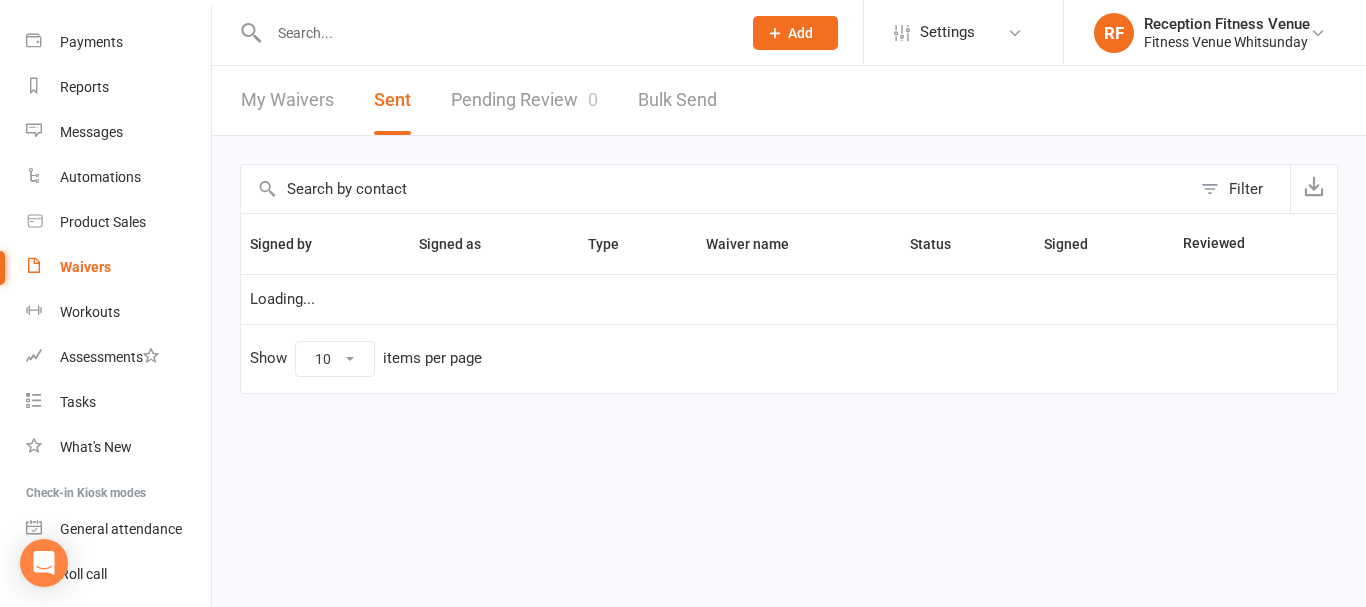 select on "100" 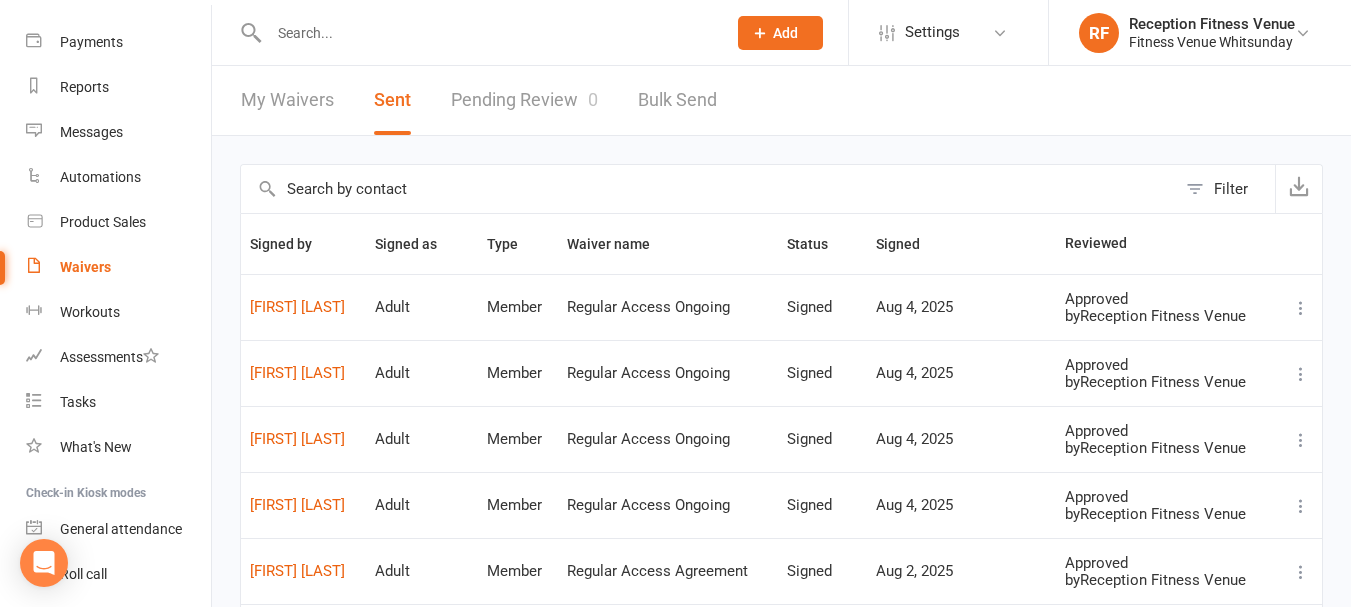 click on "Waivers" at bounding box center [85, 267] 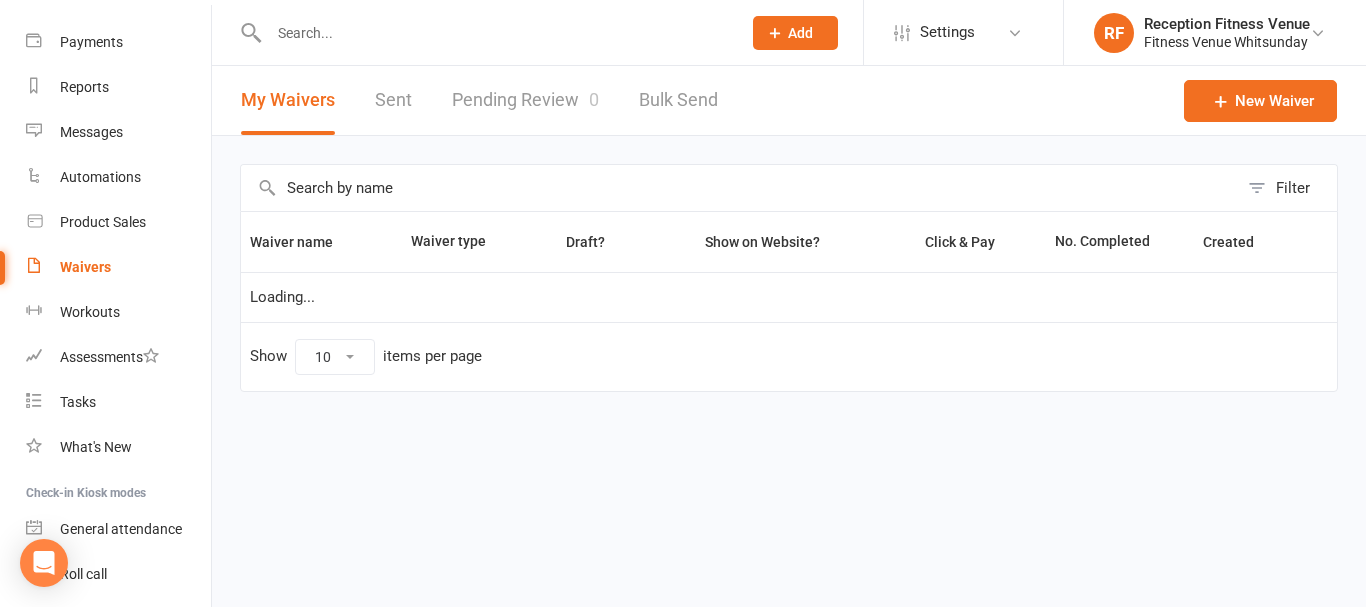 select on "50" 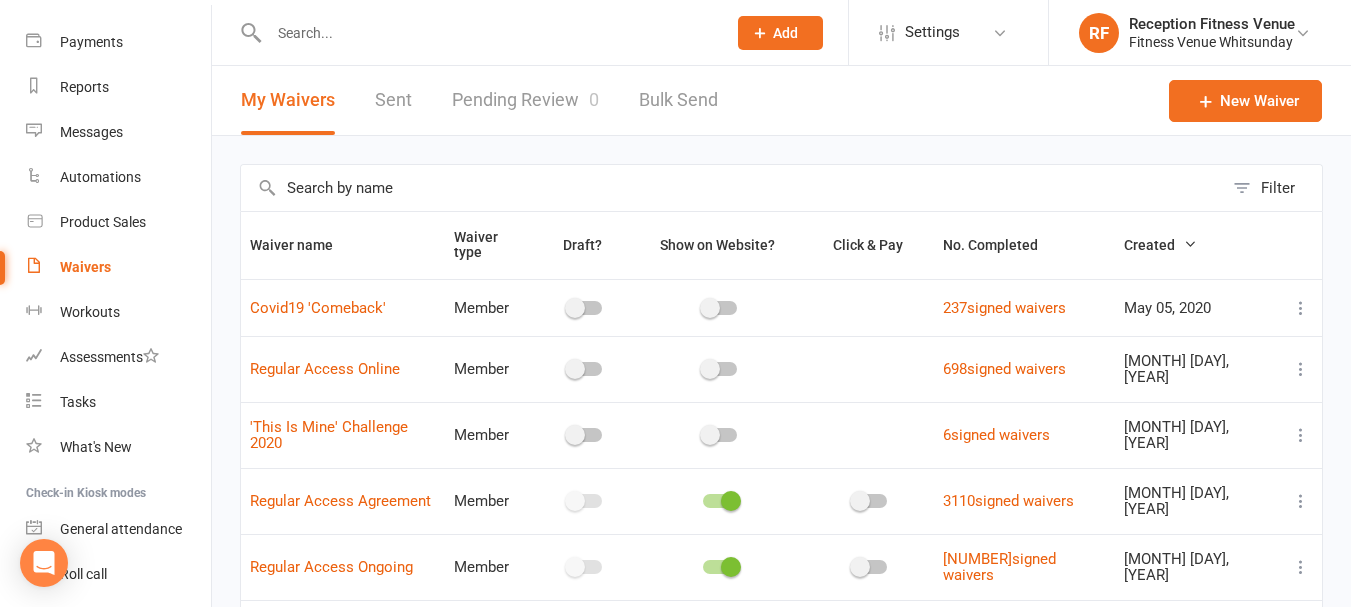 click on "Pending Review 0" at bounding box center [525, 100] 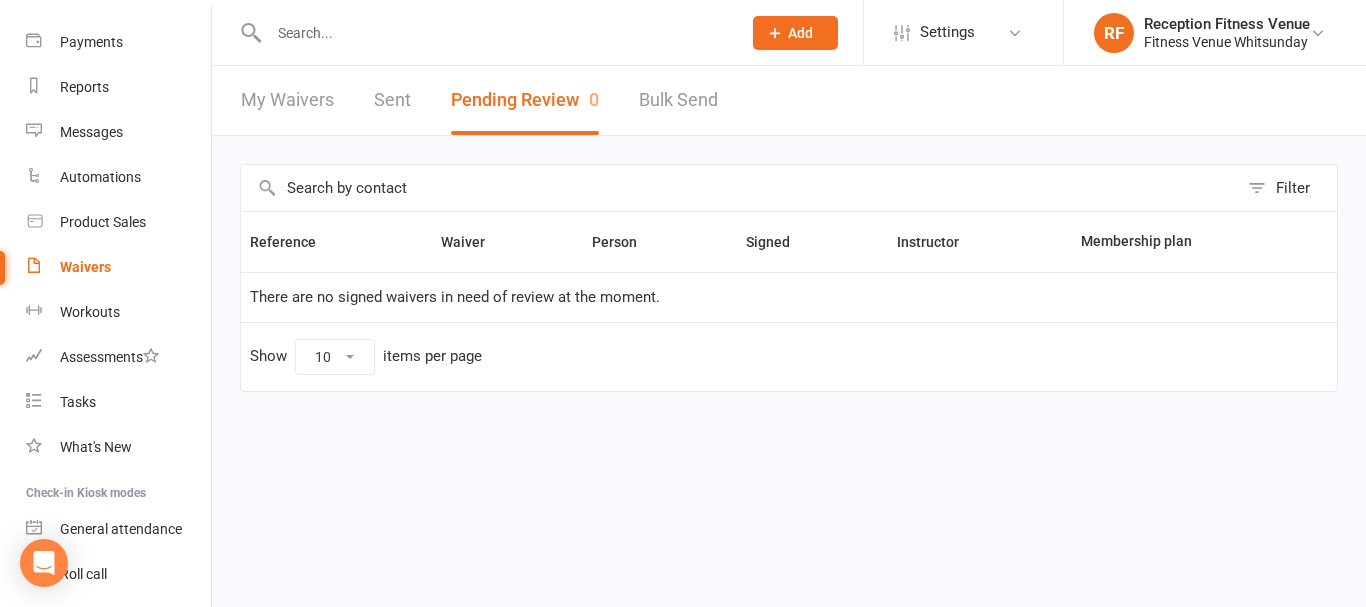click on "Pending Review 0" at bounding box center [525, 100] 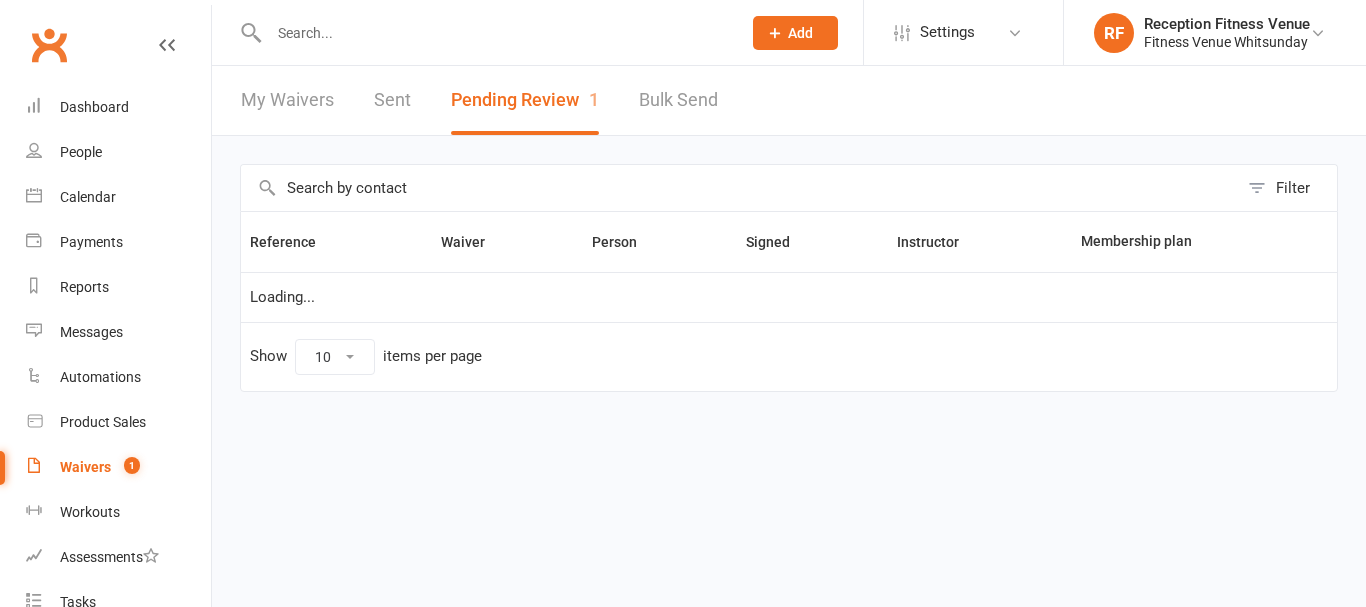 scroll, scrollTop: 0, scrollLeft: 0, axis: both 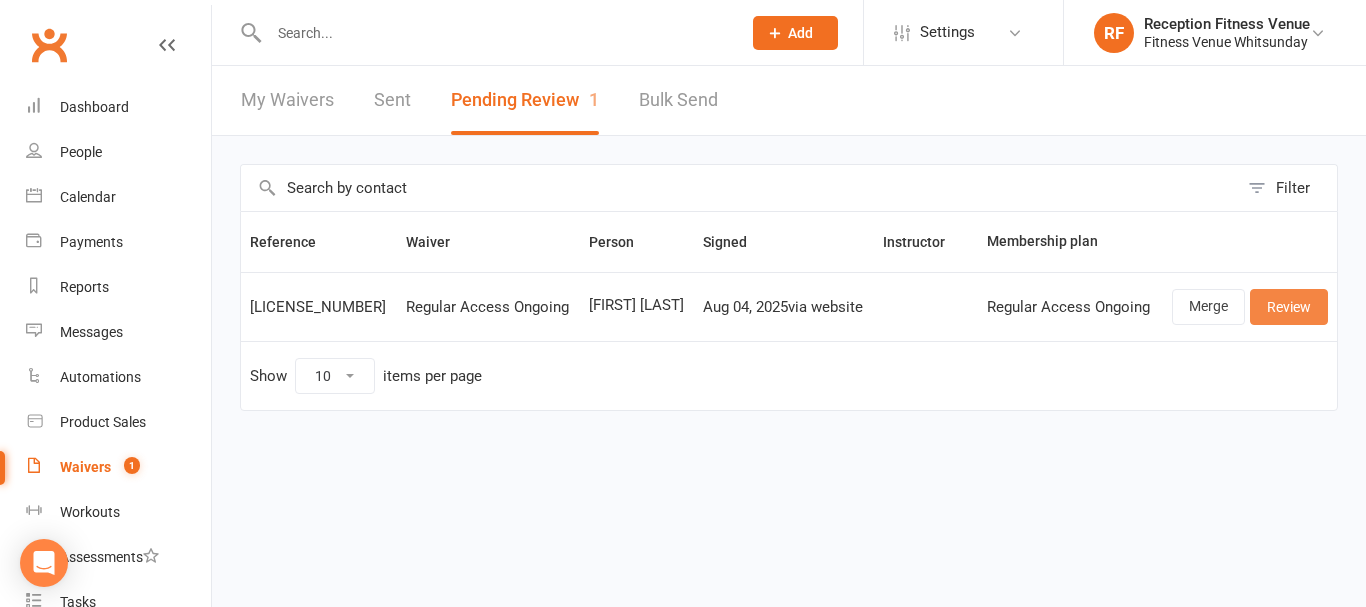 click on "Review" at bounding box center (1289, 307) 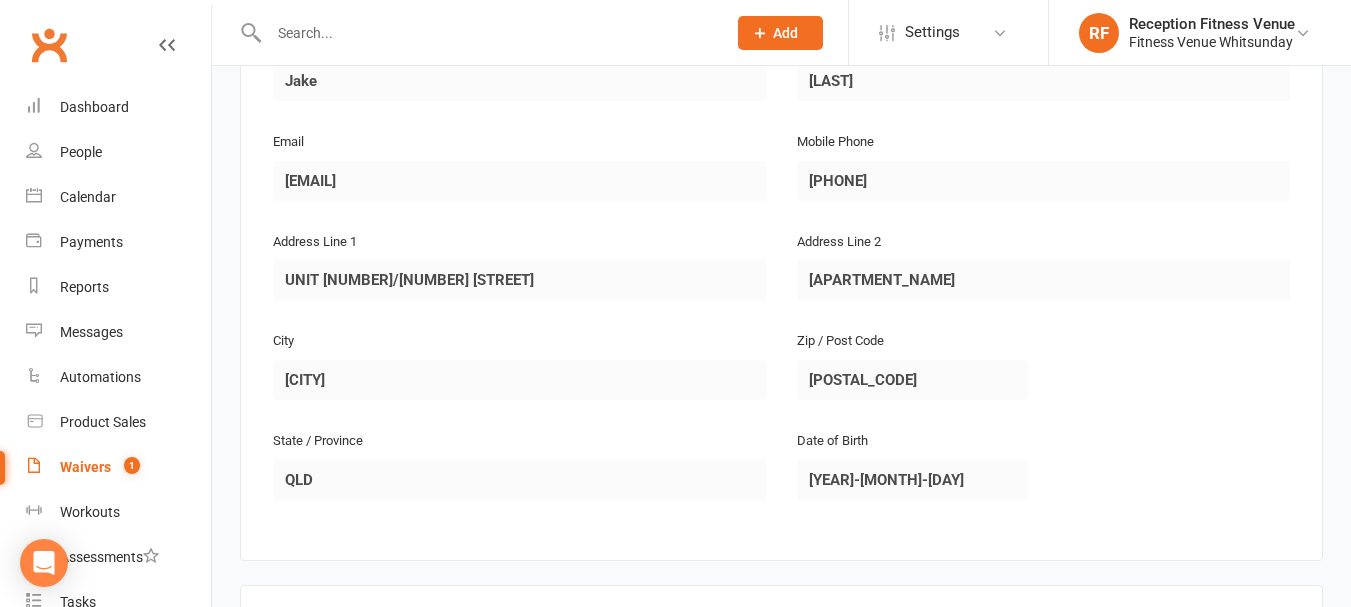 scroll, scrollTop: 300, scrollLeft: 0, axis: vertical 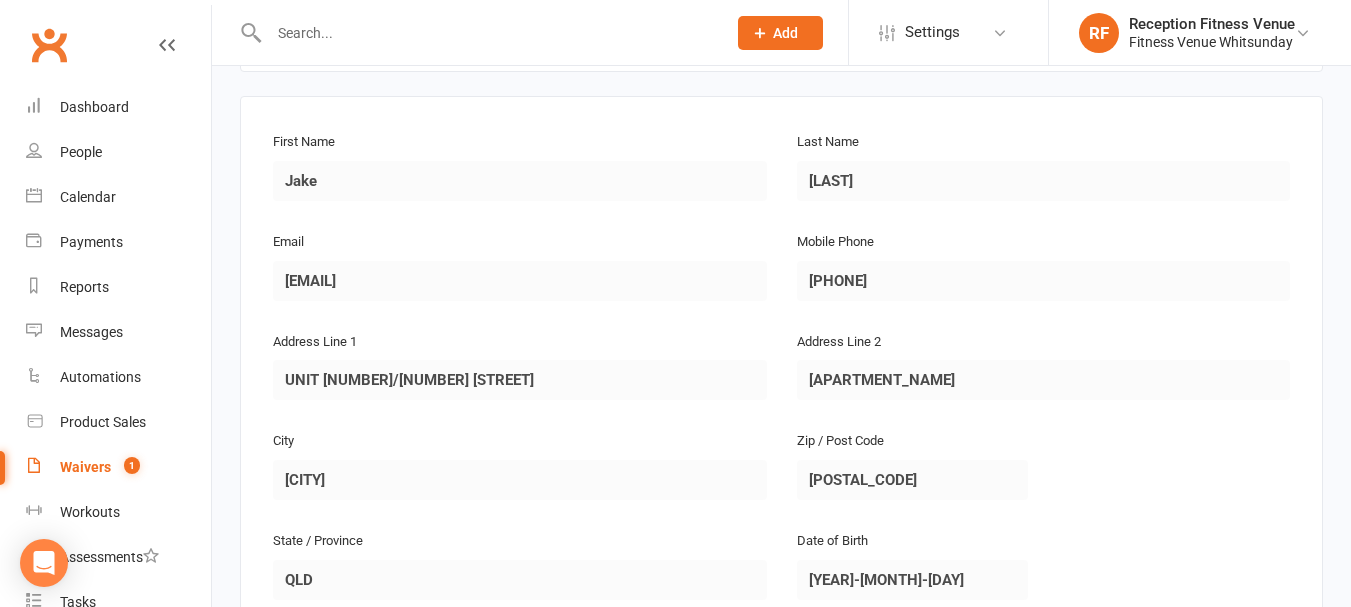 click on "Email jakebendix120@gmail.com" at bounding box center (520, 279) 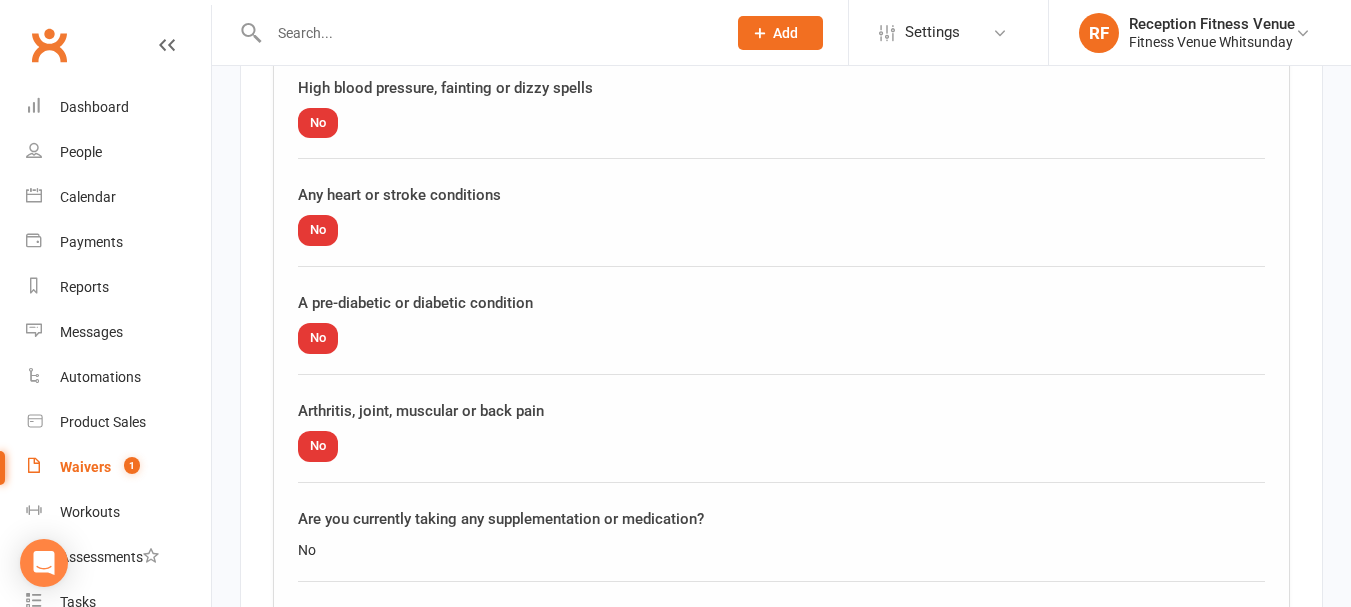 scroll, scrollTop: 2963, scrollLeft: 0, axis: vertical 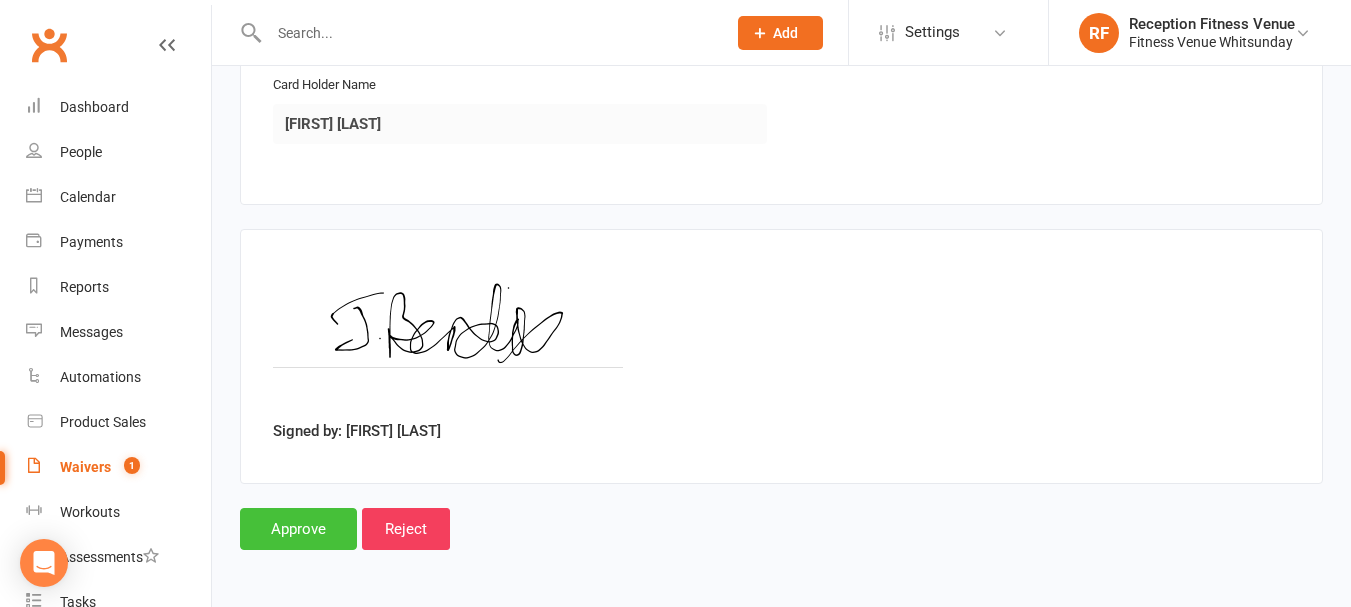 click on "Approve" at bounding box center [298, 529] 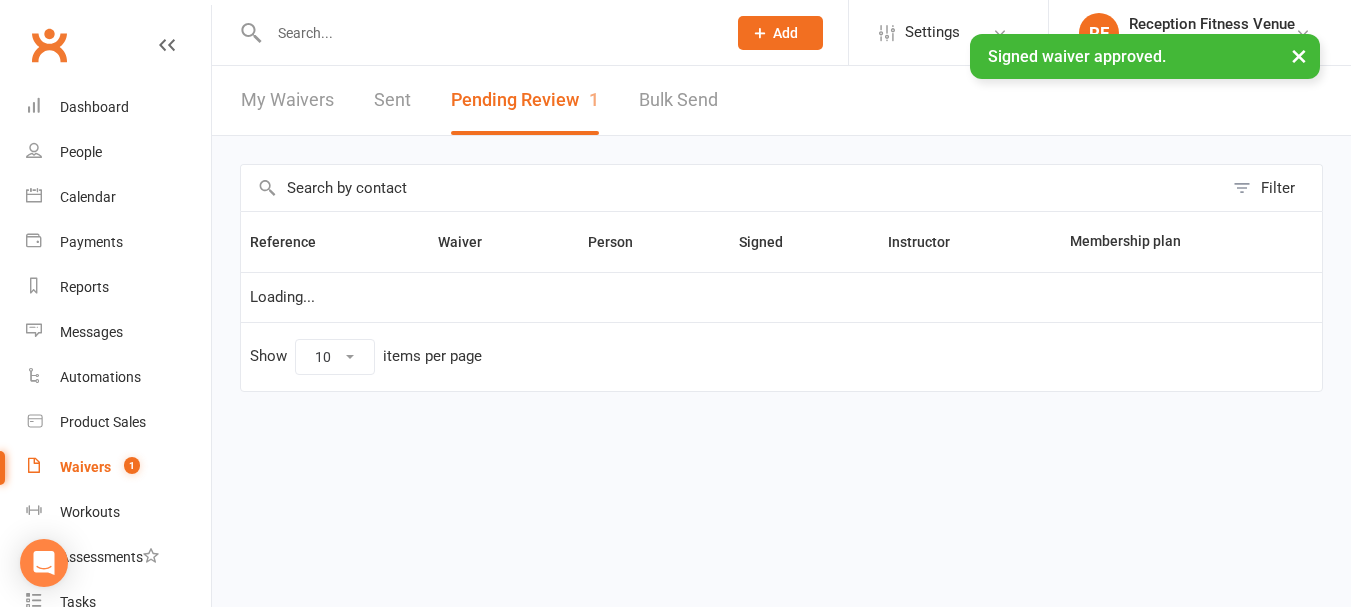 scroll, scrollTop: 0, scrollLeft: 0, axis: both 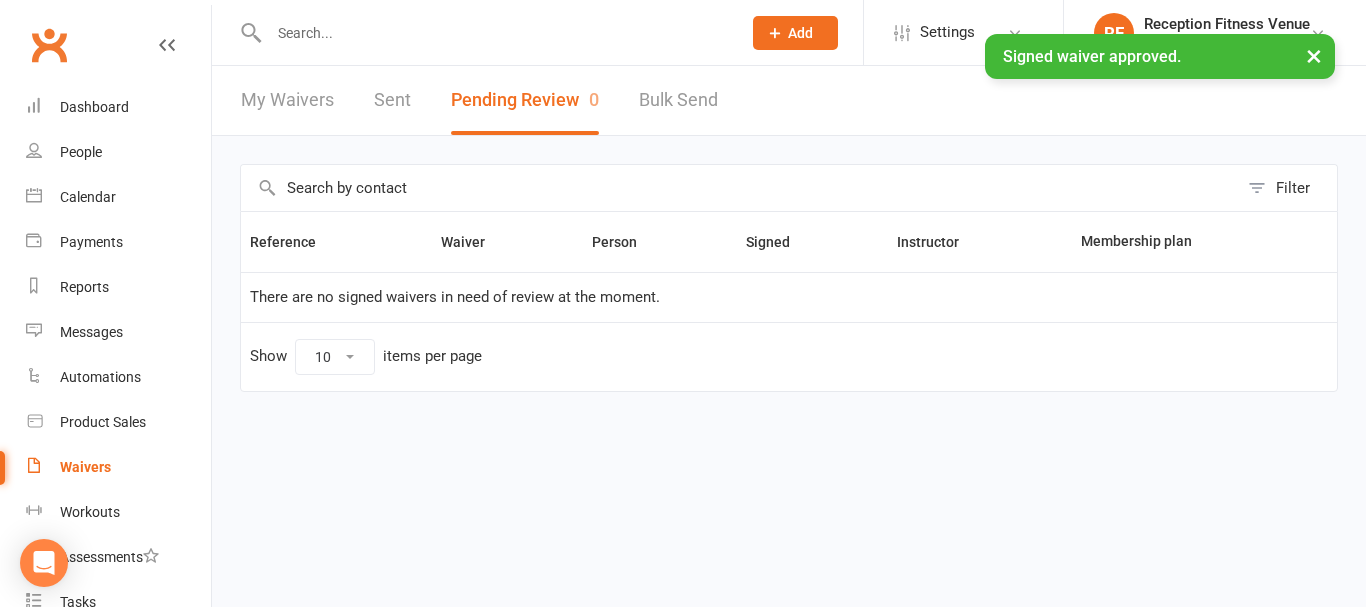 click on "Sent" at bounding box center (392, 100) 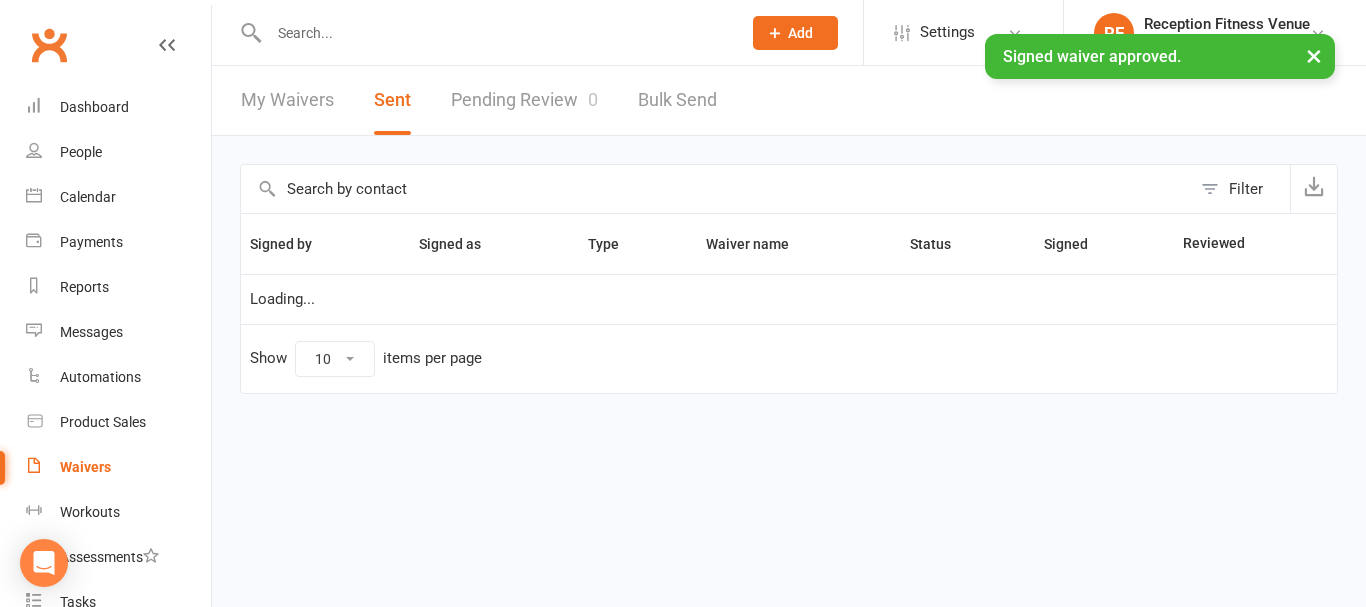 select on "100" 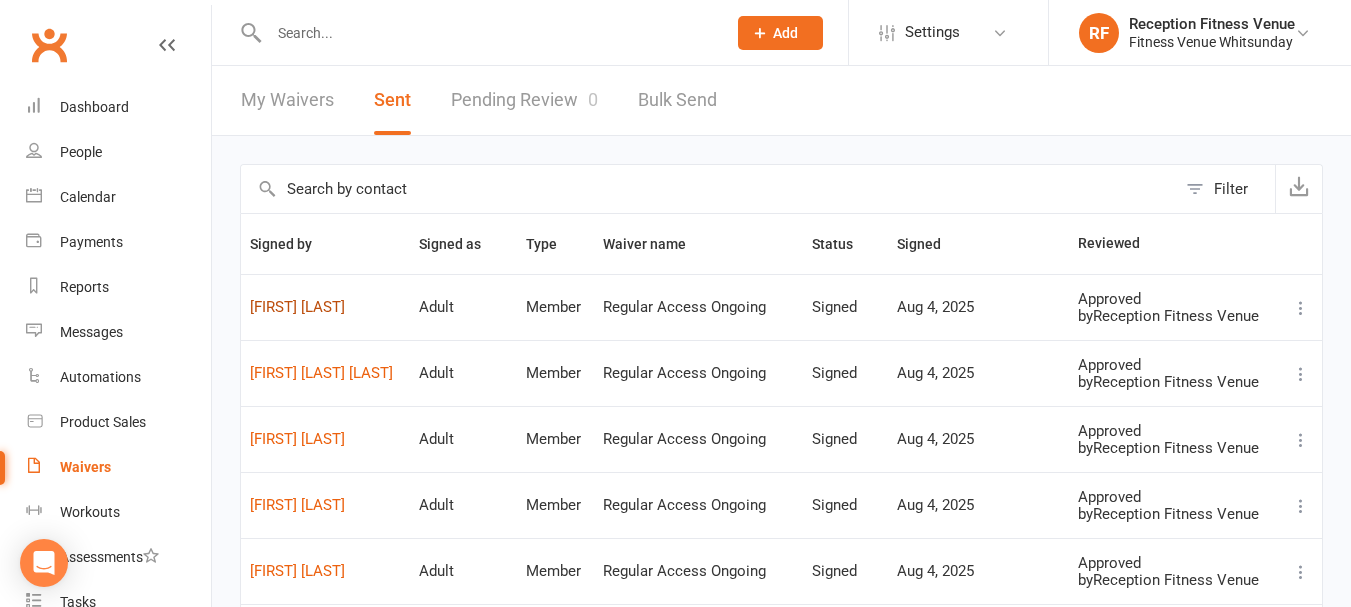 click on "Jake Bendix" at bounding box center (325, 307) 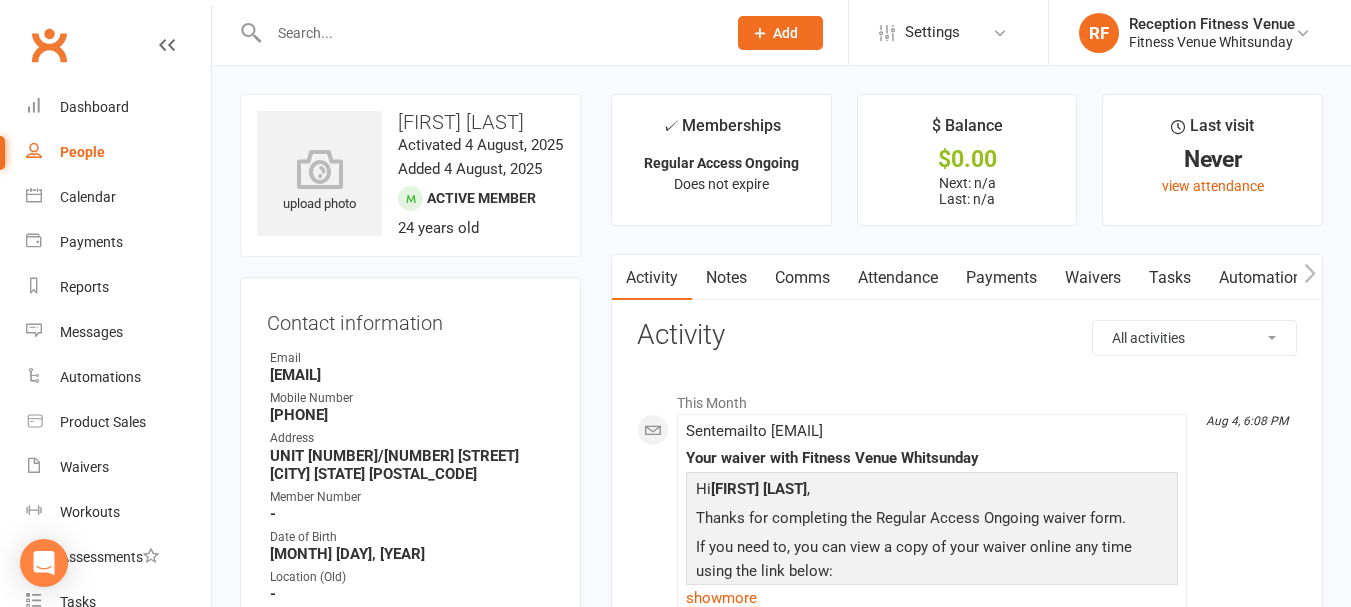 click at bounding box center [1309, 277] 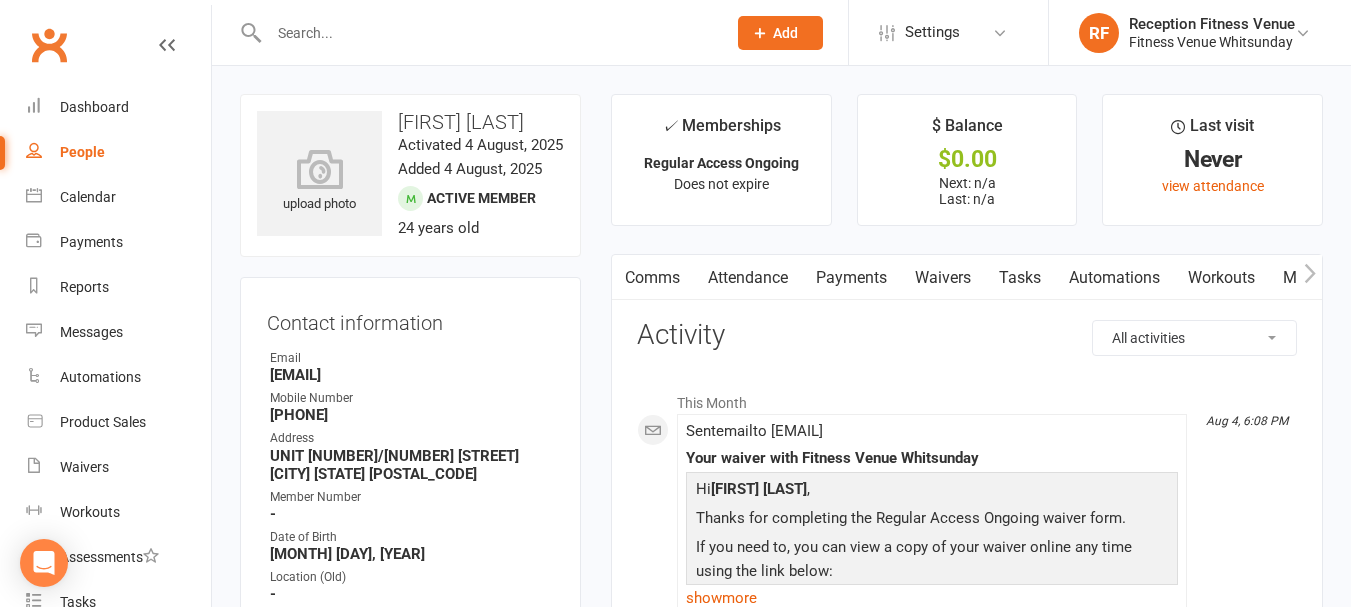 scroll, scrollTop: 0, scrollLeft: 150, axis: horizontal 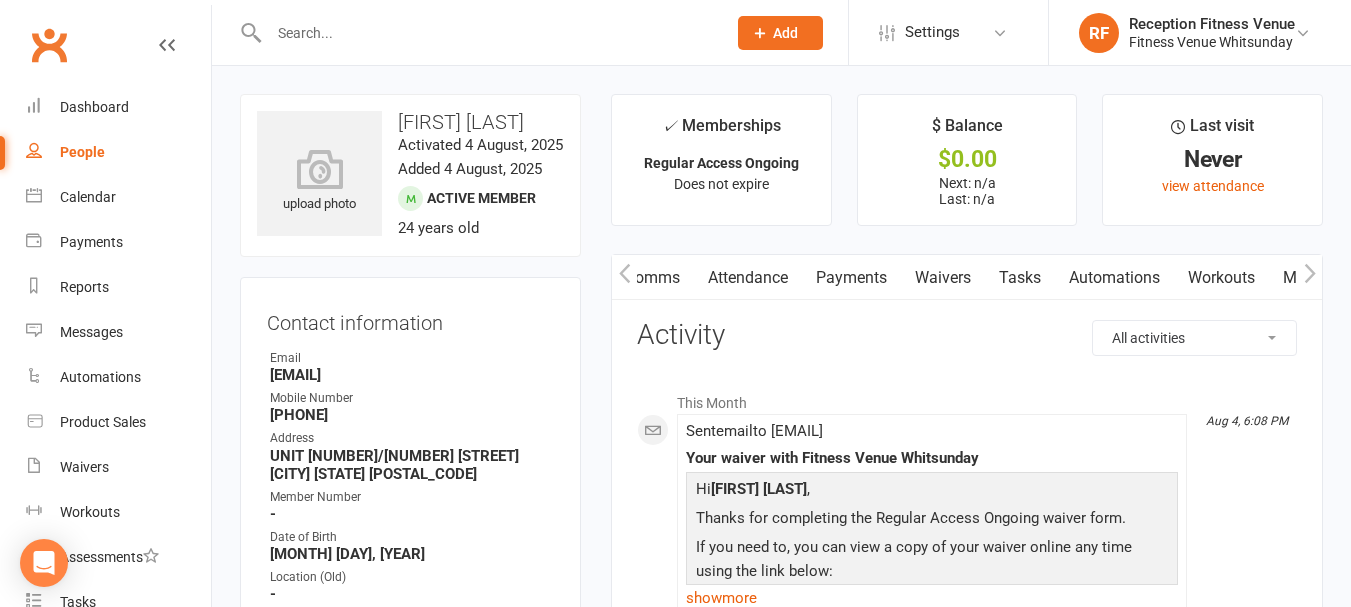 click 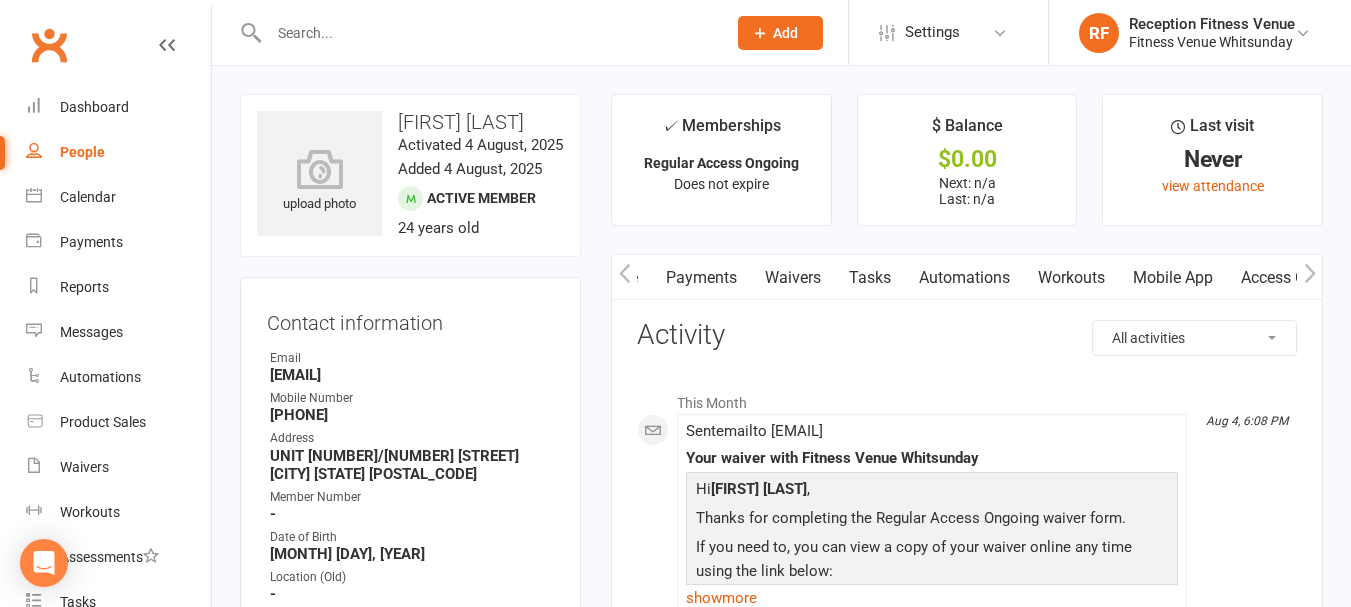 click on "Mobile App" at bounding box center [1173, 278] 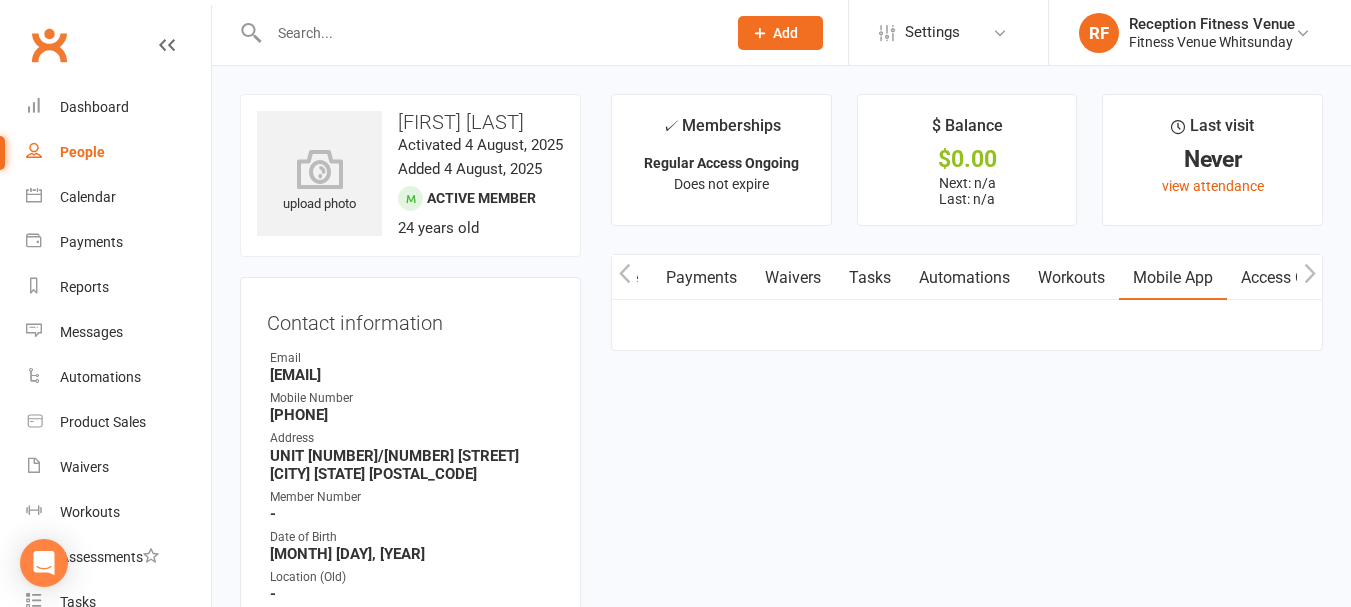 scroll, scrollTop: 0, scrollLeft: 299, axis: horizontal 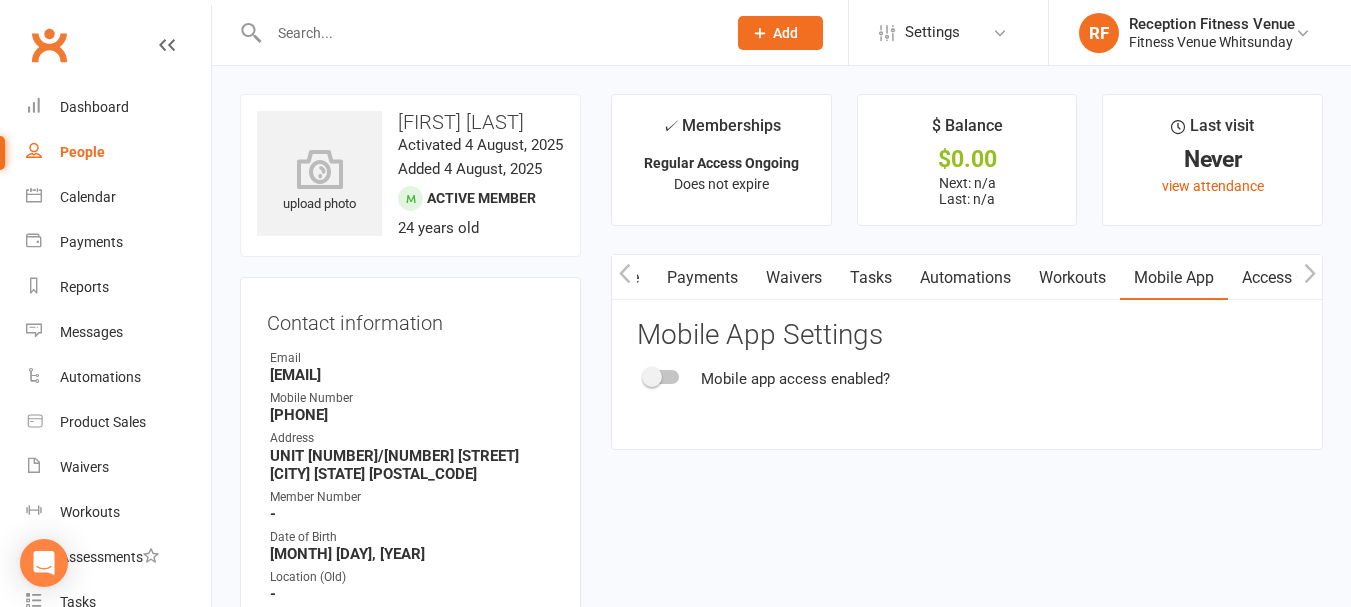 click at bounding box center (662, 377) 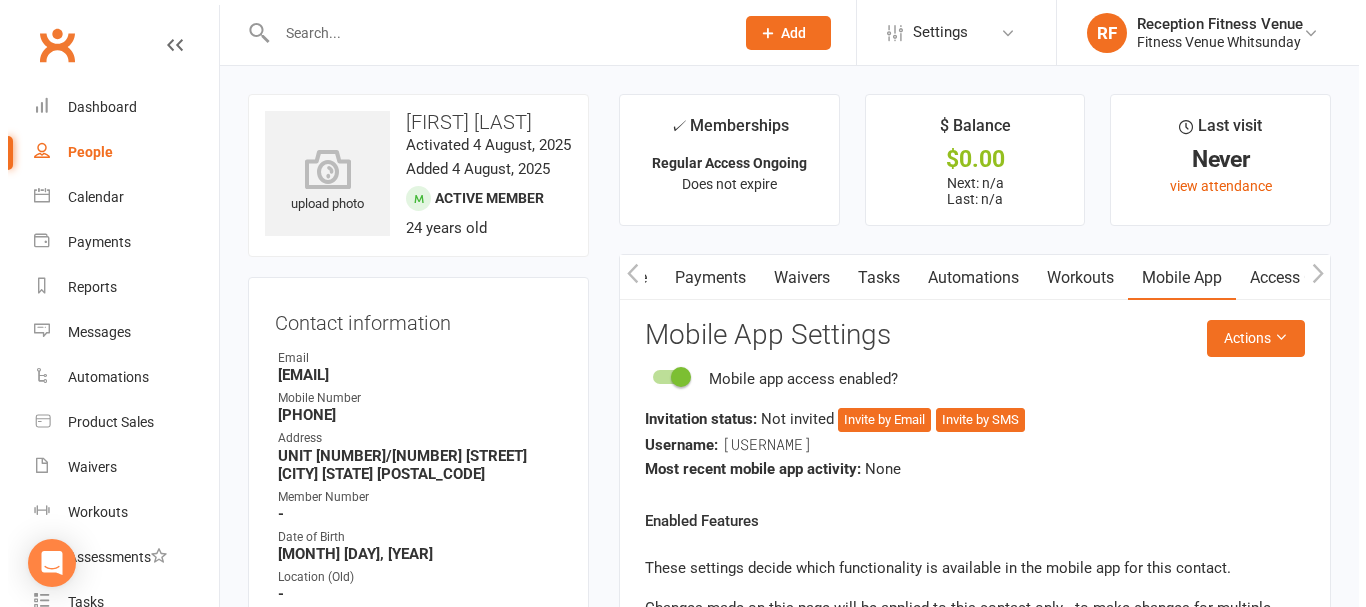scroll, scrollTop: 200, scrollLeft: 0, axis: vertical 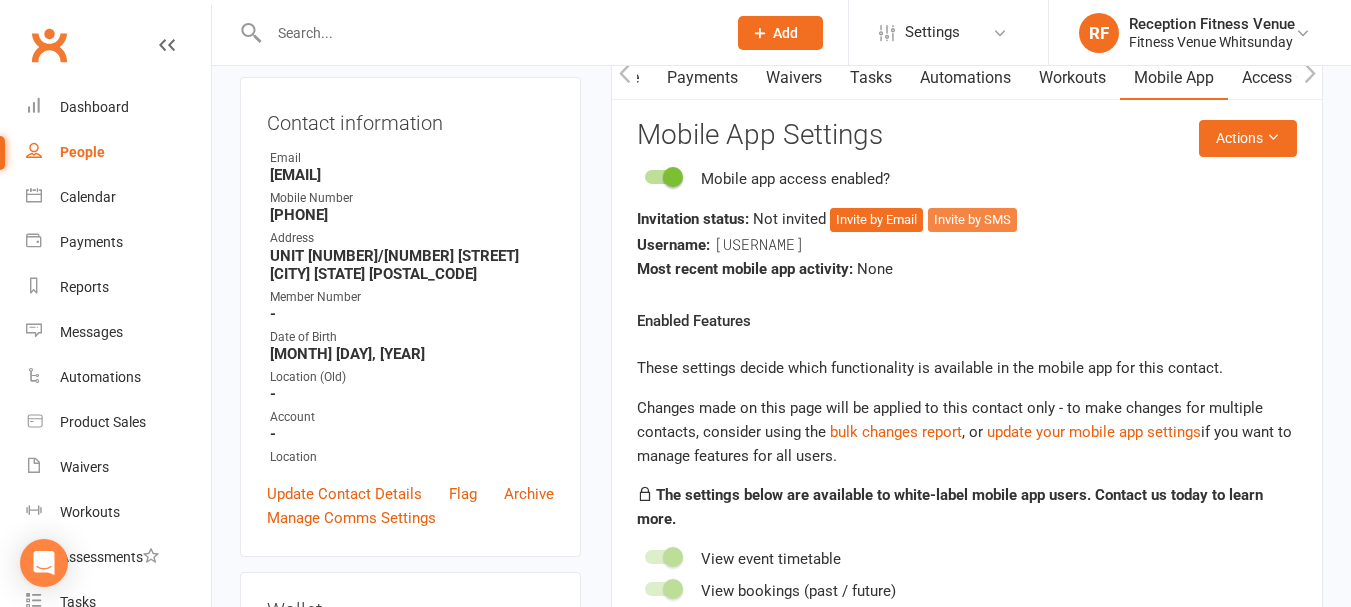 click on "Invite by SMS" at bounding box center [972, 220] 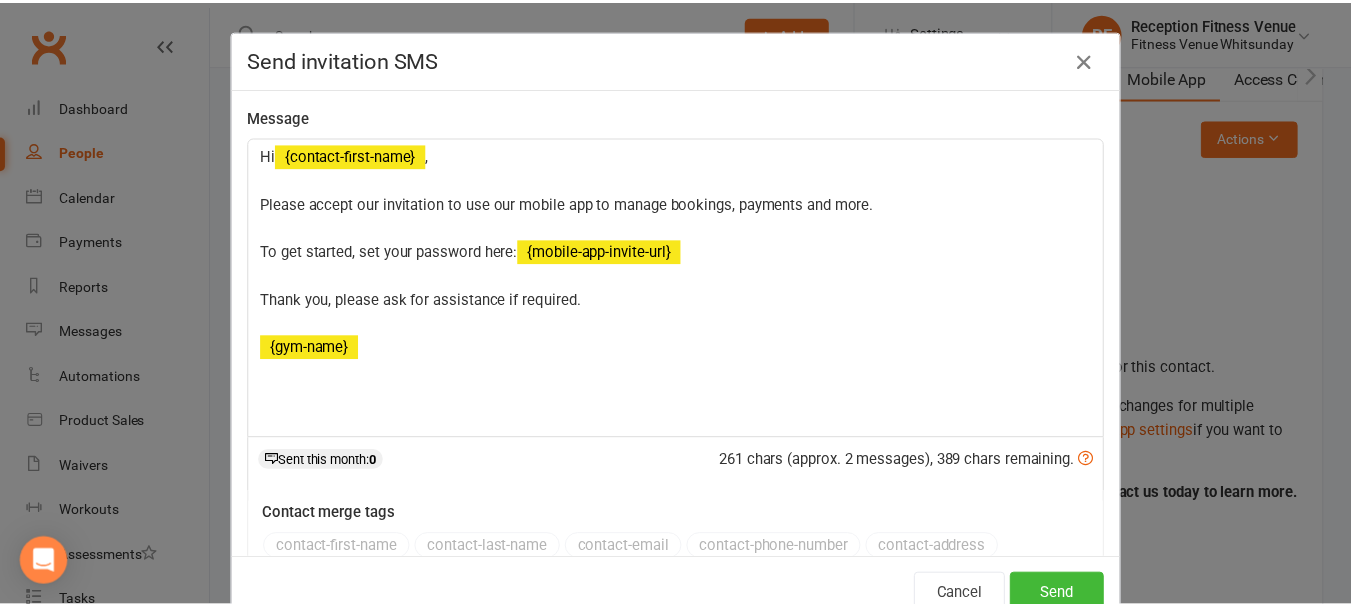 scroll, scrollTop: 191, scrollLeft: 0, axis: vertical 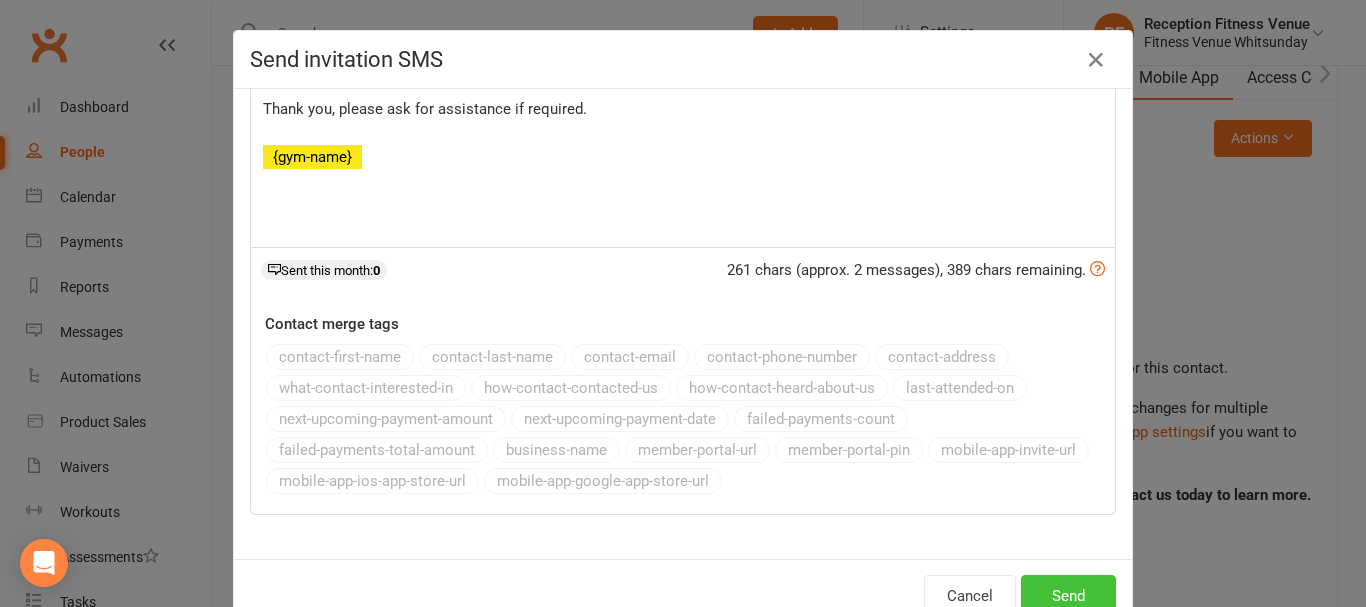 click on "Send" at bounding box center (1068, 596) 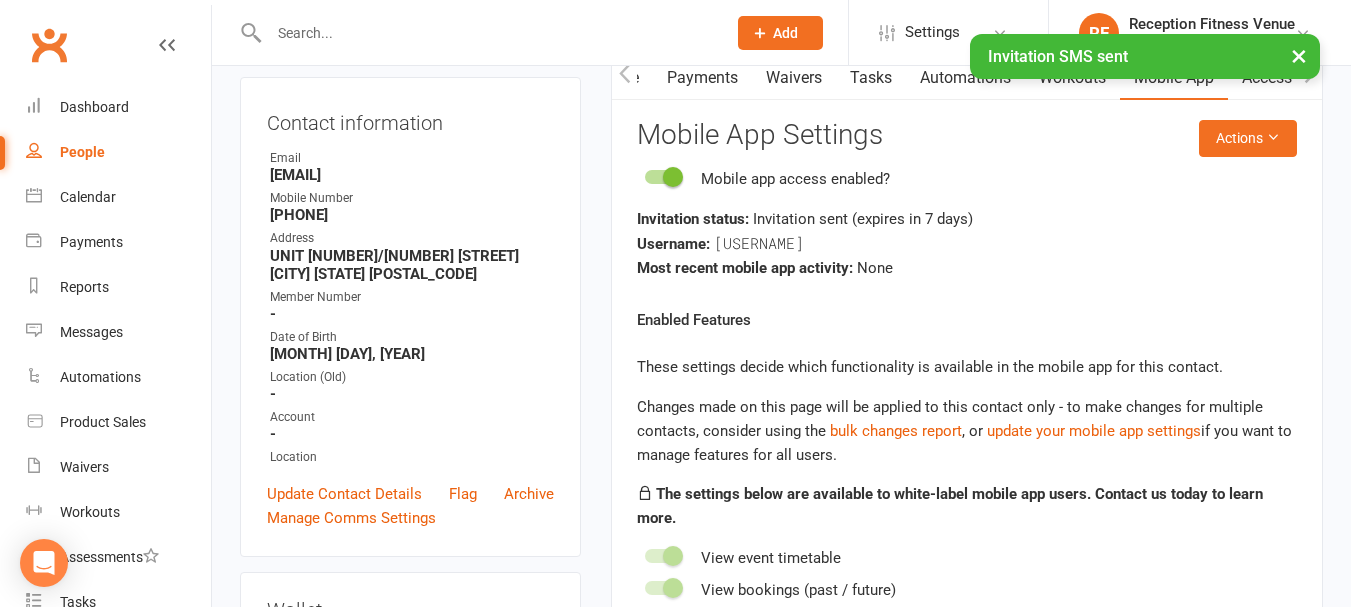 drag, startPoint x: 1246, startPoint y: 74, endPoint x: 1254, endPoint y: 100, distance: 27.202942 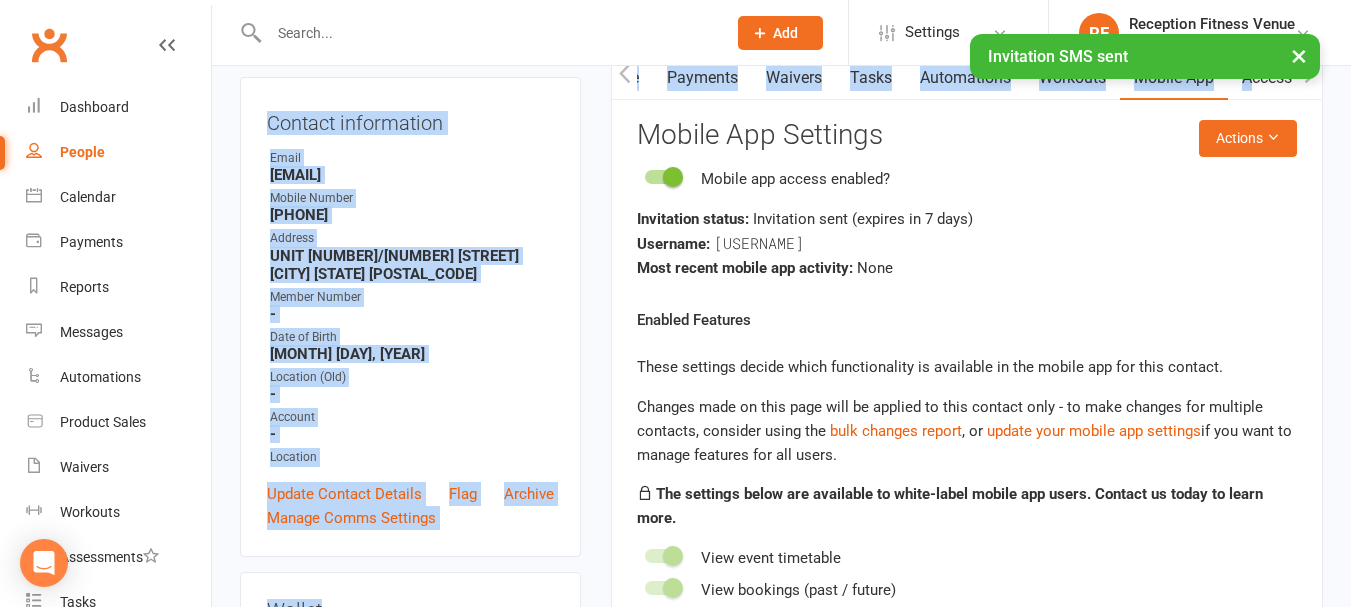 click on "× Invitation SMS sent" at bounding box center [662, 34] 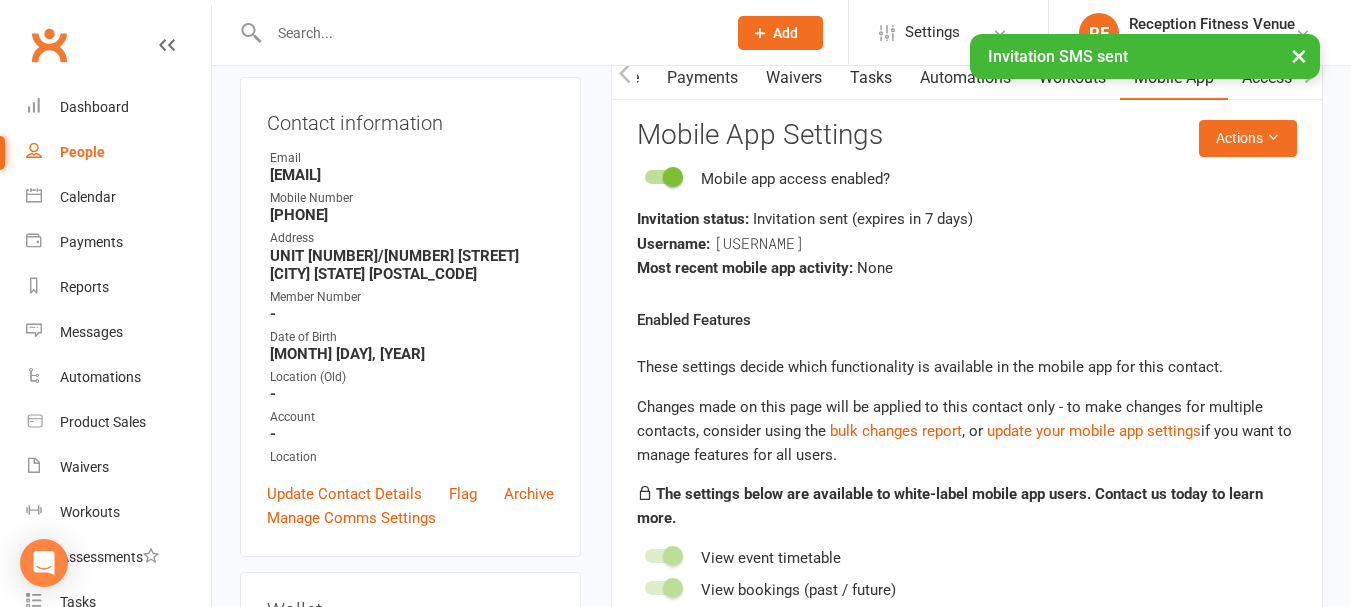 click on "× Invitation SMS sent" at bounding box center [662, 34] 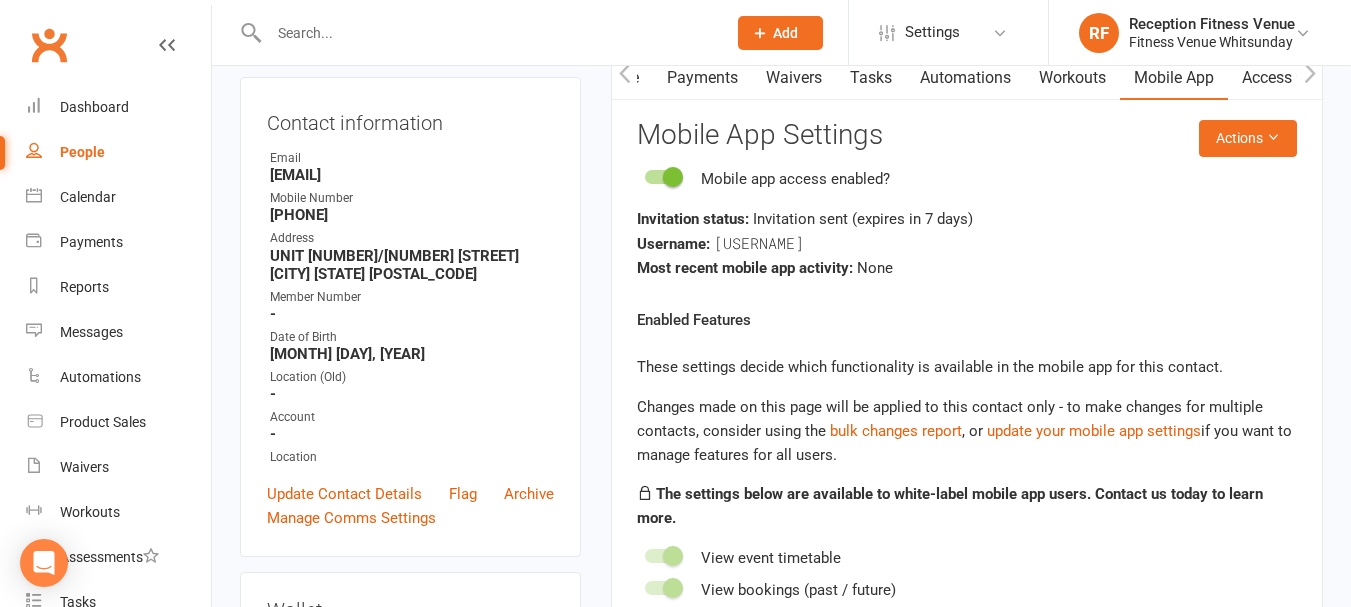 click on "Access Control" at bounding box center [1294, 78] 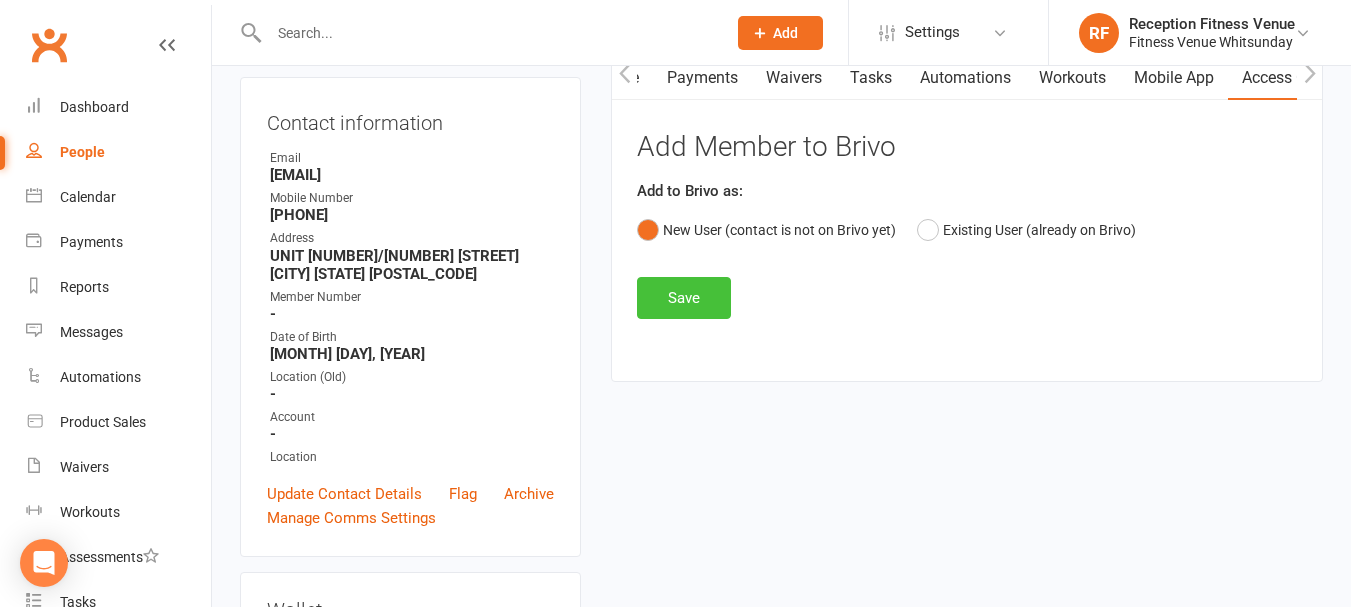 click on "Save" at bounding box center (684, 298) 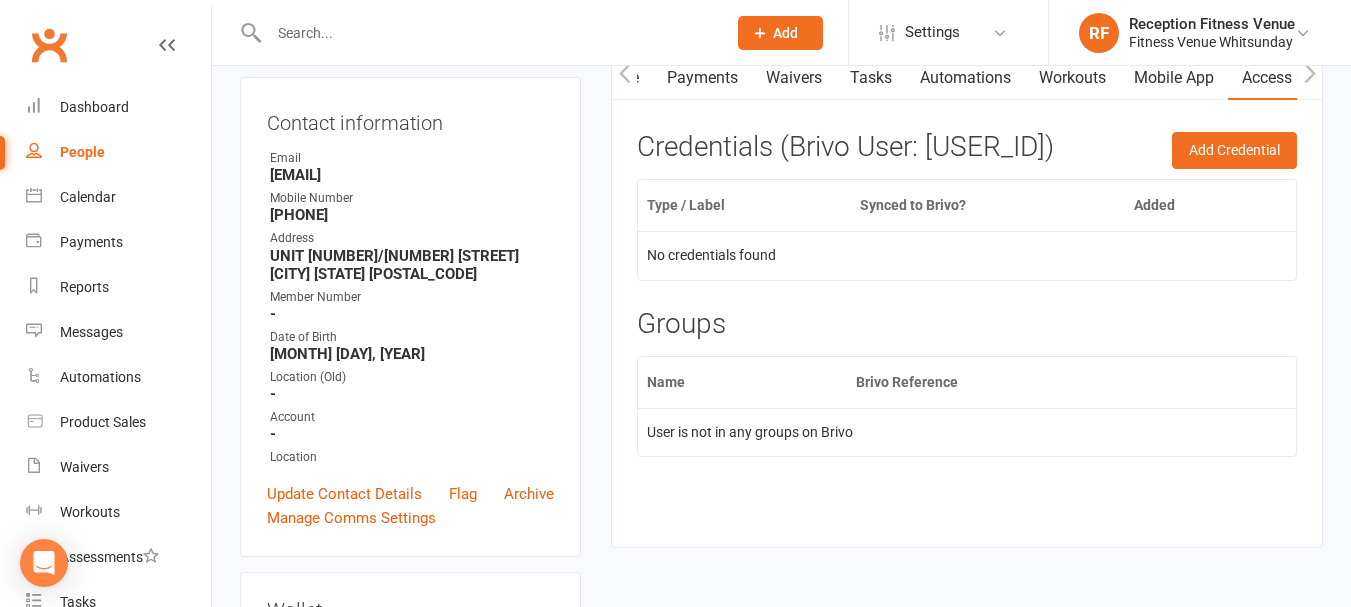scroll, scrollTop: 0, scrollLeft: 0, axis: both 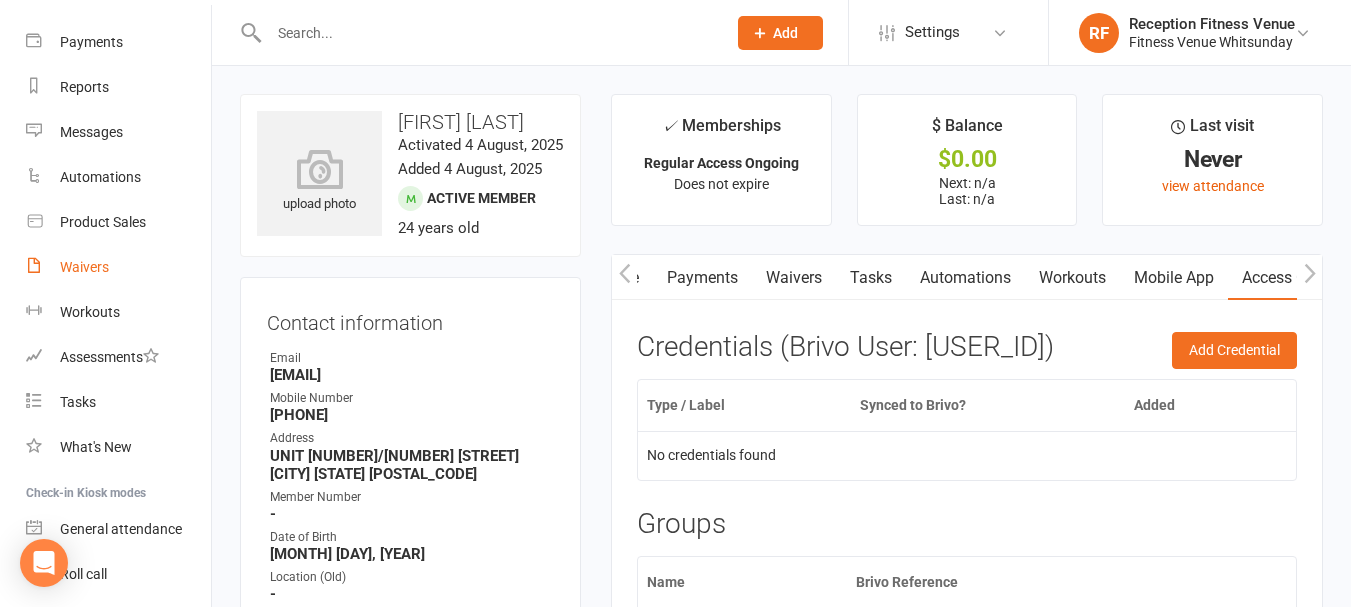 click on "Waivers" at bounding box center [118, 267] 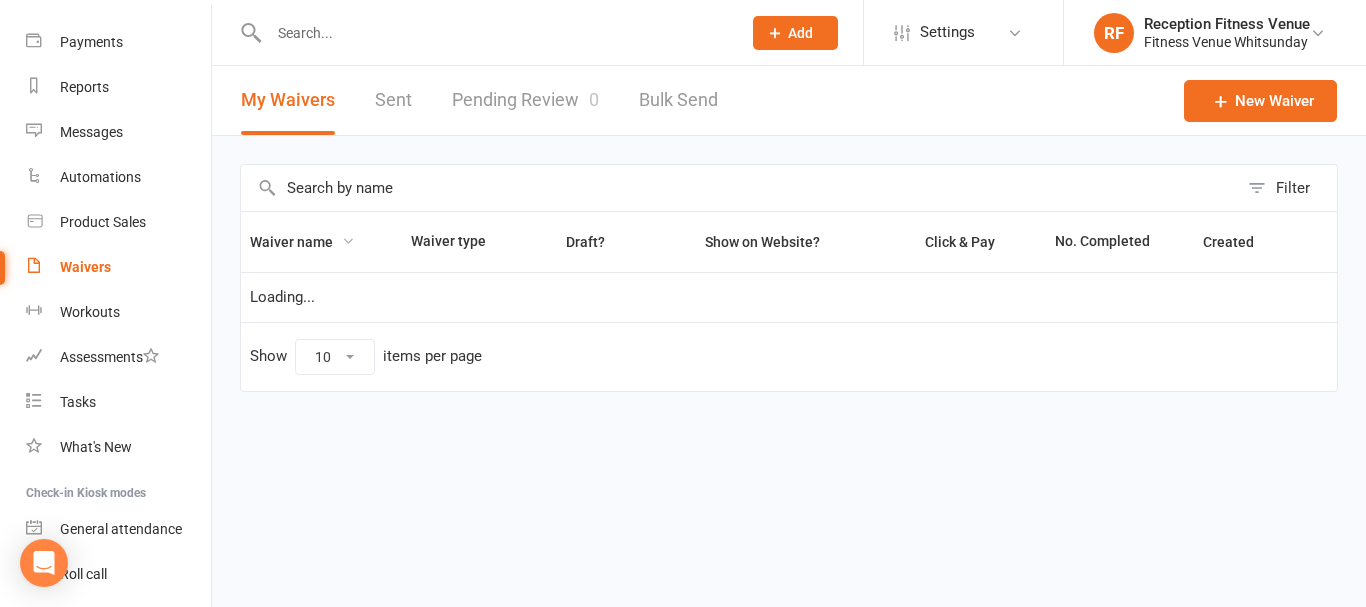 select on "50" 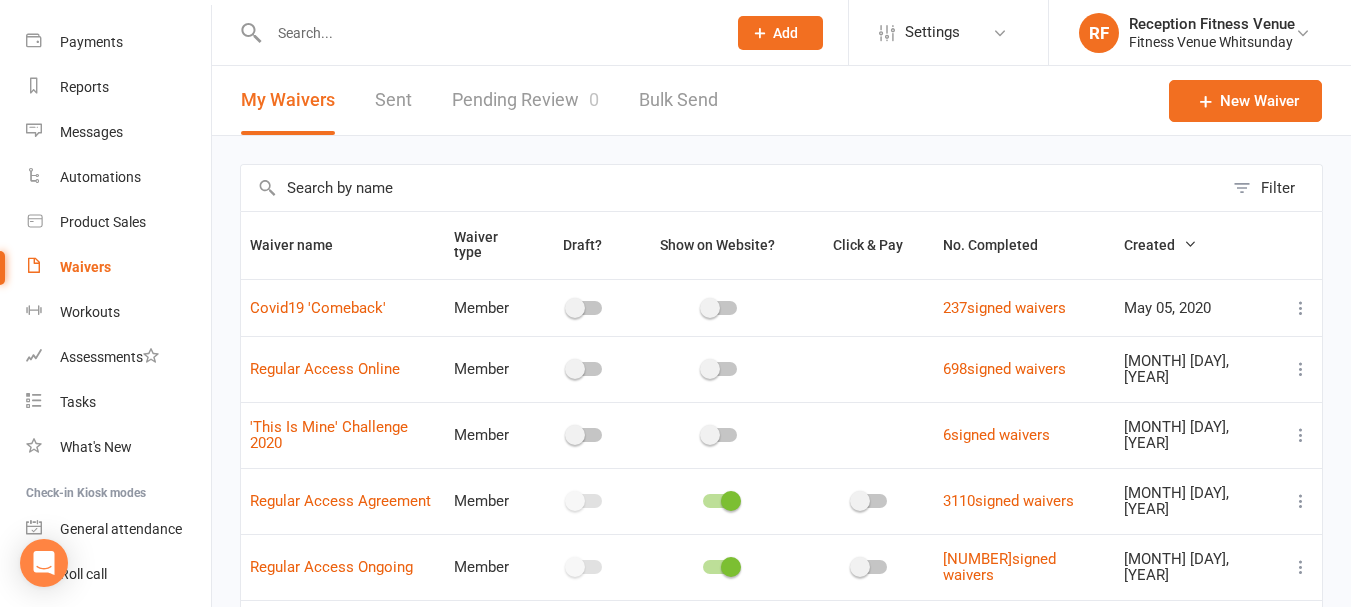 click on "Pending Review 0" at bounding box center [525, 100] 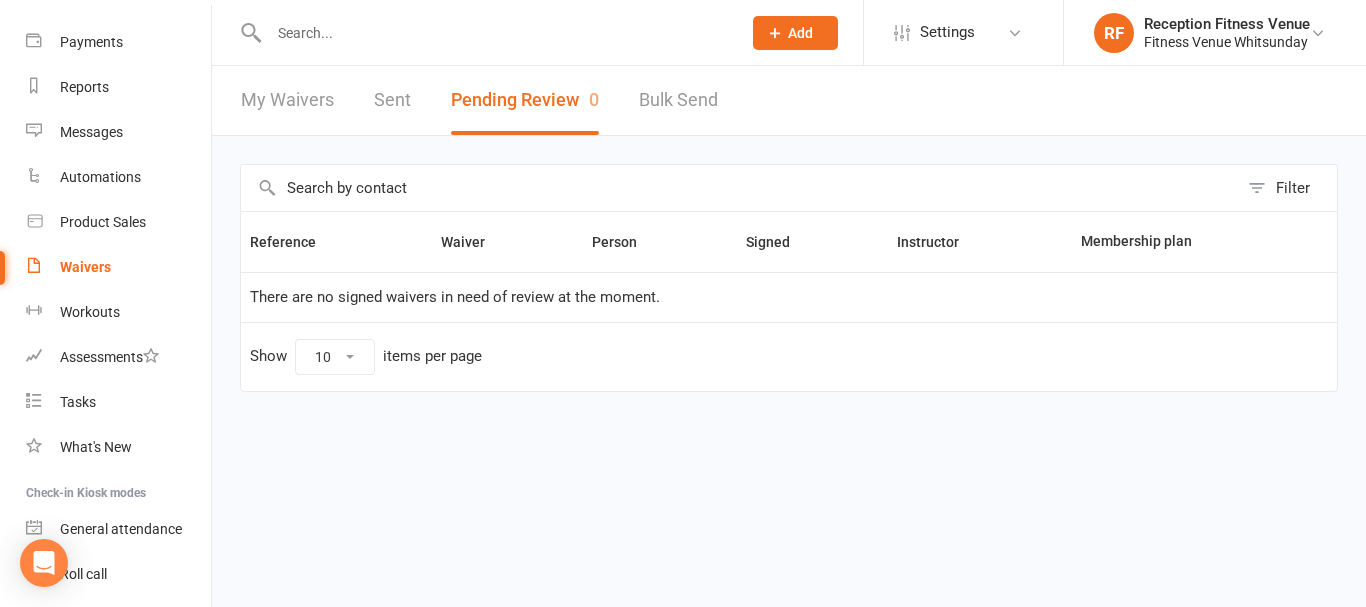 click on "Pending Review 0" at bounding box center [525, 100] 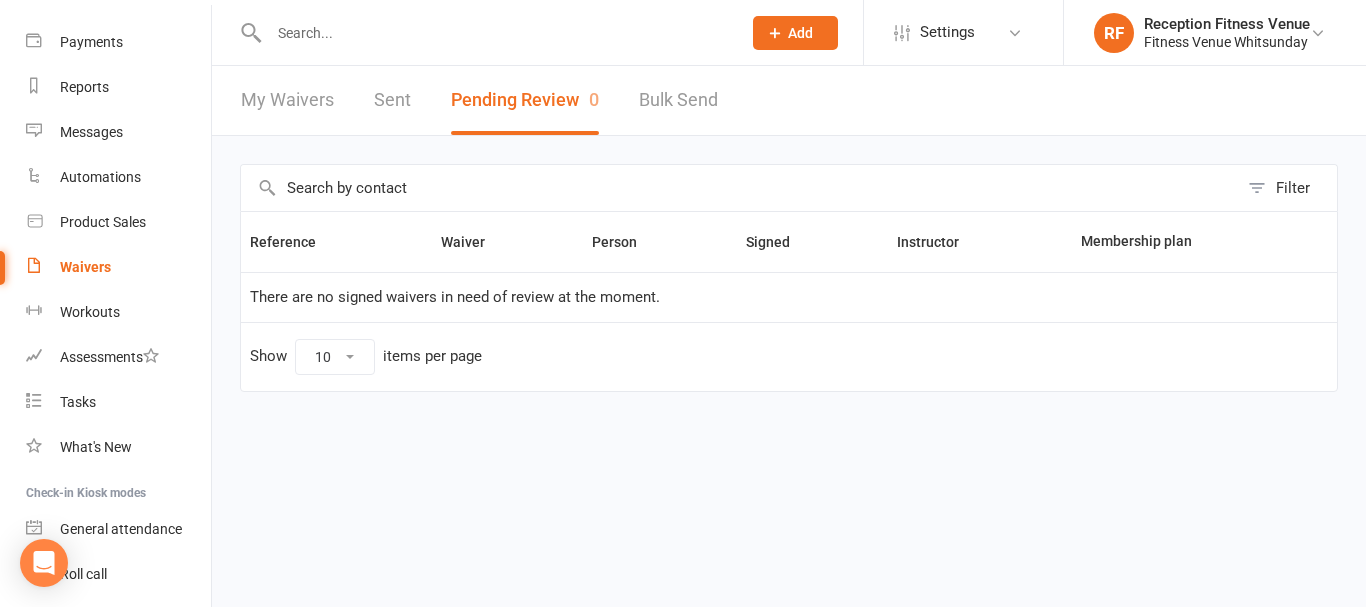 click on "Waivers" at bounding box center [85, 267] 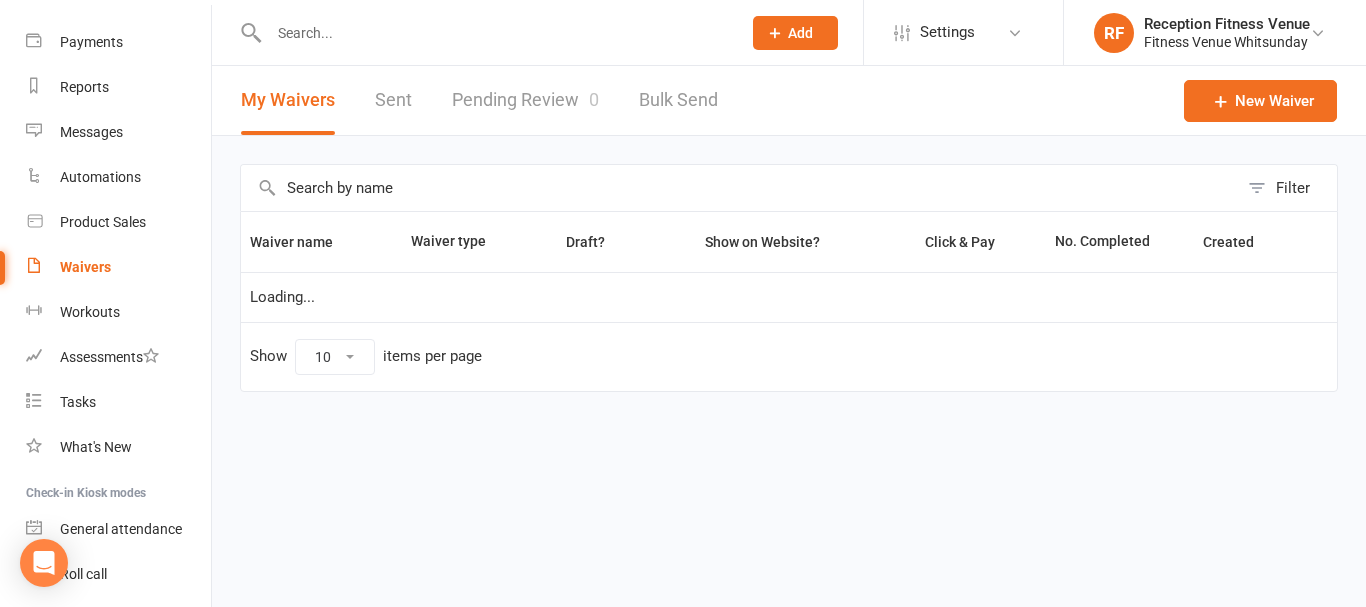 select on "50" 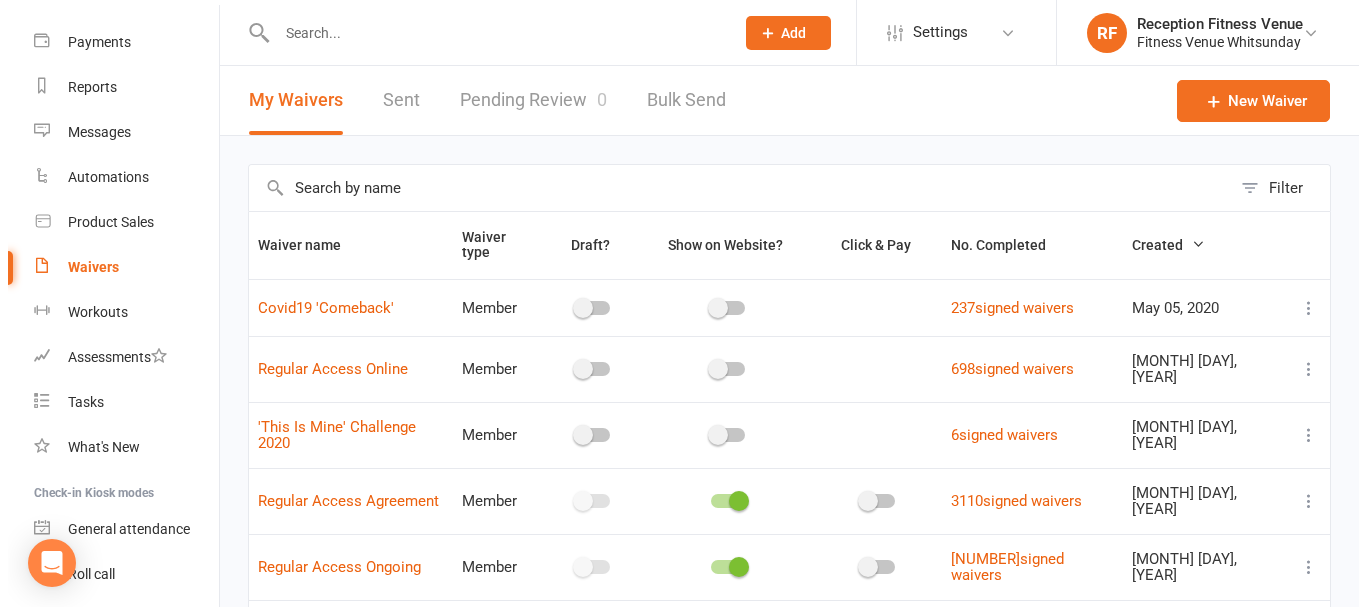 scroll, scrollTop: 310, scrollLeft: 0, axis: vertical 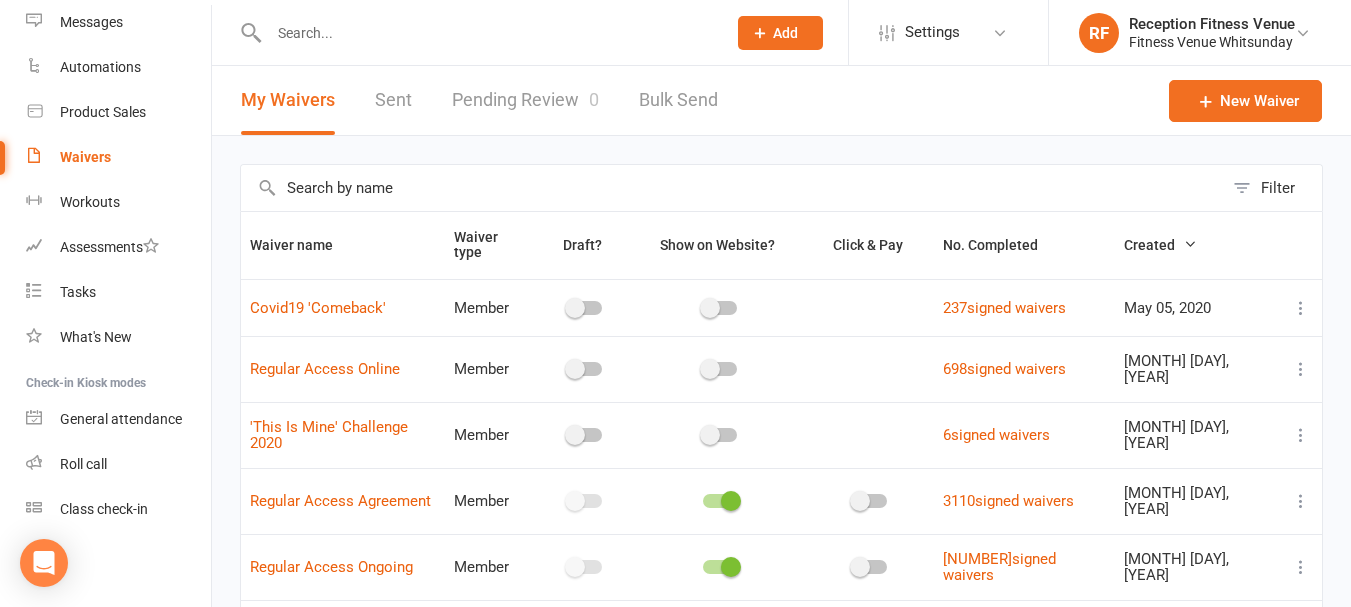 click on "Pending Review 0" at bounding box center (525, 100) 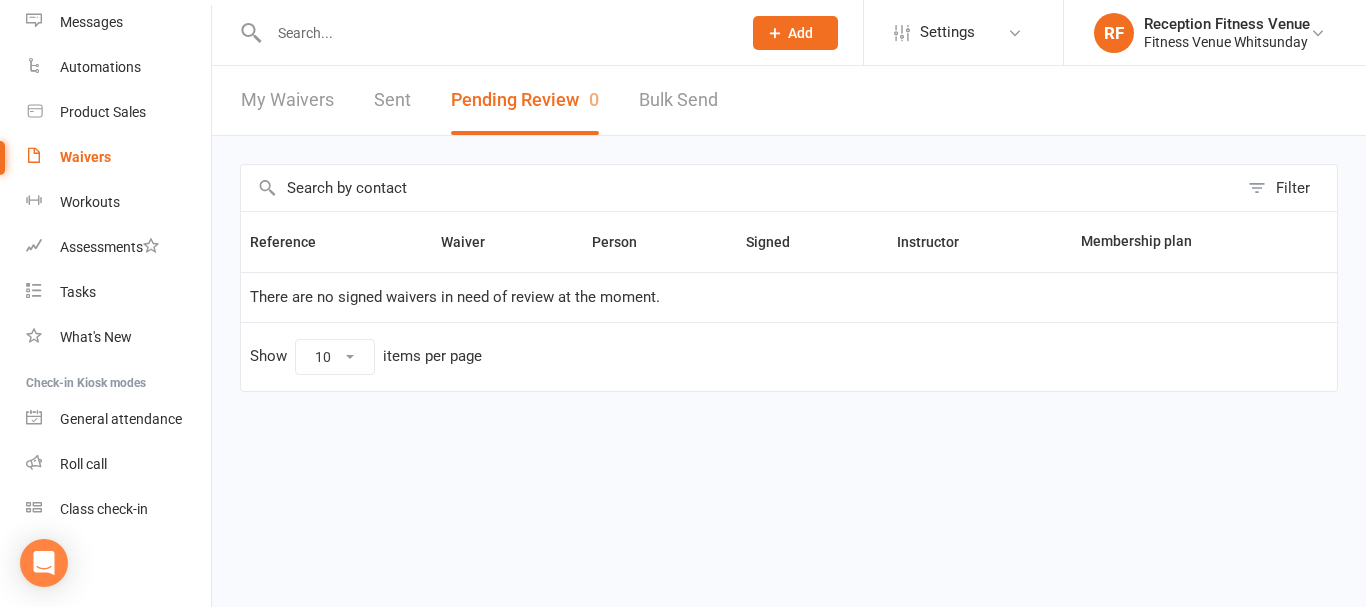 click on "Pending Review 0" at bounding box center (525, 100) 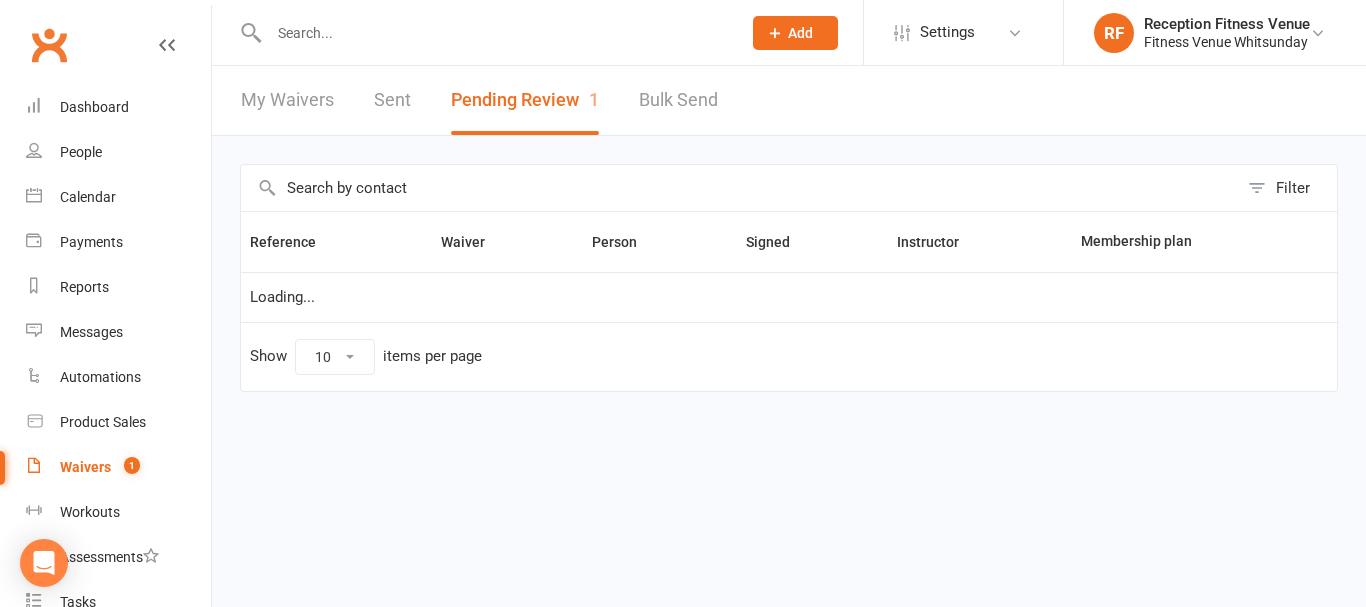 scroll, scrollTop: 0, scrollLeft: 0, axis: both 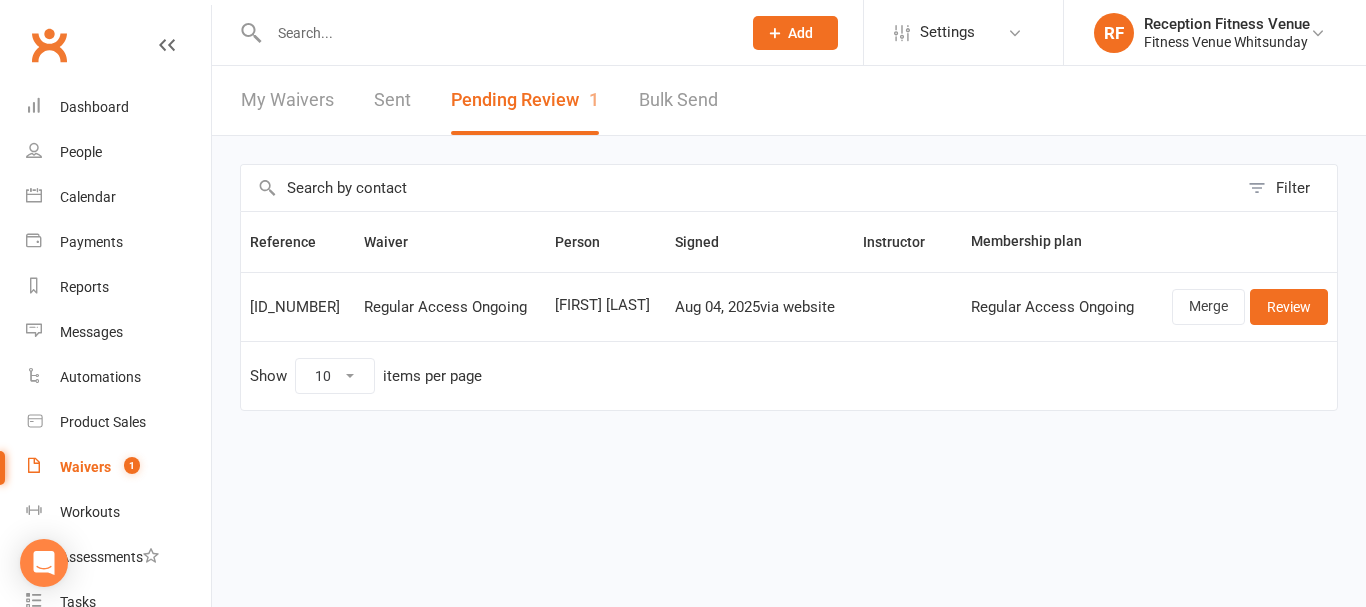 click on "[FIRST] [LAST]" at bounding box center (605, 306) 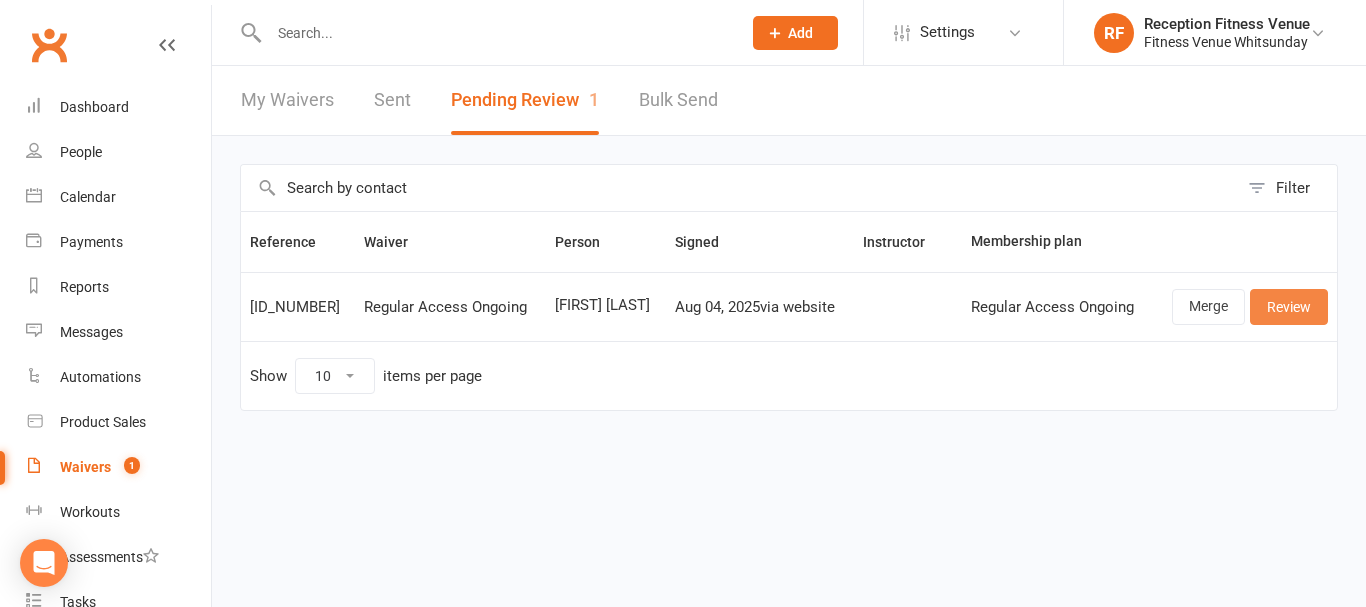 click on "Review" at bounding box center (1289, 307) 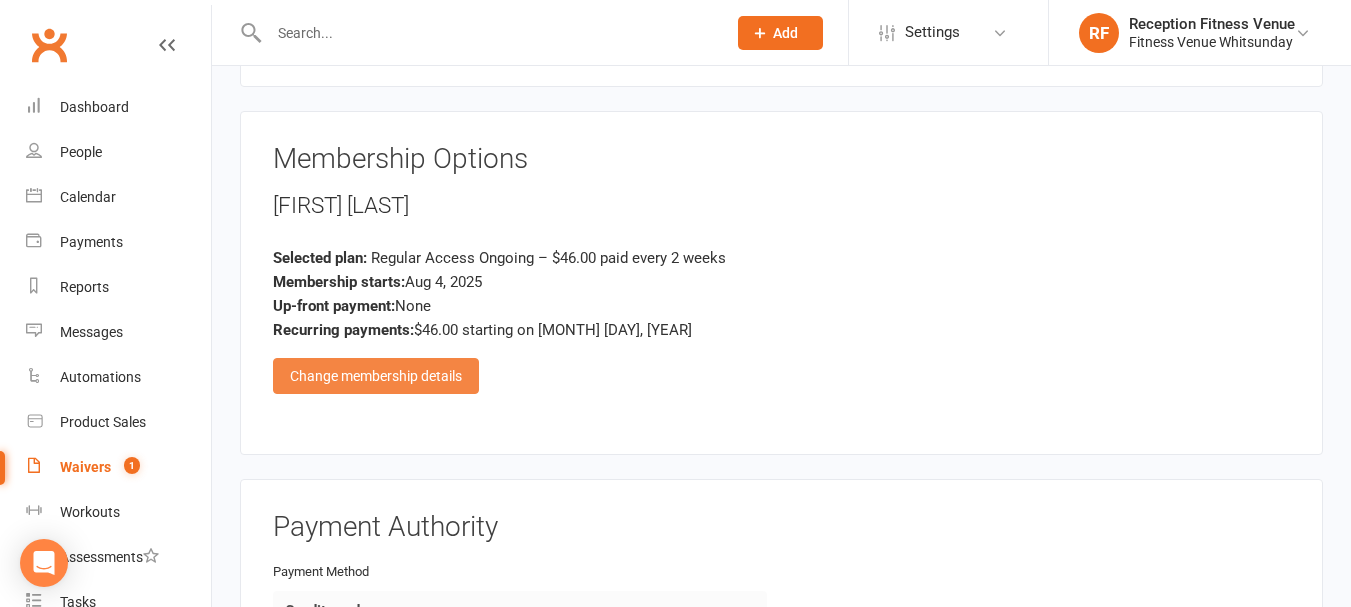 scroll, scrollTop: 2963, scrollLeft: 0, axis: vertical 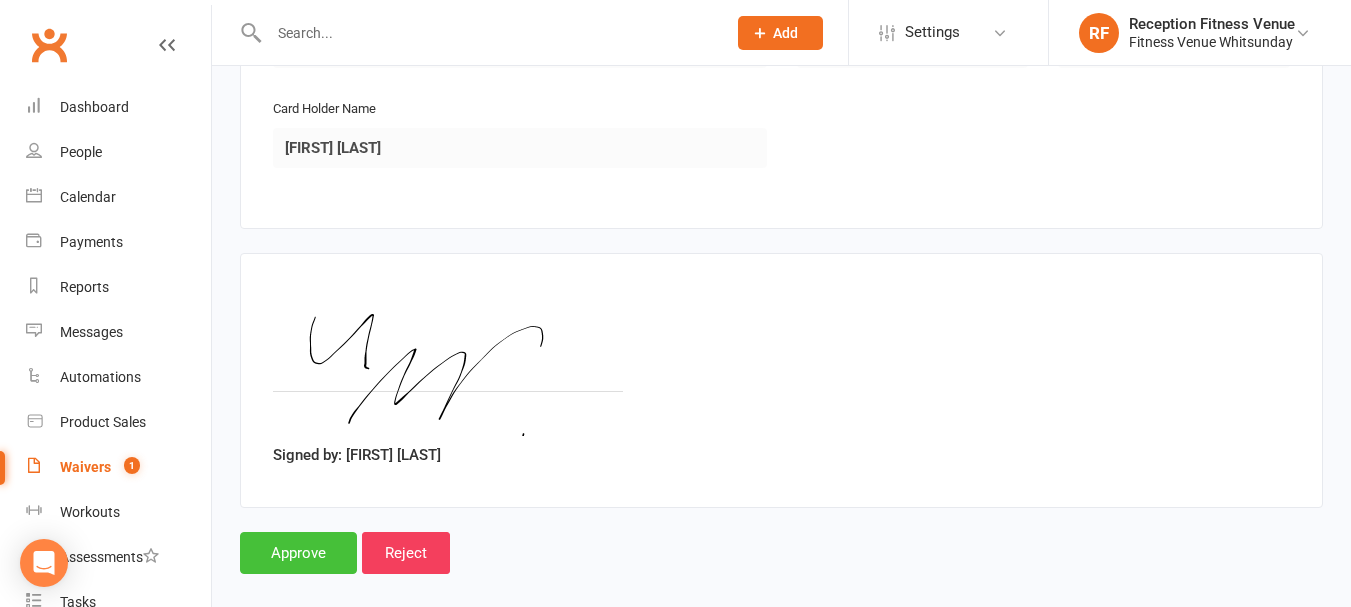 click on "Approve" at bounding box center (298, 553) 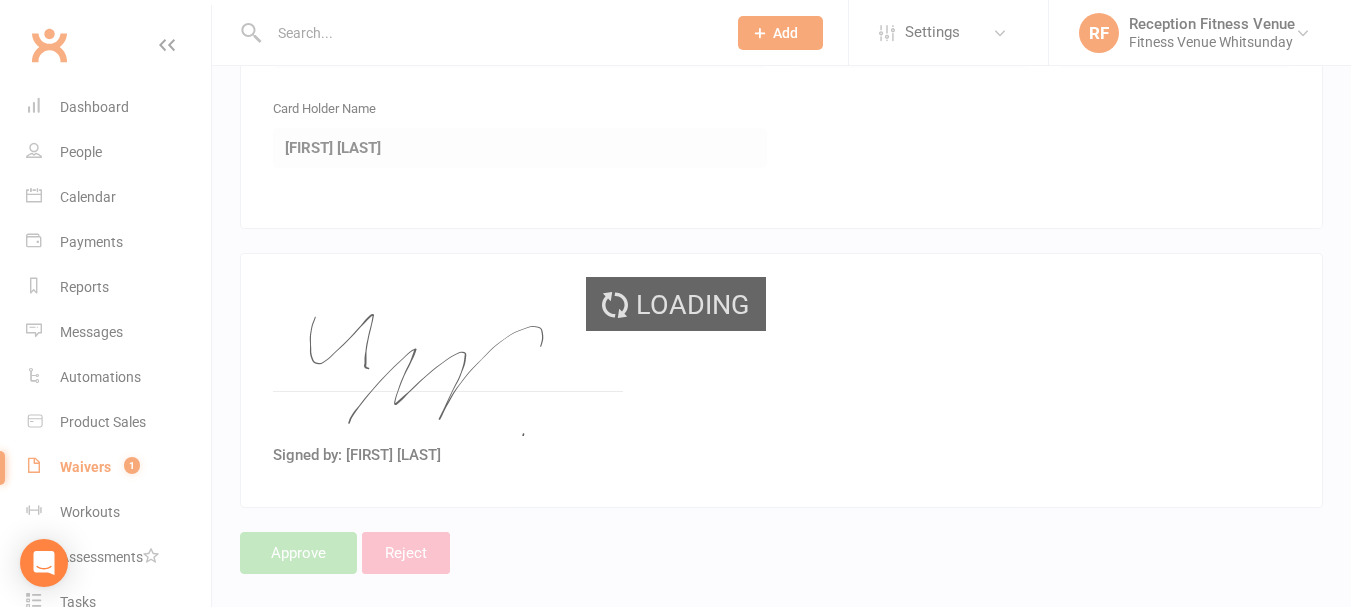 scroll, scrollTop: 0, scrollLeft: 0, axis: both 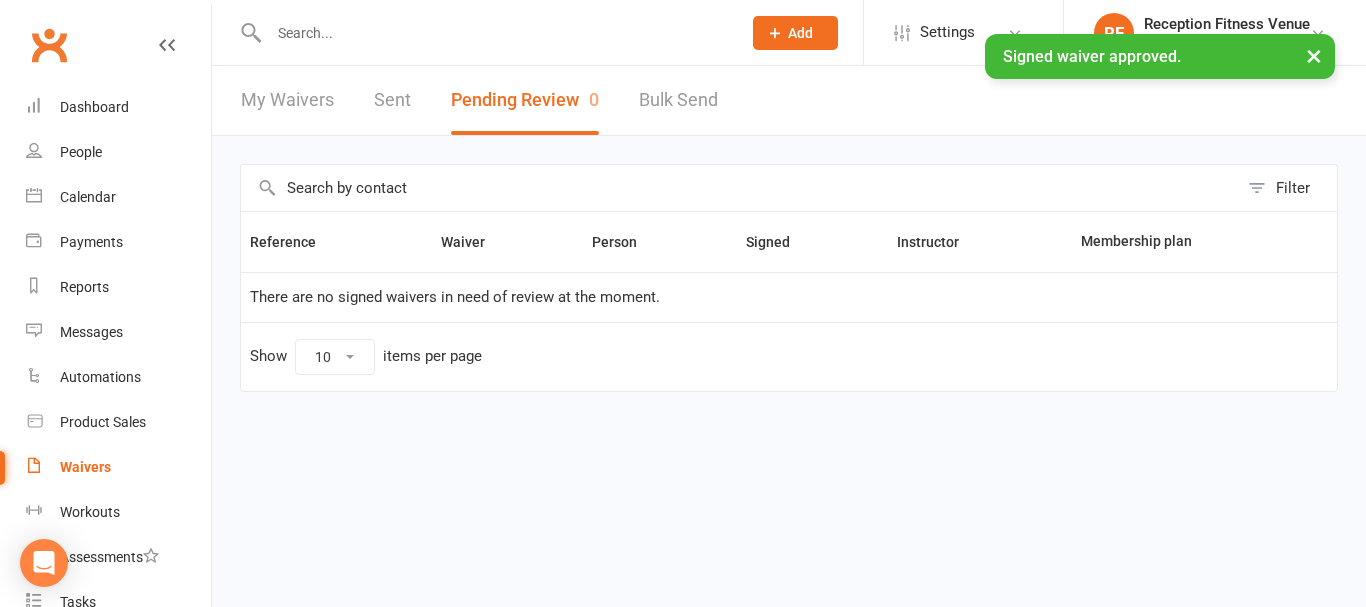 click on "Sent" at bounding box center (392, 100) 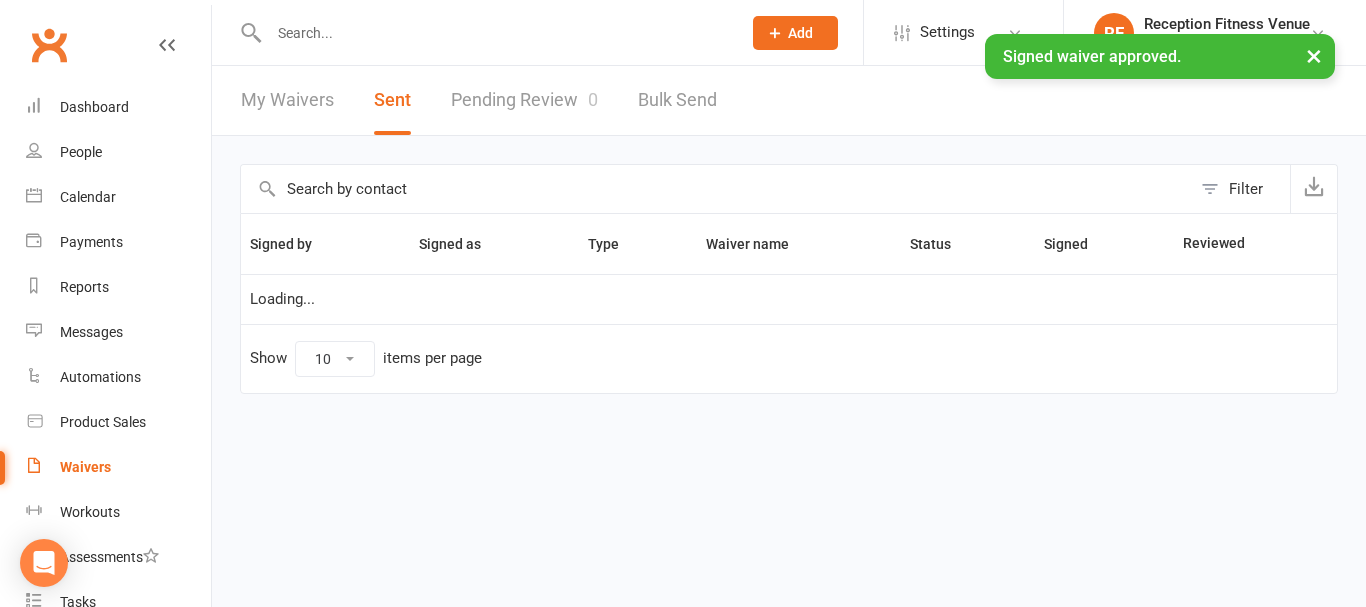 select on "100" 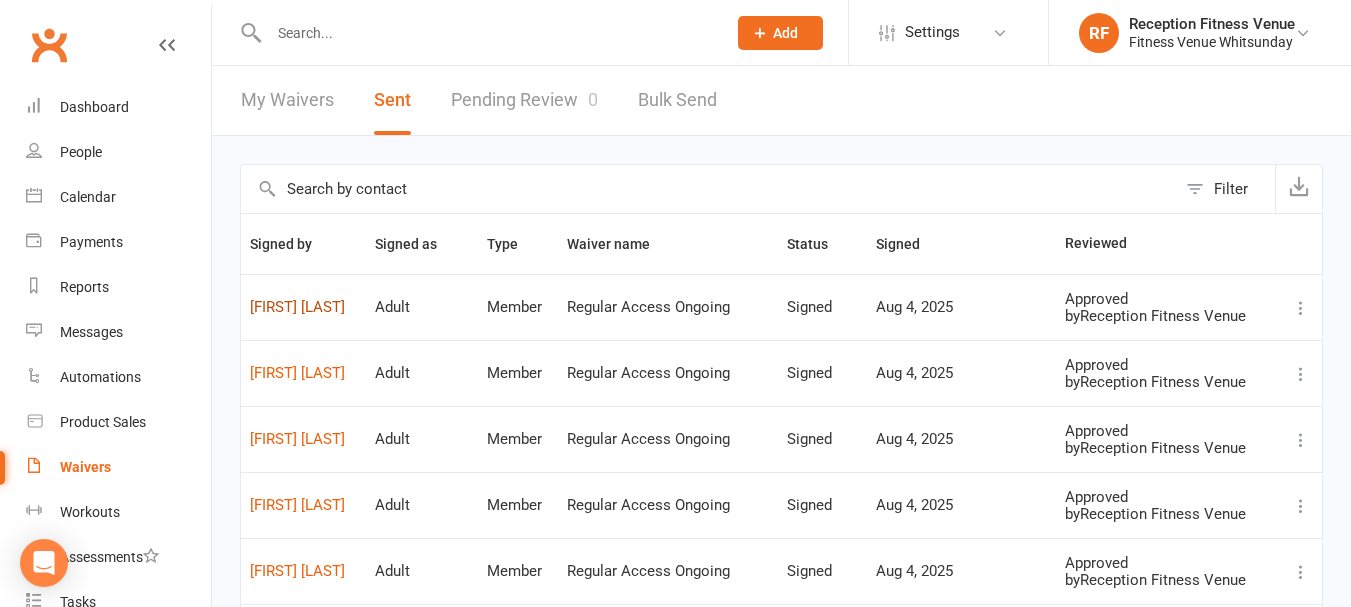 click on "[FIRST] [LAST]" at bounding box center [303, 307] 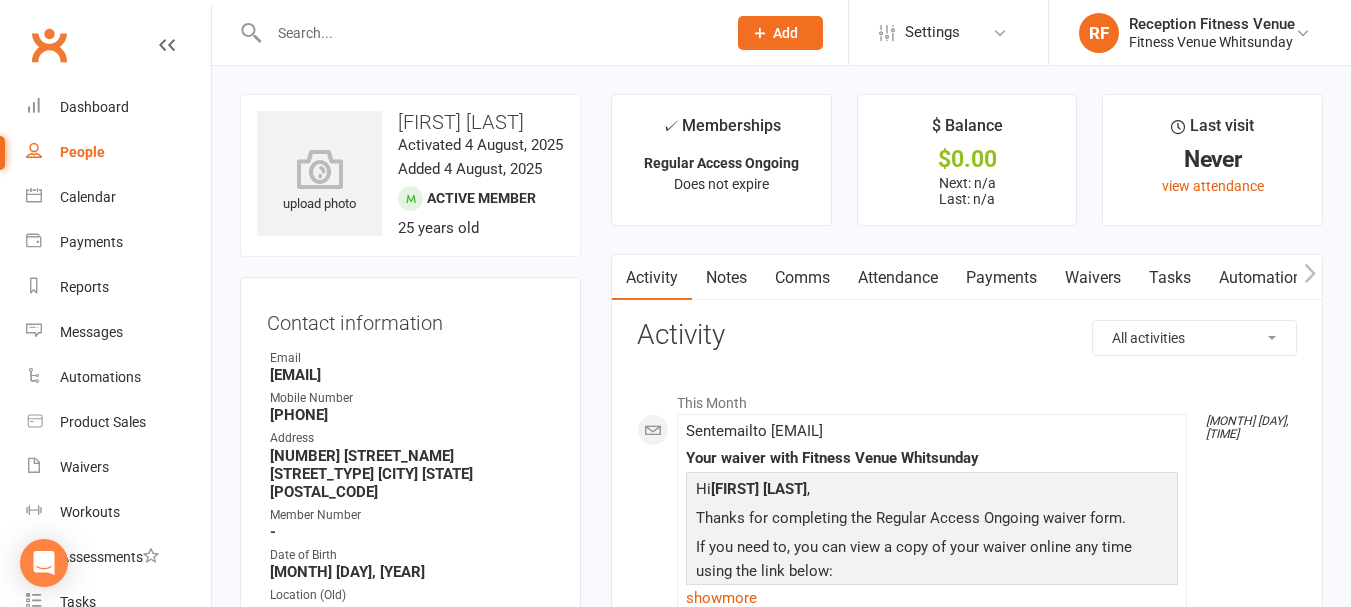 click 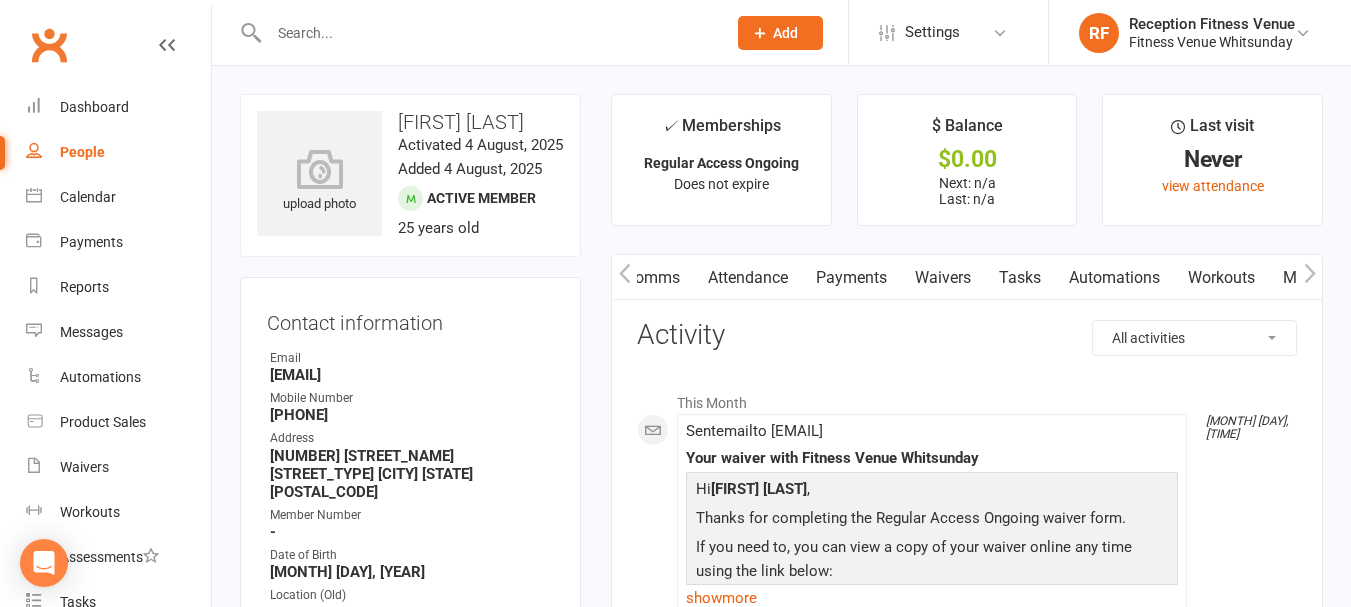 click 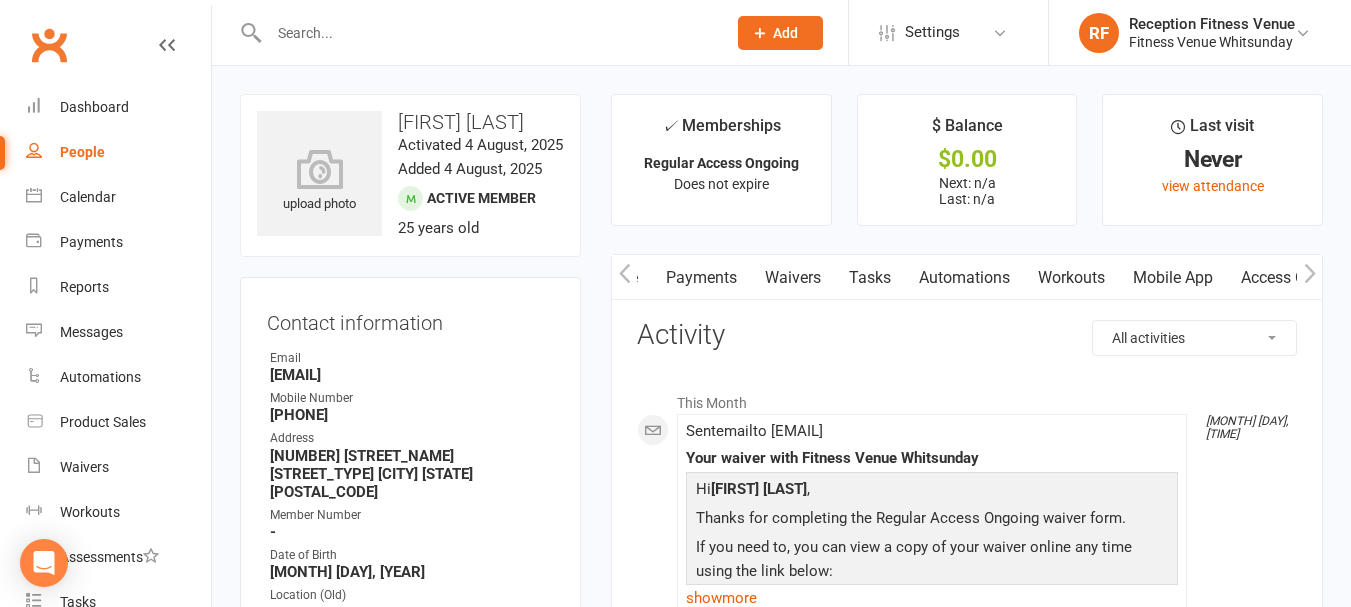 click on "Mobile App" at bounding box center [1173, 278] 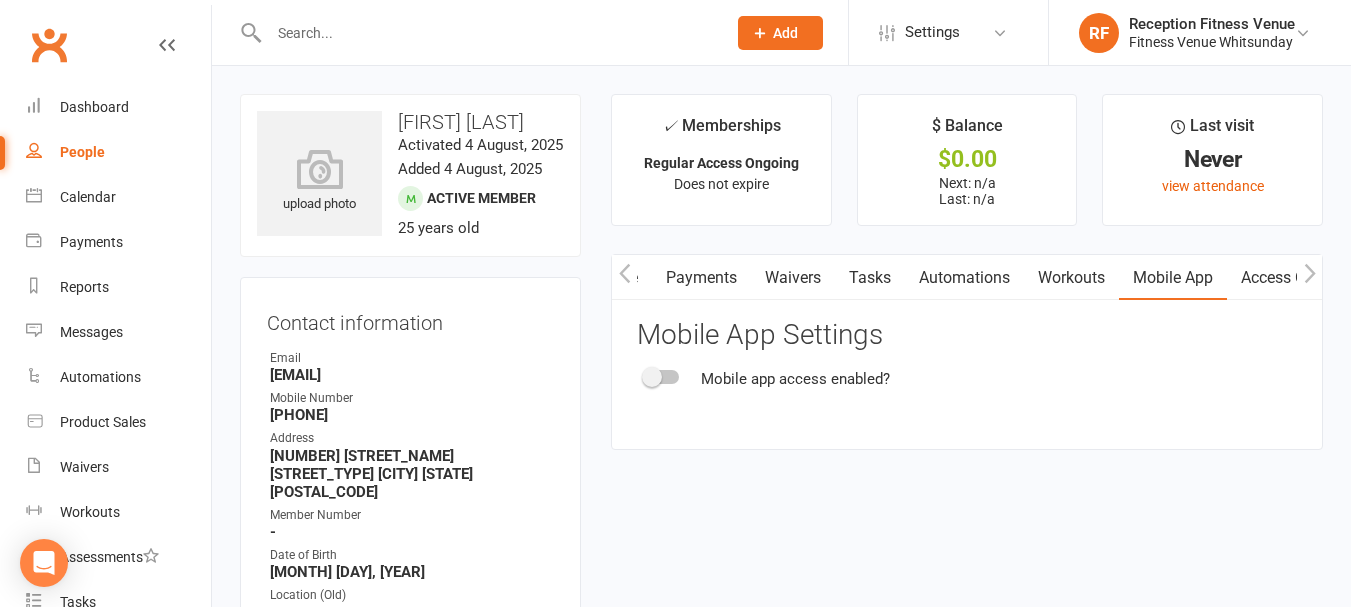 click at bounding box center (662, 377) 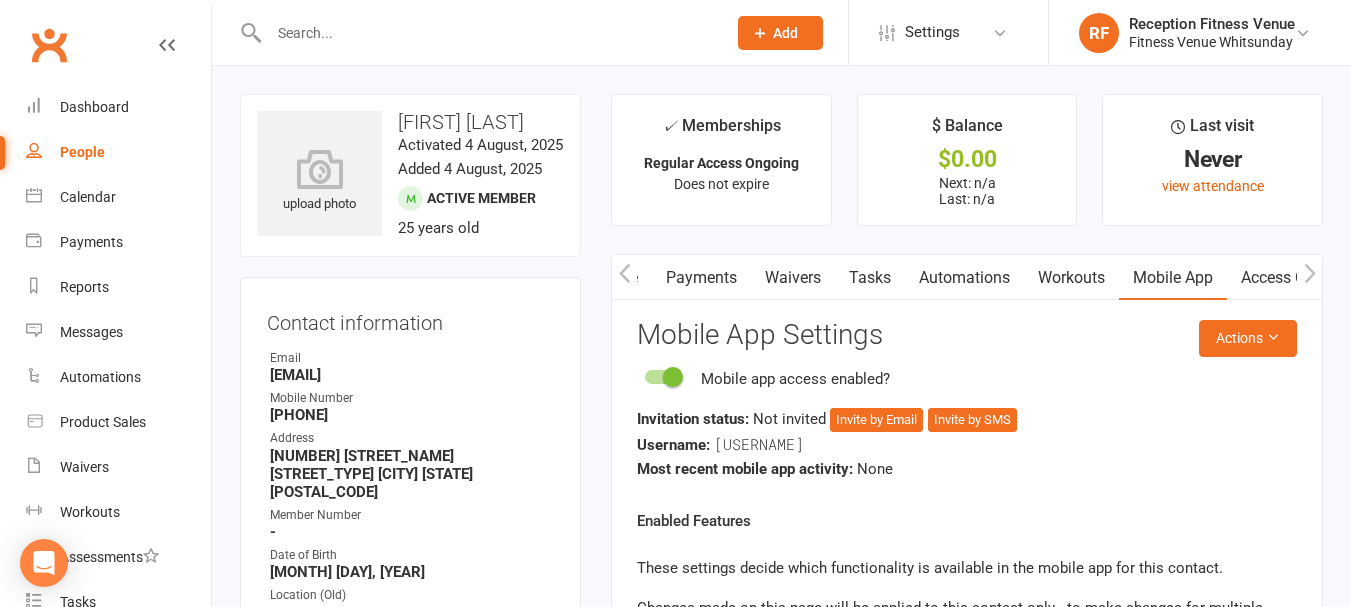 click on "Access Control" at bounding box center [1293, 278] 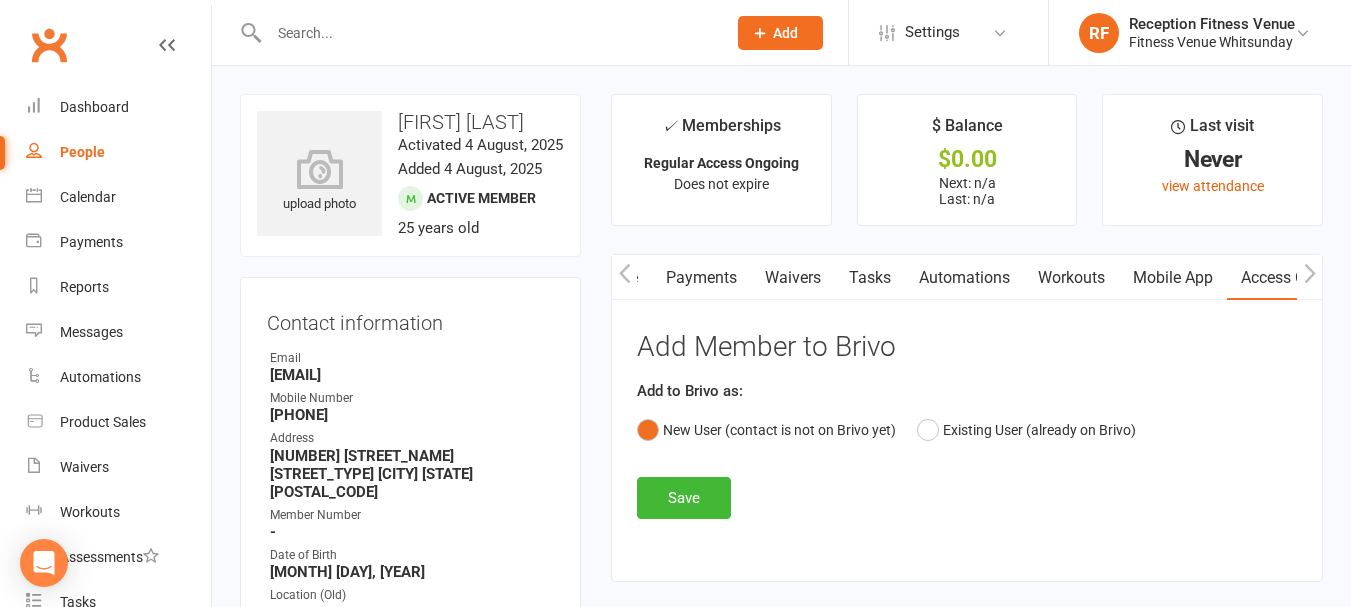 click on "Mobile App" at bounding box center [1173, 278] 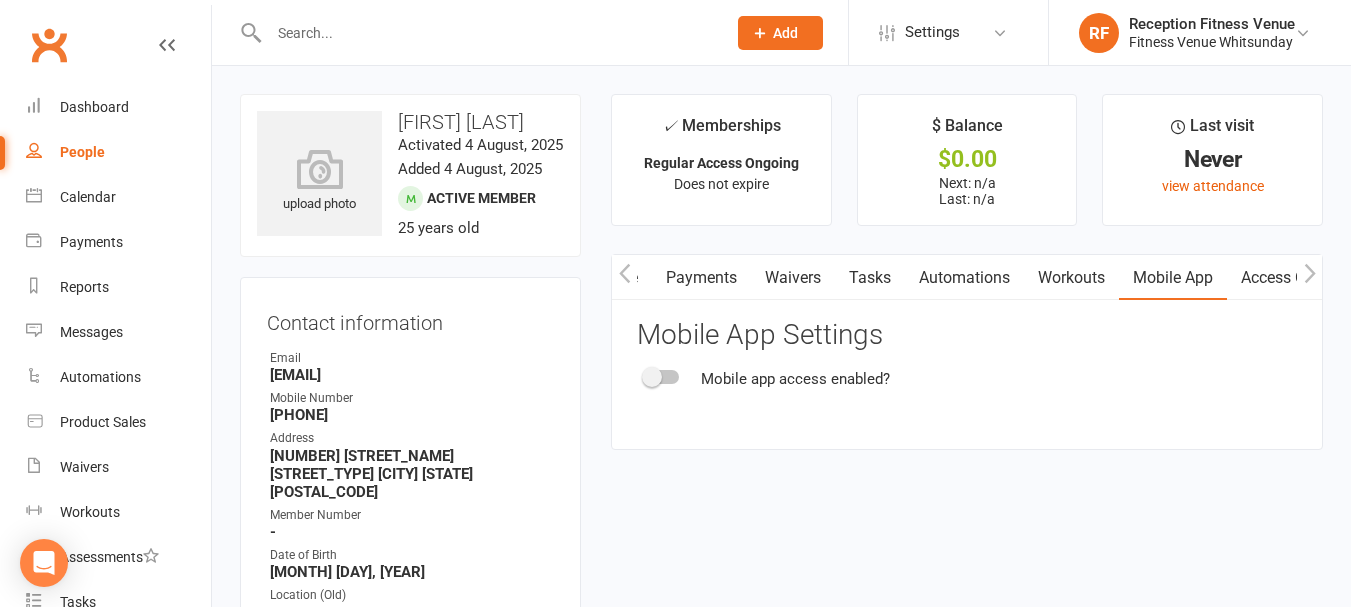 click on "Mobile app access enabled?" at bounding box center [967, 379] 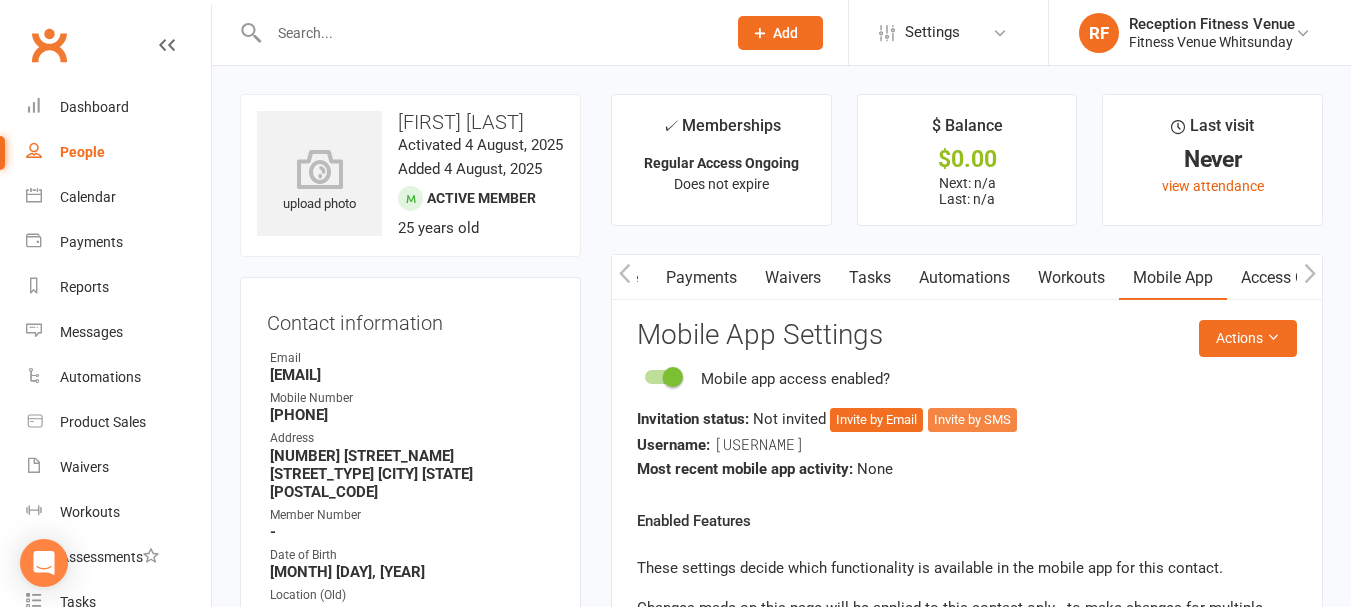 click on "Invite by SMS" at bounding box center [972, 420] 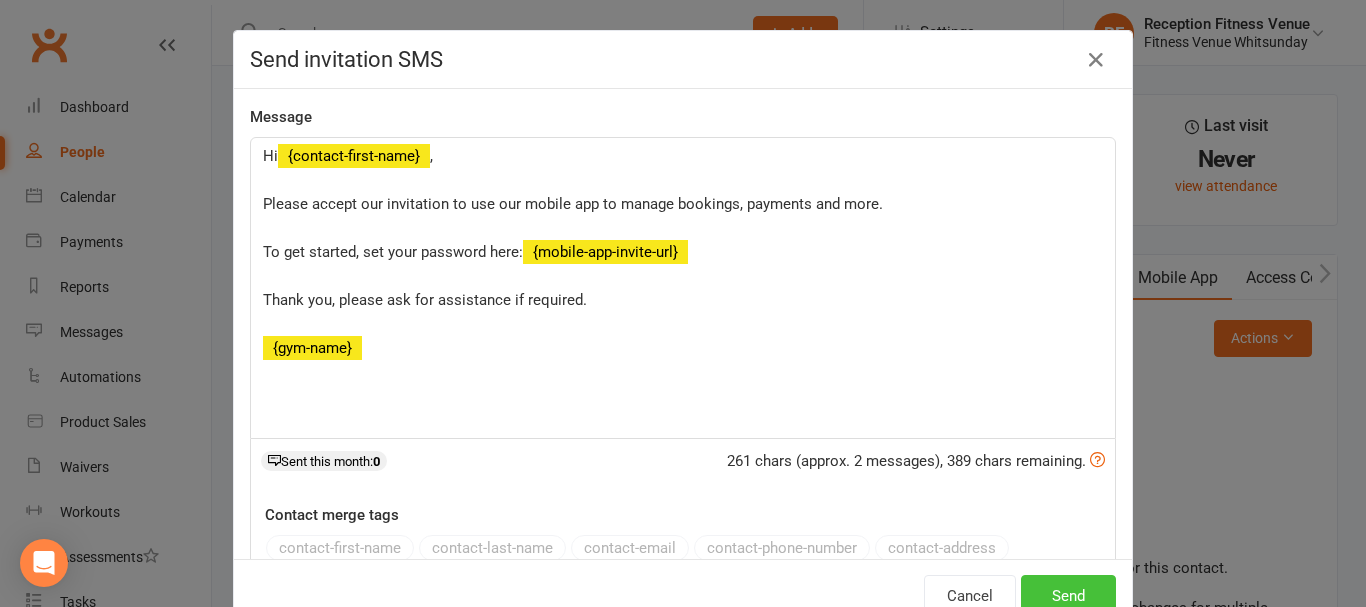 click on "Send" at bounding box center (1068, 596) 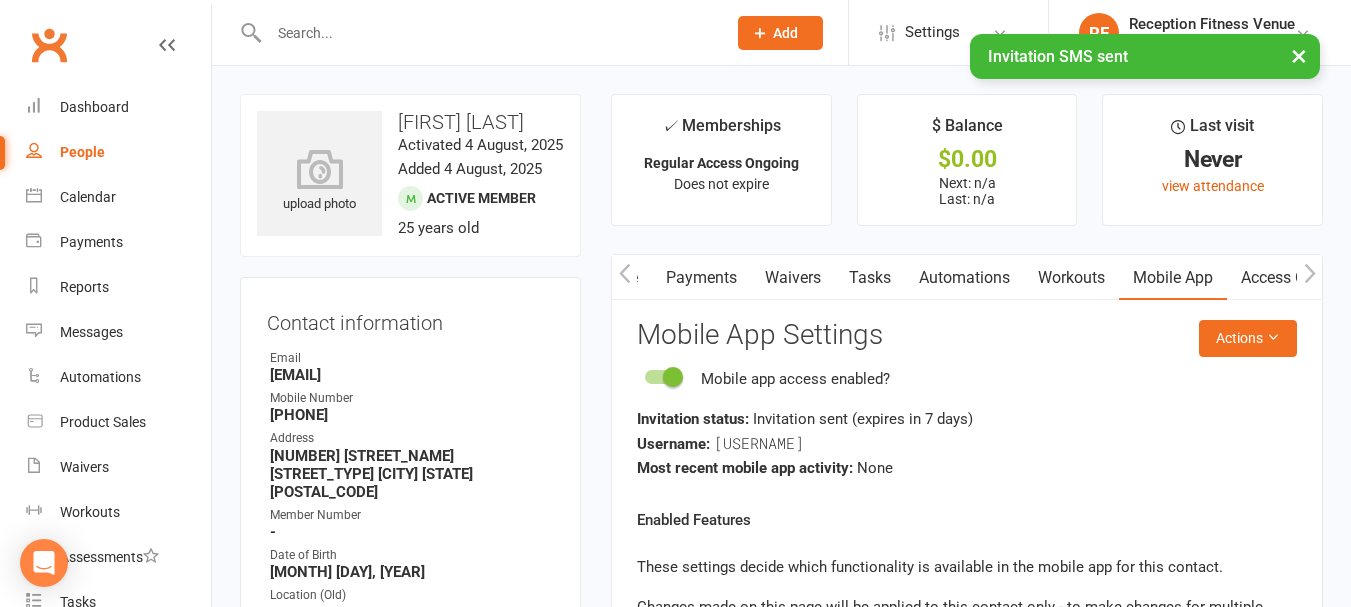 click on "Access Control" at bounding box center (1293, 278) 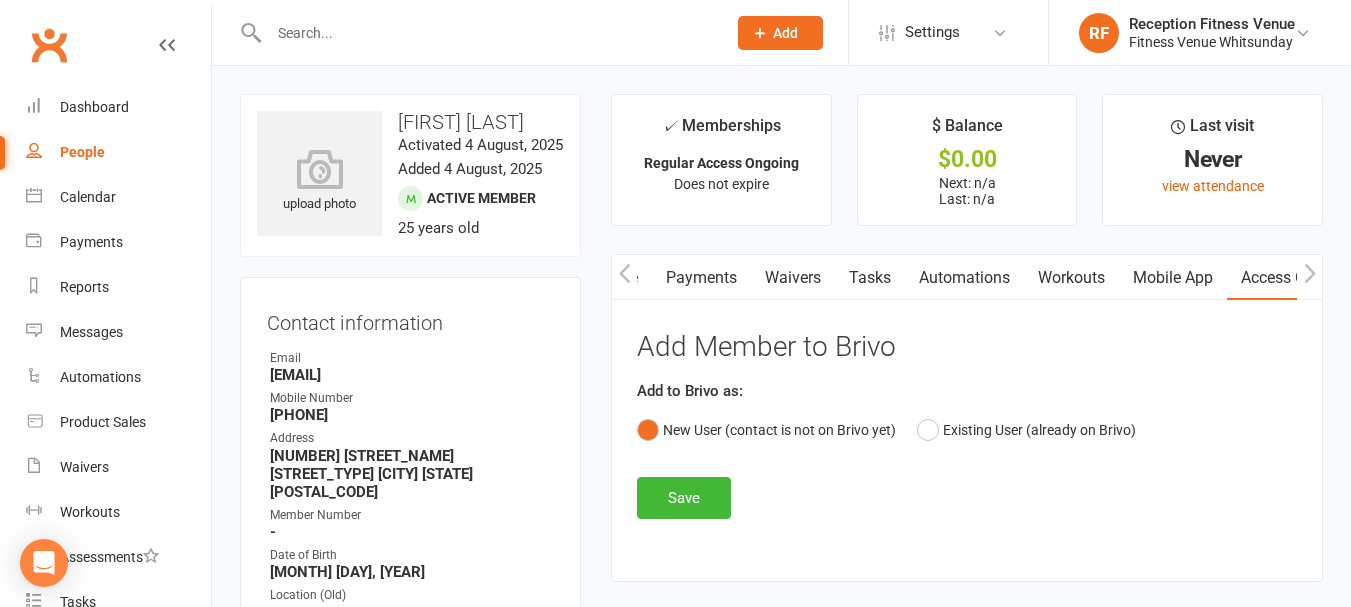 drag, startPoint x: 518, startPoint y: 398, endPoint x: 266, endPoint y: 403, distance: 252.04959 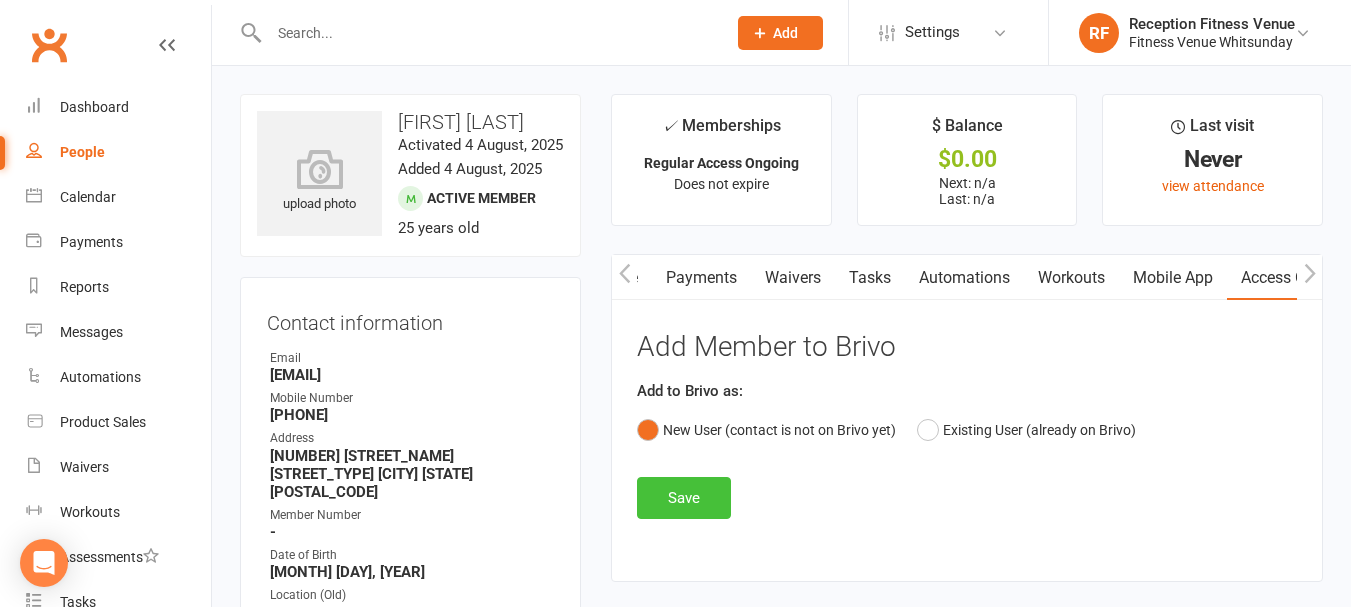 click on "Save" at bounding box center (684, 498) 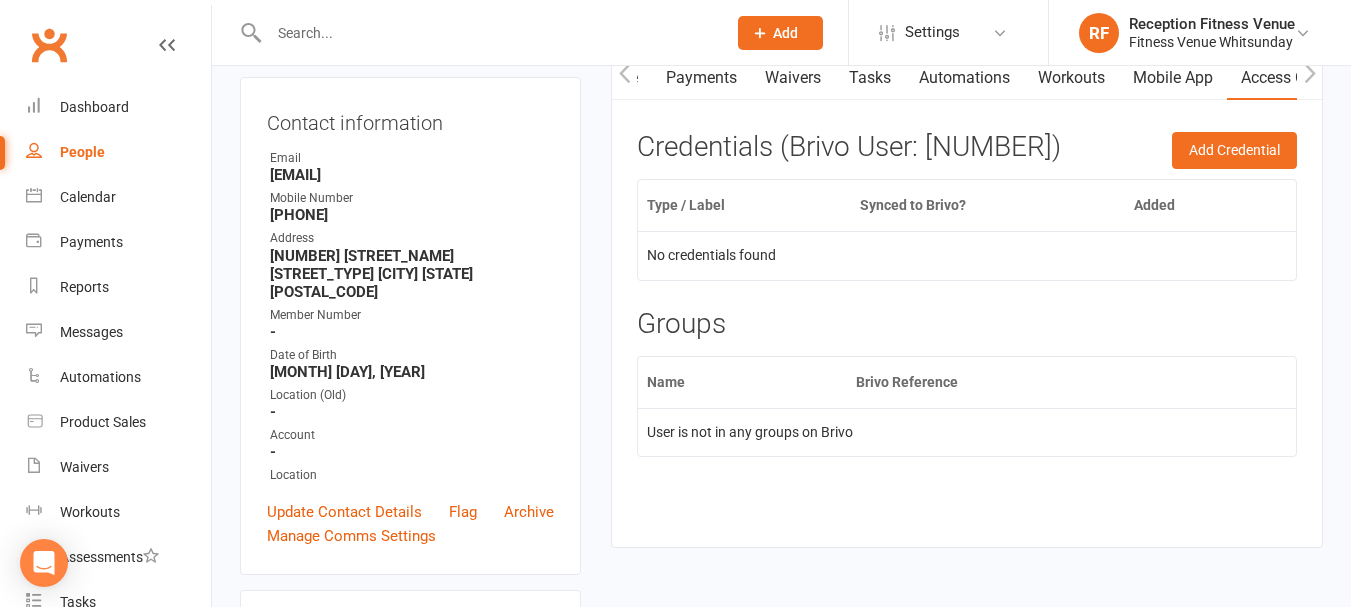 scroll, scrollTop: 100, scrollLeft: 0, axis: vertical 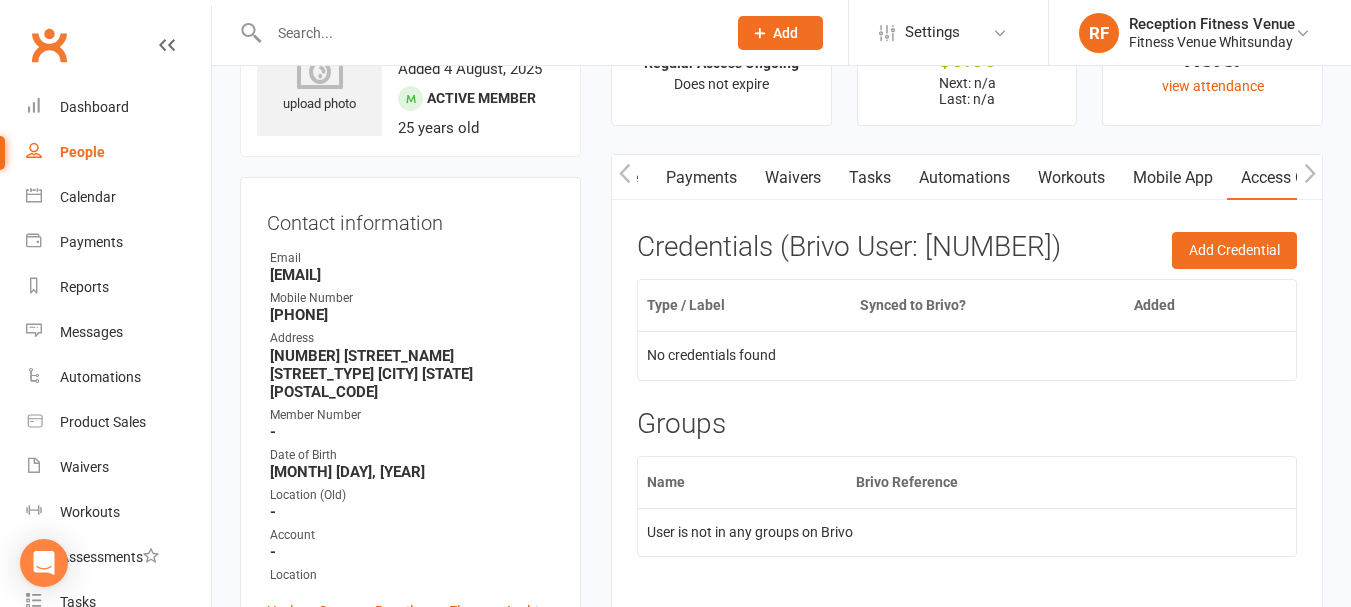 click on "Mobile App" at bounding box center [1173, 178] 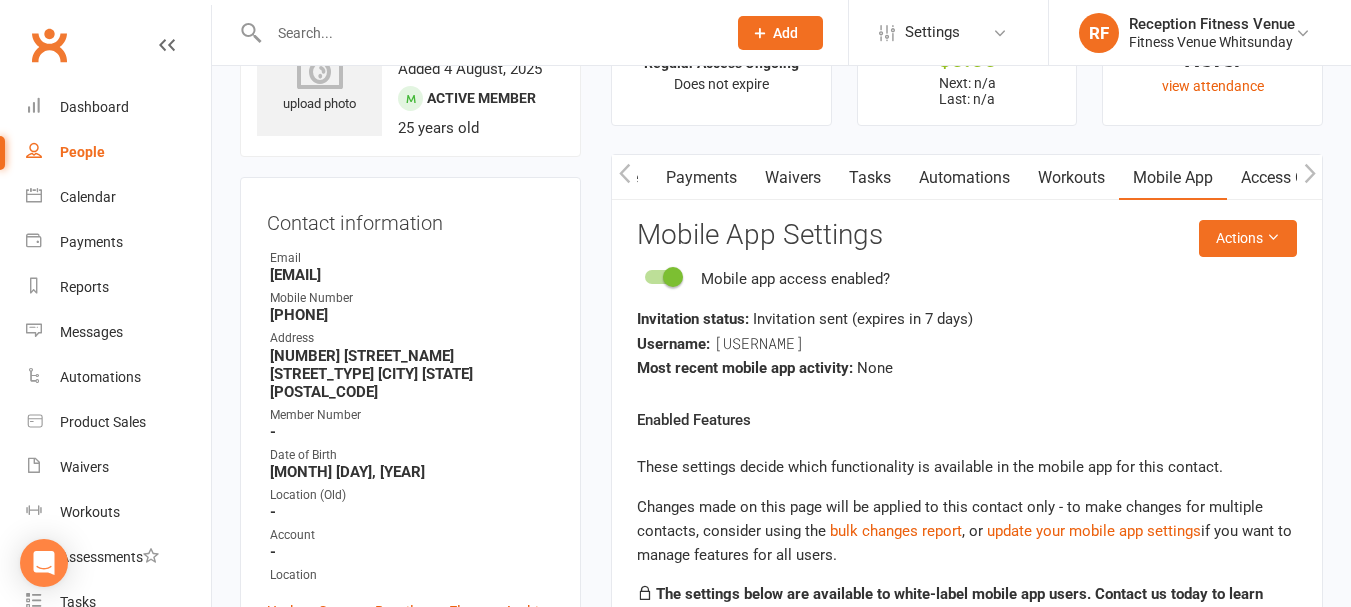 click on "Access Control" at bounding box center (1293, 178) 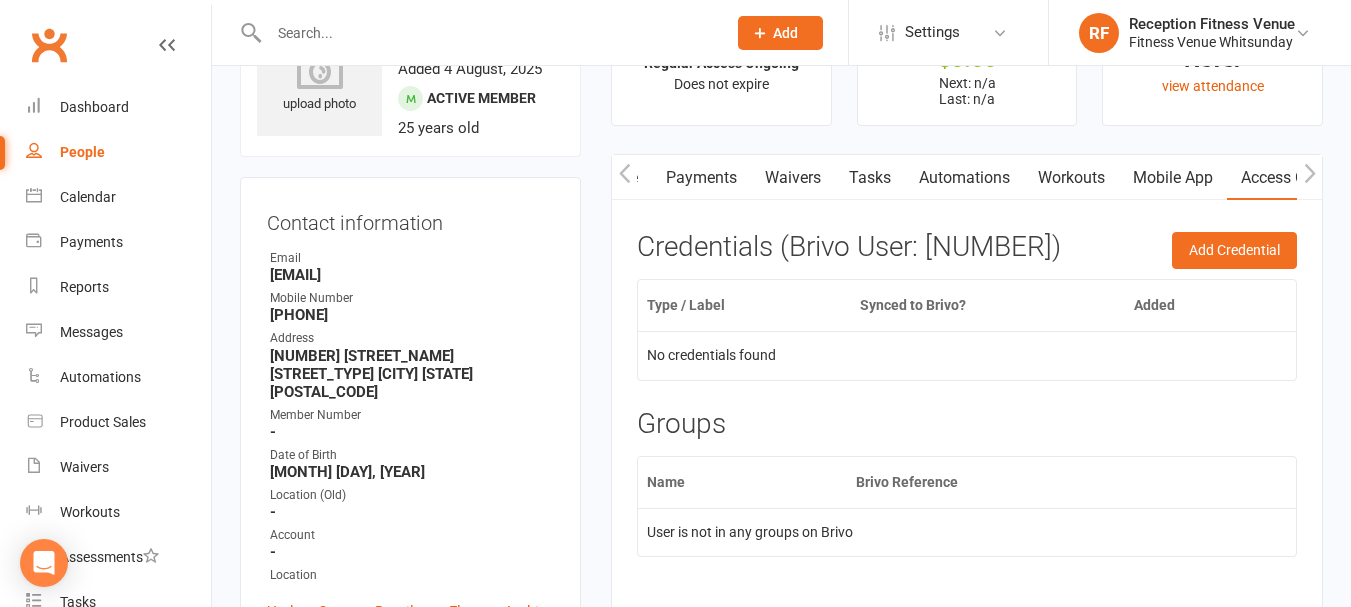 scroll, scrollTop: 400, scrollLeft: 0, axis: vertical 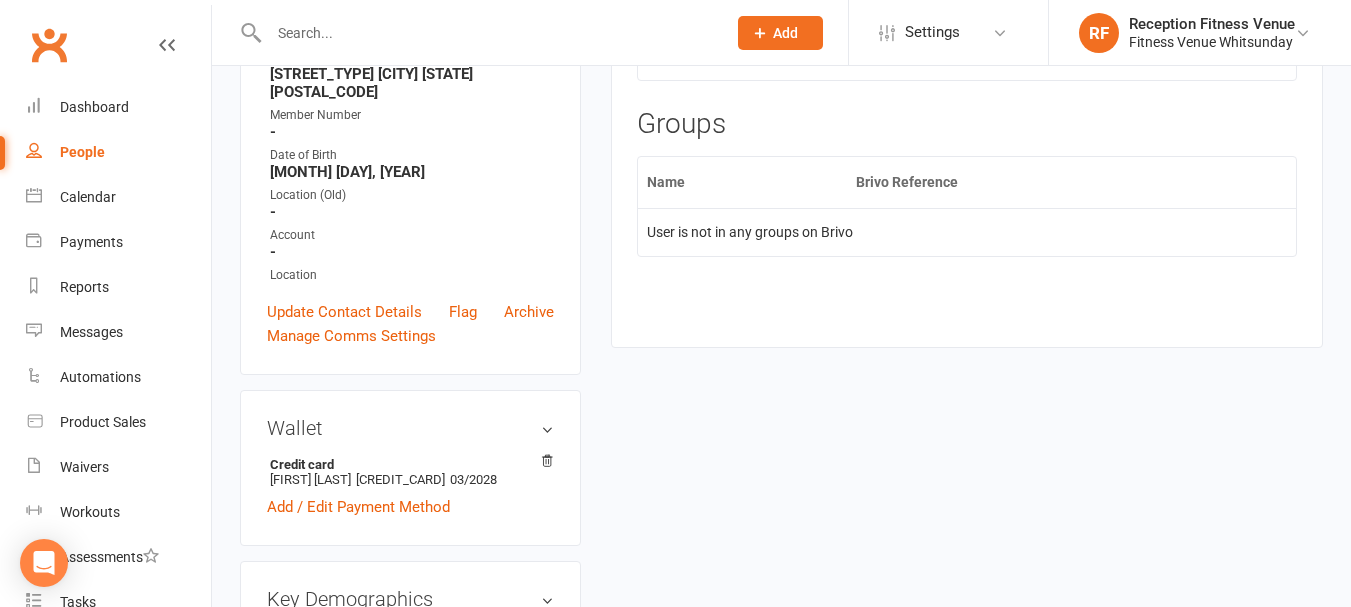 click at bounding box center (487, 33) 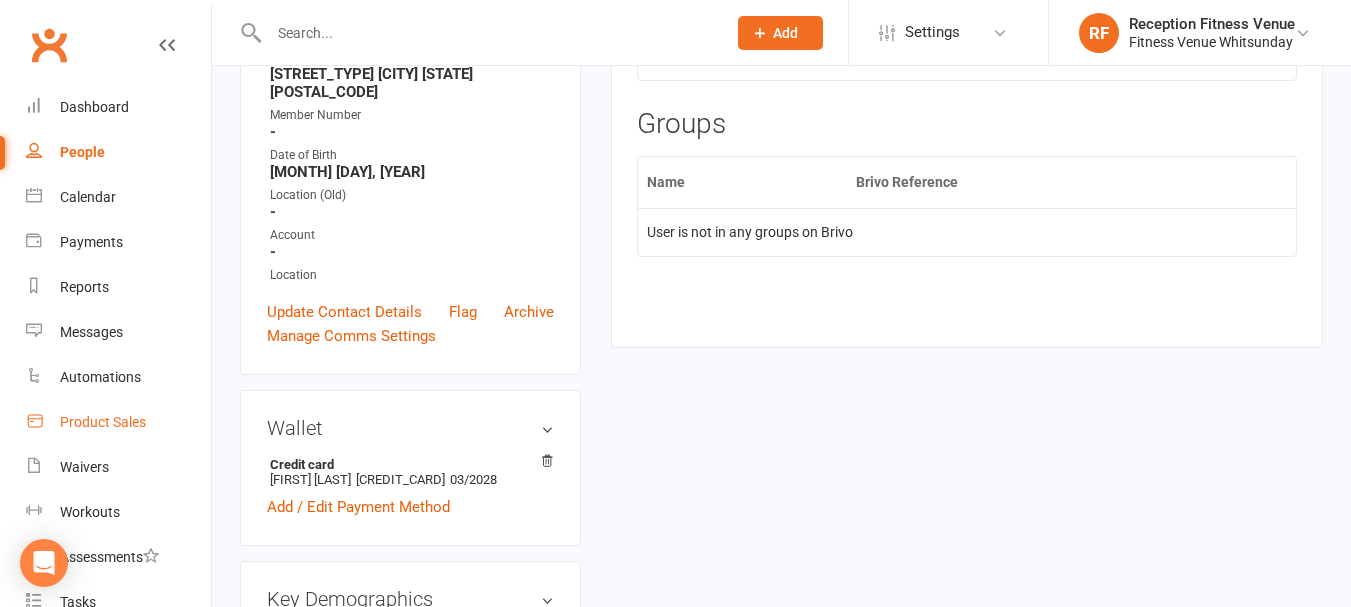 click on "Product Sales" at bounding box center (103, 422) 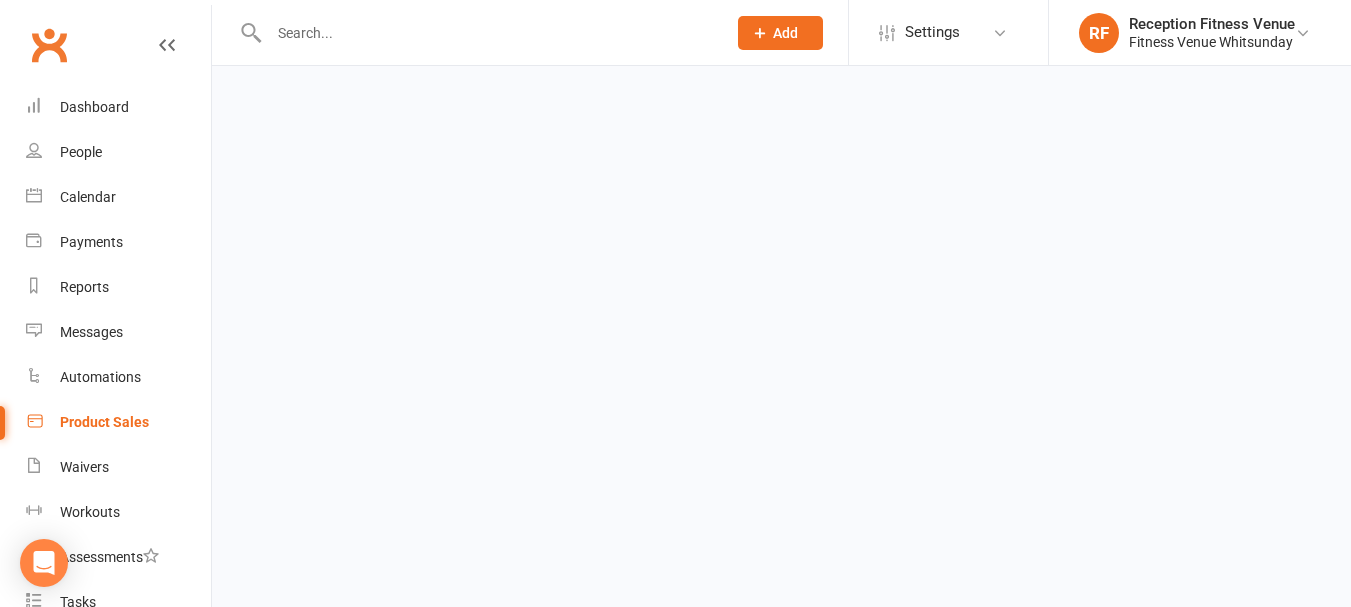 scroll, scrollTop: 0, scrollLeft: 0, axis: both 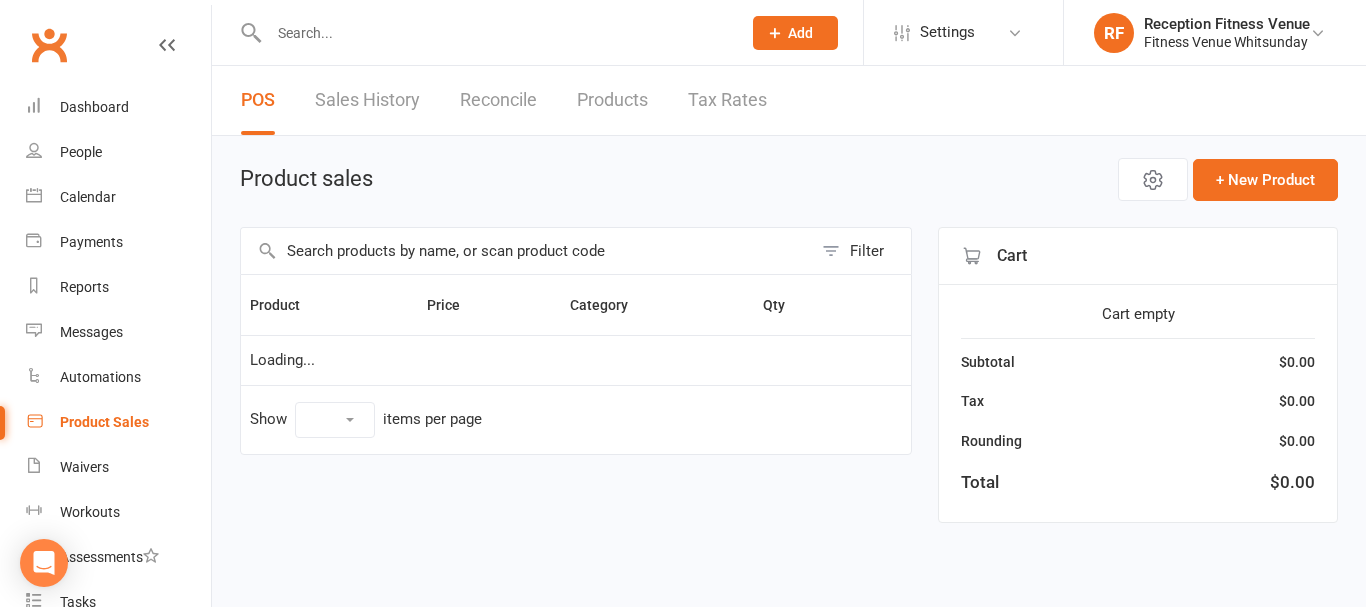select on "100" 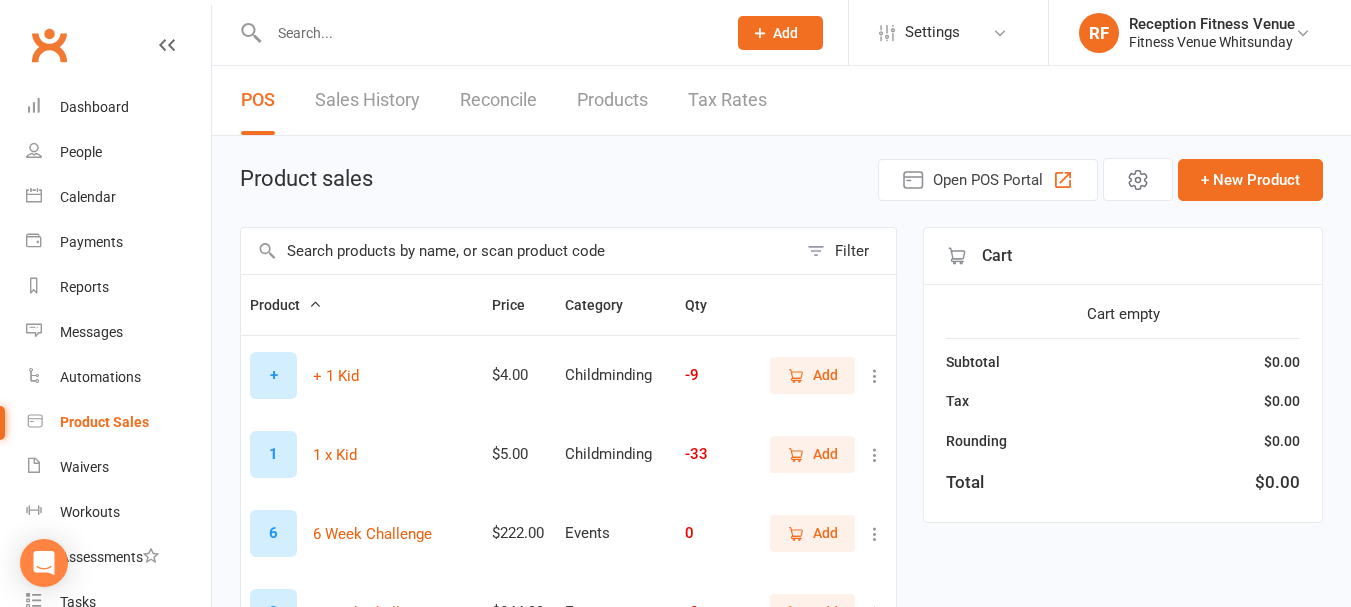 click at bounding box center [487, 33] 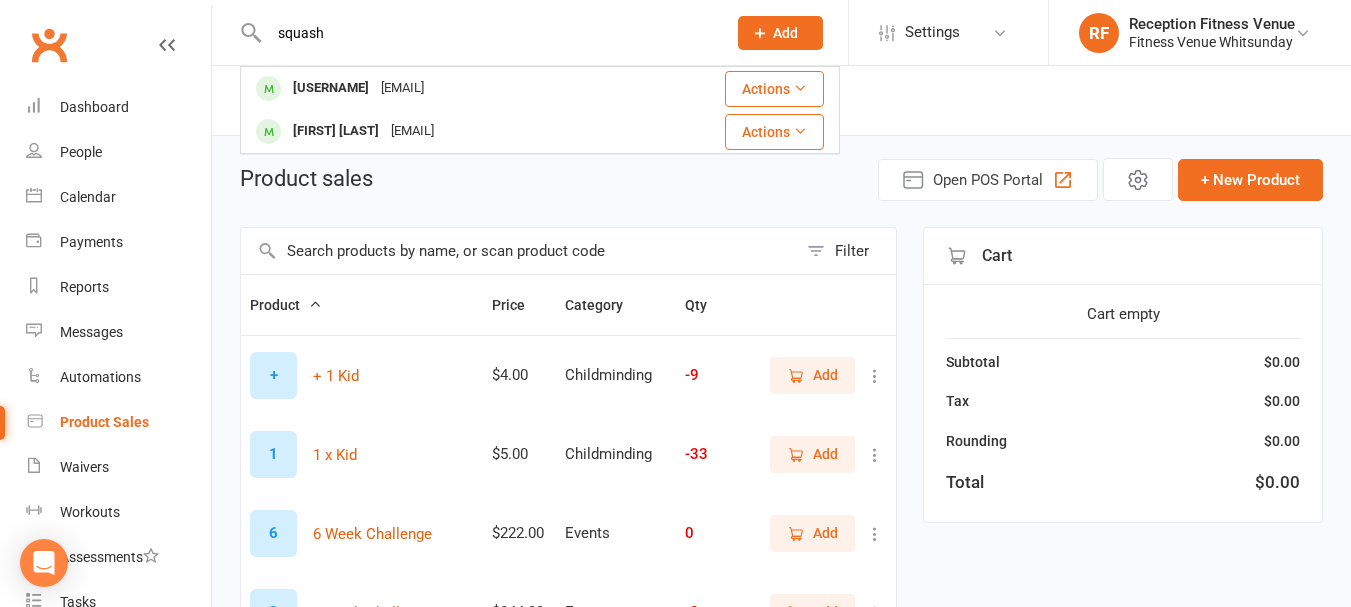 type on "squash" 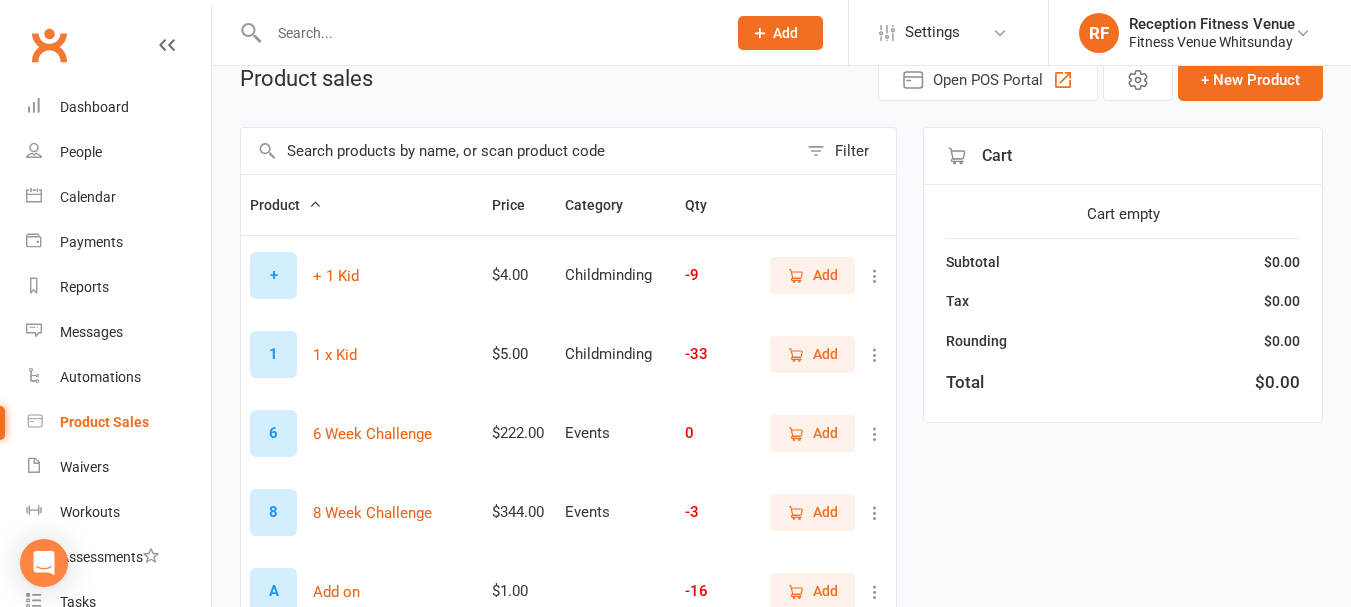 scroll, scrollTop: 0, scrollLeft: 0, axis: both 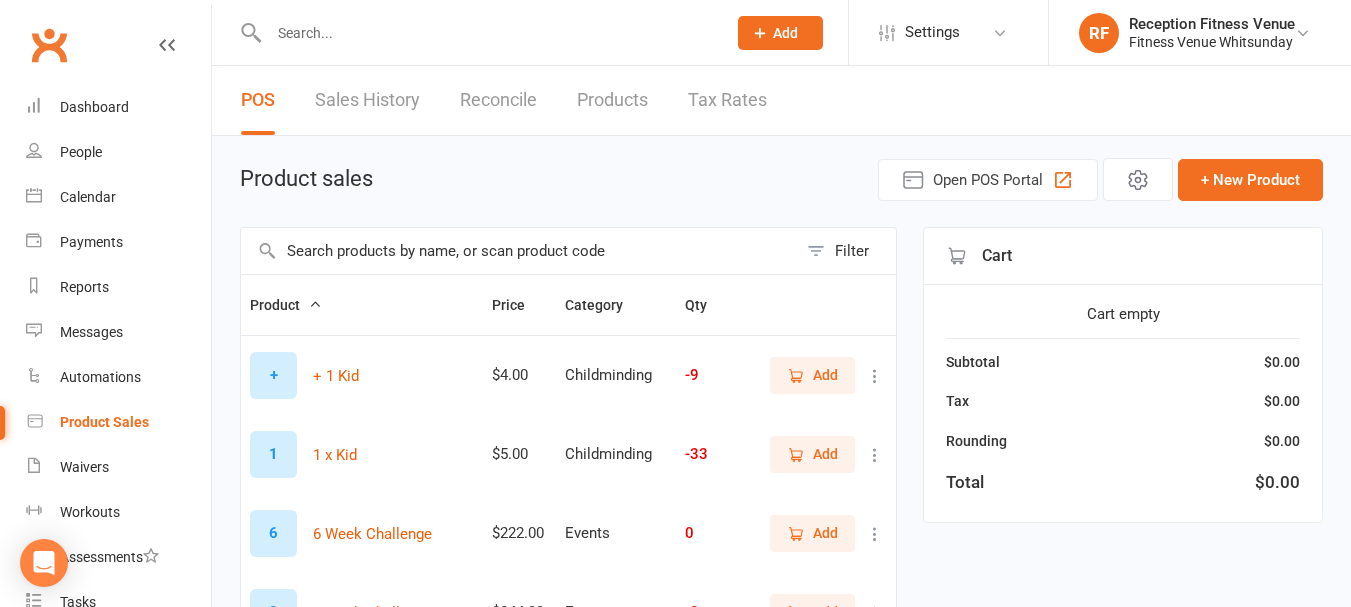 click at bounding box center (519, 251) 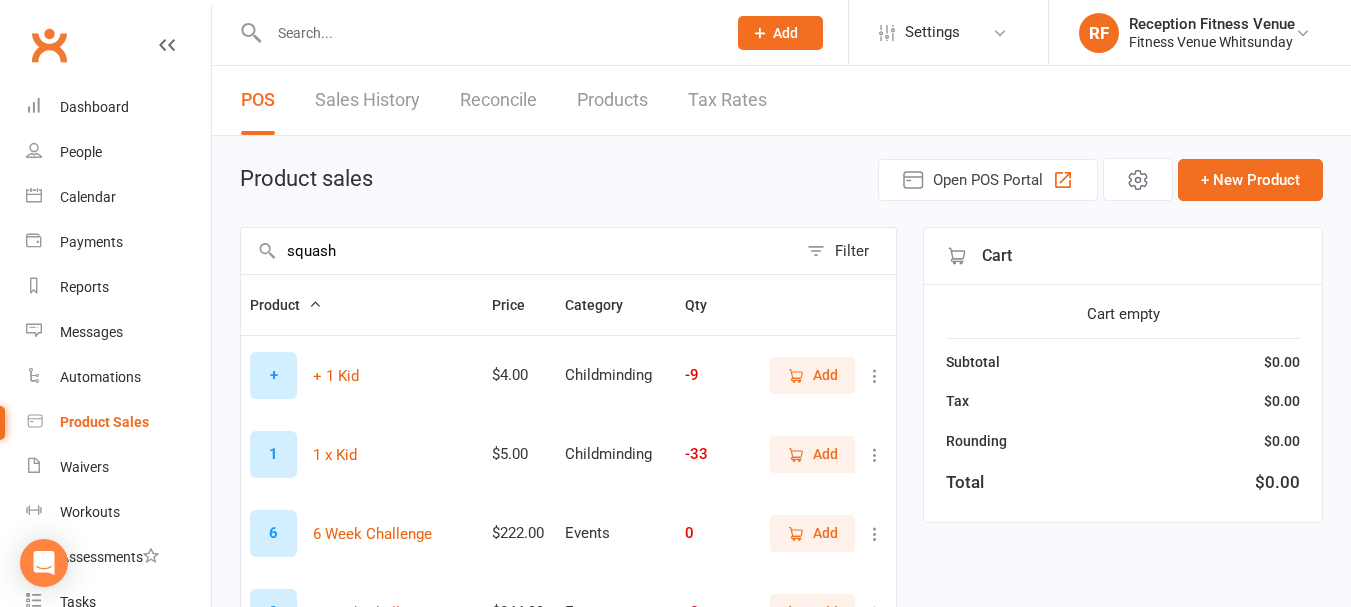 click on "squash" at bounding box center (519, 251) 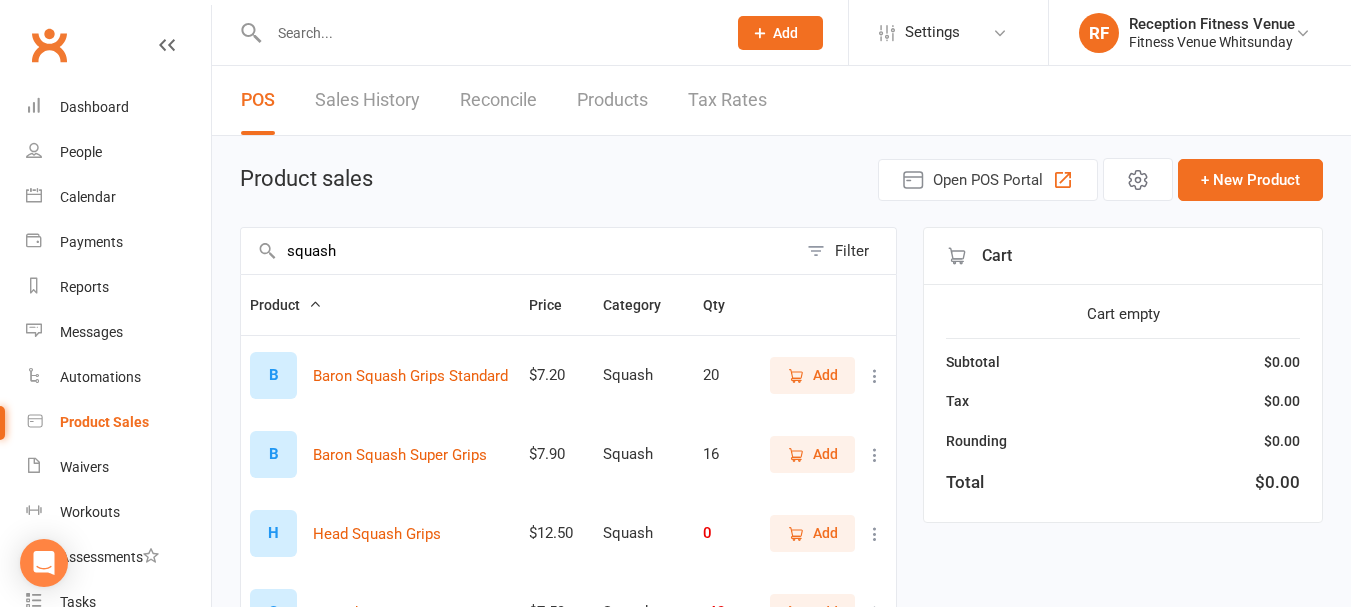 scroll, scrollTop: 200, scrollLeft: 0, axis: vertical 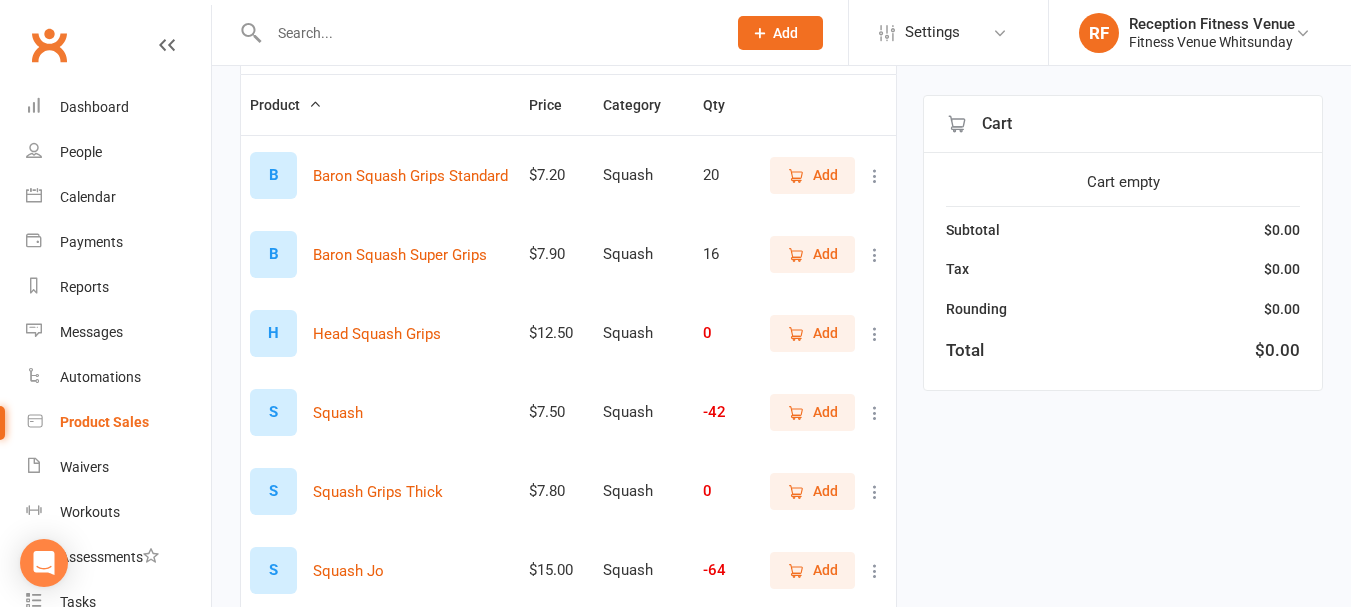 type on "squash" 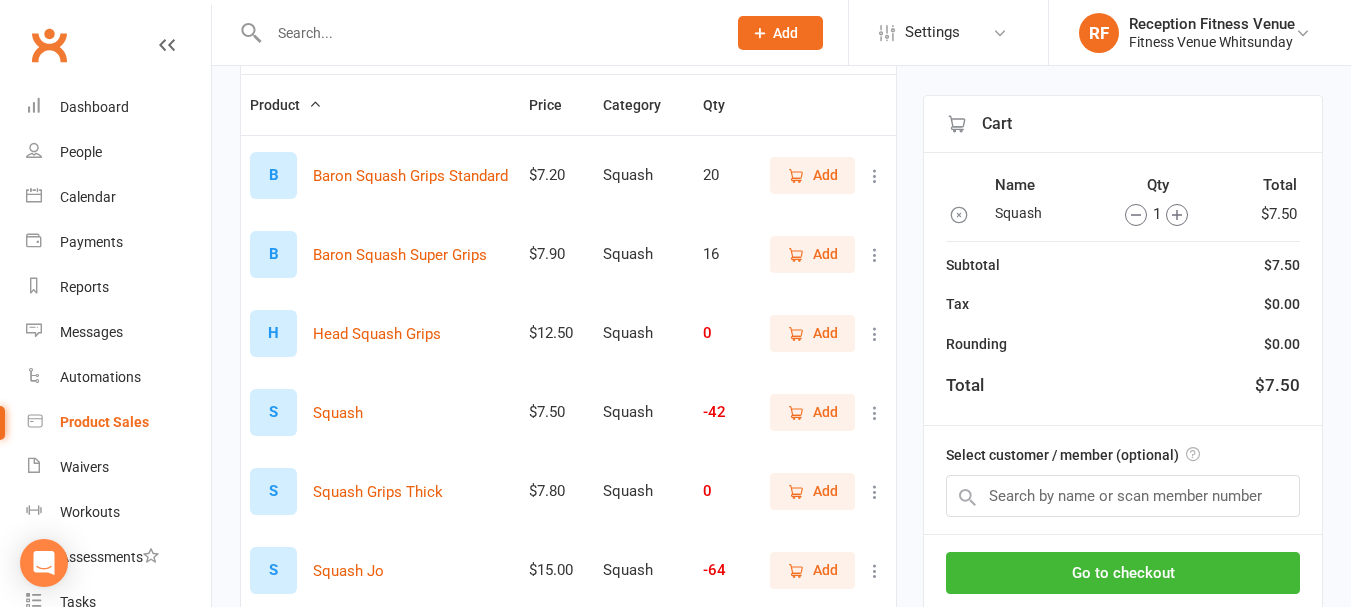 click on "Add" at bounding box center [825, 412] 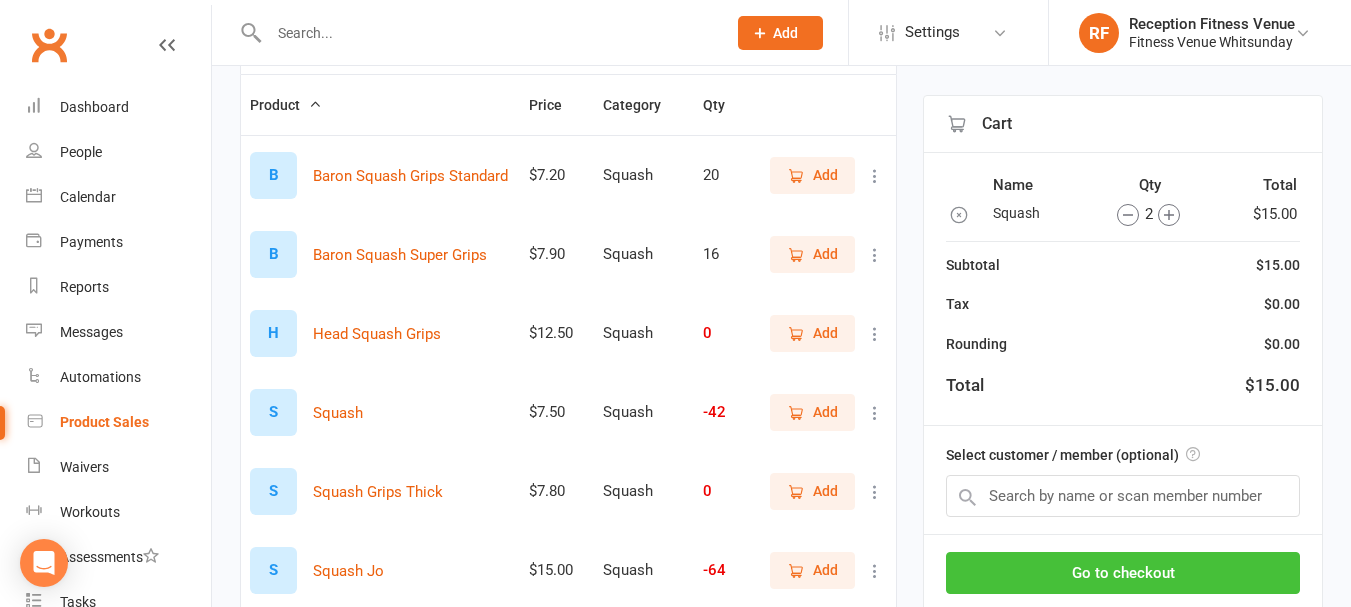 click on "Go to checkout" at bounding box center [1123, 573] 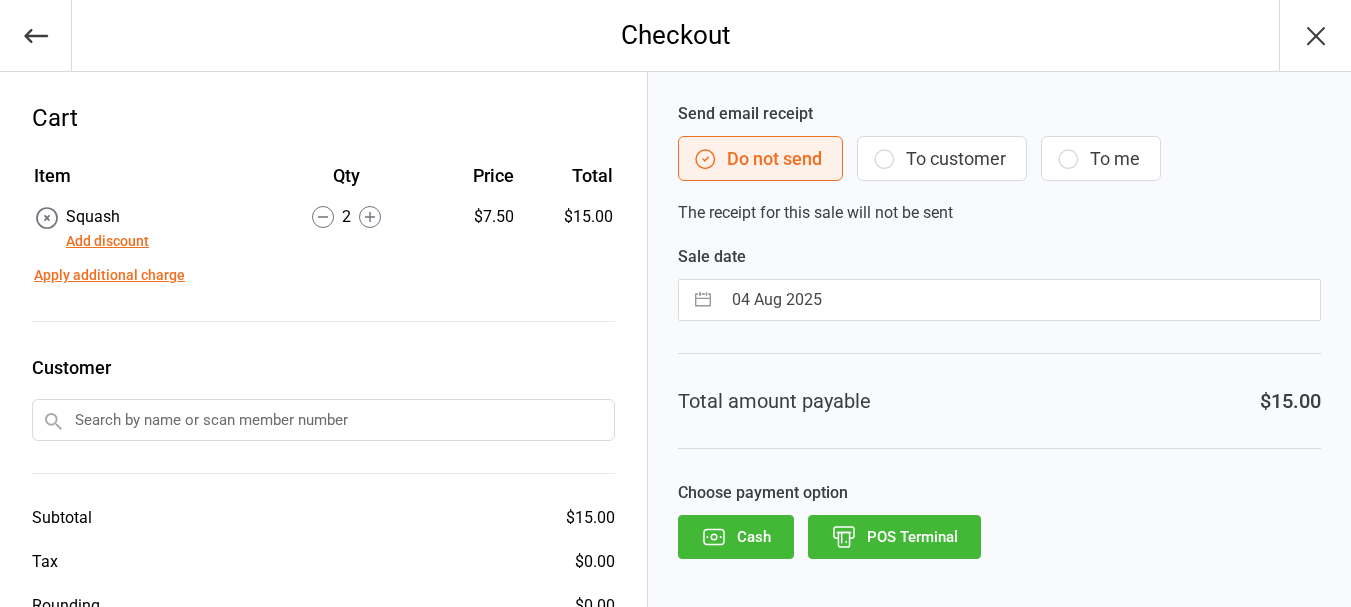 scroll, scrollTop: 0, scrollLeft: 0, axis: both 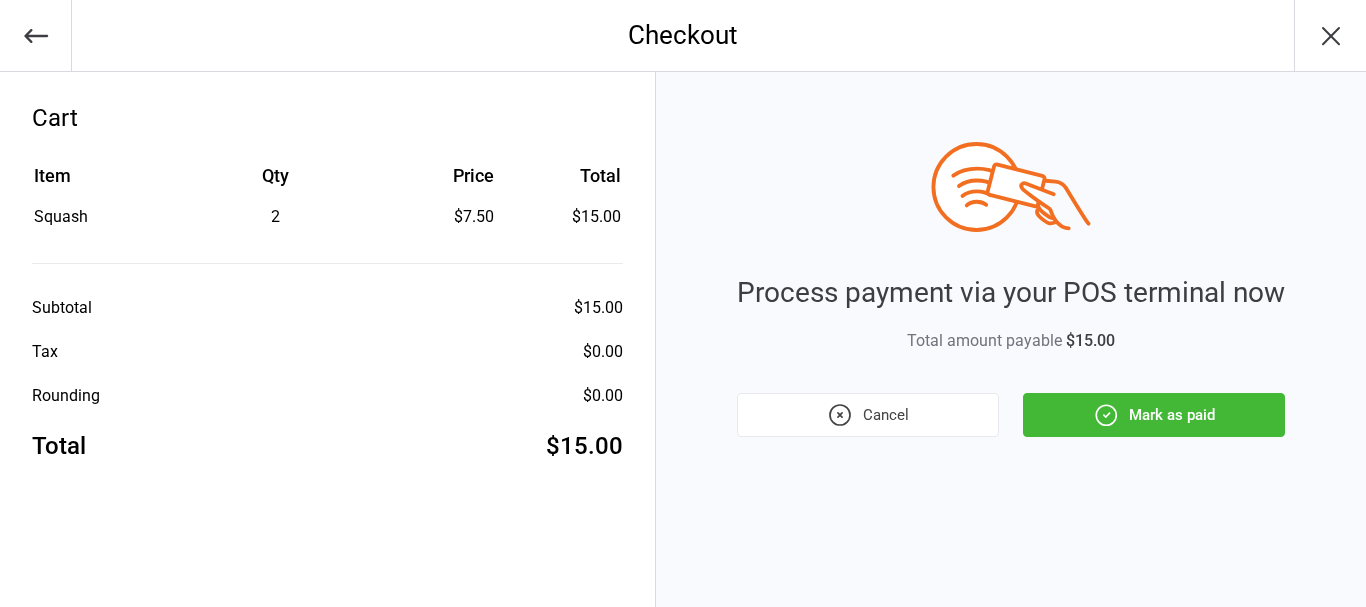 click 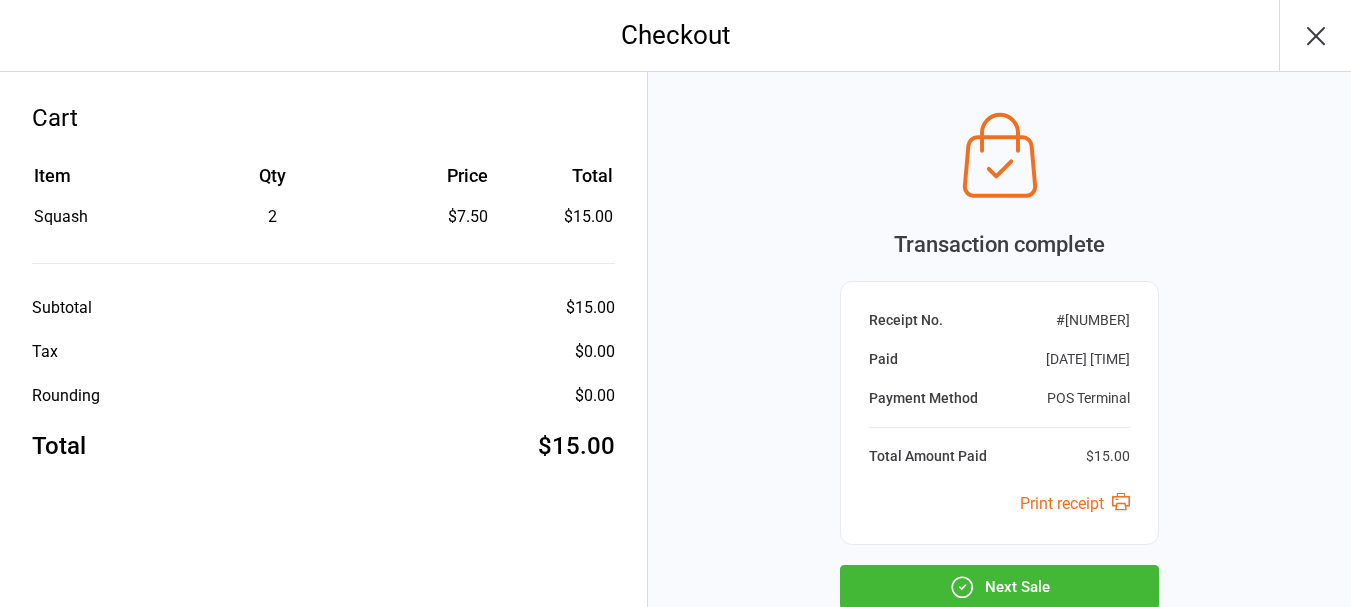 click on "Next Sale" at bounding box center [999, 587] 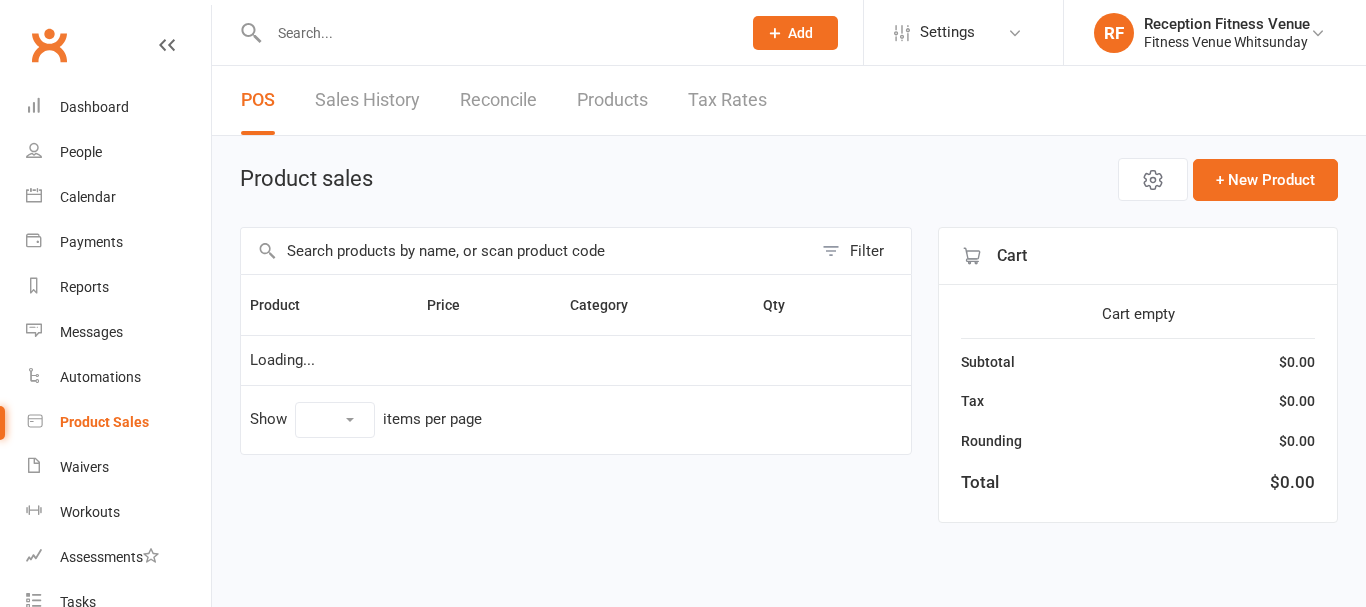 scroll, scrollTop: 0, scrollLeft: 0, axis: both 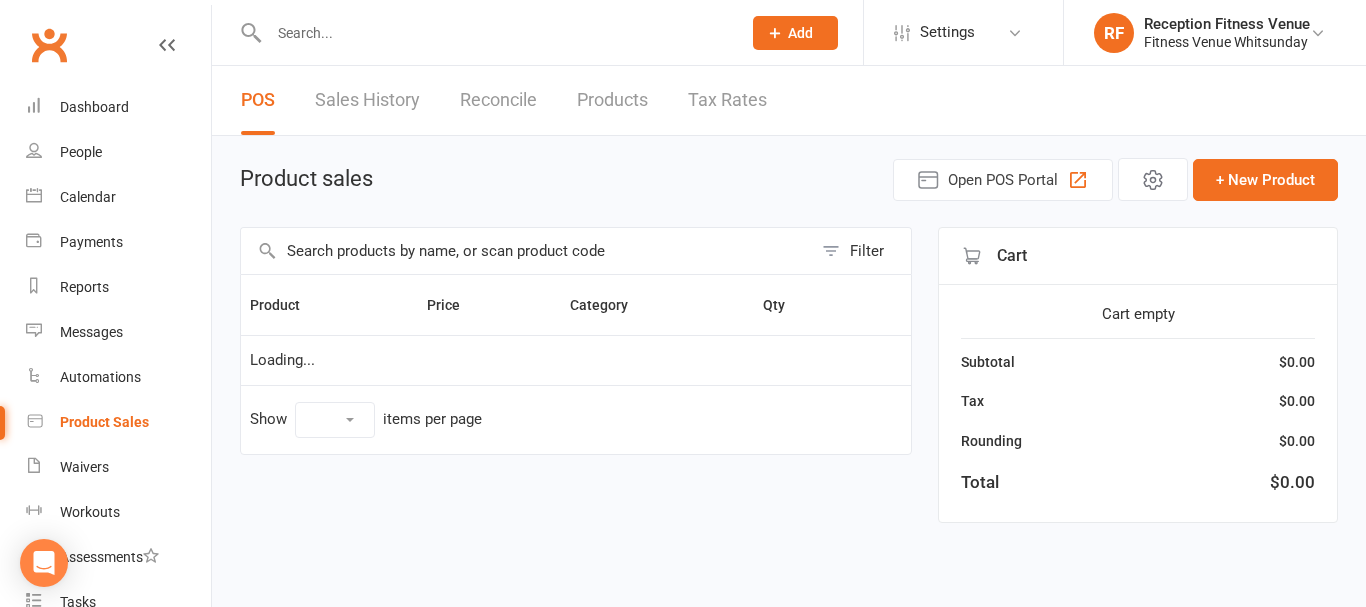 select on "100" 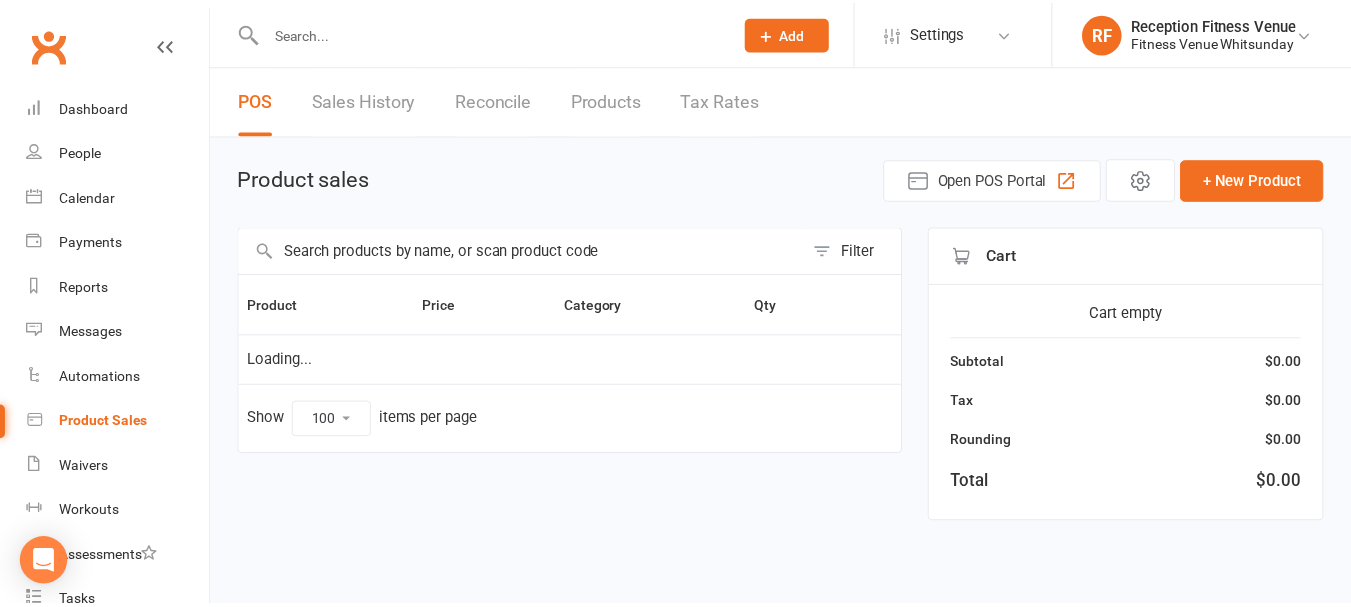 scroll, scrollTop: 0, scrollLeft: 0, axis: both 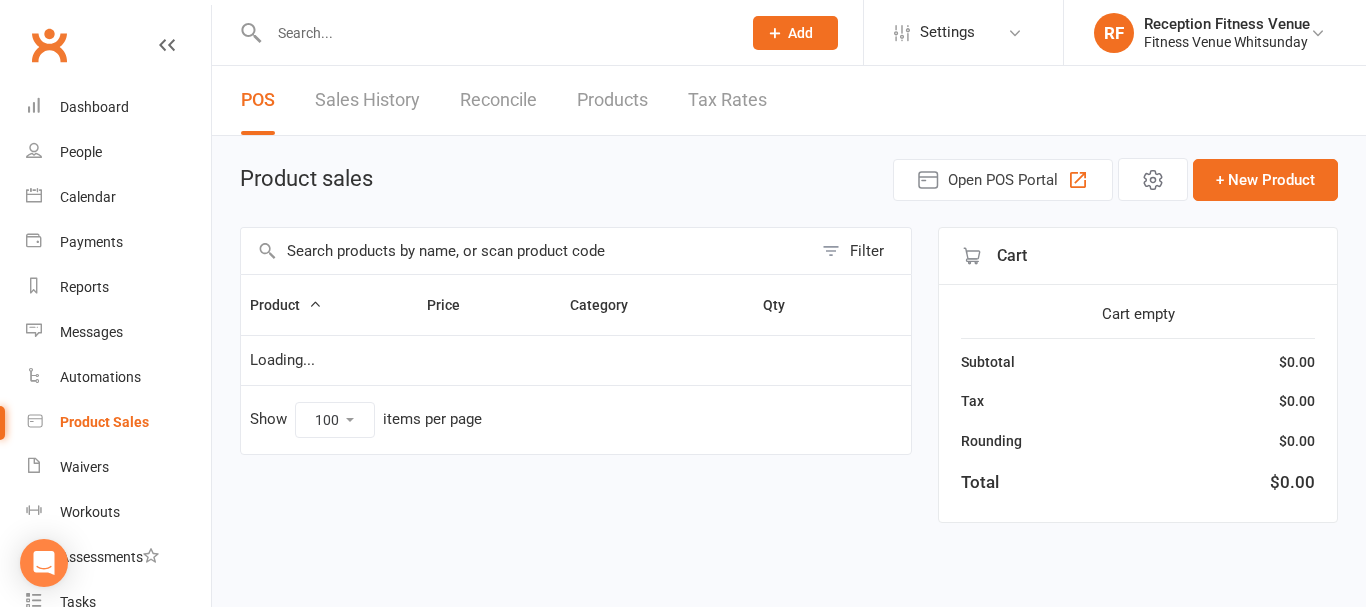 click at bounding box center [526, 251] 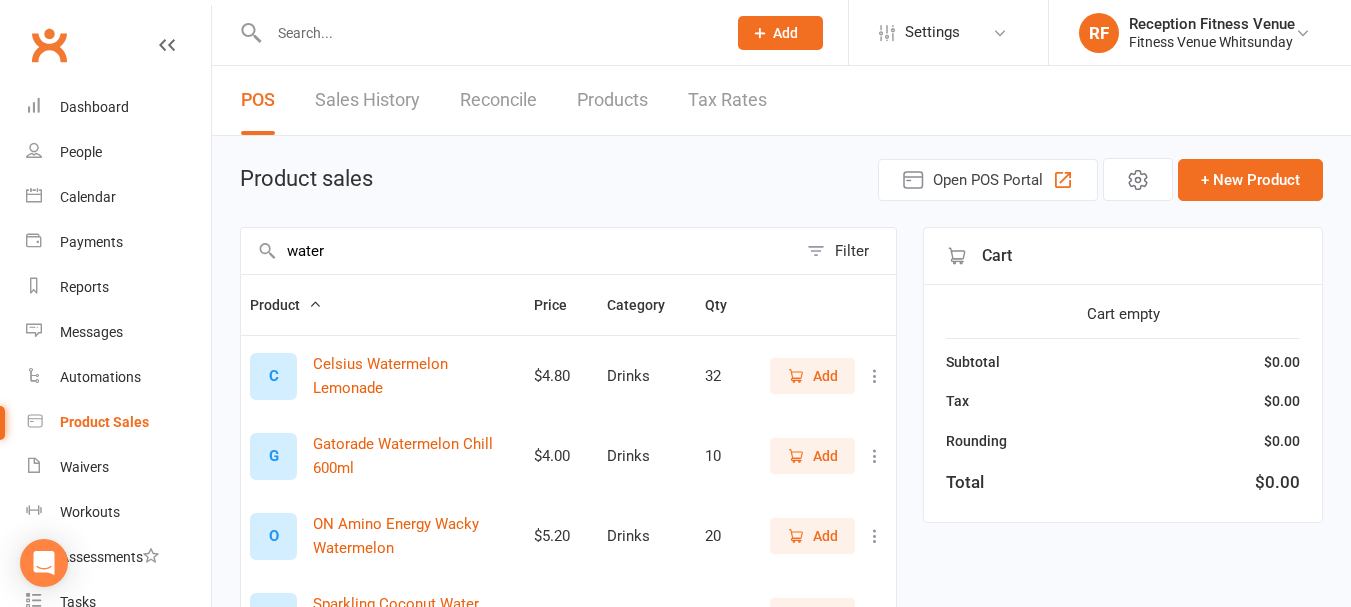 scroll, scrollTop: 400, scrollLeft: 0, axis: vertical 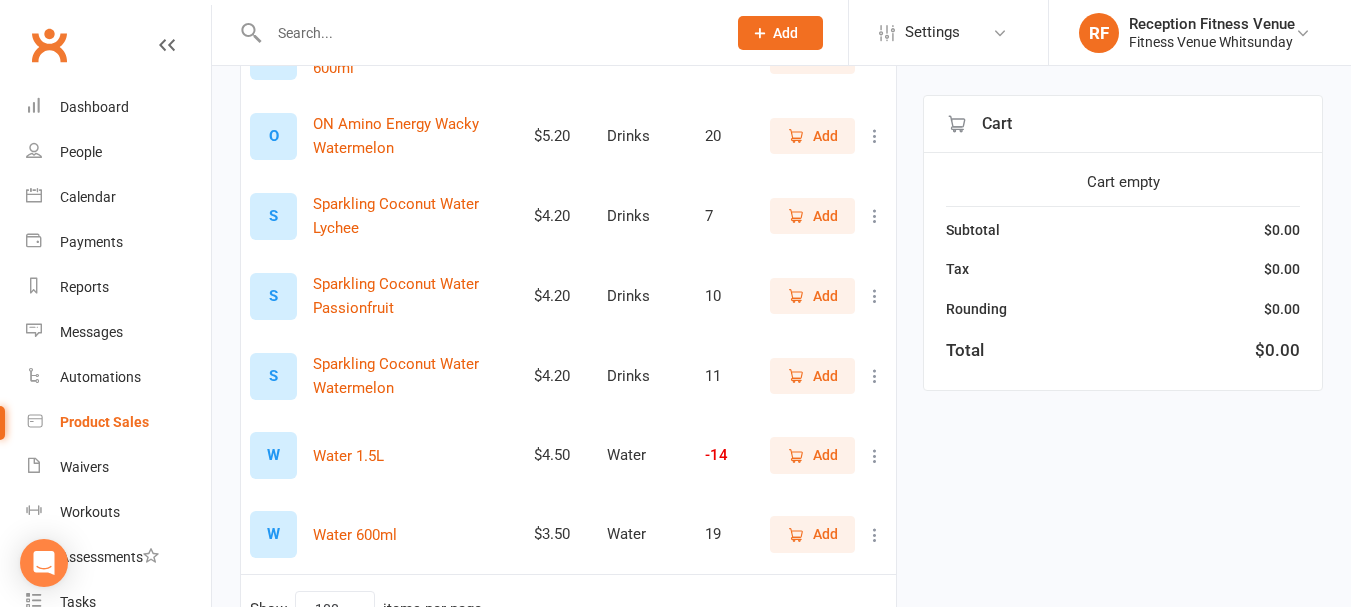 type on "water" 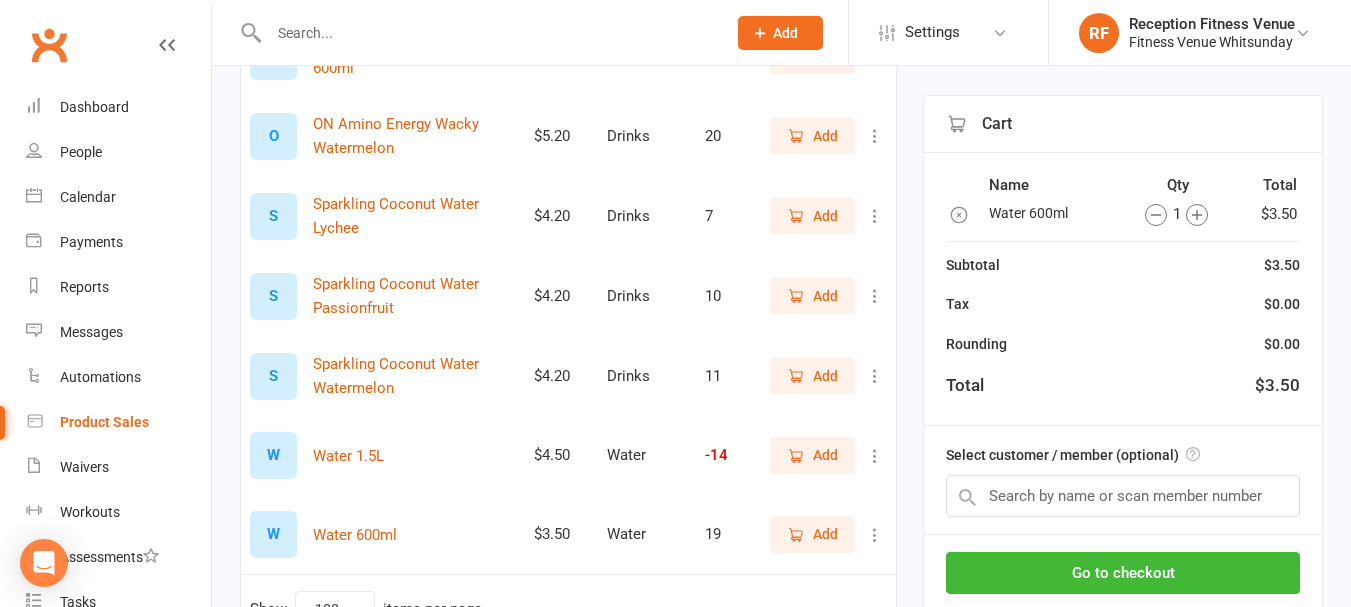 scroll, scrollTop: 522, scrollLeft: 0, axis: vertical 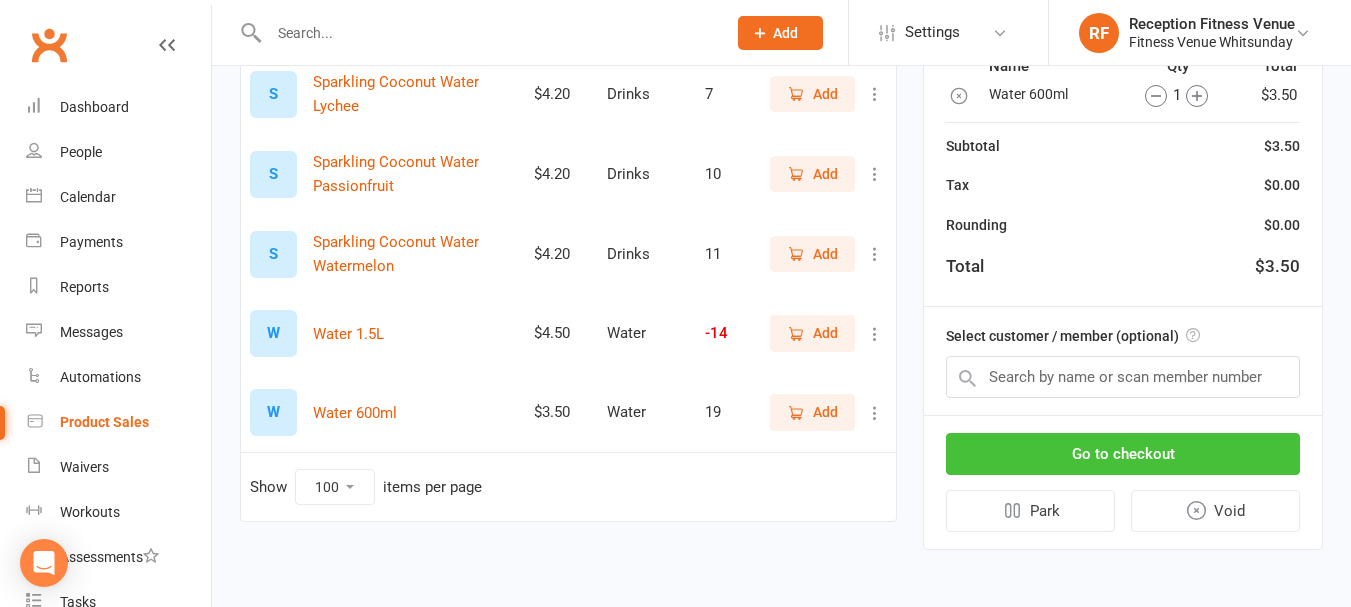 click on "Go to checkout" at bounding box center [1123, 454] 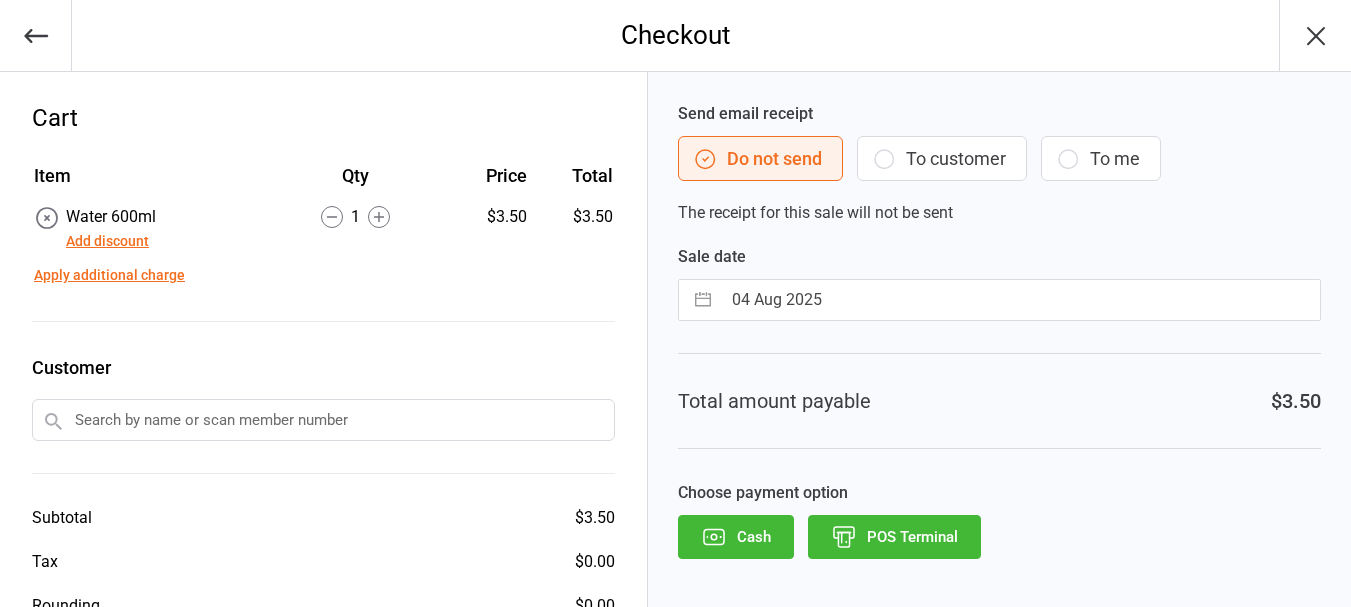 scroll, scrollTop: 0, scrollLeft: 0, axis: both 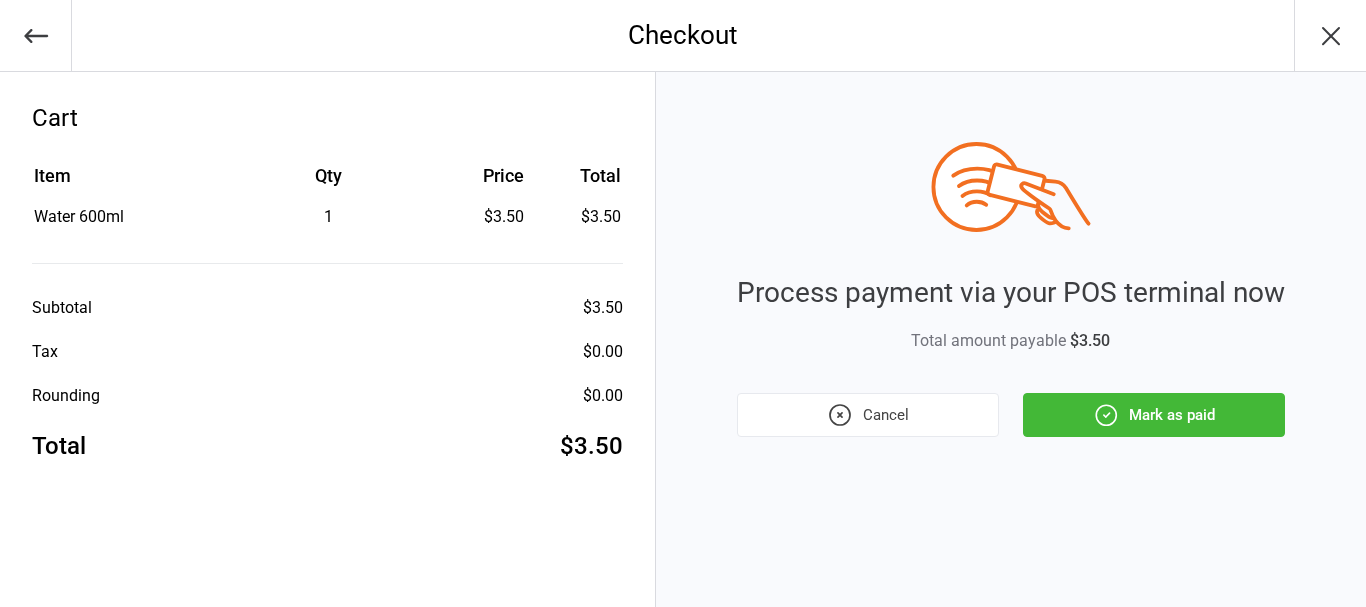 click on "Mark as paid" at bounding box center (1154, 415) 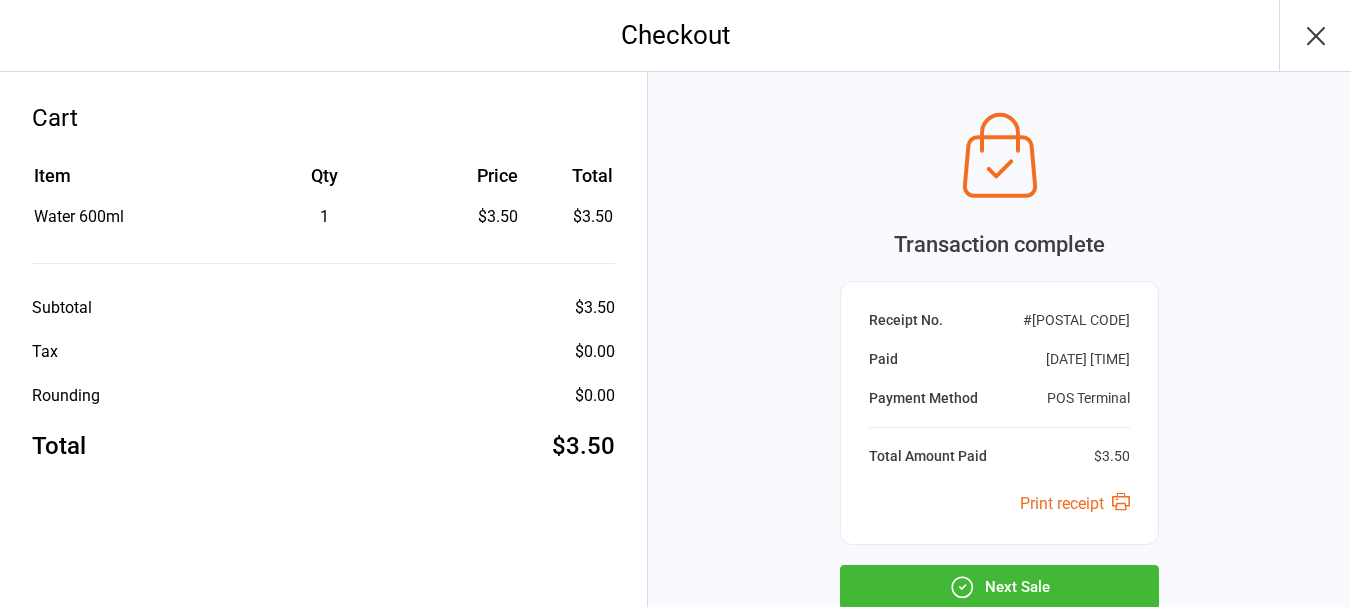 click on "Next Sale" at bounding box center (999, 587) 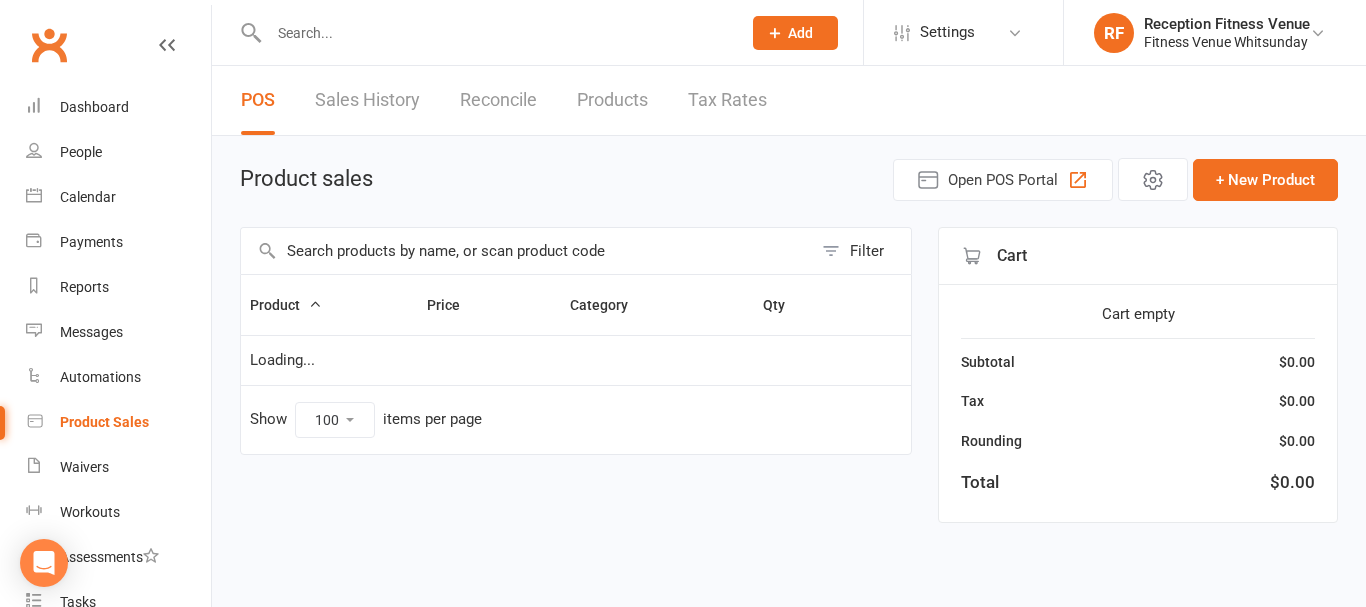 select on "100" 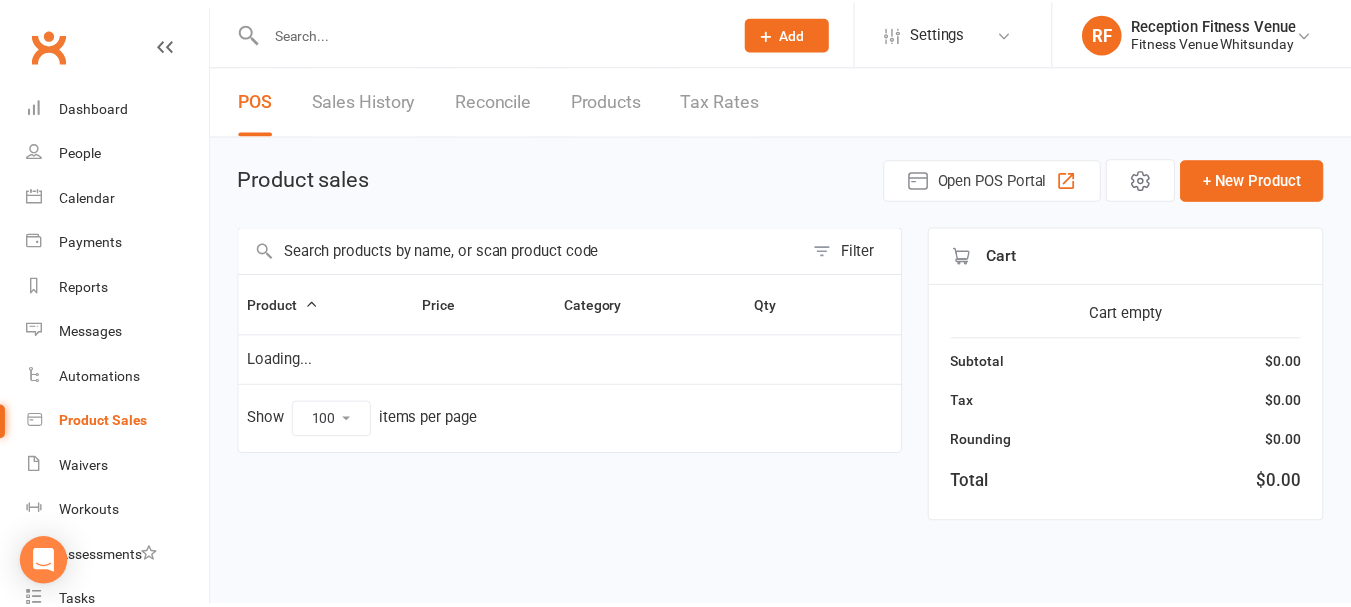 scroll, scrollTop: 0, scrollLeft: 0, axis: both 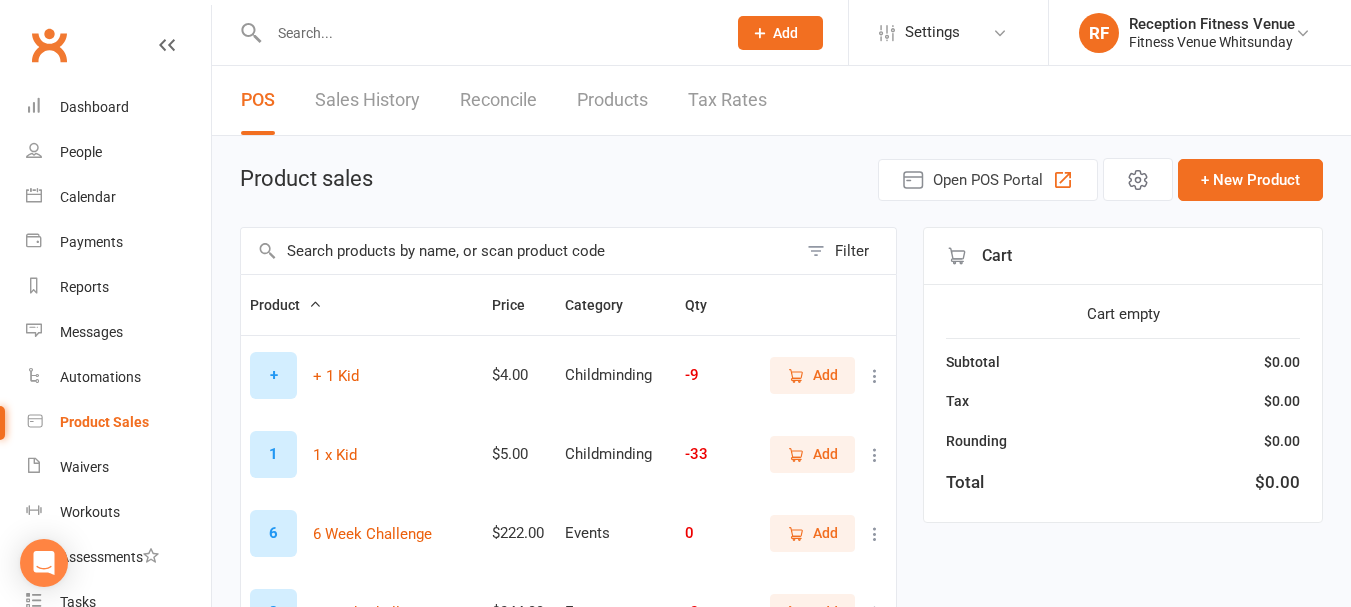 click on "Product" at bounding box center (362, 305) 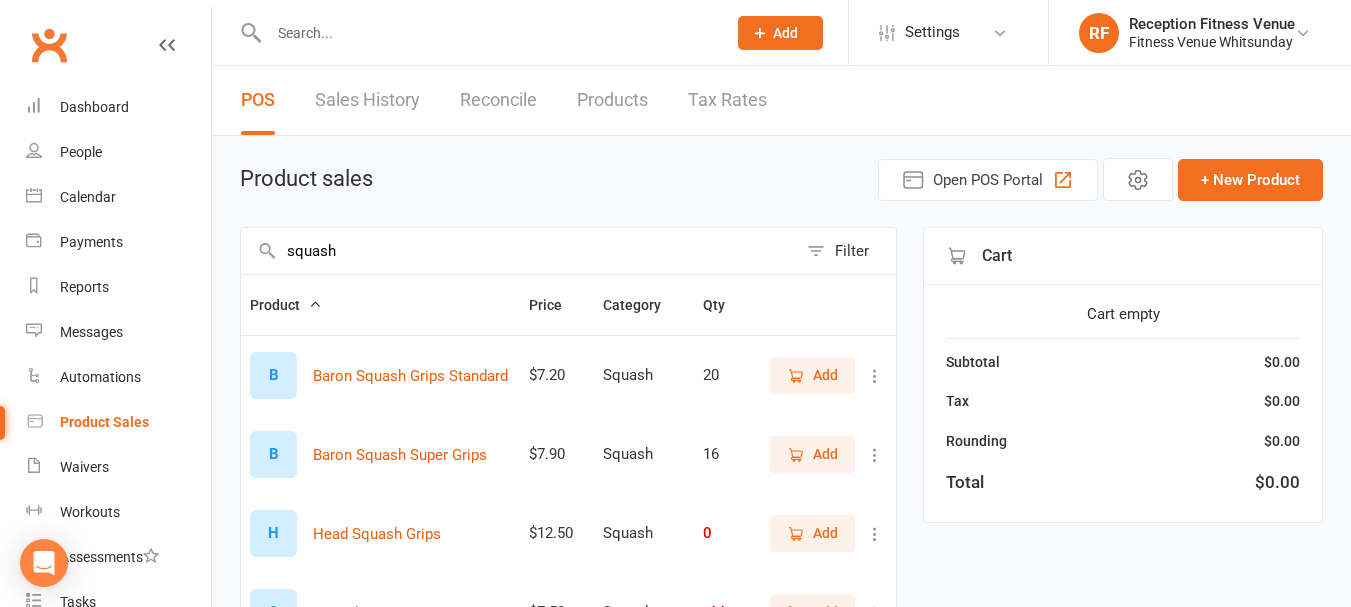 scroll, scrollTop: 100, scrollLeft: 0, axis: vertical 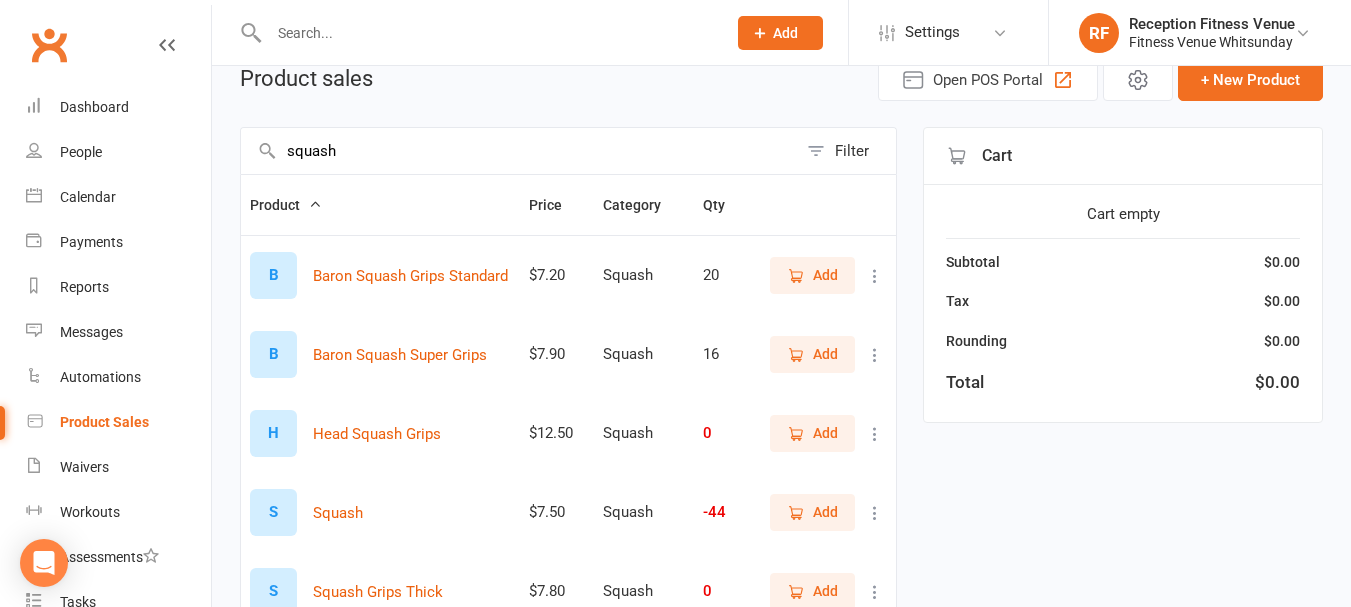 type on "squash" 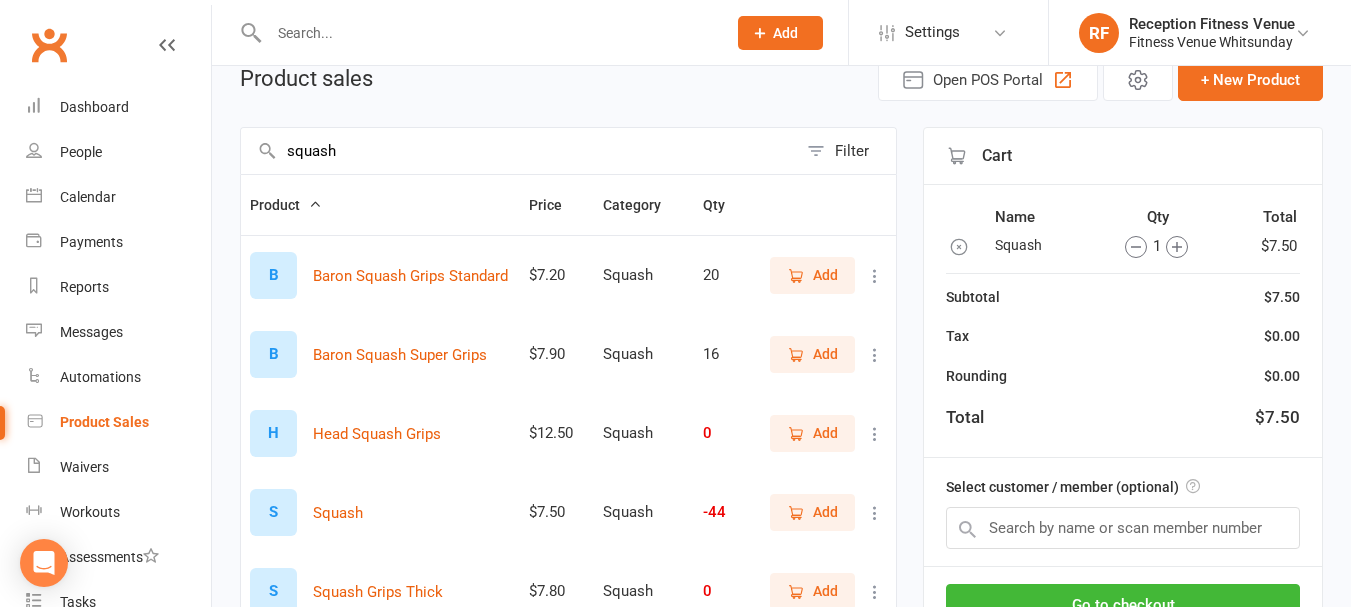 click on "Add" at bounding box center (825, 512) 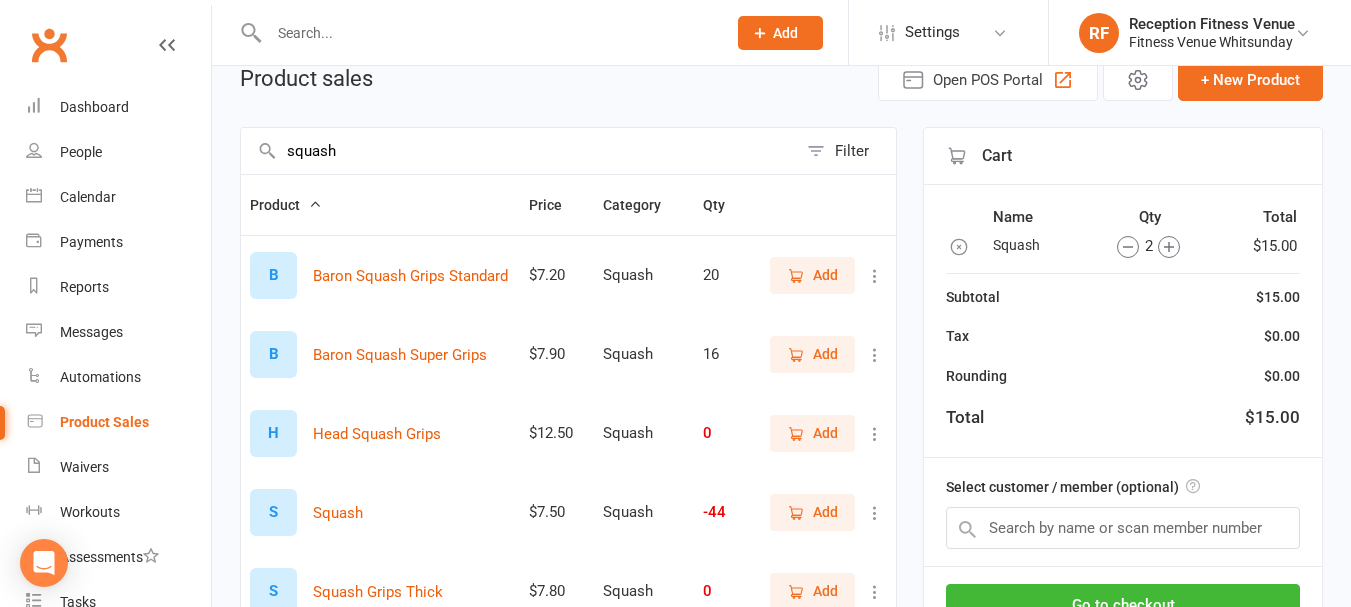 click on "$15.00" at bounding box center [1272, 417] 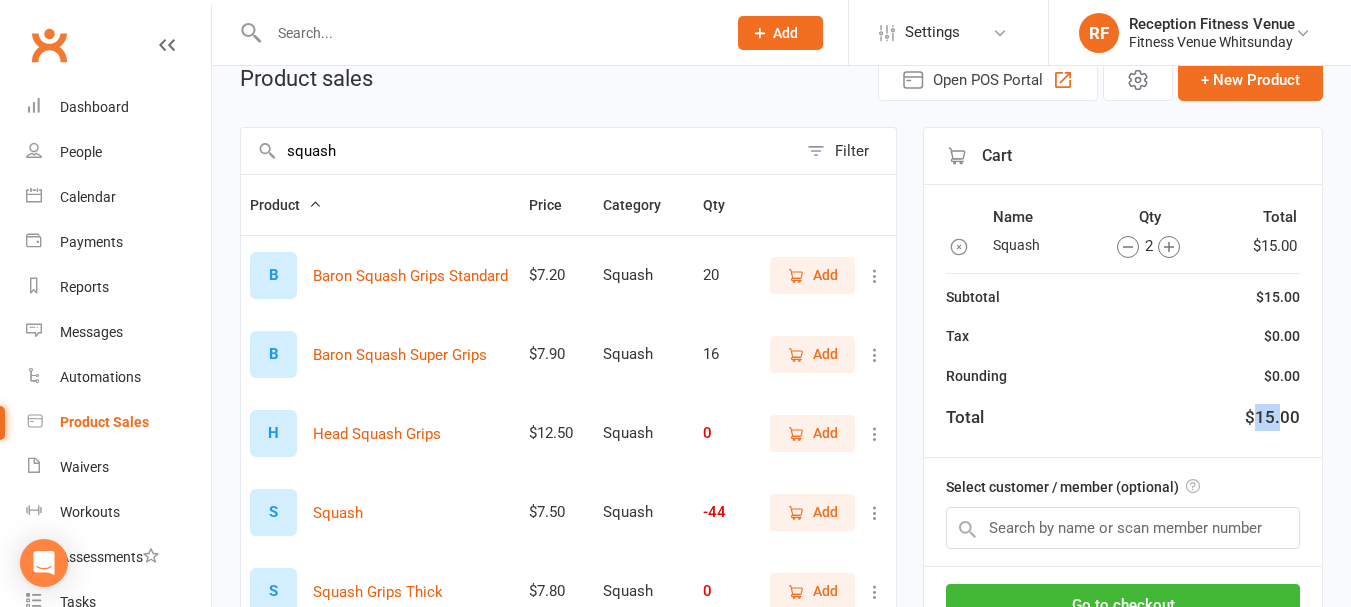 drag, startPoint x: 1253, startPoint y: 427, endPoint x: 1284, endPoint y: 411, distance: 34.88553 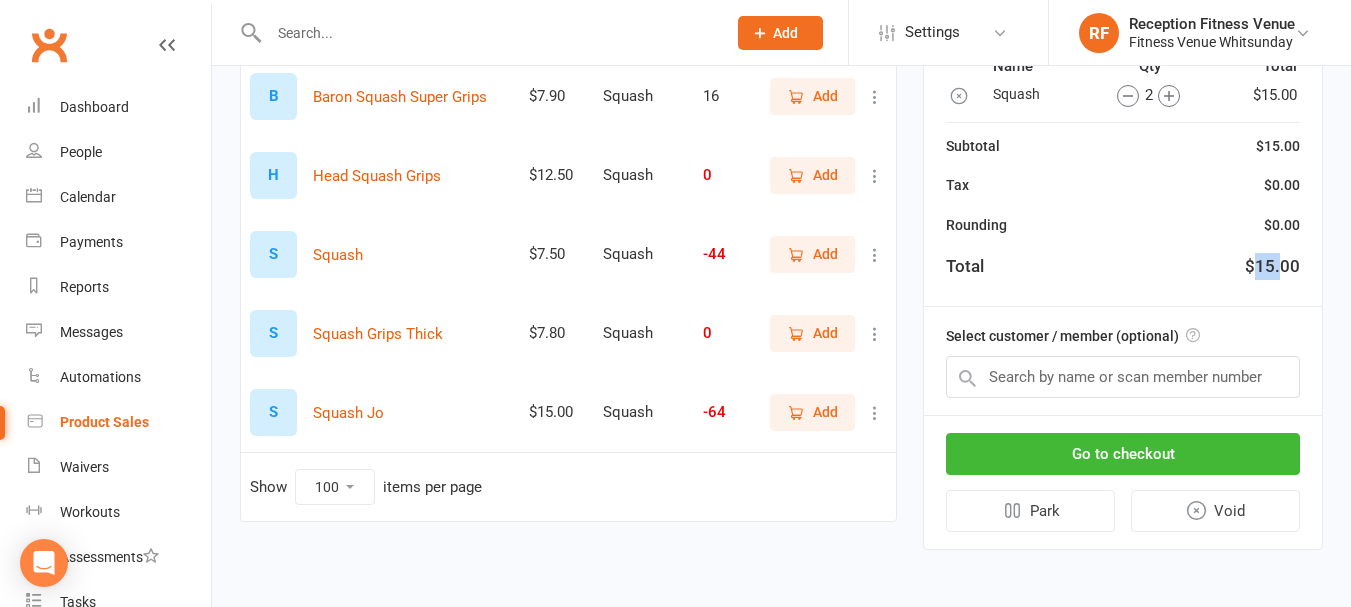 scroll, scrollTop: 0, scrollLeft: 0, axis: both 